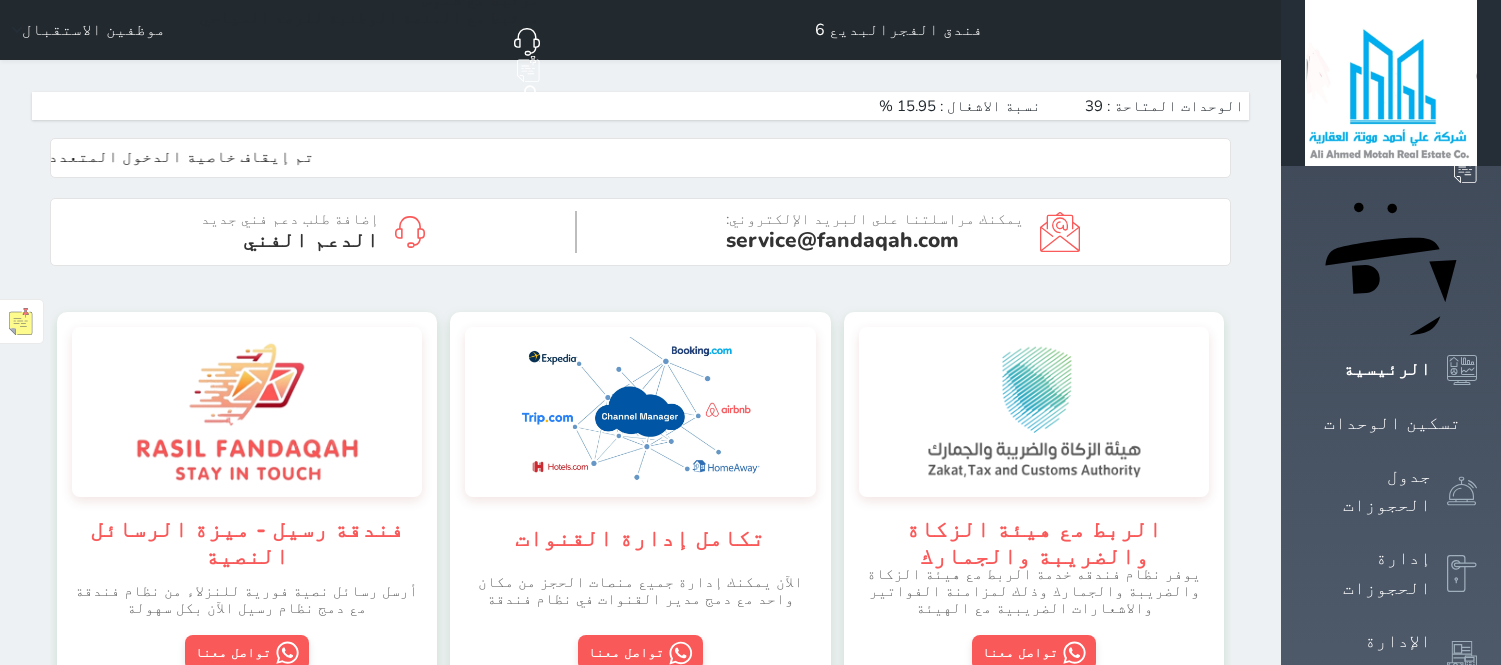 scroll, scrollTop: 0, scrollLeft: 0, axis: both 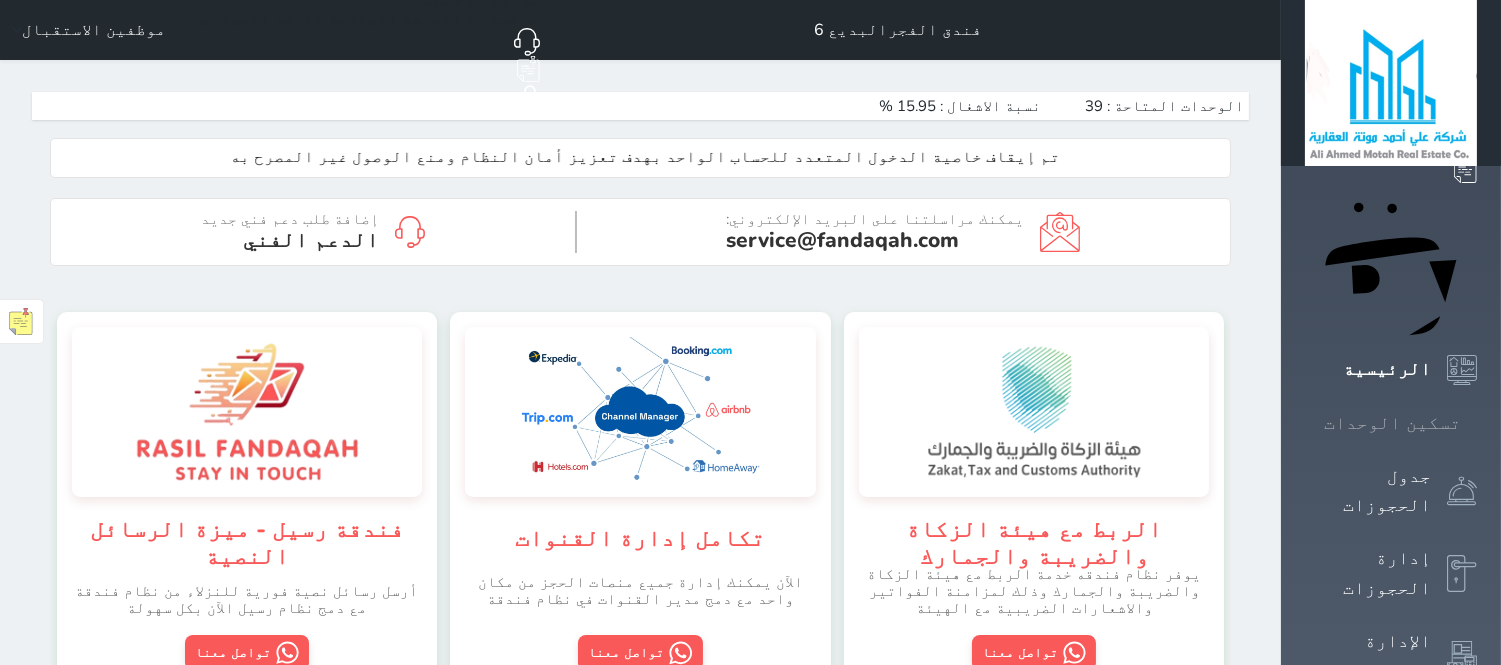 click at bounding box center (1477, 423) 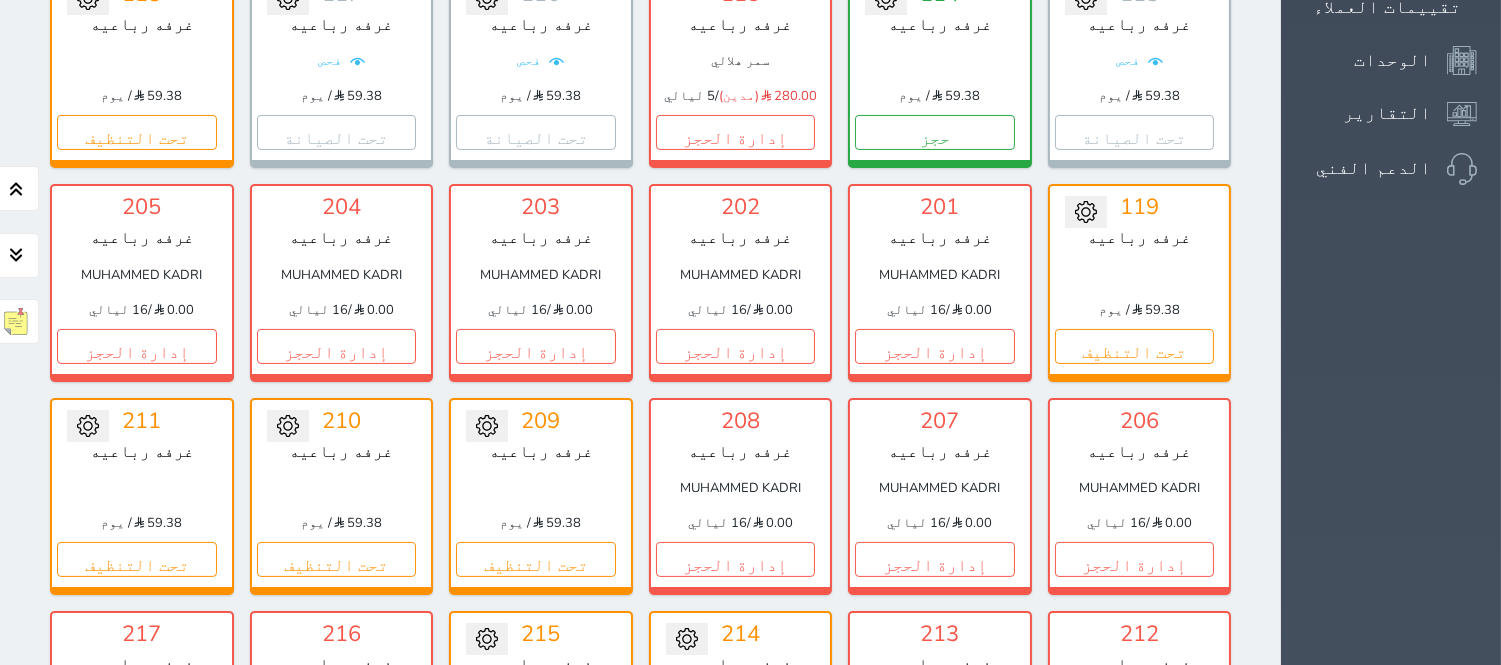 scroll, scrollTop: 818, scrollLeft: 0, axis: vertical 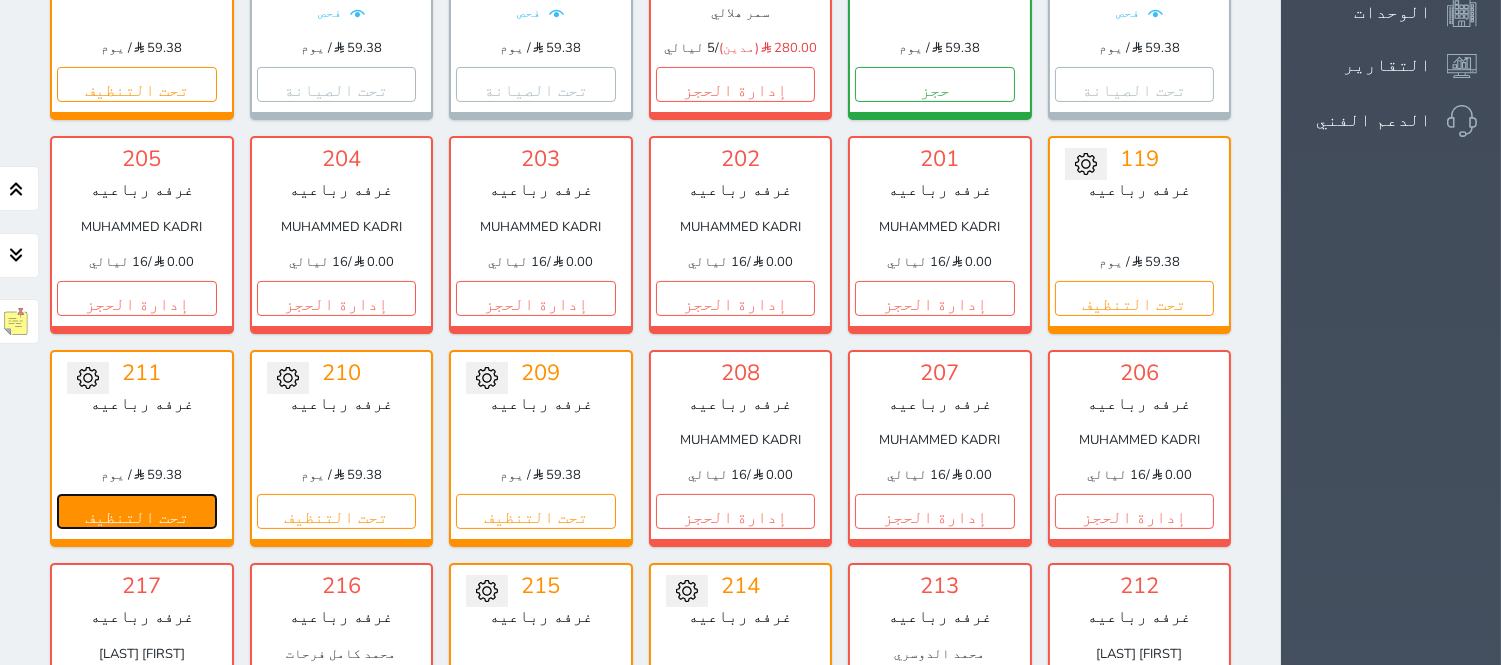 click on "تحت التنظيف" at bounding box center (137, 511) 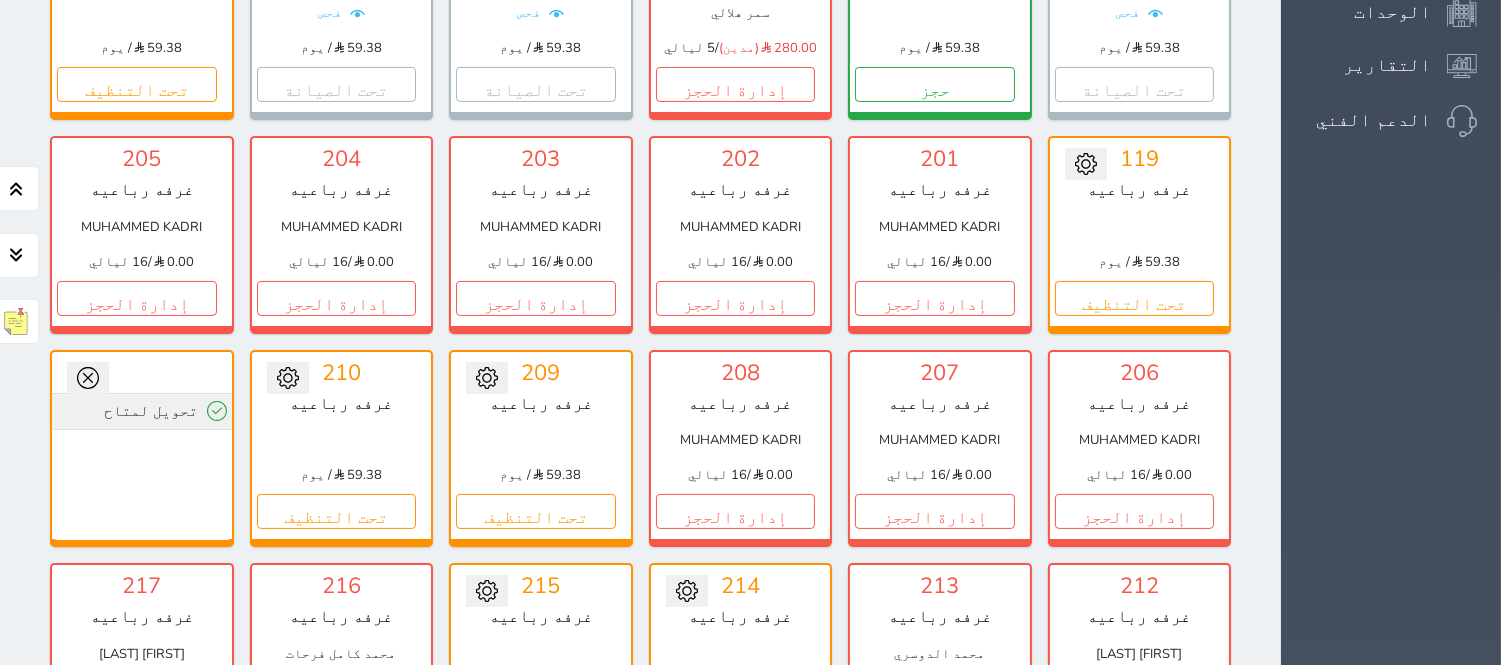 click on "تحويل لمتاح" at bounding box center [142, 411] 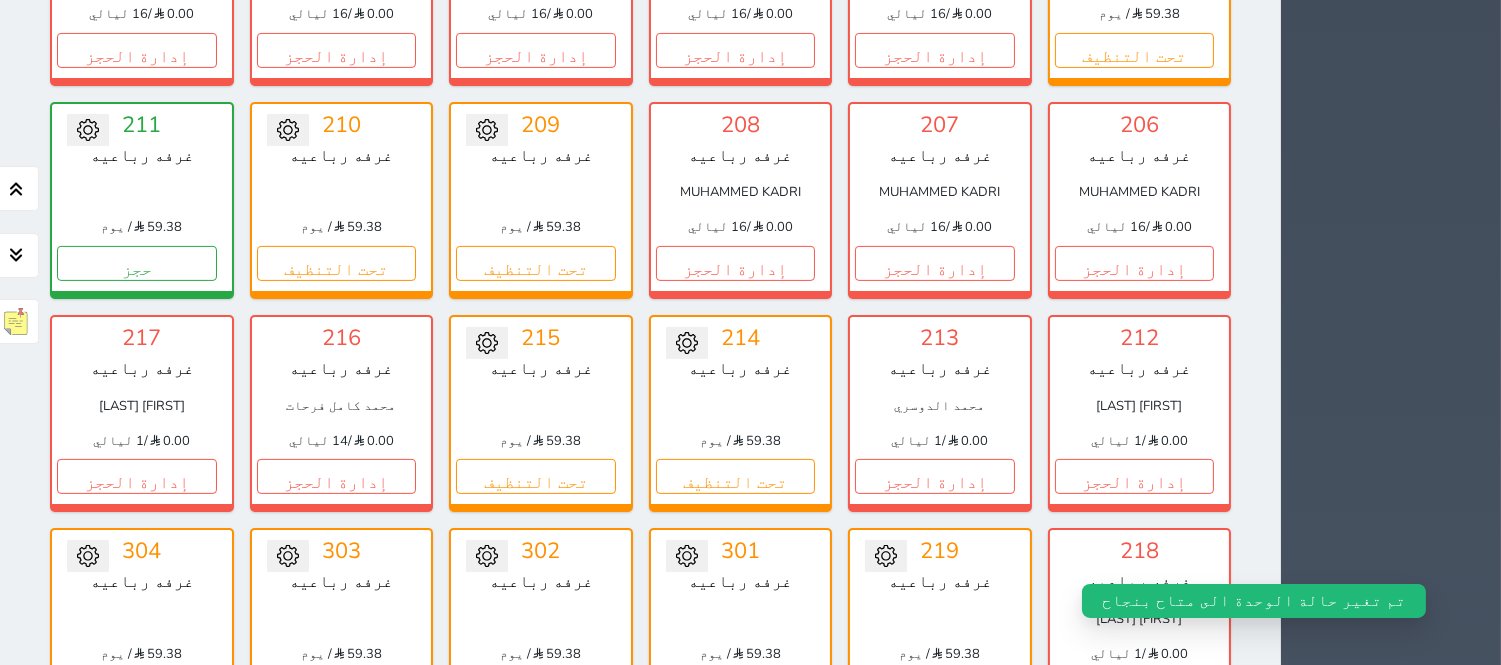 scroll, scrollTop: 1115, scrollLeft: 0, axis: vertical 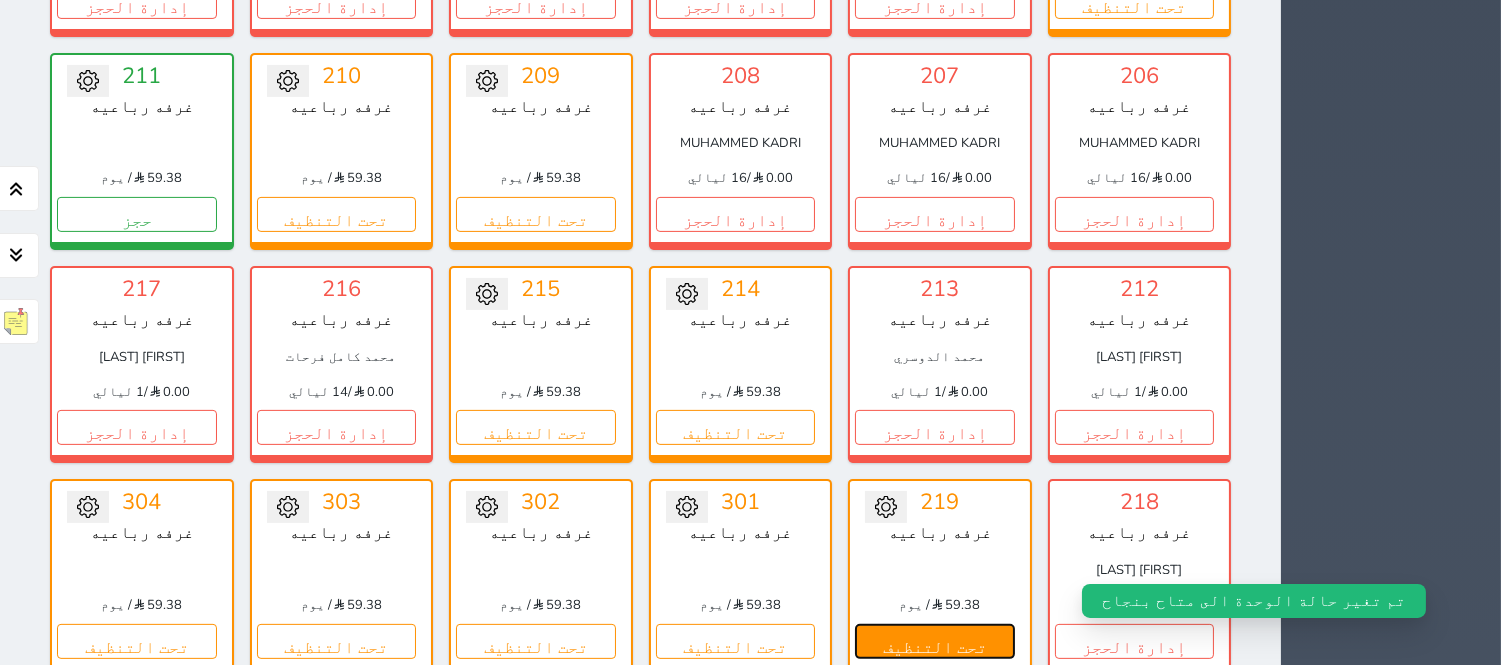 click on "تحت التنظيف" at bounding box center (935, 641) 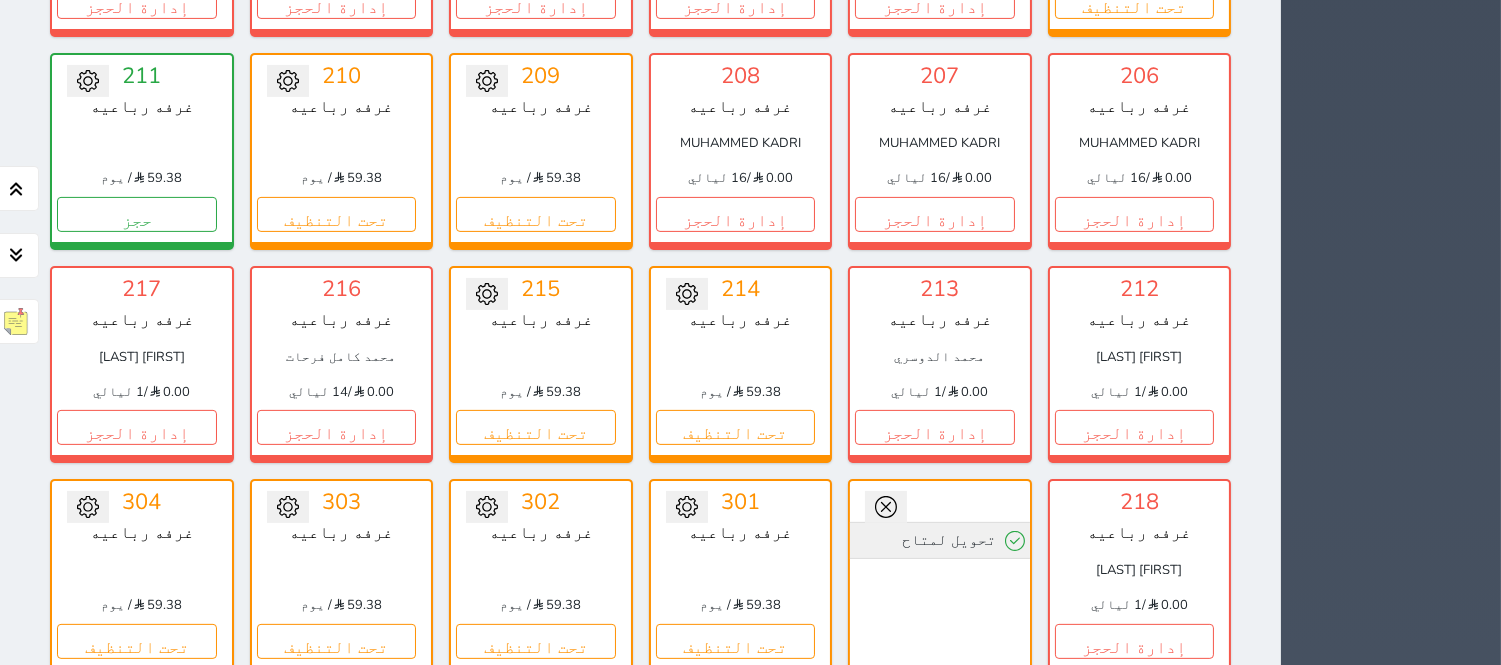 click on "تحويل لمتاح" at bounding box center (940, 540) 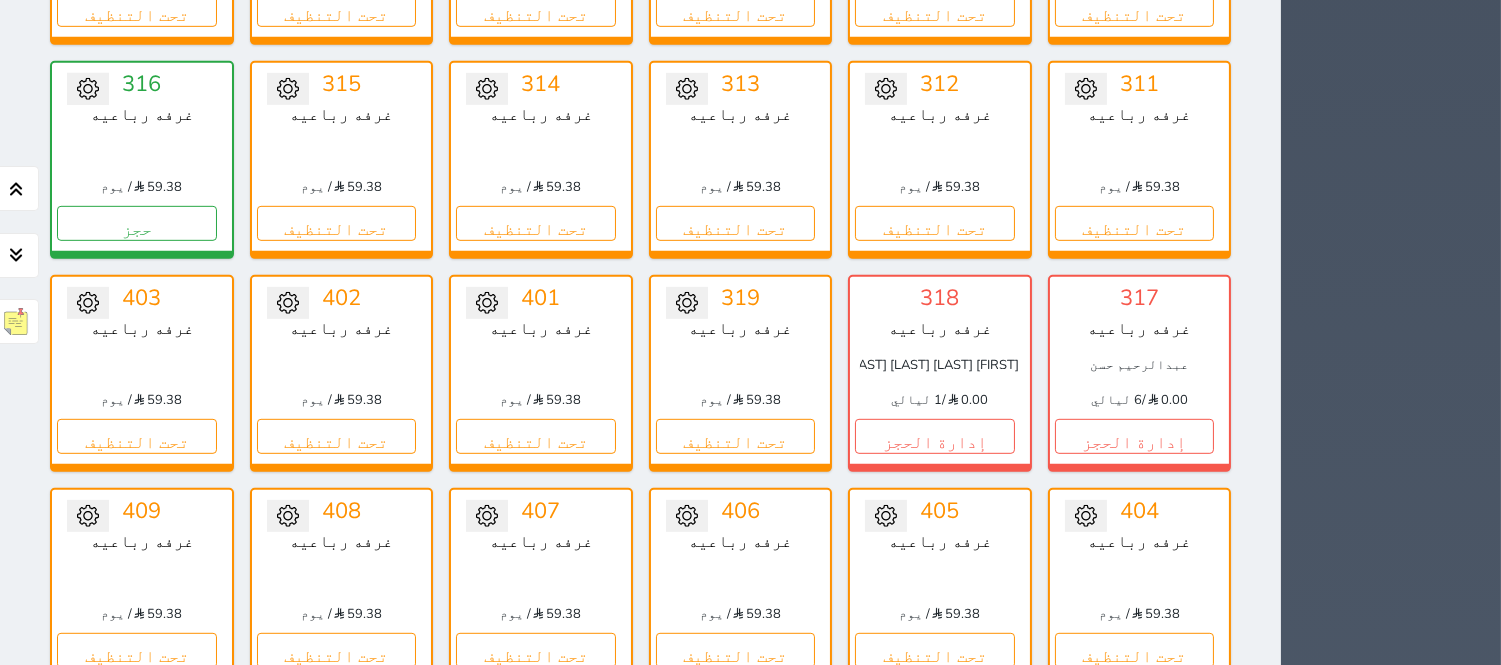scroll, scrollTop: 2152, scrollLeft: 0, axis: vertical 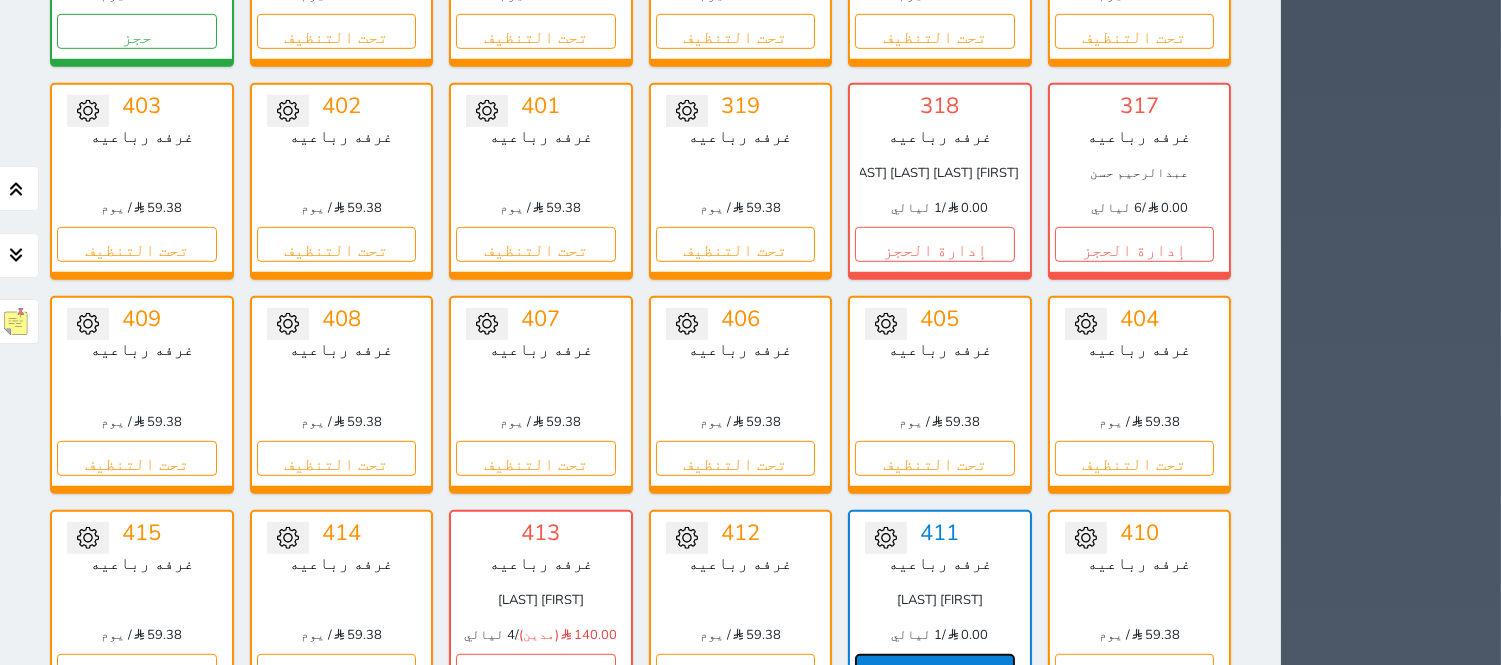 click on "إدارة الحجز" at bounding box center (935, 671) 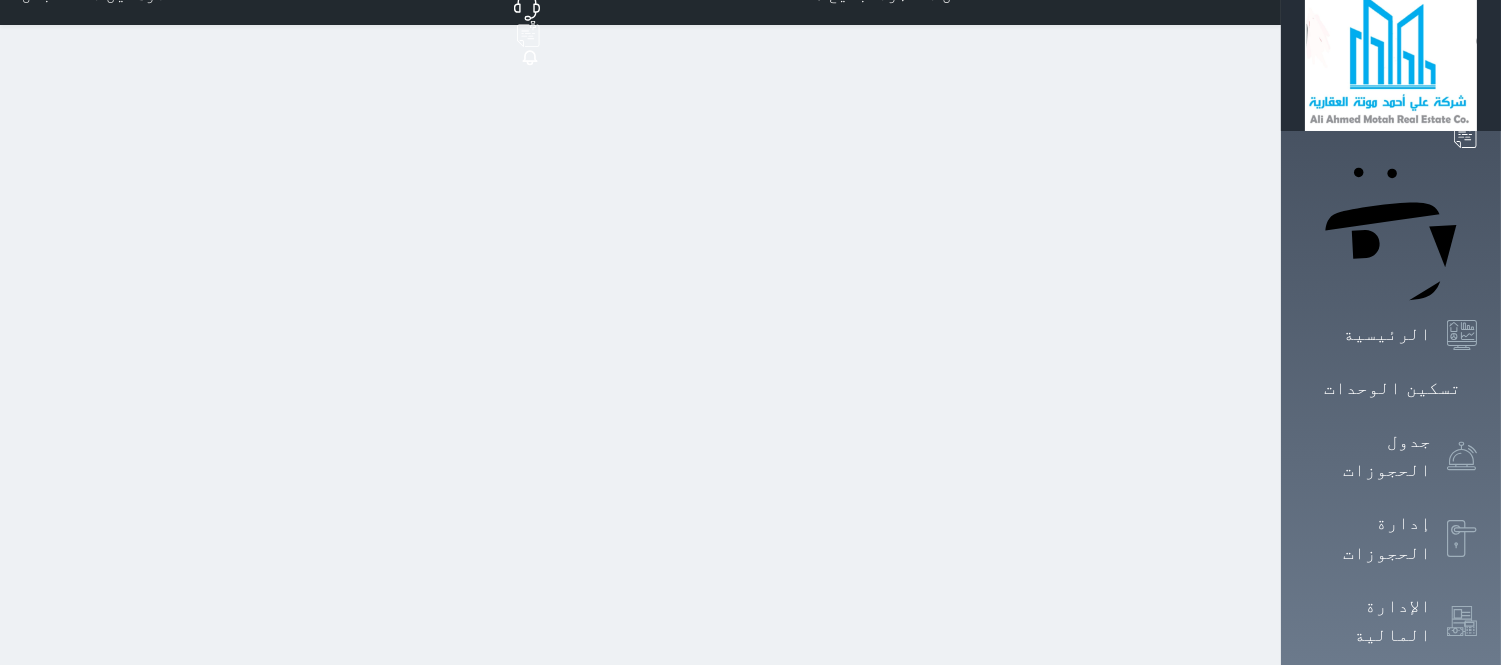 scroll, scrollTop: 0, scrollLeft: 0, axis: both 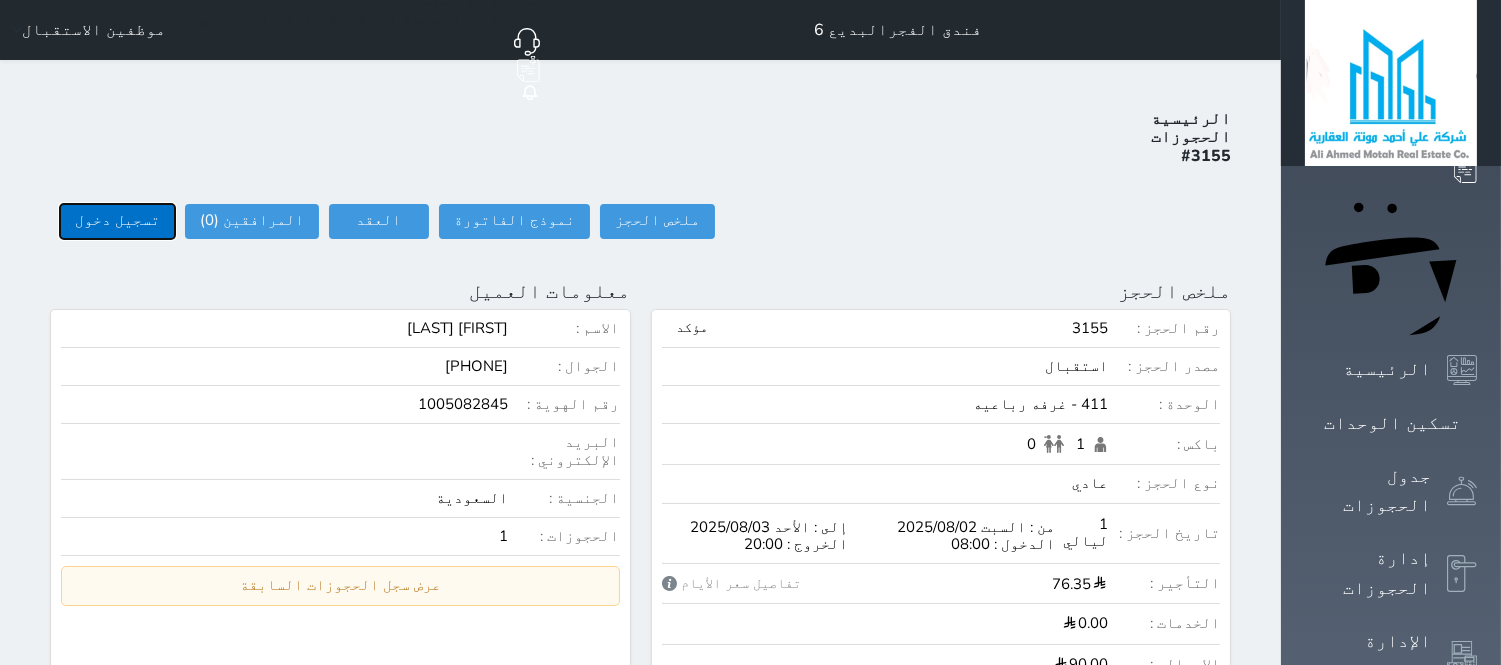 click on "تسجيل دخول" at bounding box center (117, 221) 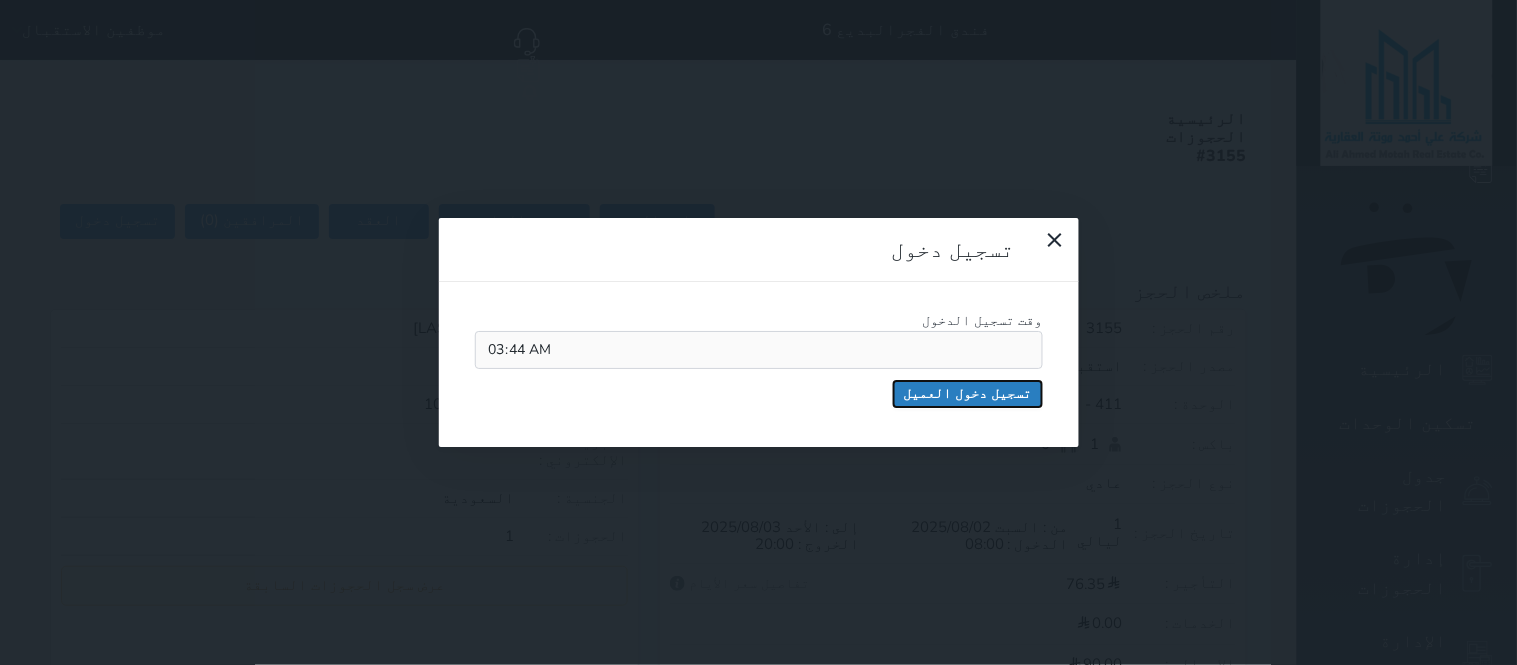 click on "تسجيل دخول العميل" at bounding box center (968, 394) 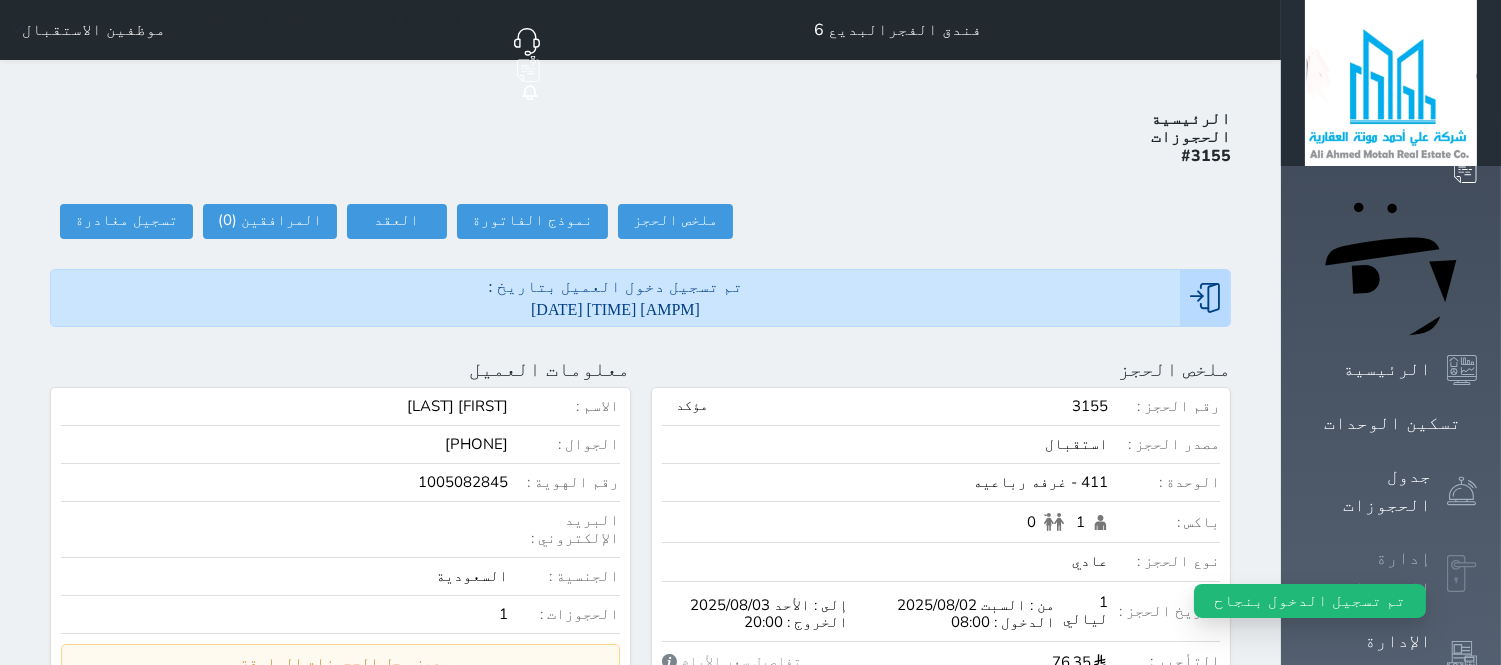 click 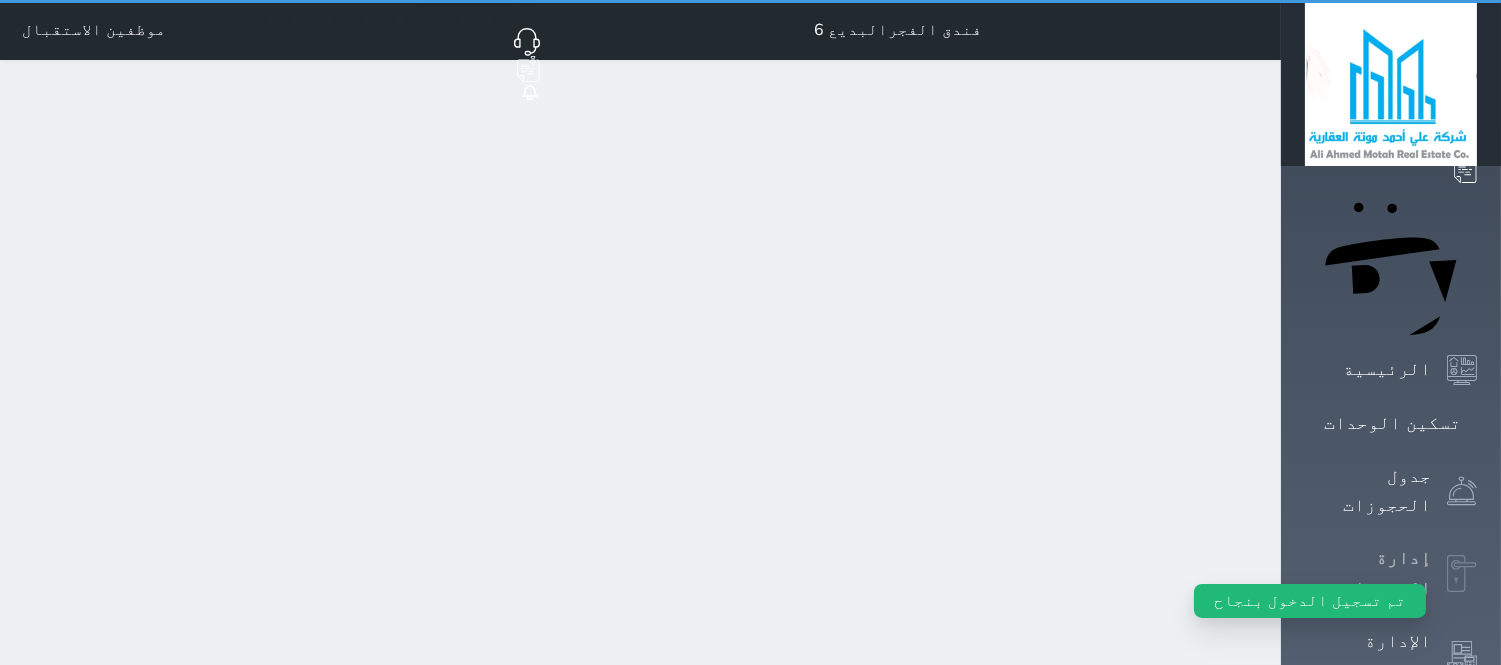select on "open_all" 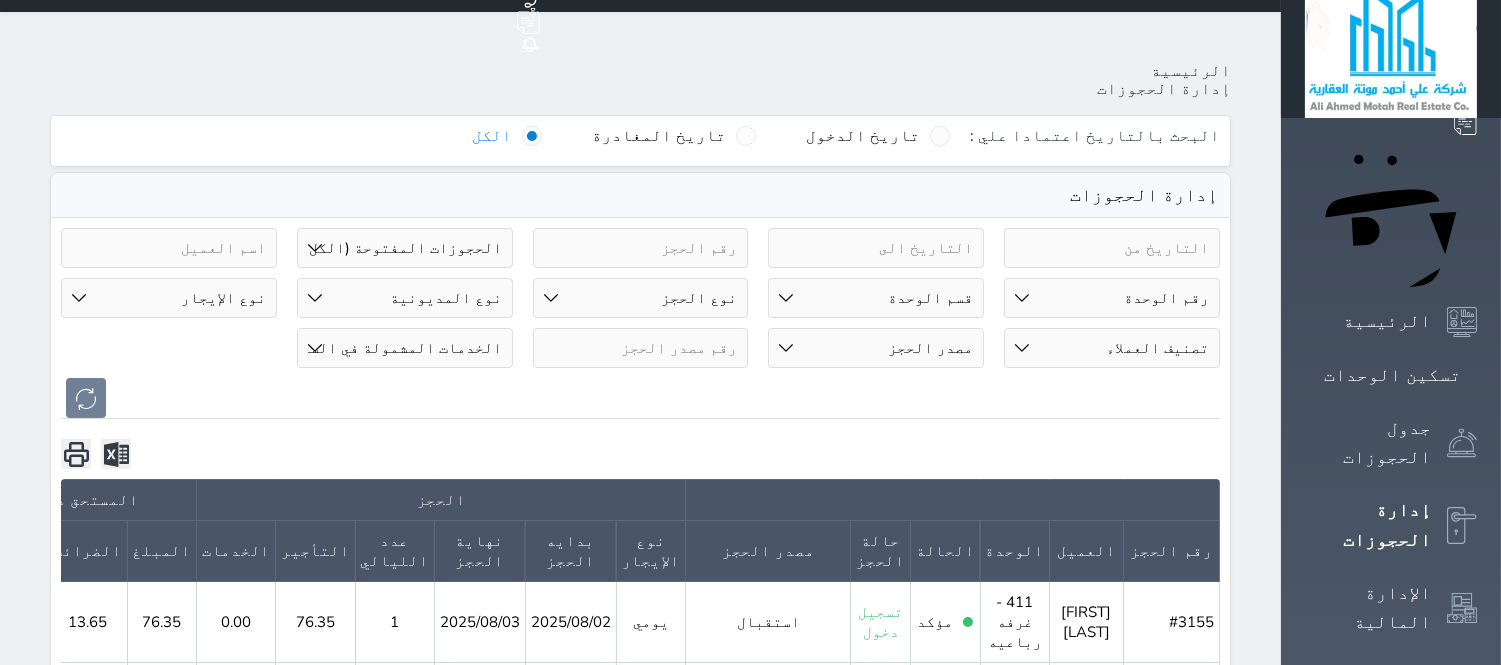 scroll, scrollTop: 0, scrollLeft: 0, axis: both 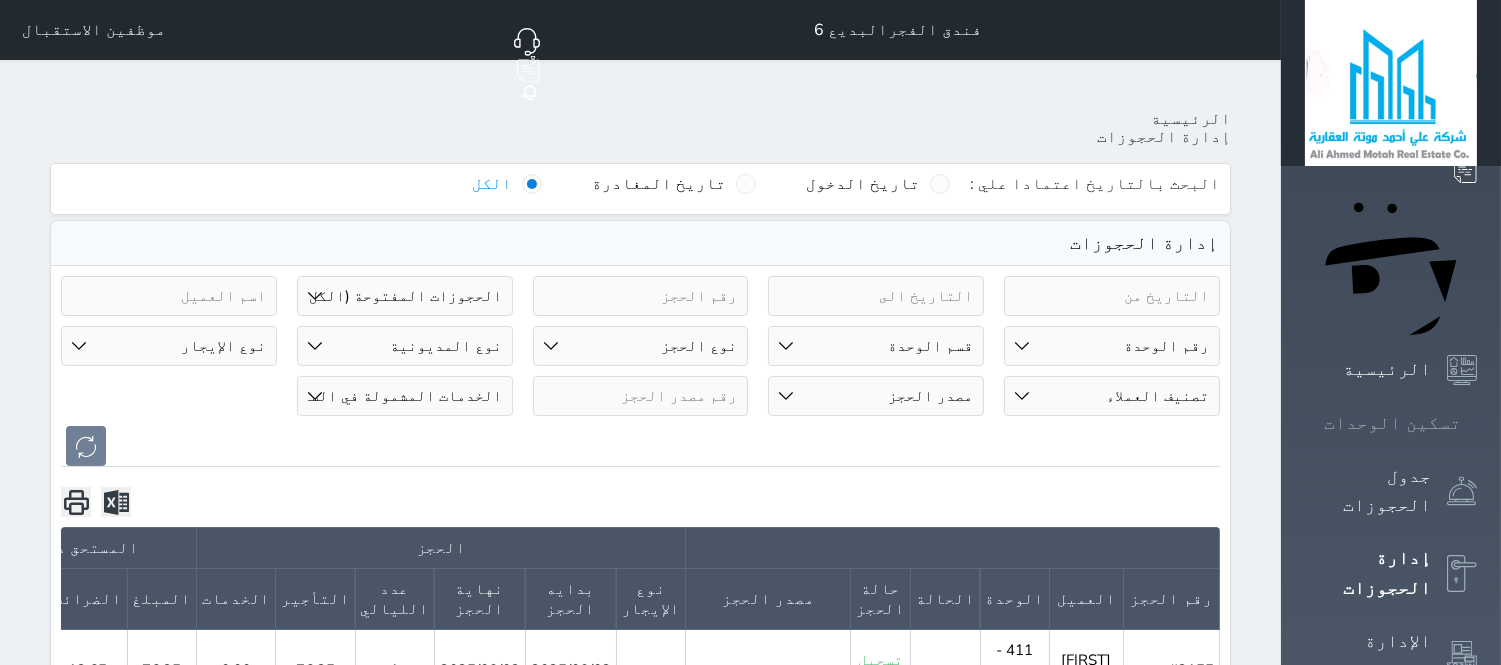 click 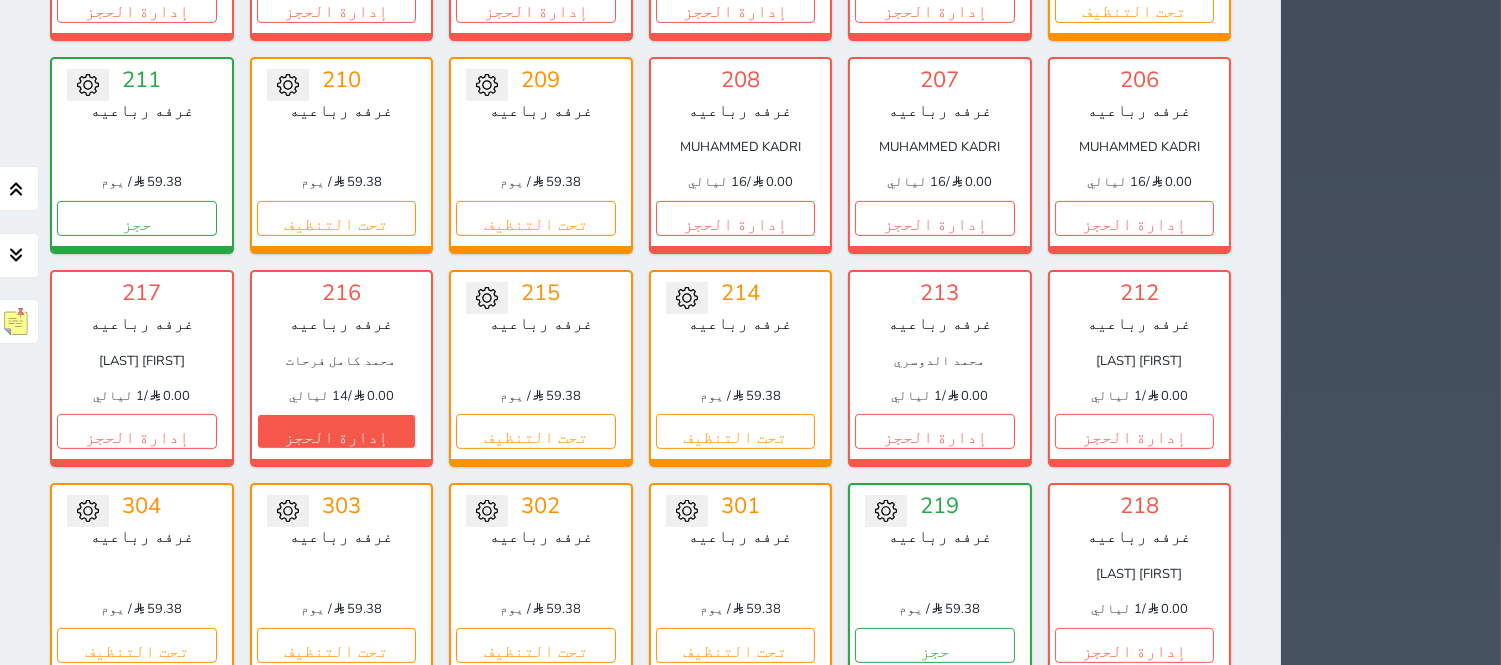 scroll, scrollTop: 1115, scrollLeft: 0, axis: vertical 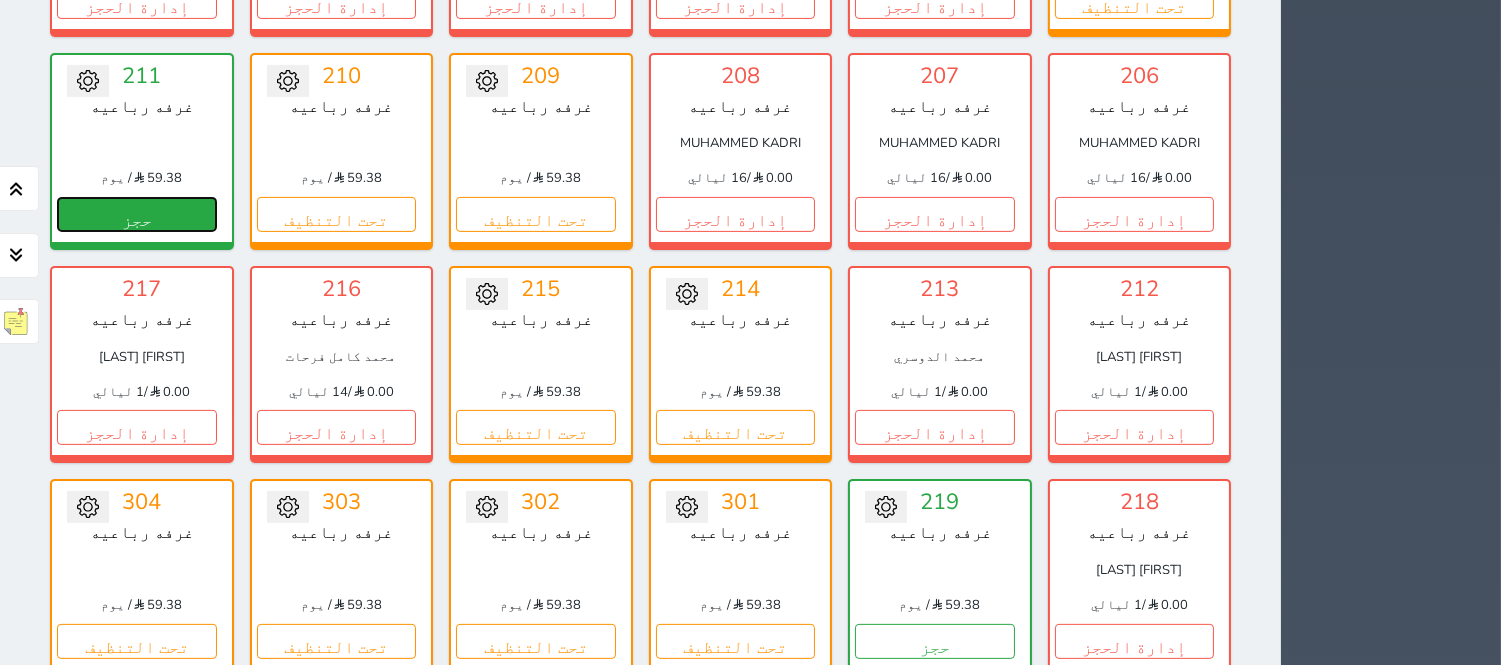 click on "حجز" at bounding box center (137, 214) 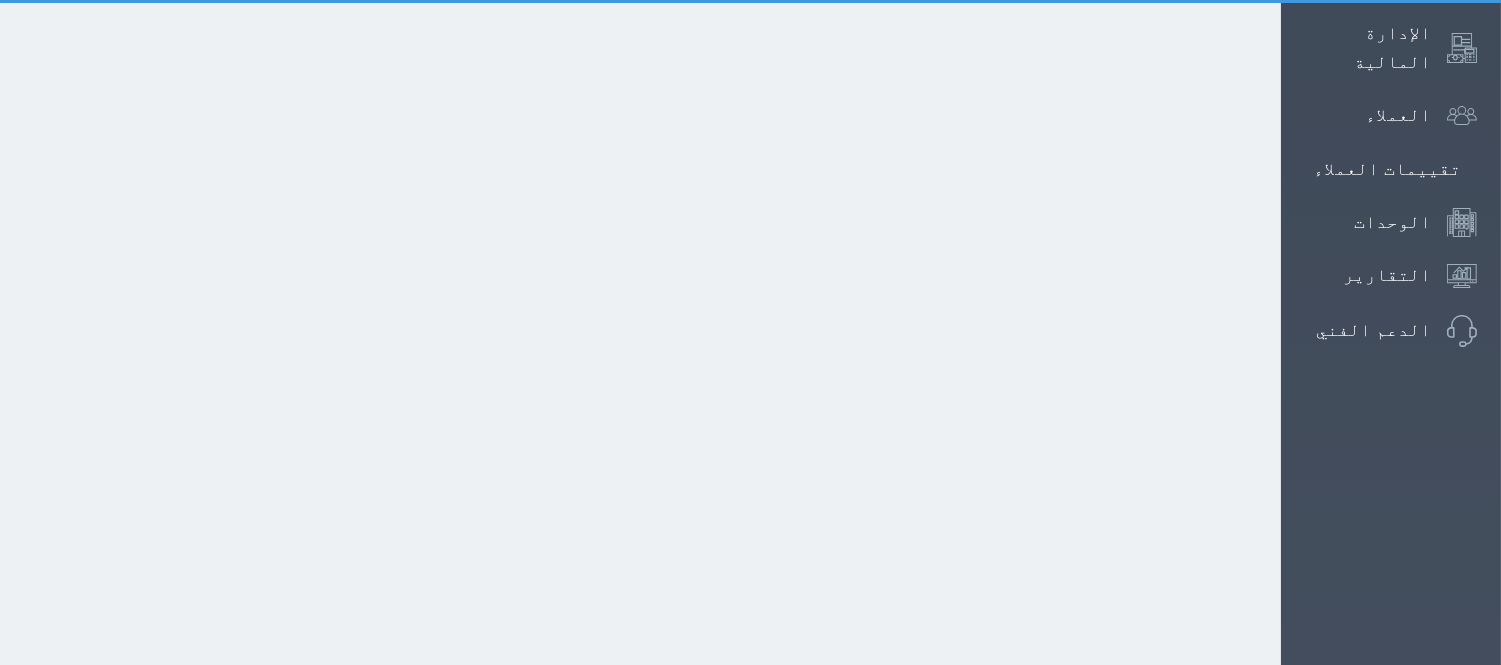 select on "1" 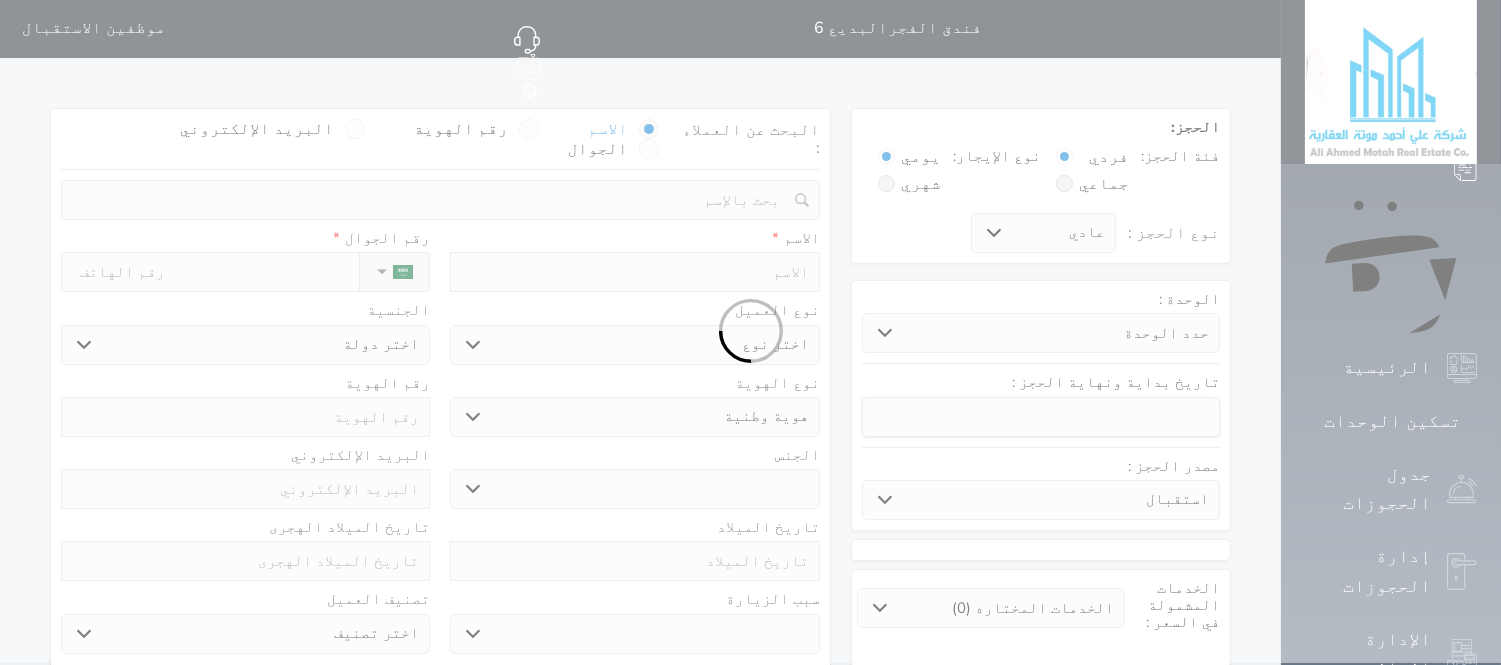 scroll, scrollTop: 0, scrollLeft: 0, axis: both 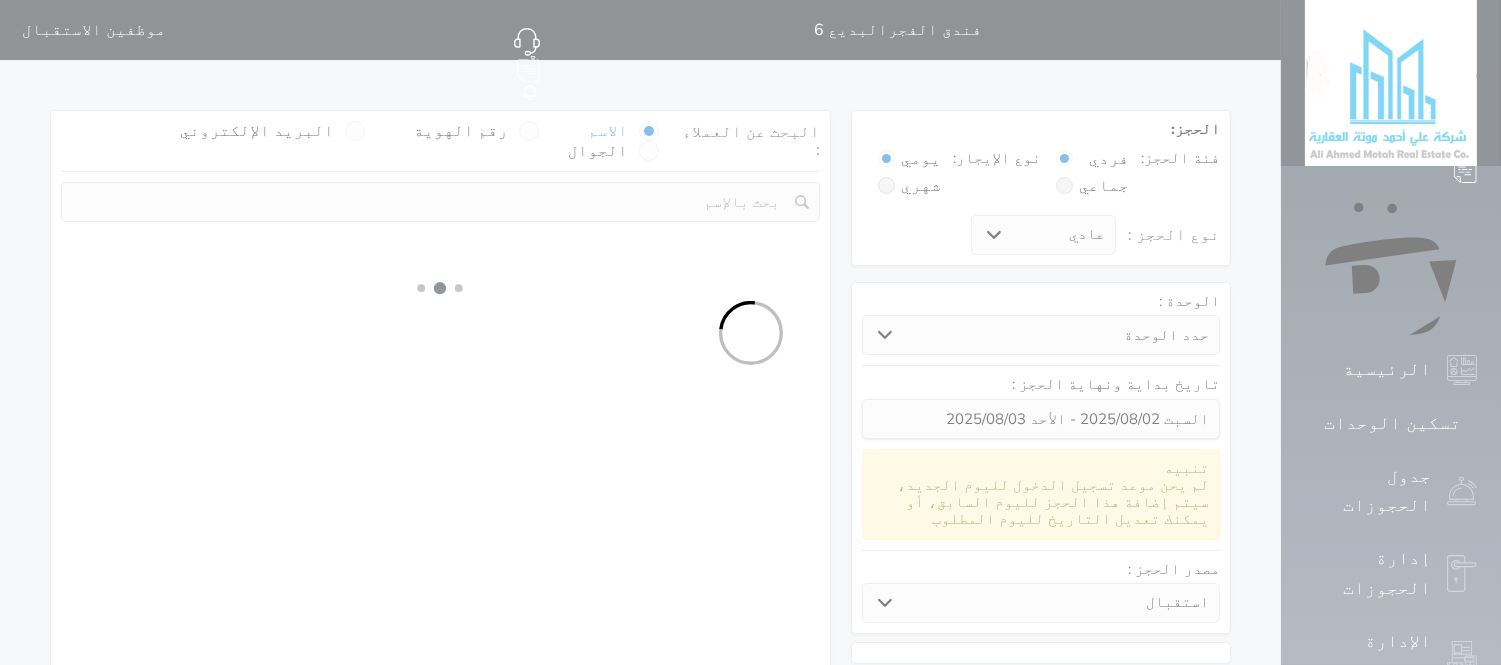 select 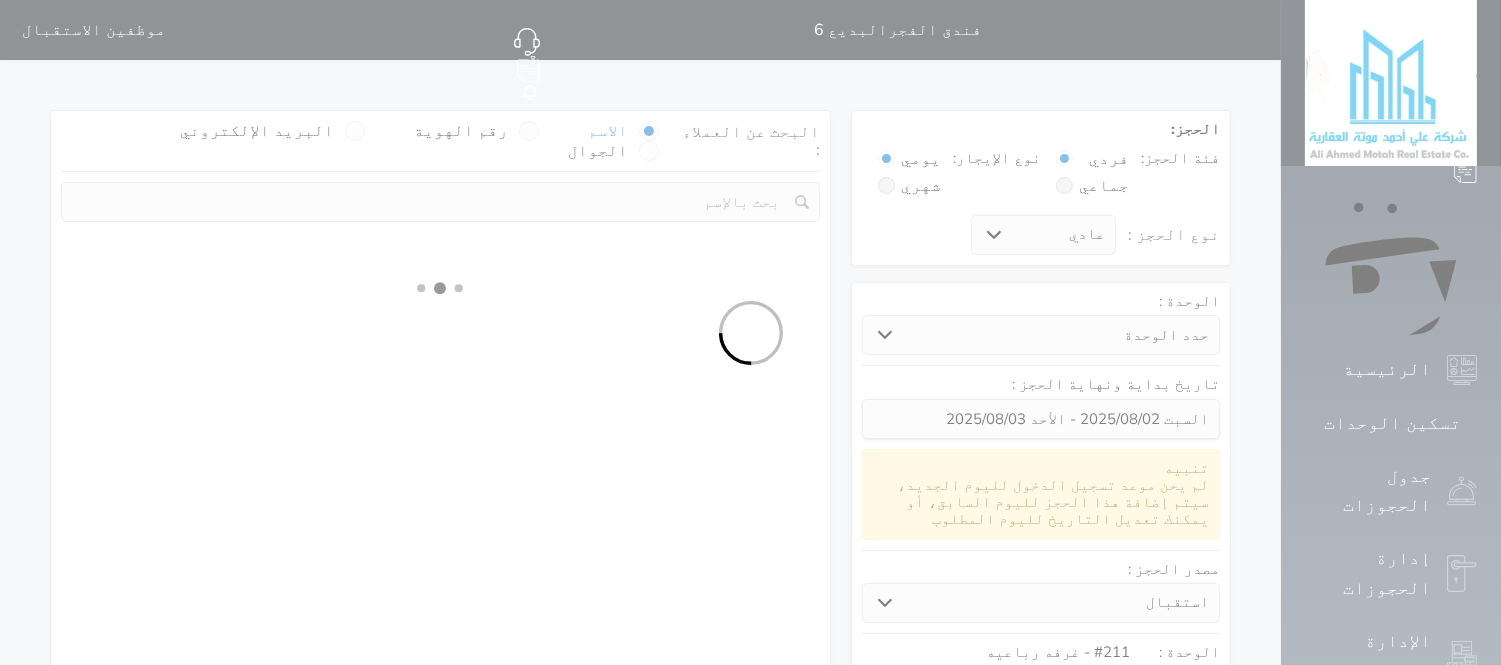 select on "1" 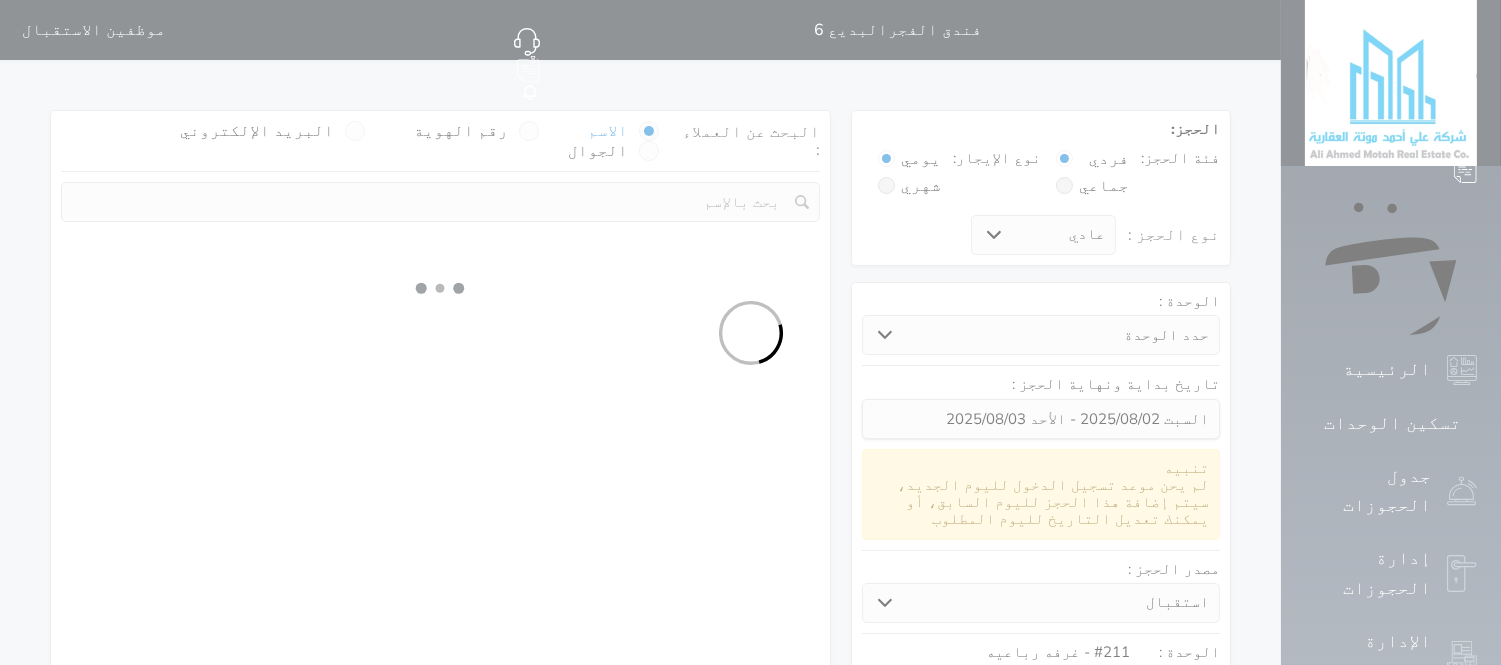 select on "113" 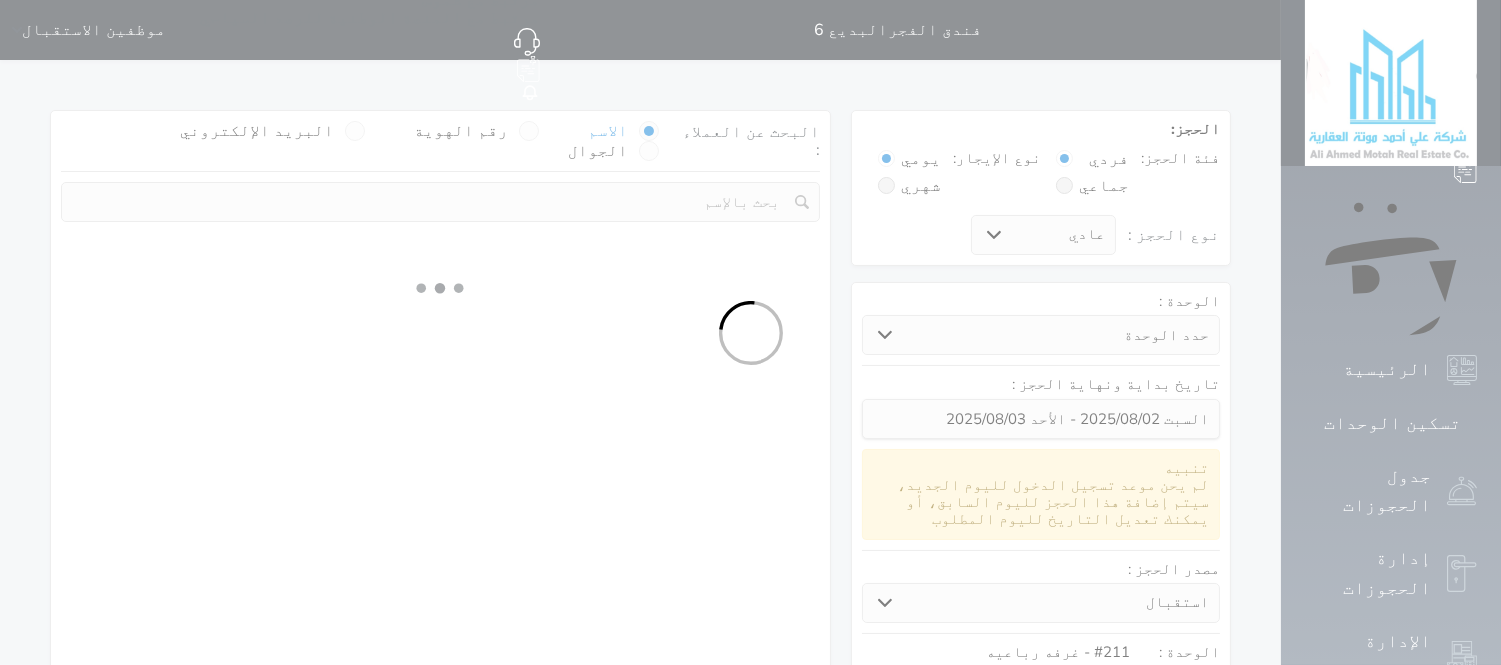 select on "1" 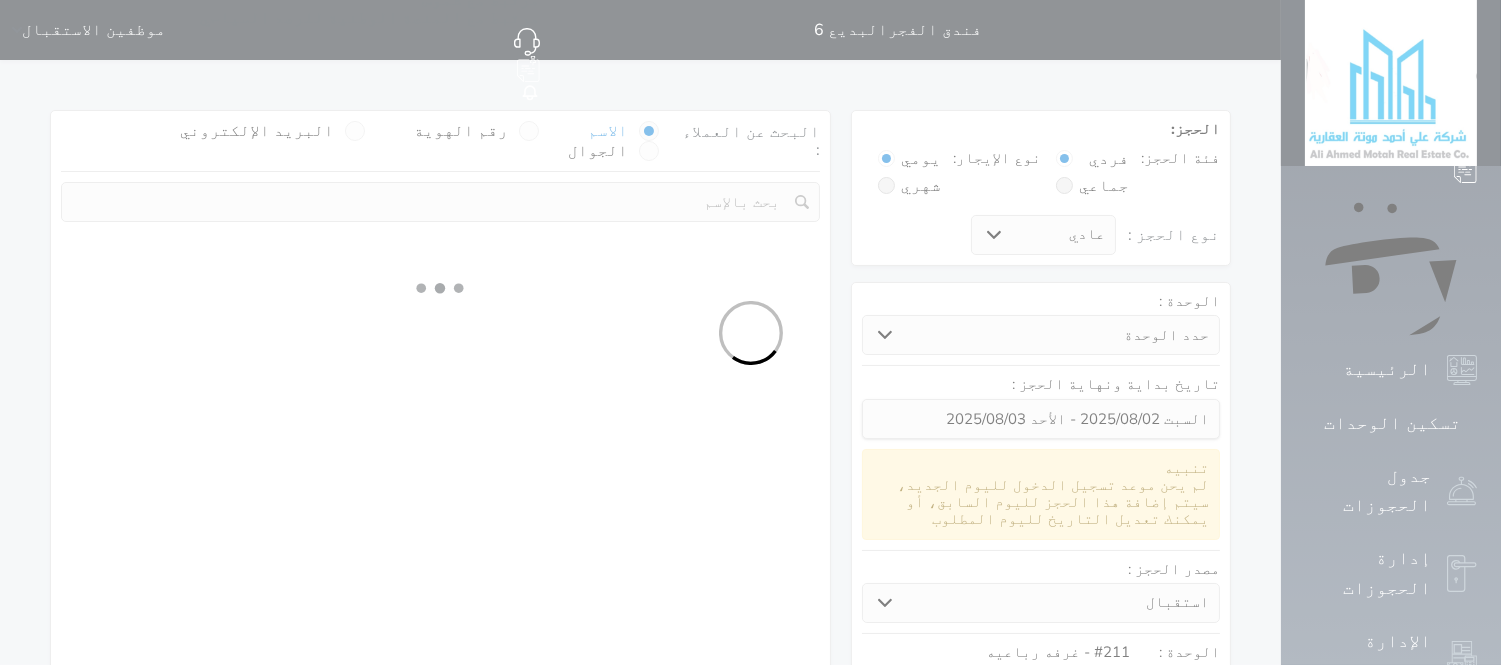 select 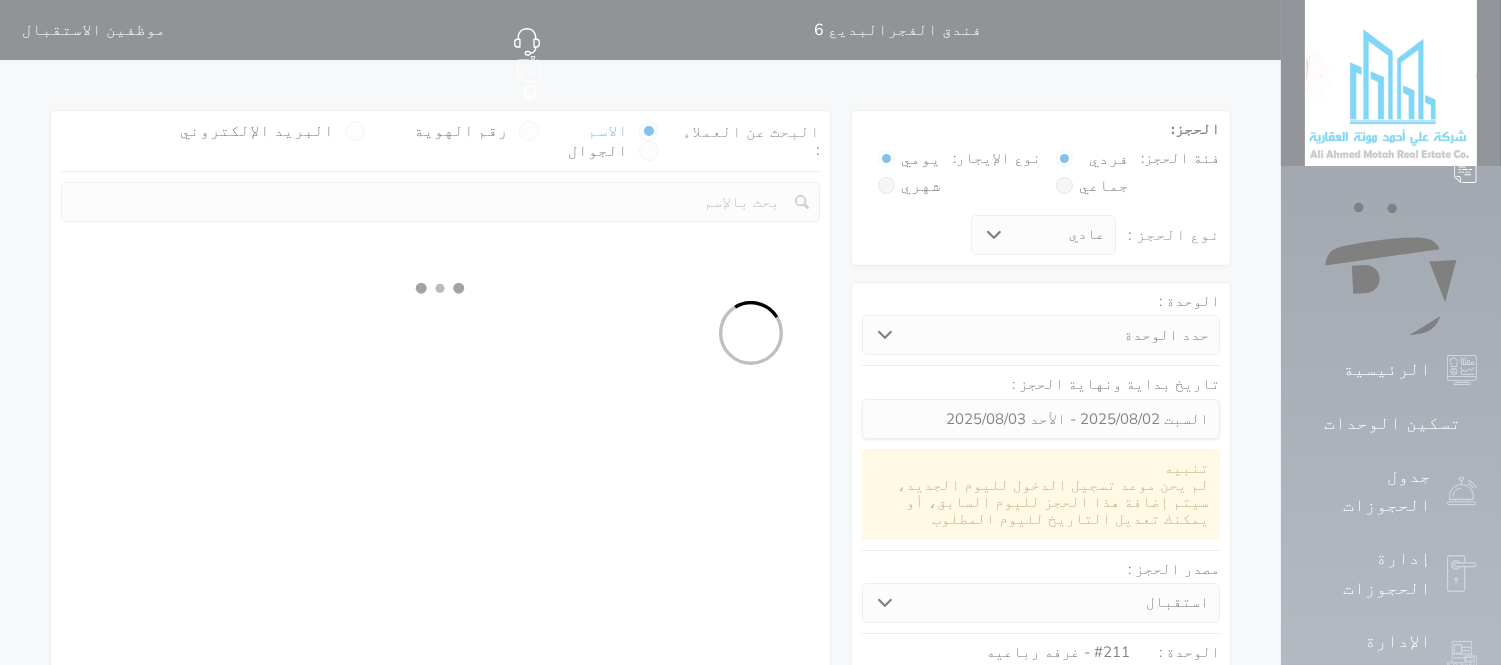 select on "7" 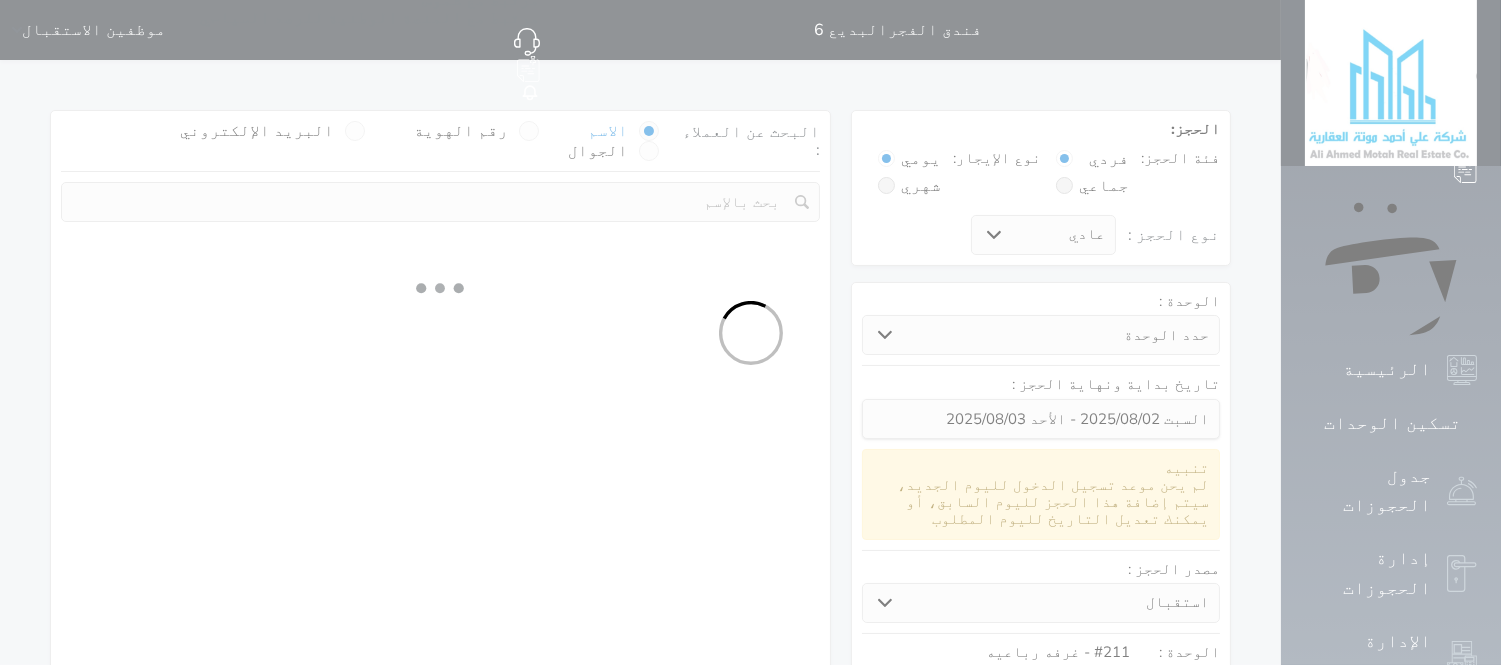 select 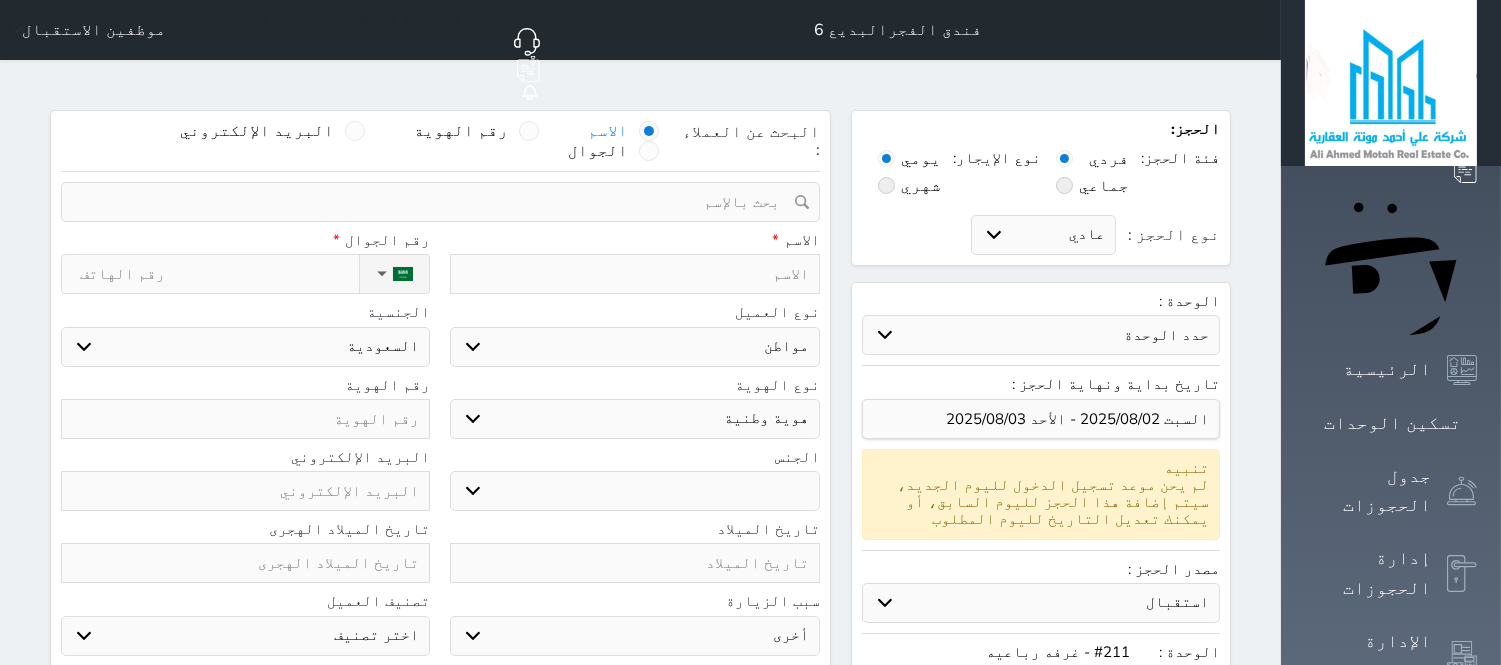 click at bounding box center [634, 274] 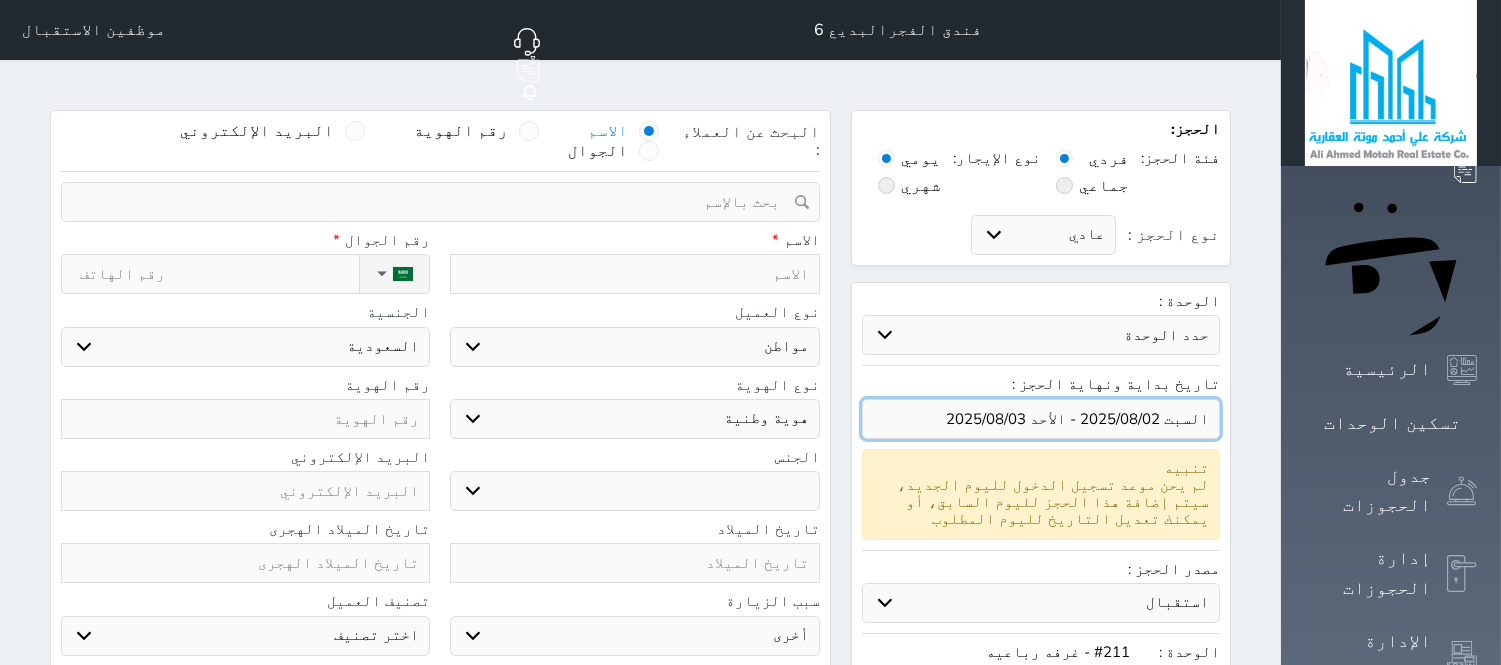 click at bounding box center (1041, 419) 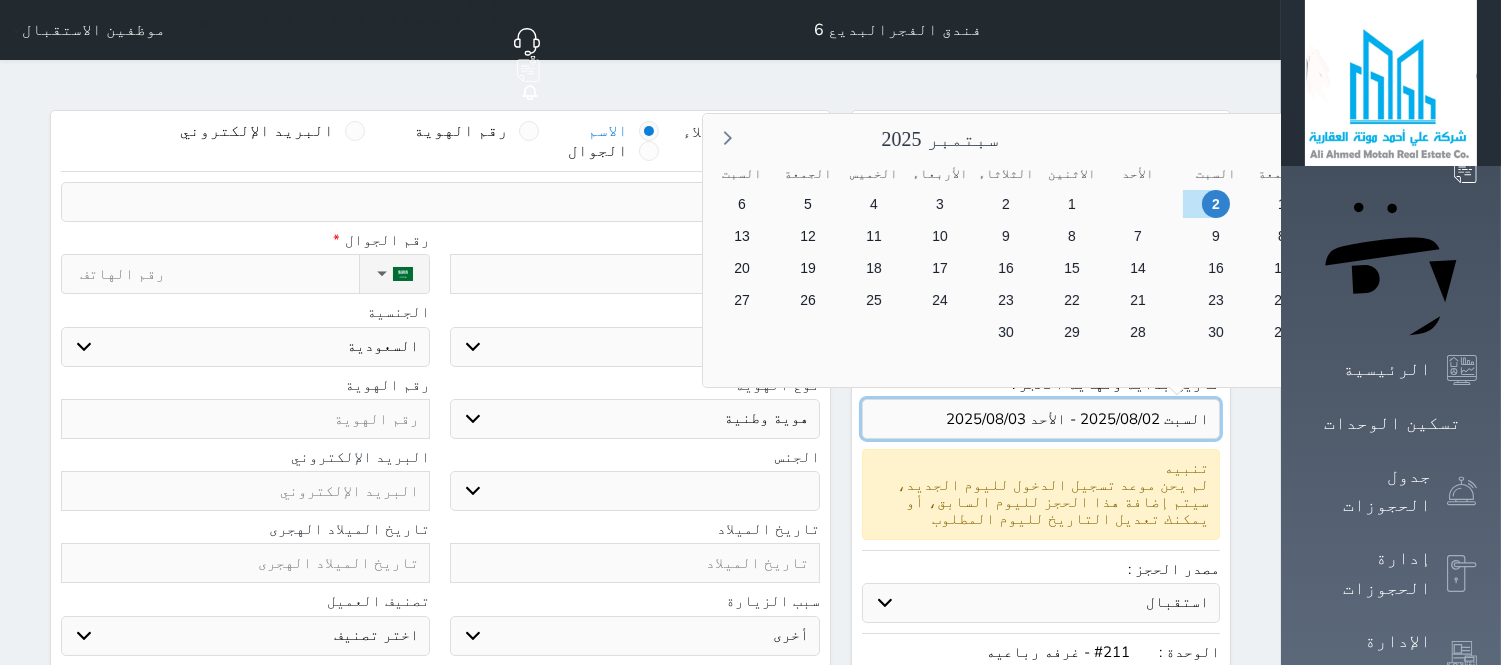 select 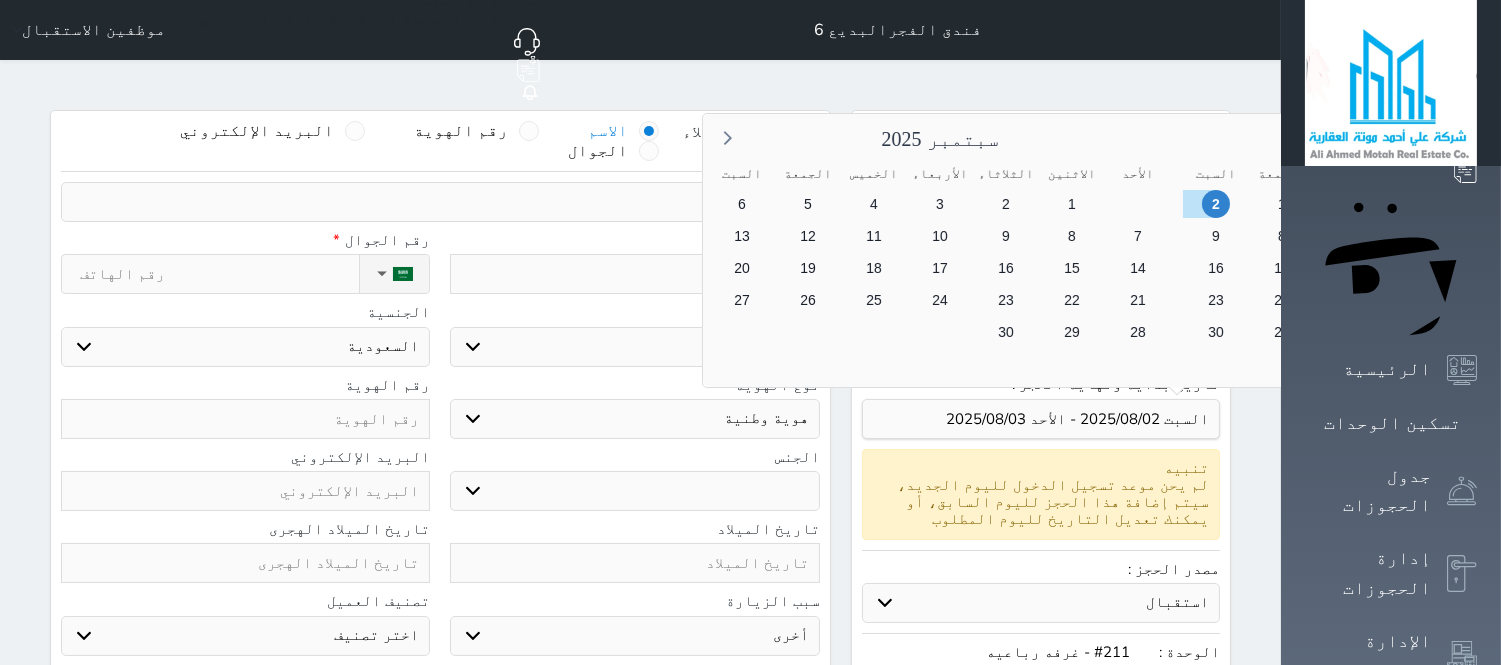 click on "الاسم *" at bounding box center (634, 240) 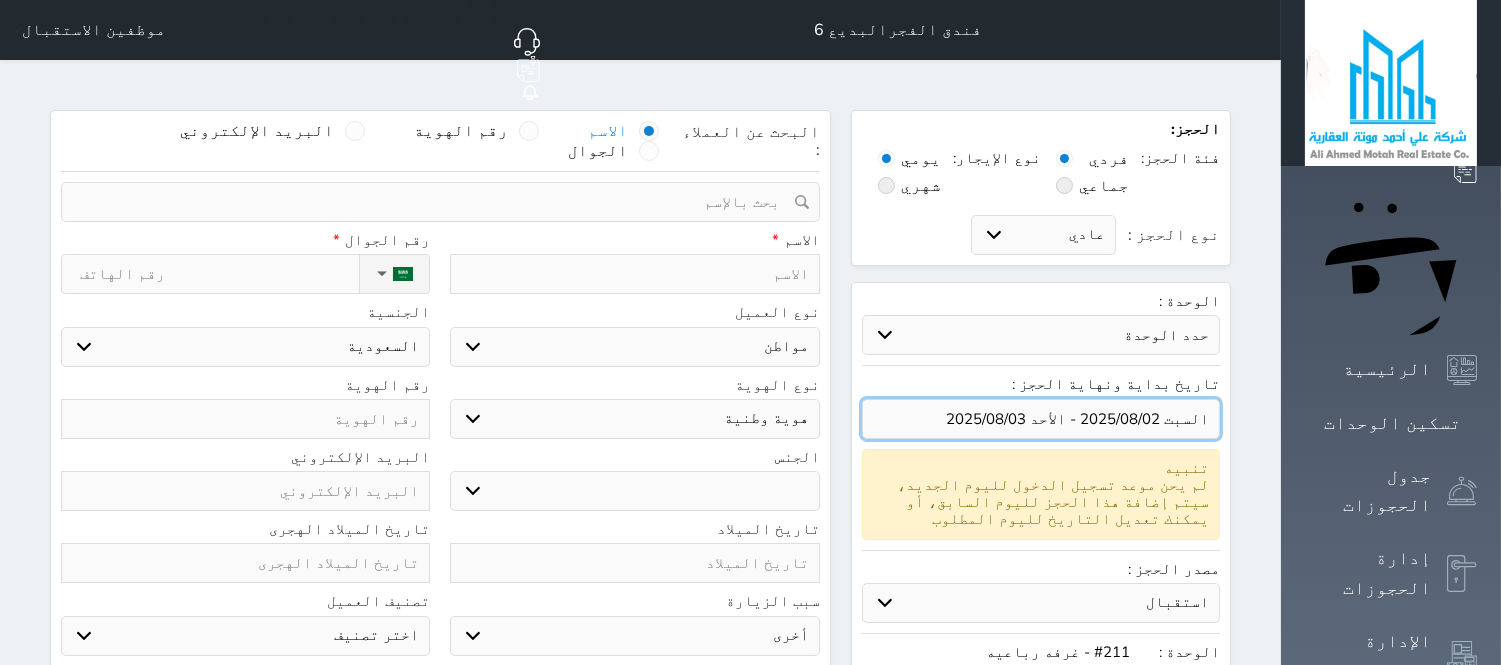 click at bounding box center (1041, 419) 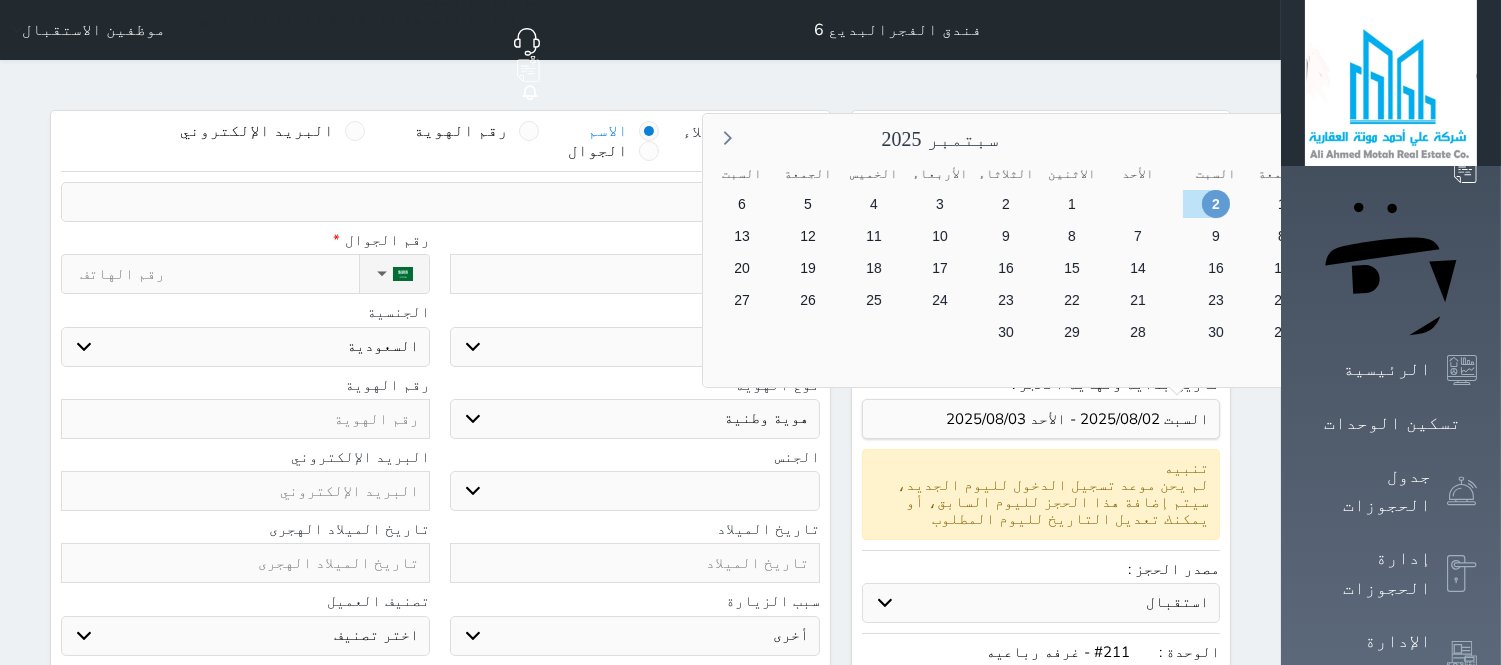 click on "2" at bounding box center (1215, 204) 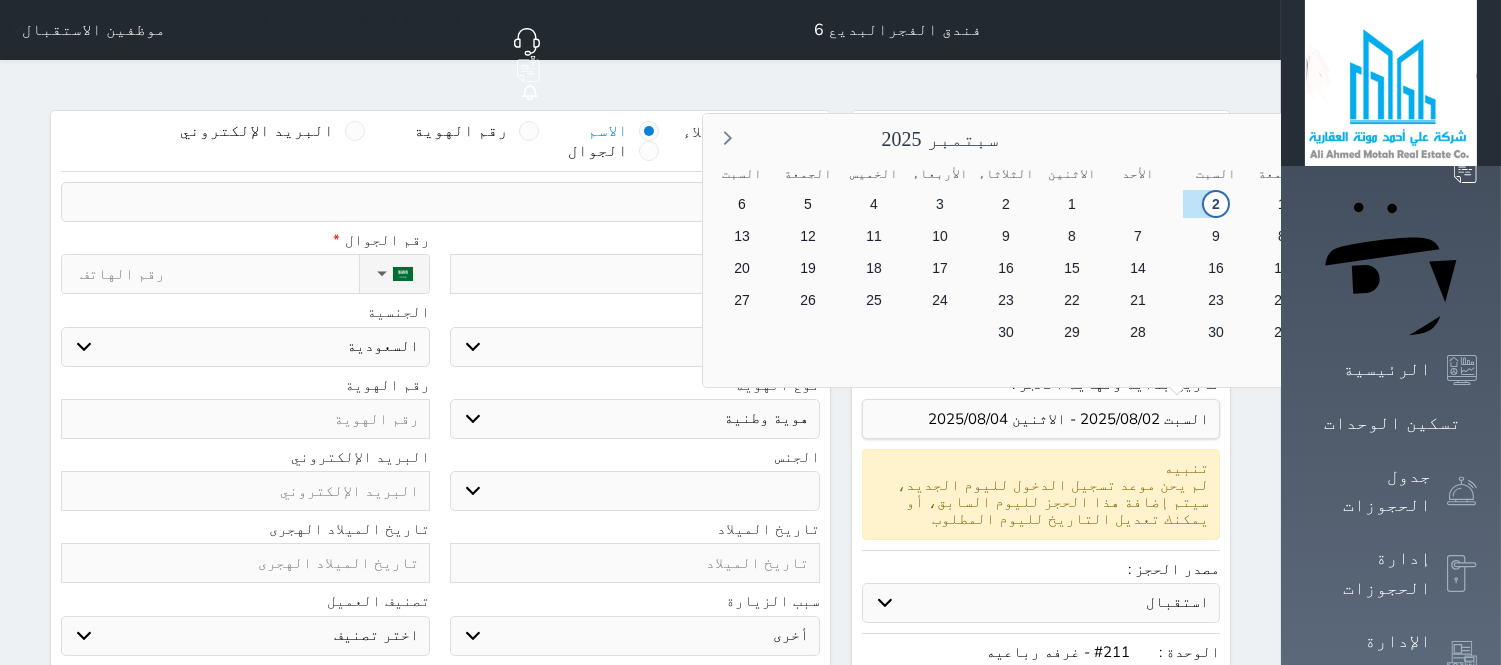 click on "4" at bounding box center [1545, 236] 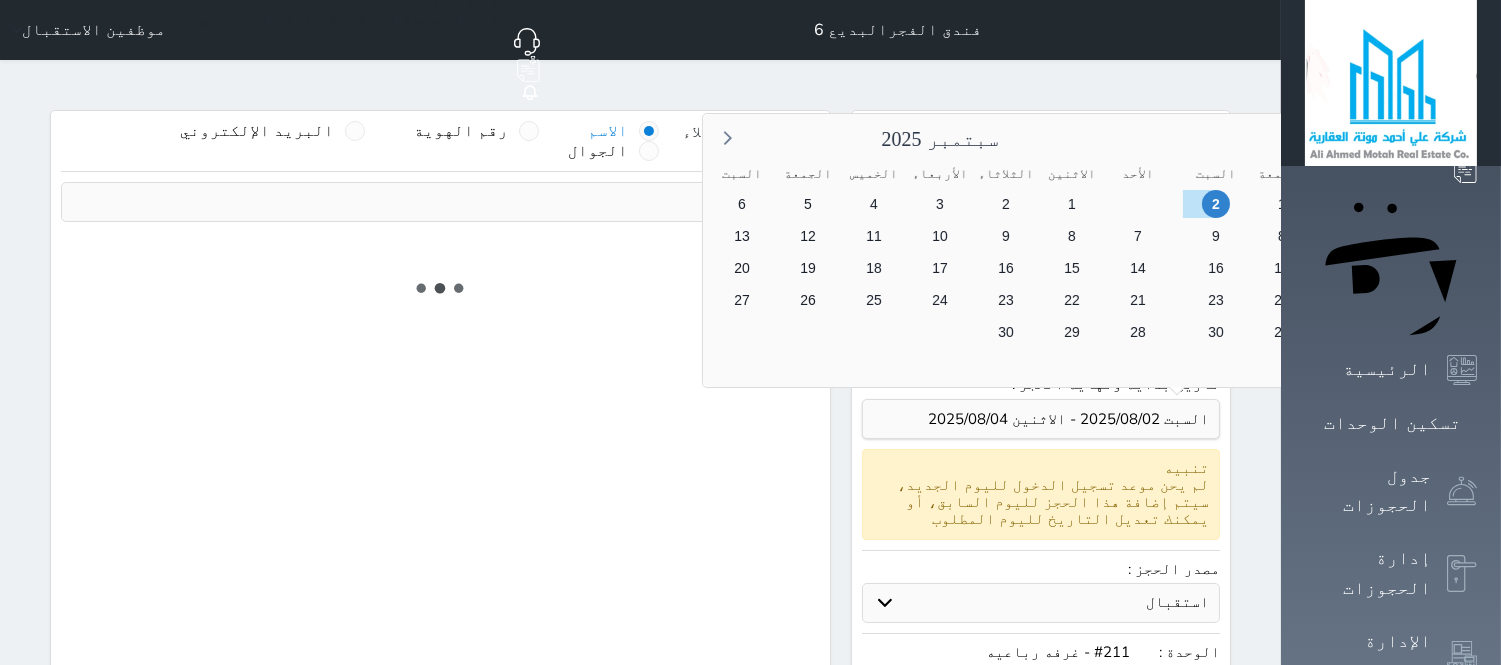 type on "2" 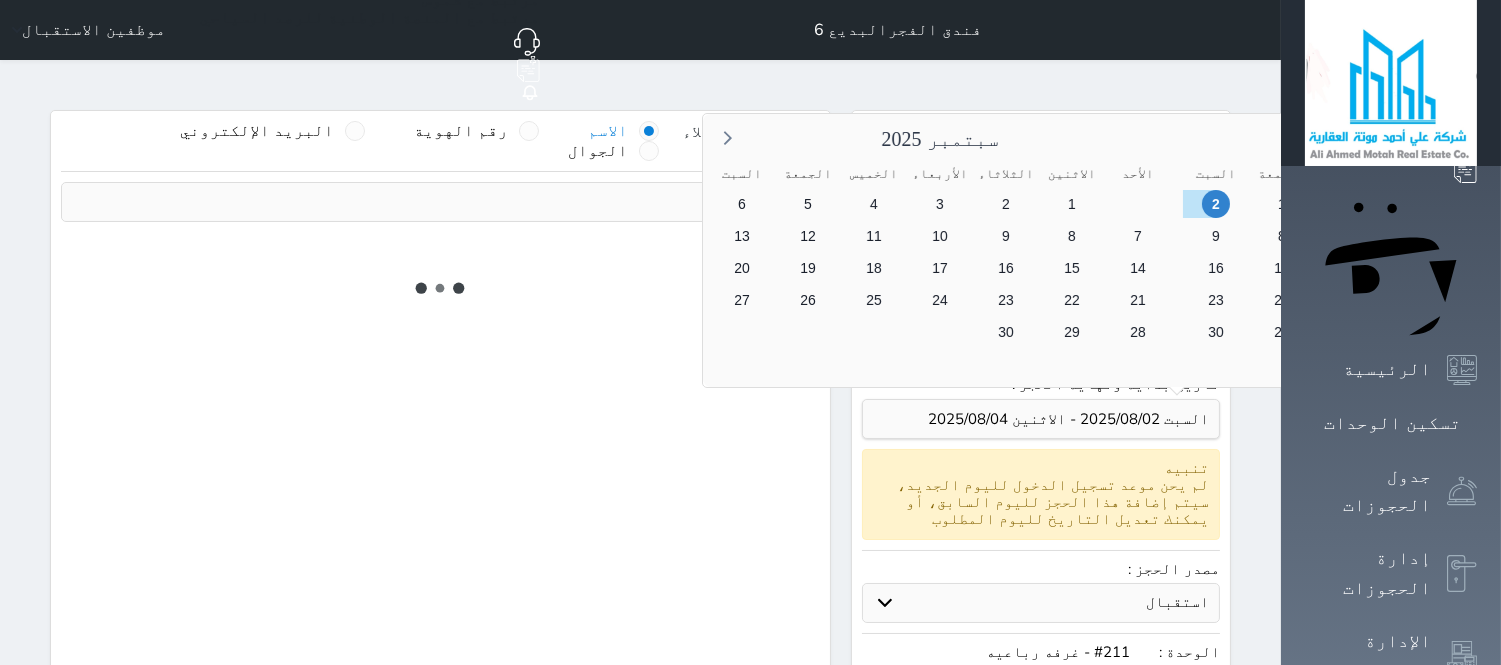 select on "1" 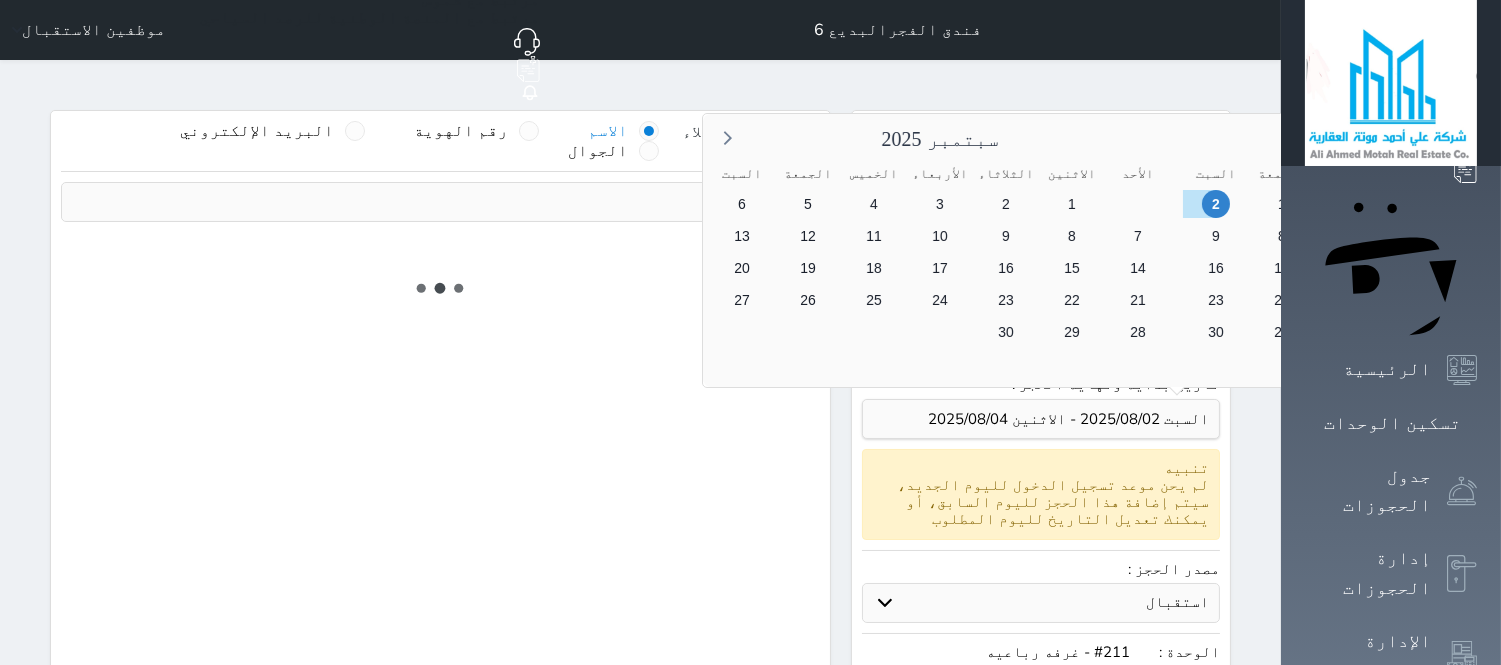 select on "113" 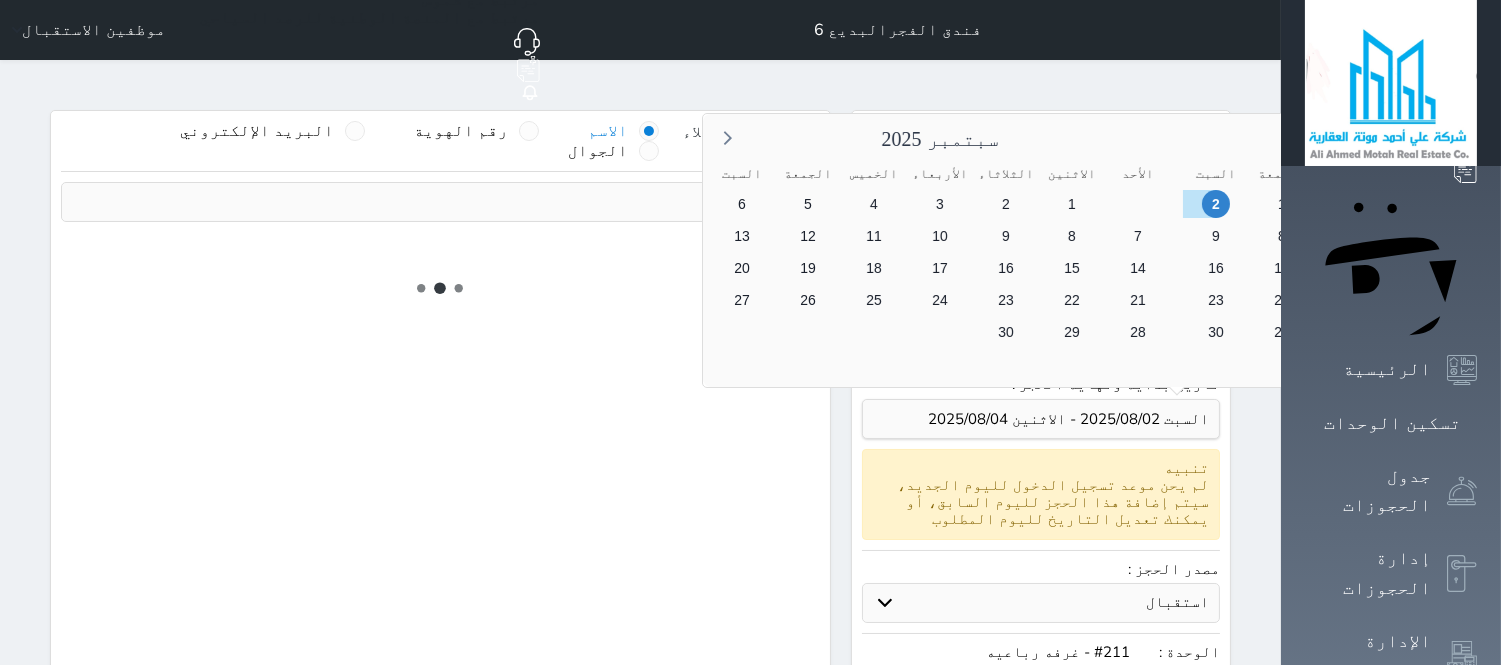 select on "1" 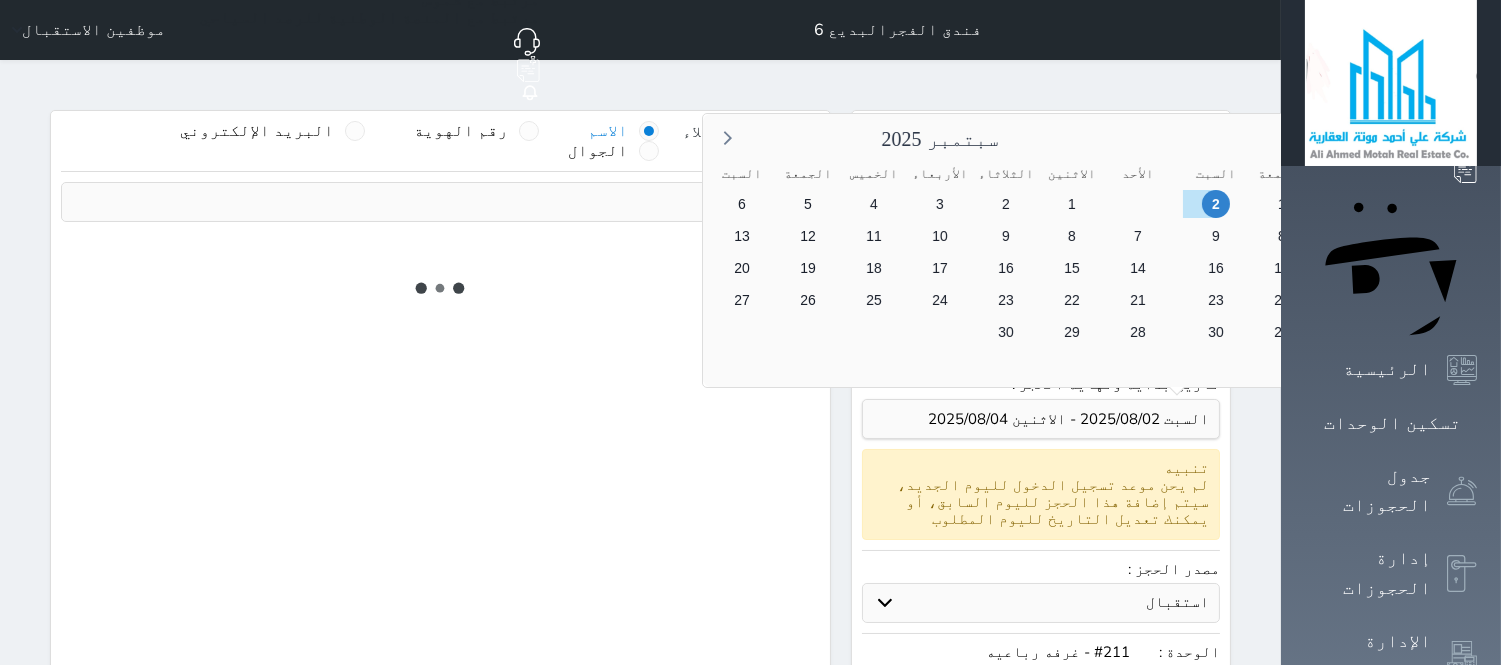 select 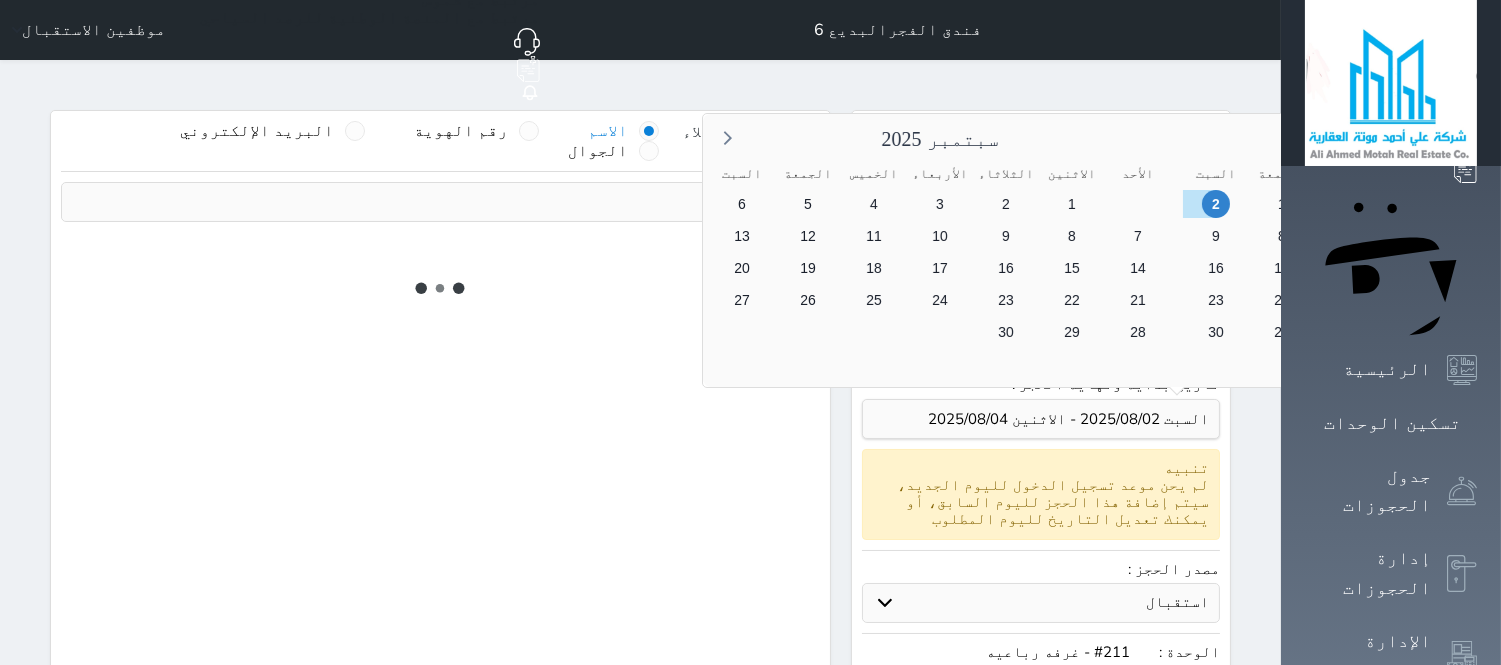 select on "7" 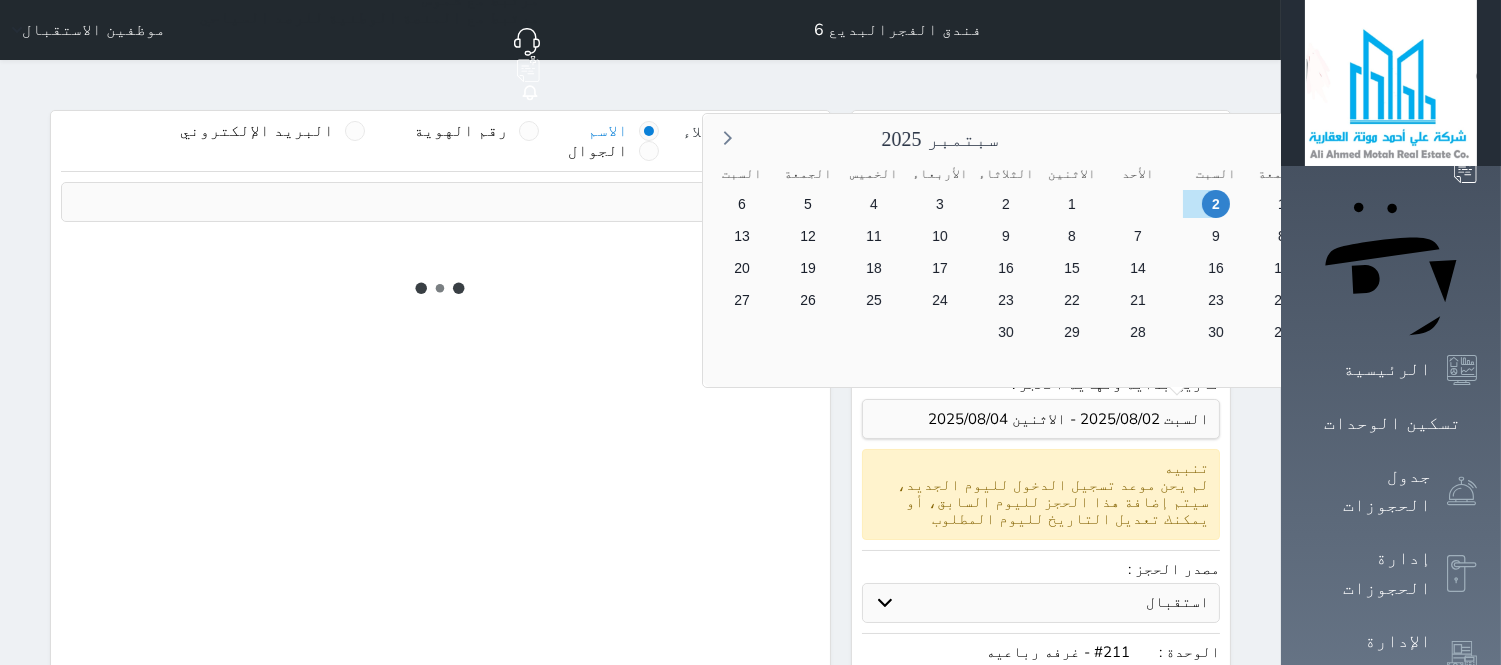 select 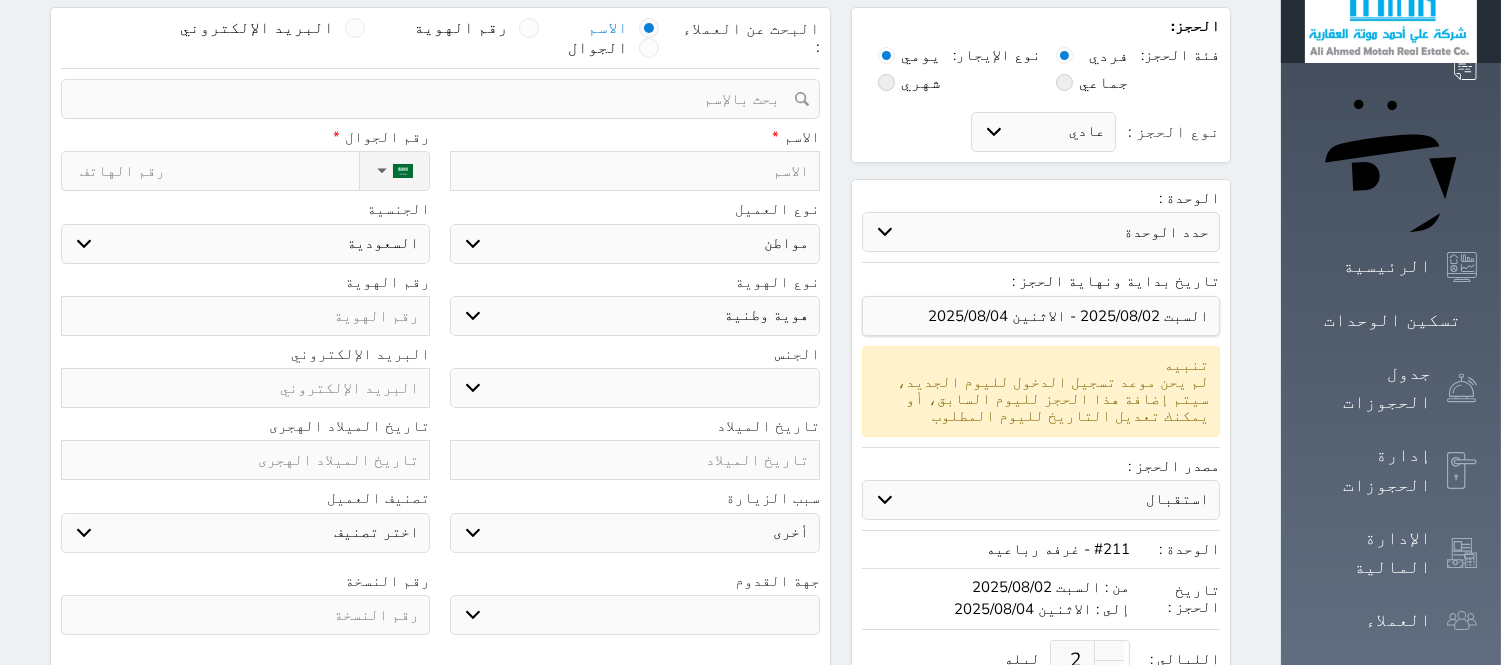 select 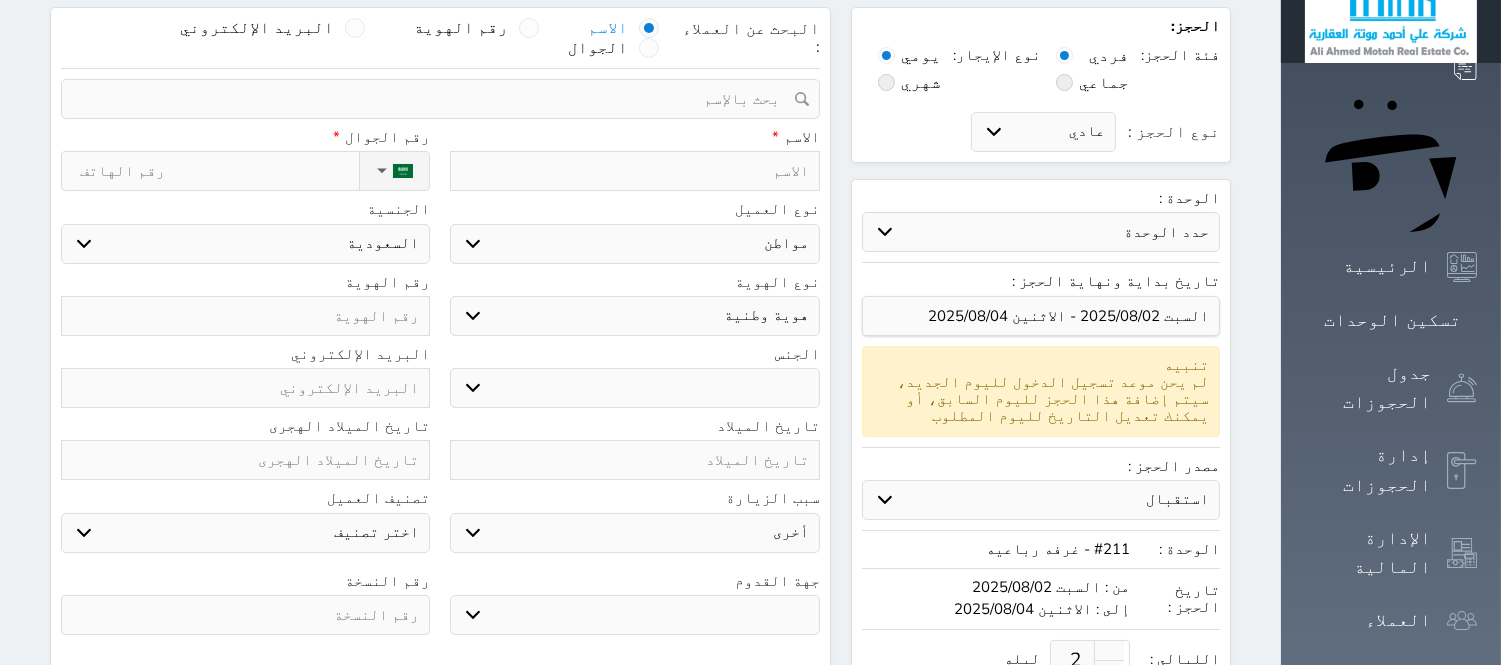 select 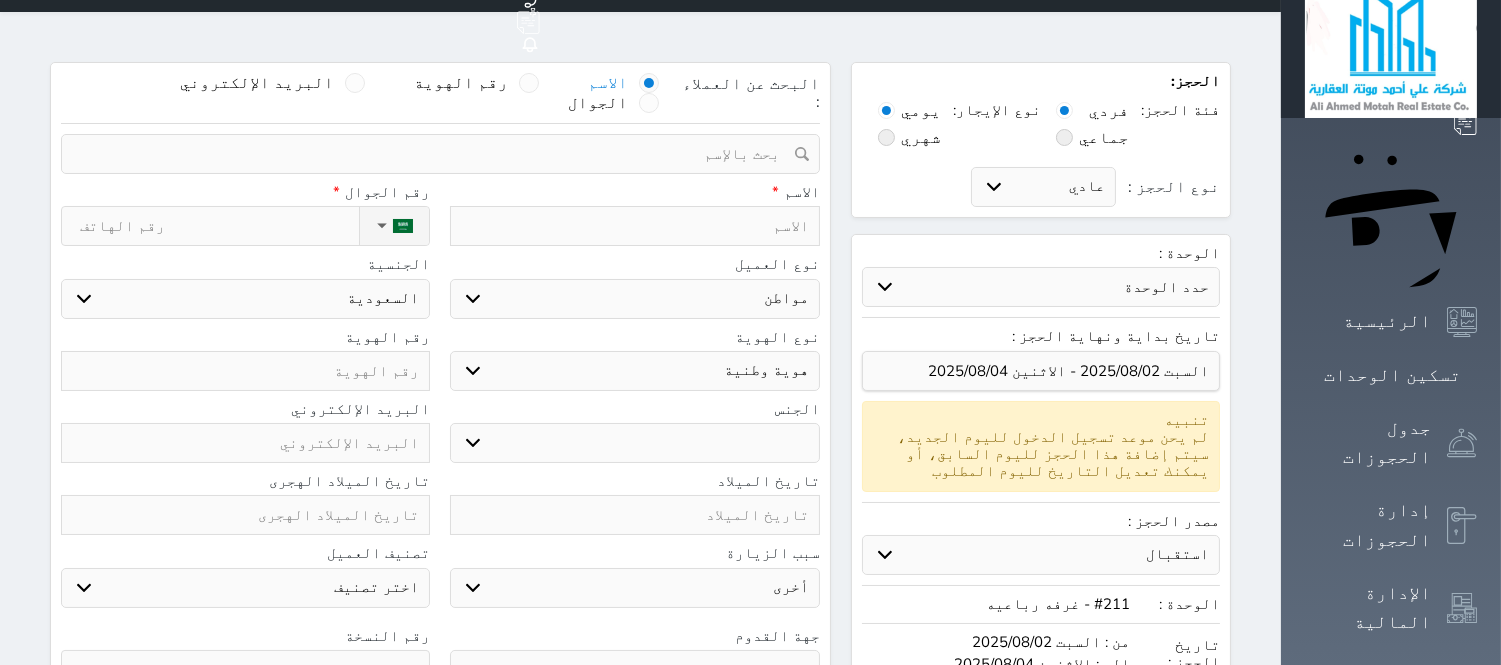 scroll, scrollTop: 0, scrollLeft: 0, axis: both 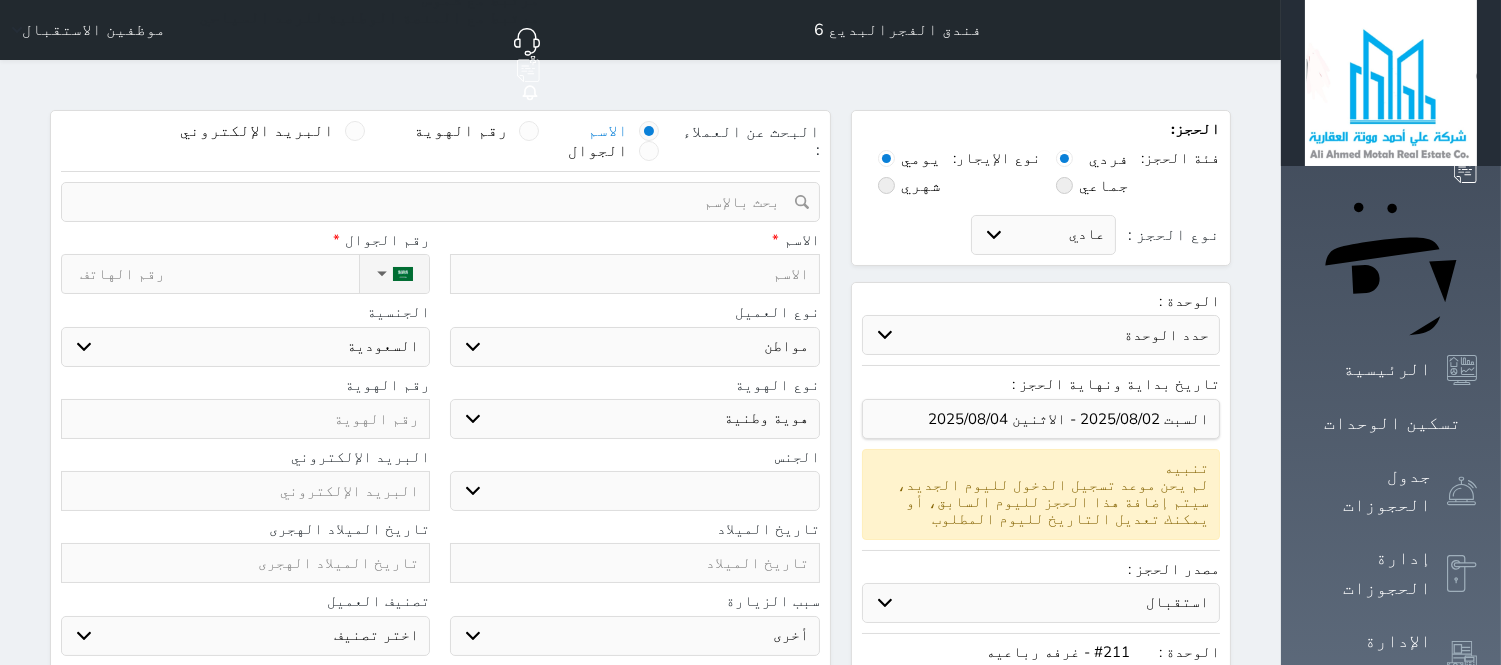 click at bounding box center [634, 274] 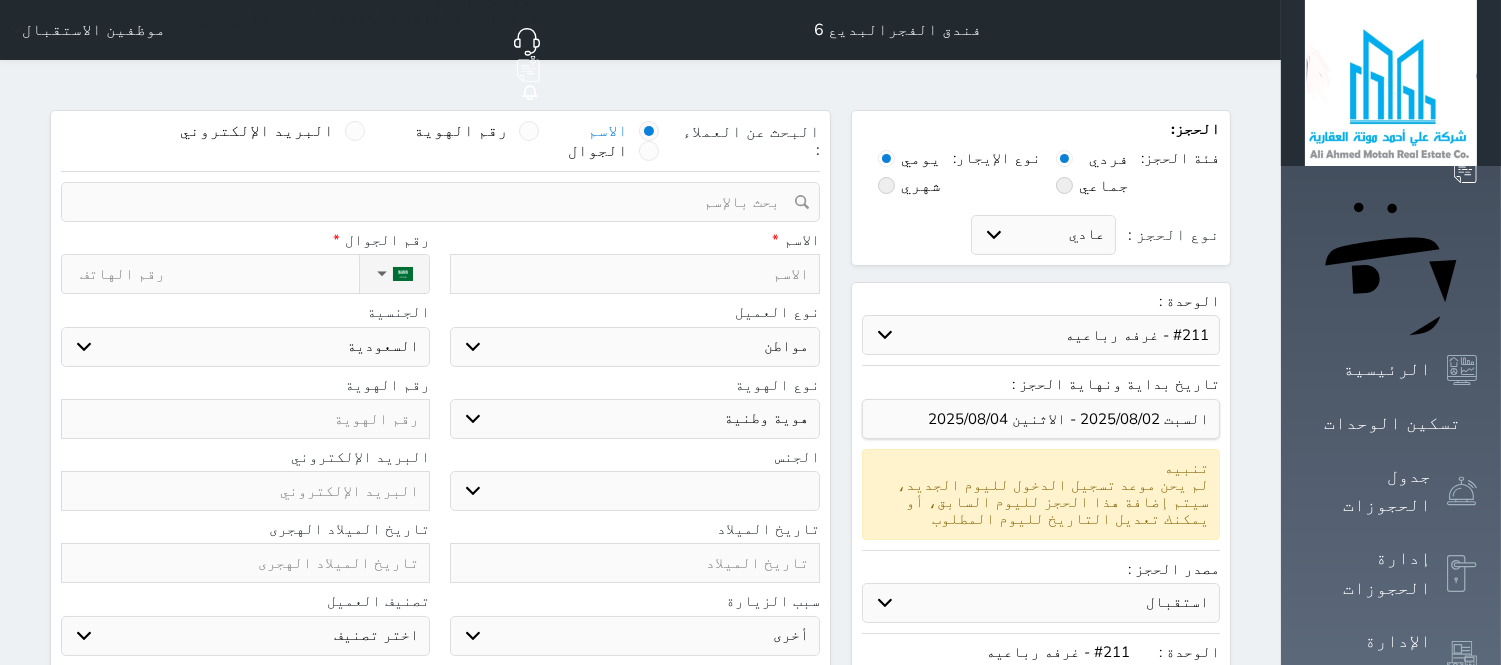 type on "ع" 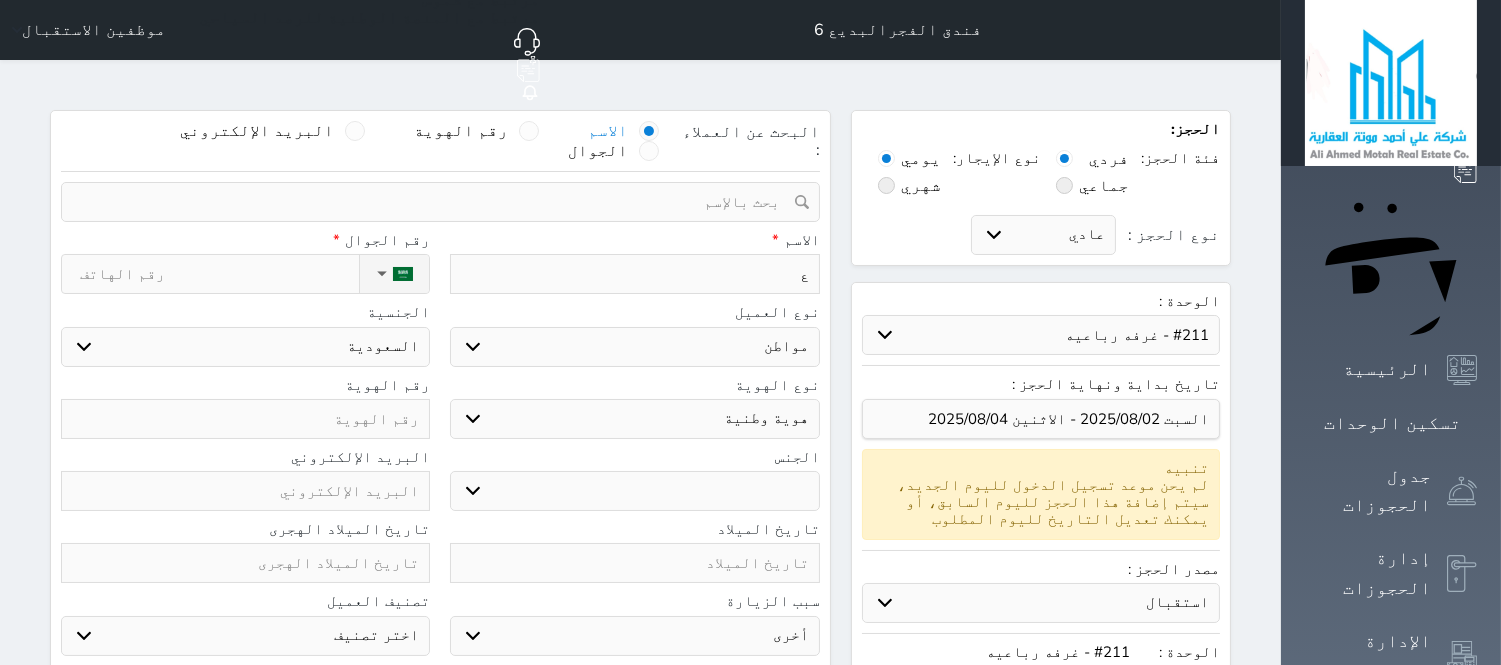 type on "عب" 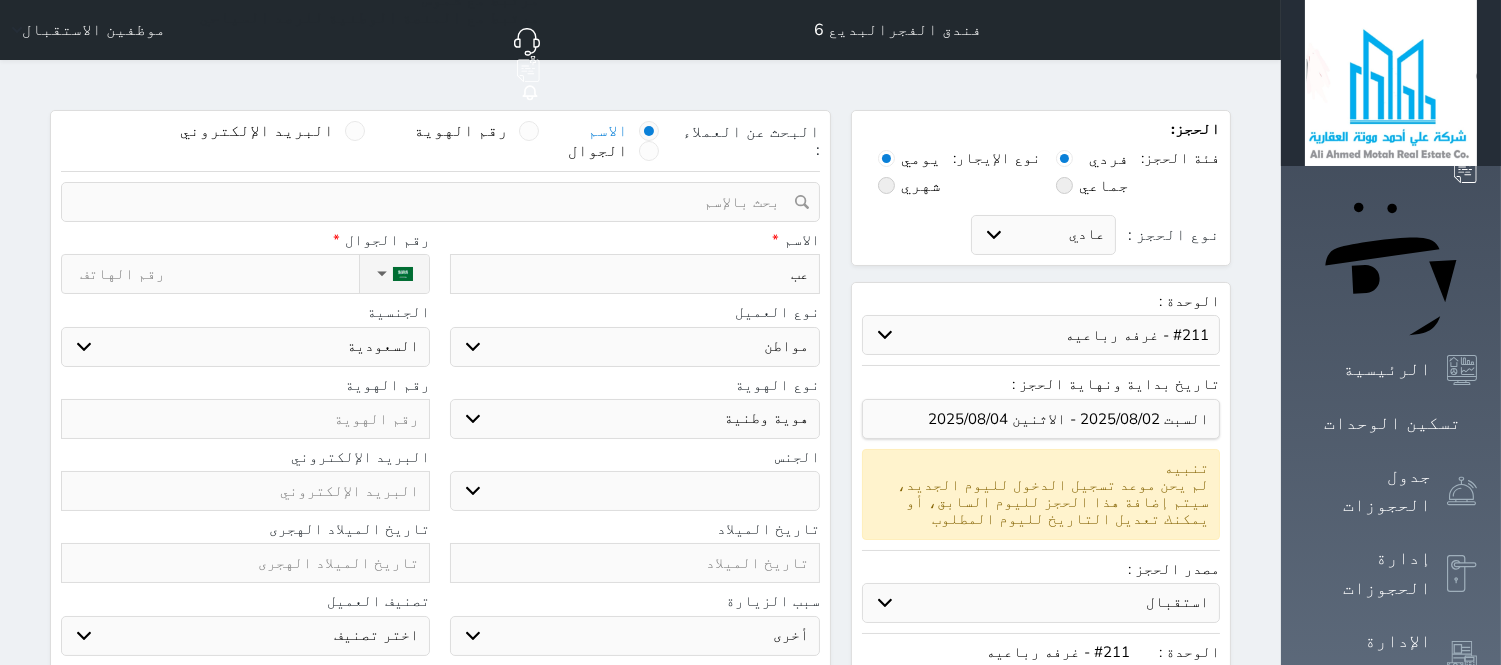 type on "عبد" 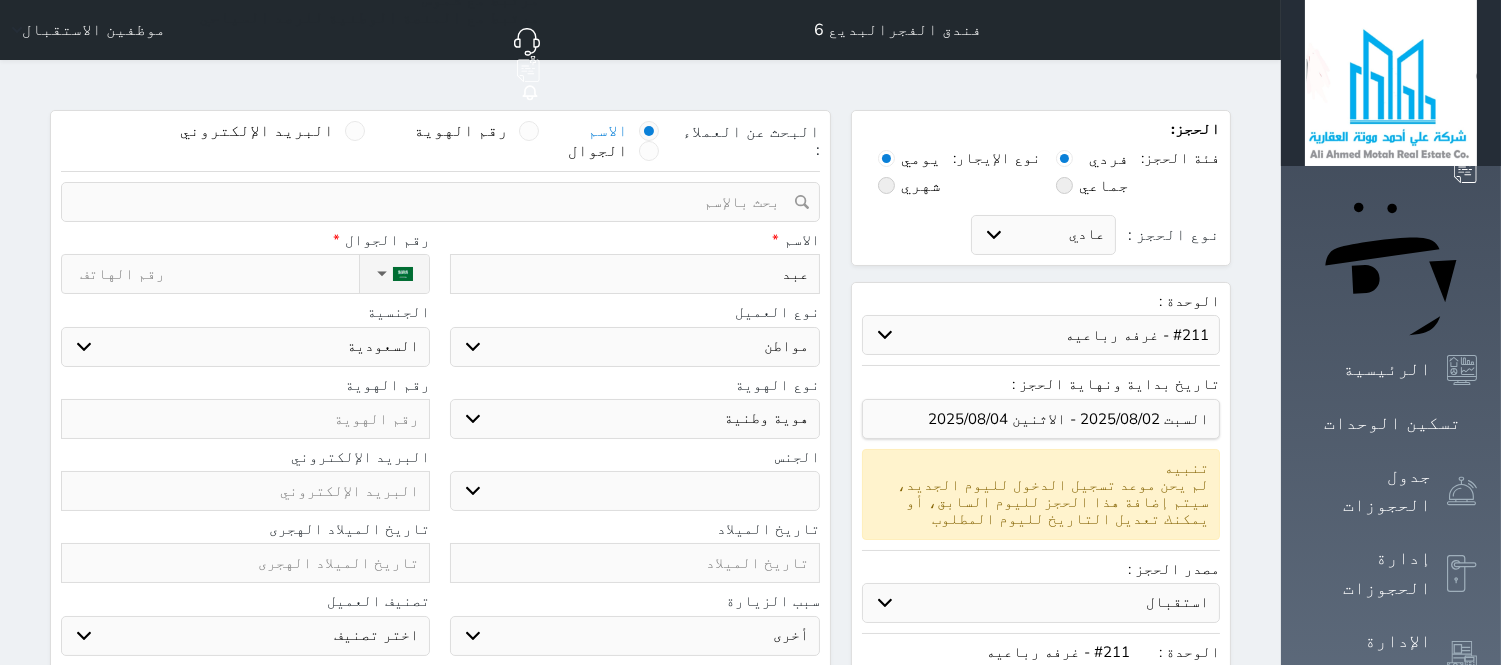 type on "عبدا" 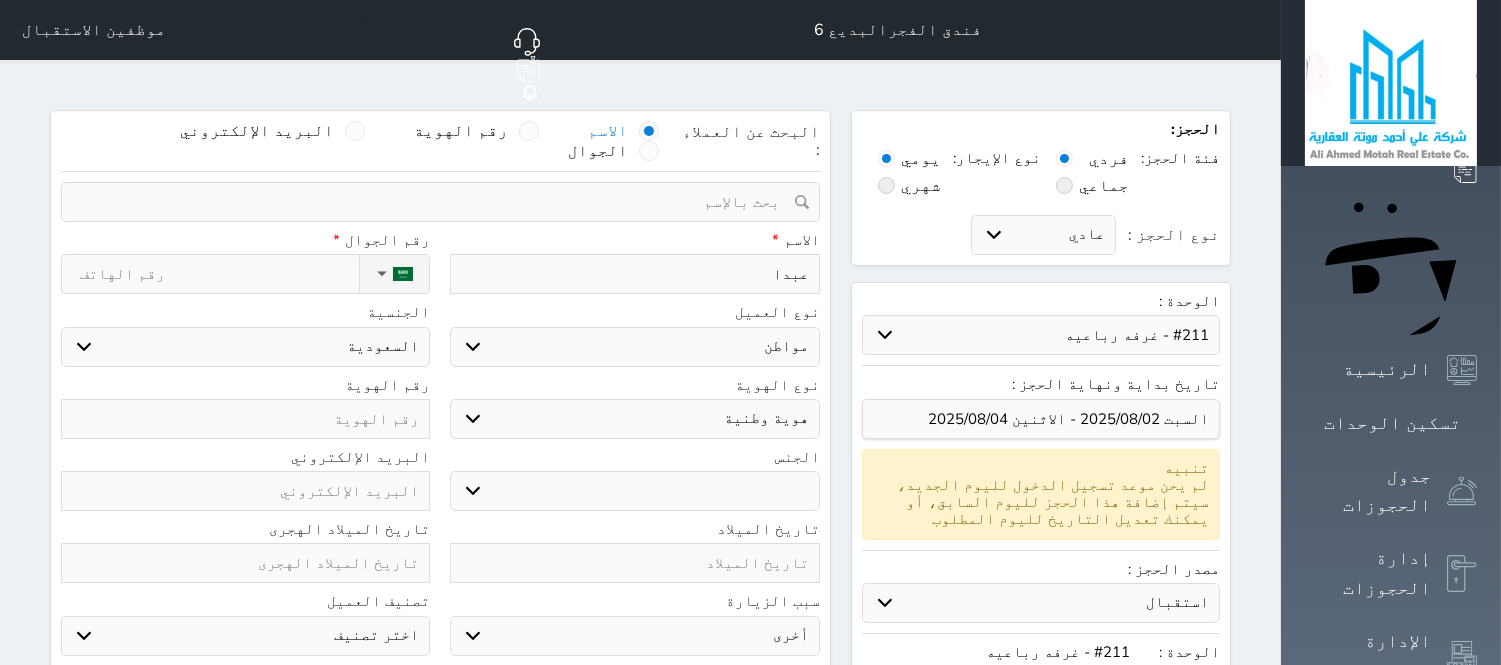 select 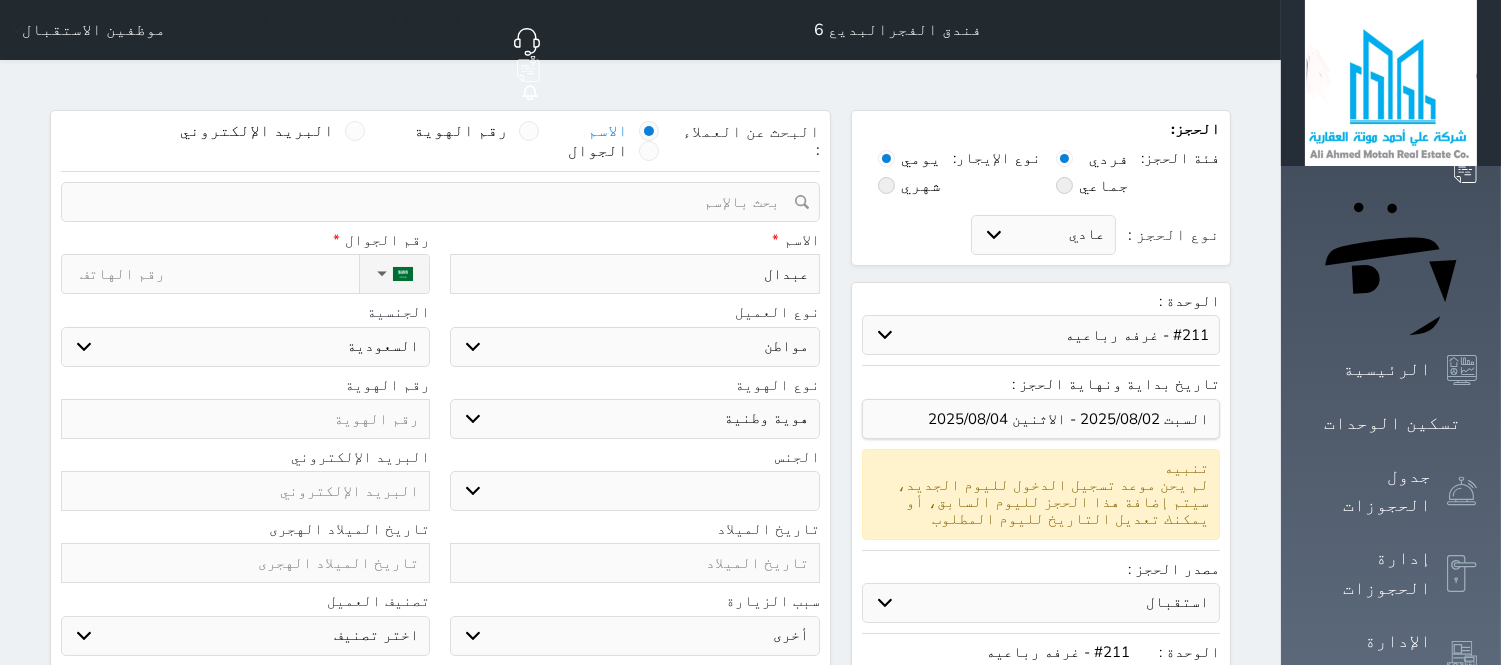 type on "عبدالن" 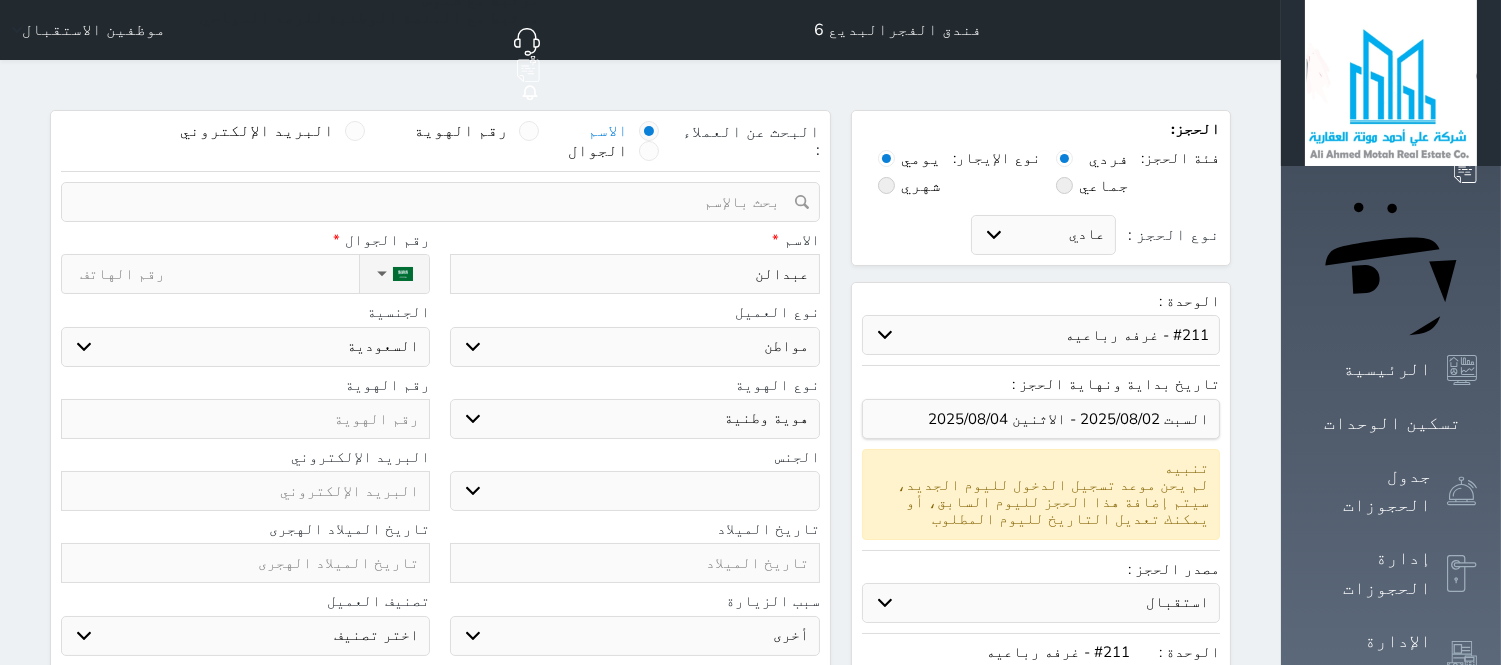 type on "عبدالنا" 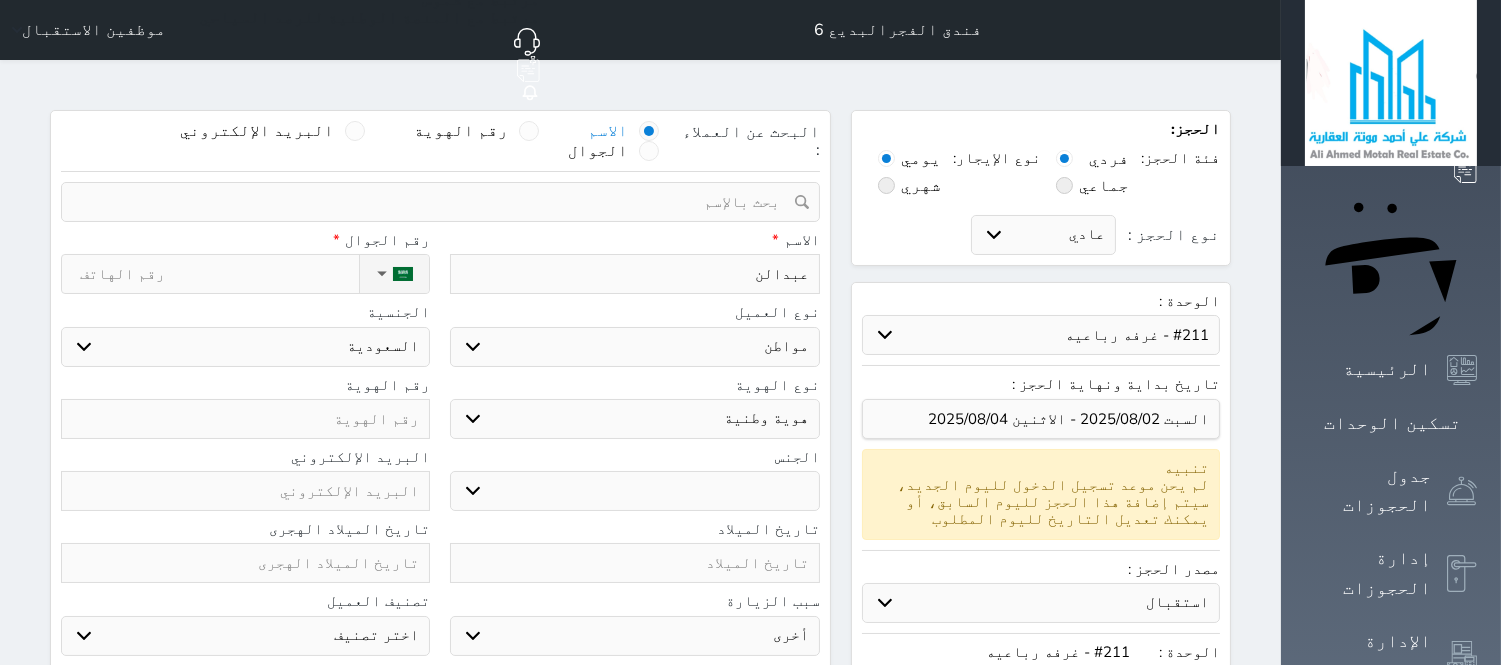 select 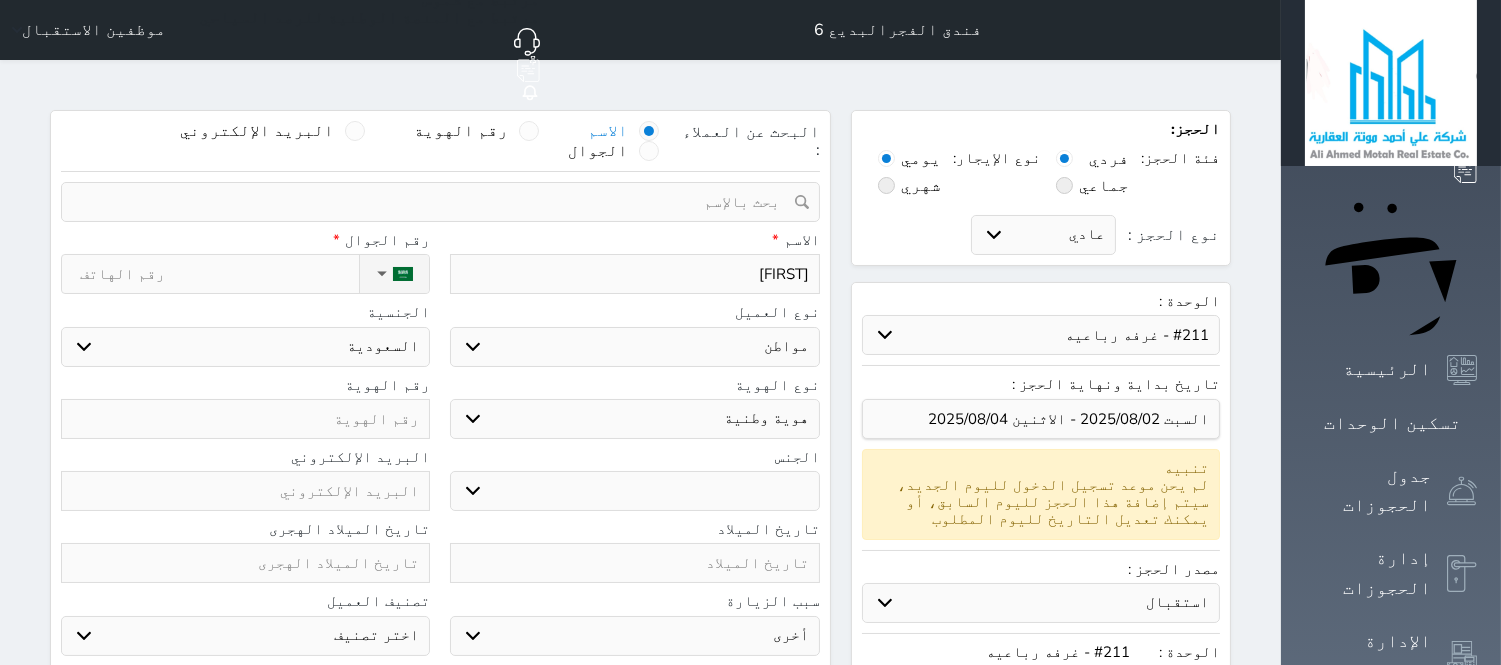 type on "عبدالناص" 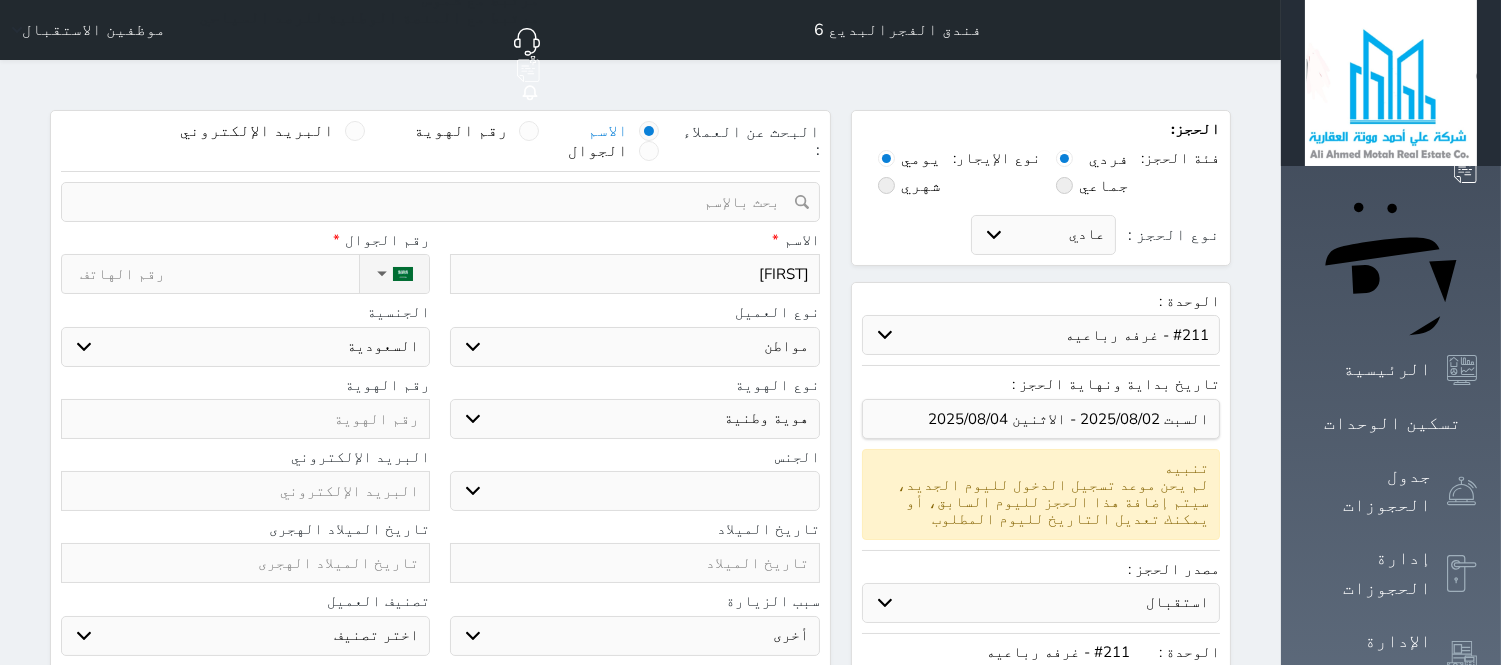 select 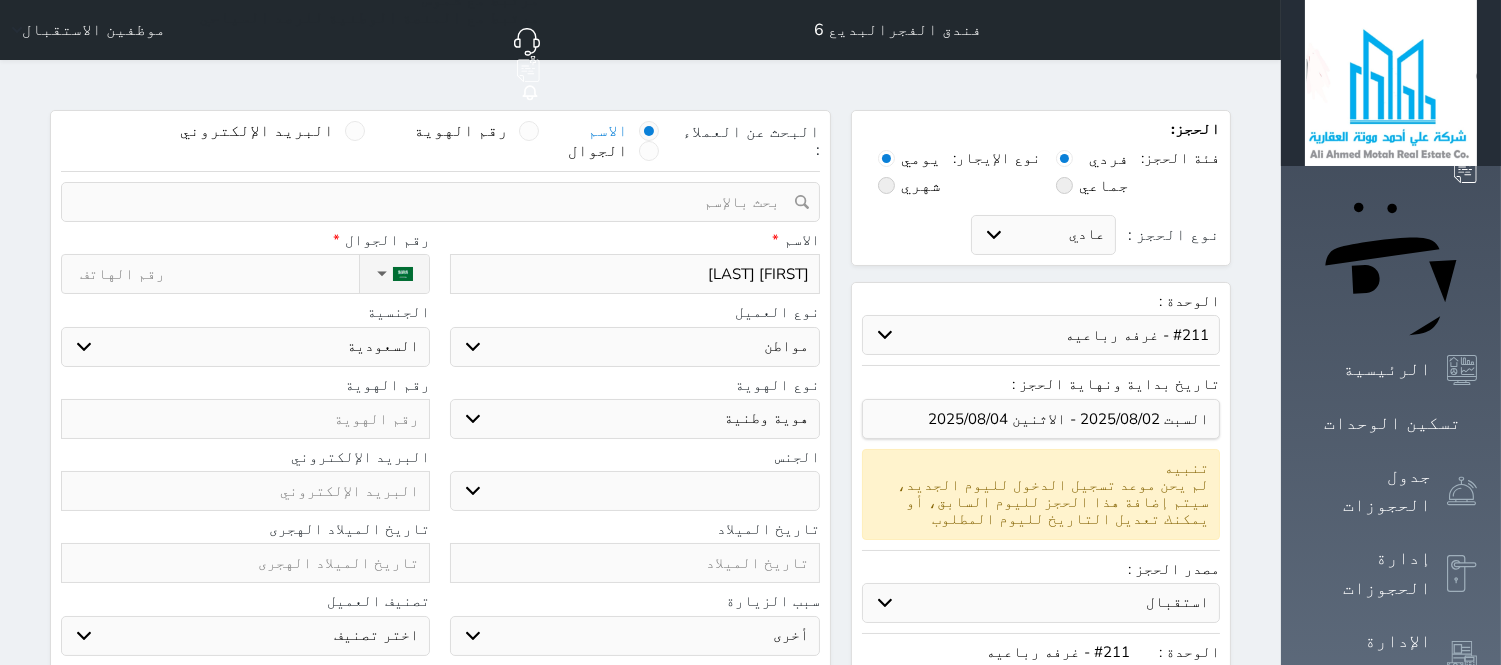 type on "عبدالناصر عب" 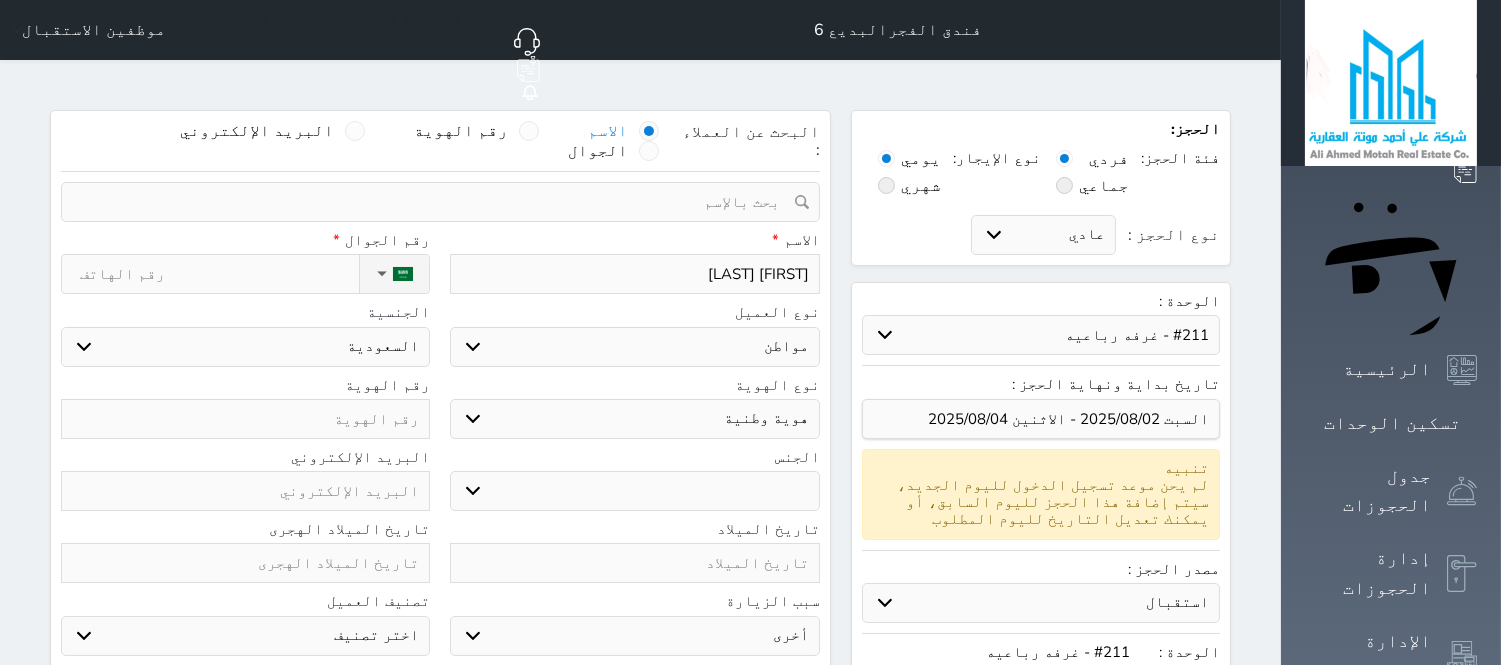 select 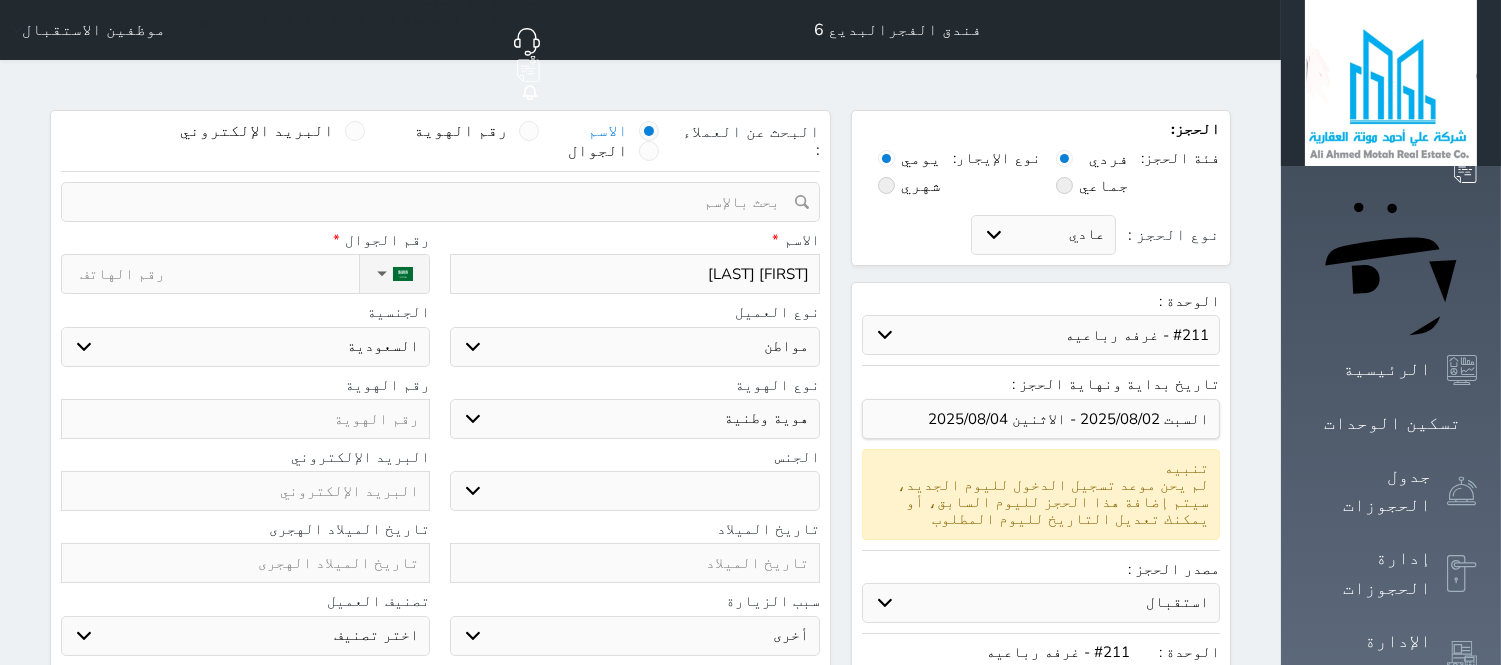type on "عبدالناصر عبد" 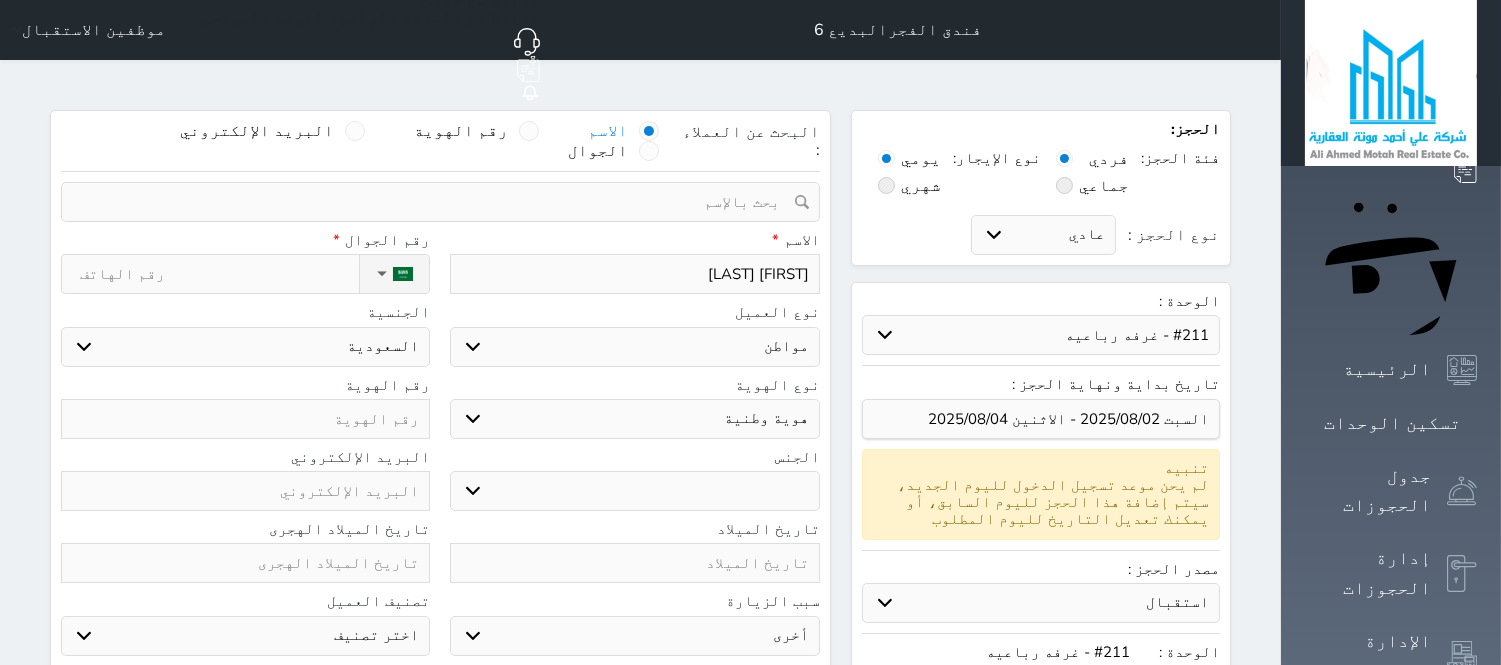 select 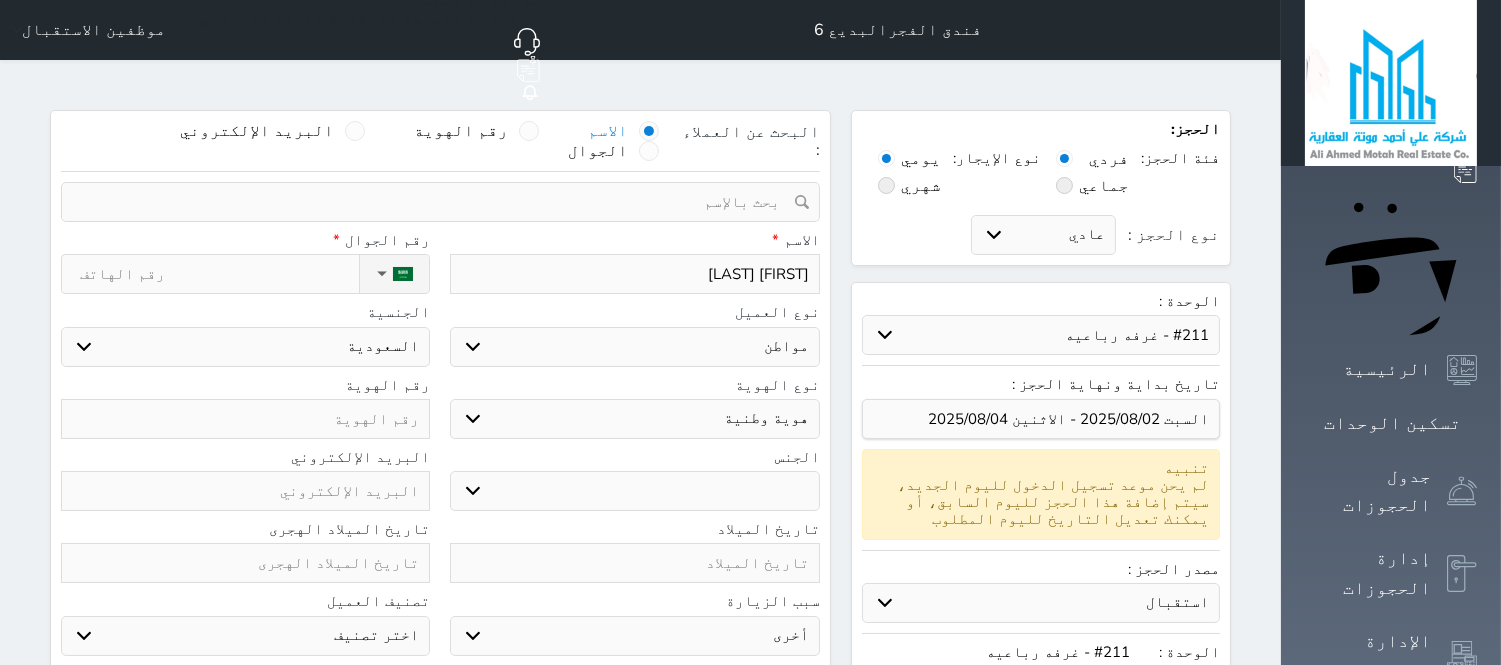 type on "عبدالناصر عبدالل" 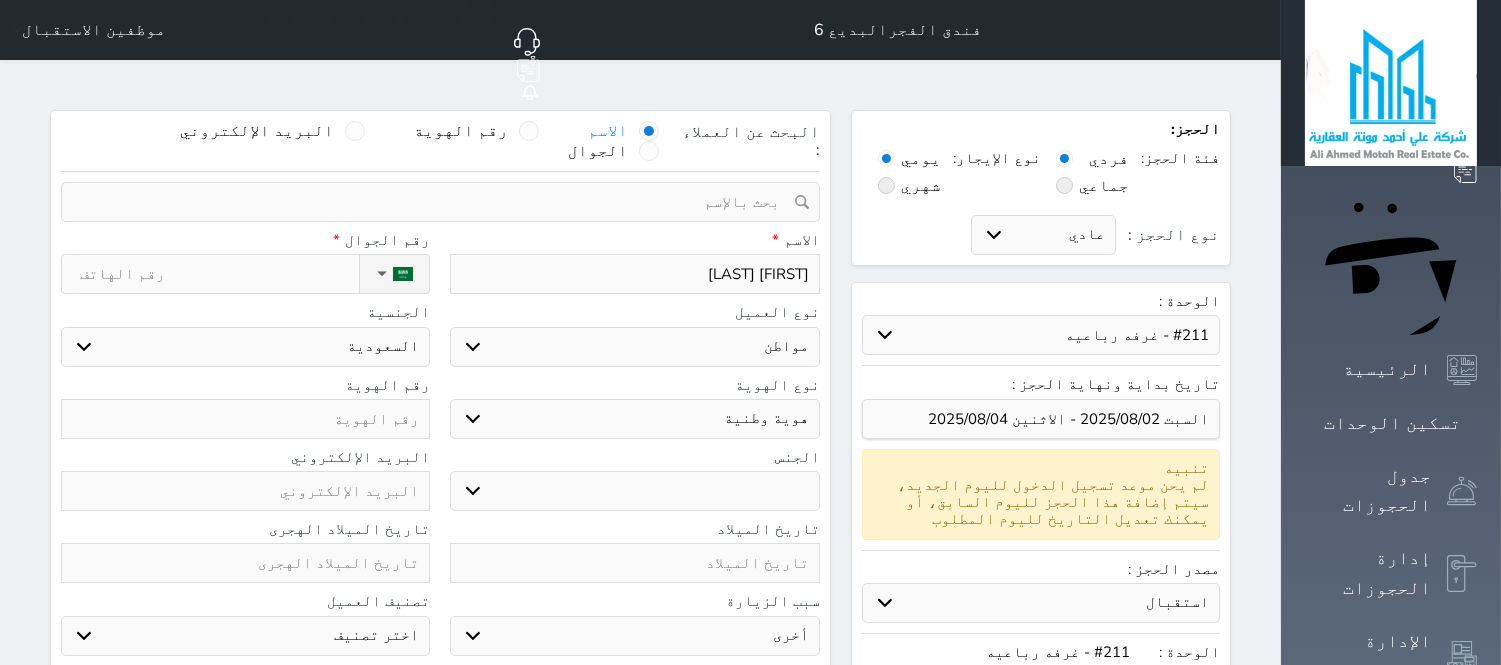 select 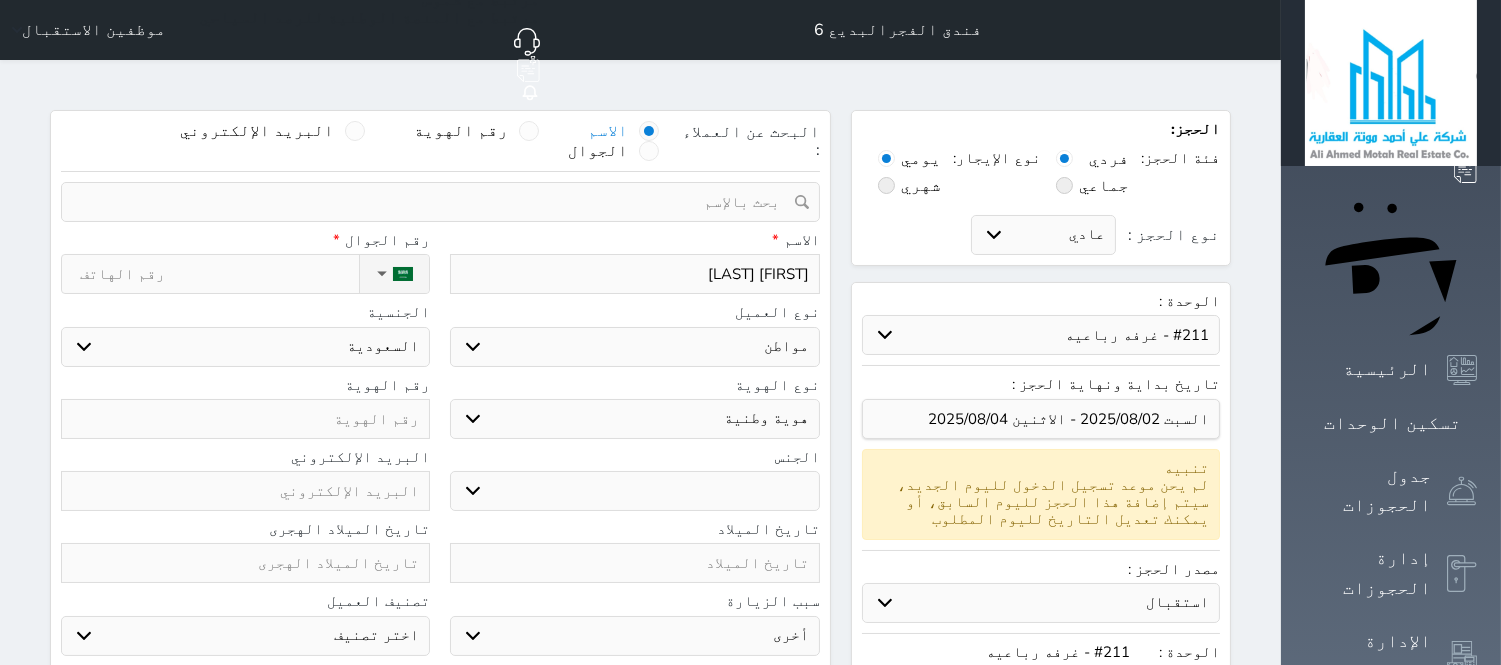 type on "عبدالناصر عبدالله" 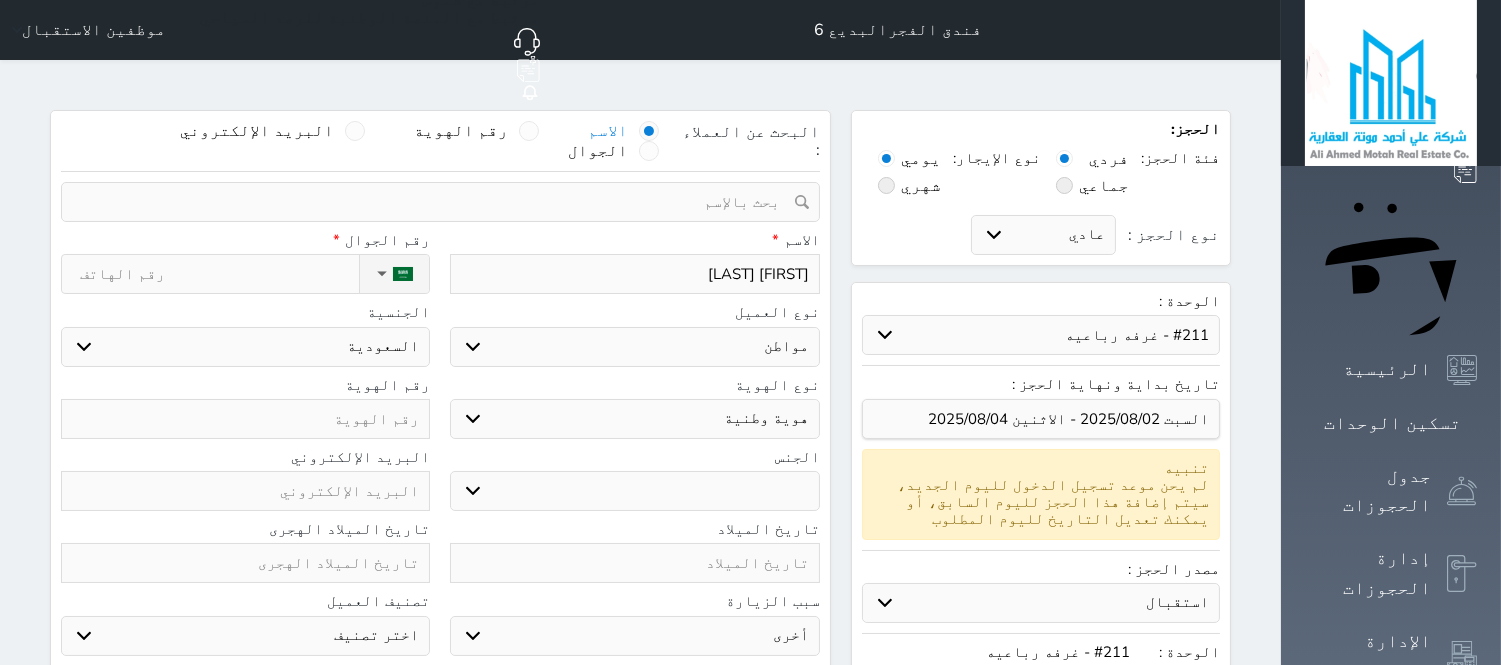 select 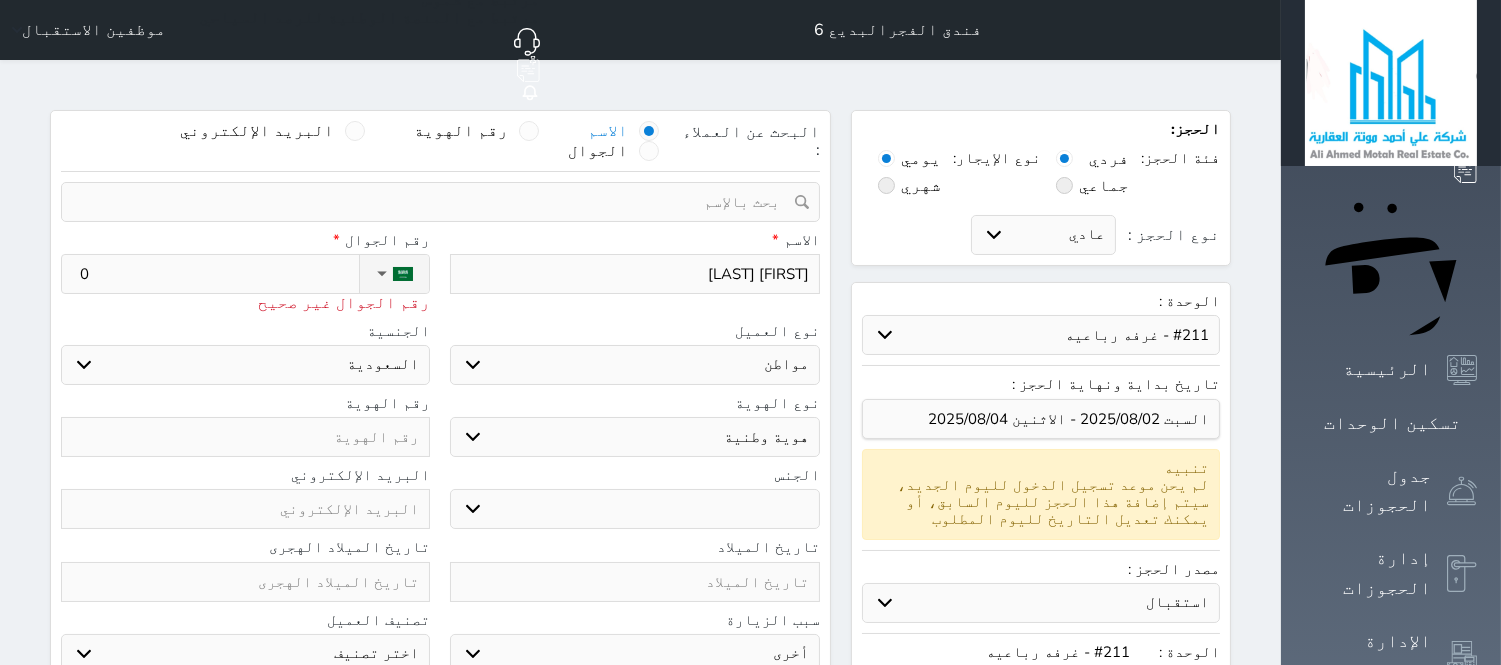 type on "05" 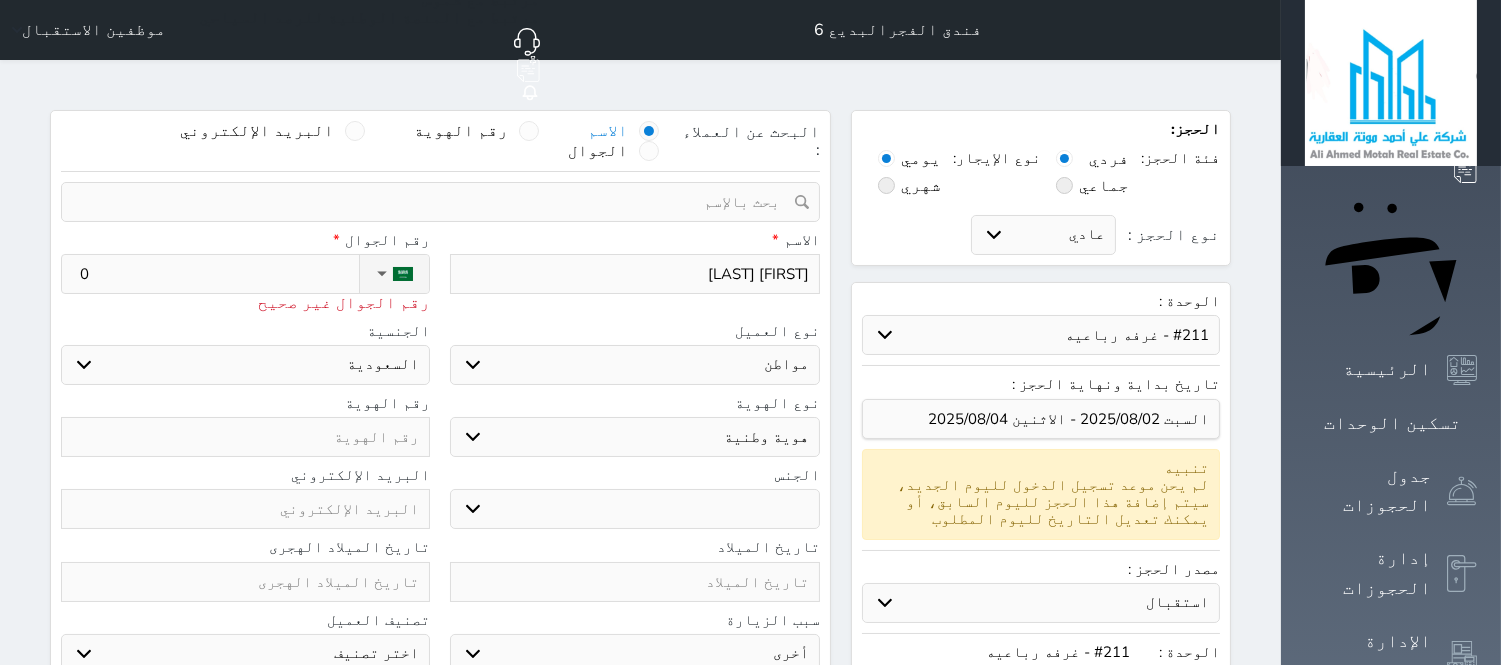 select 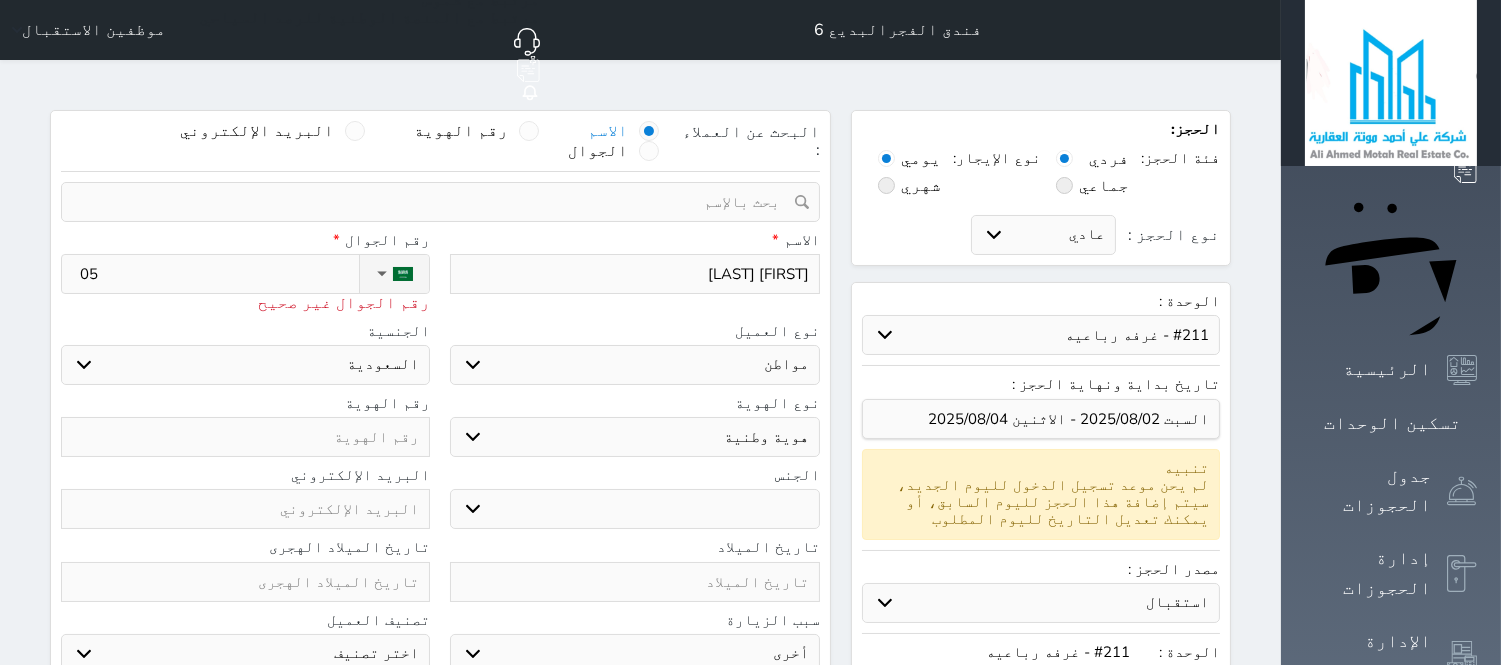 type on "053" 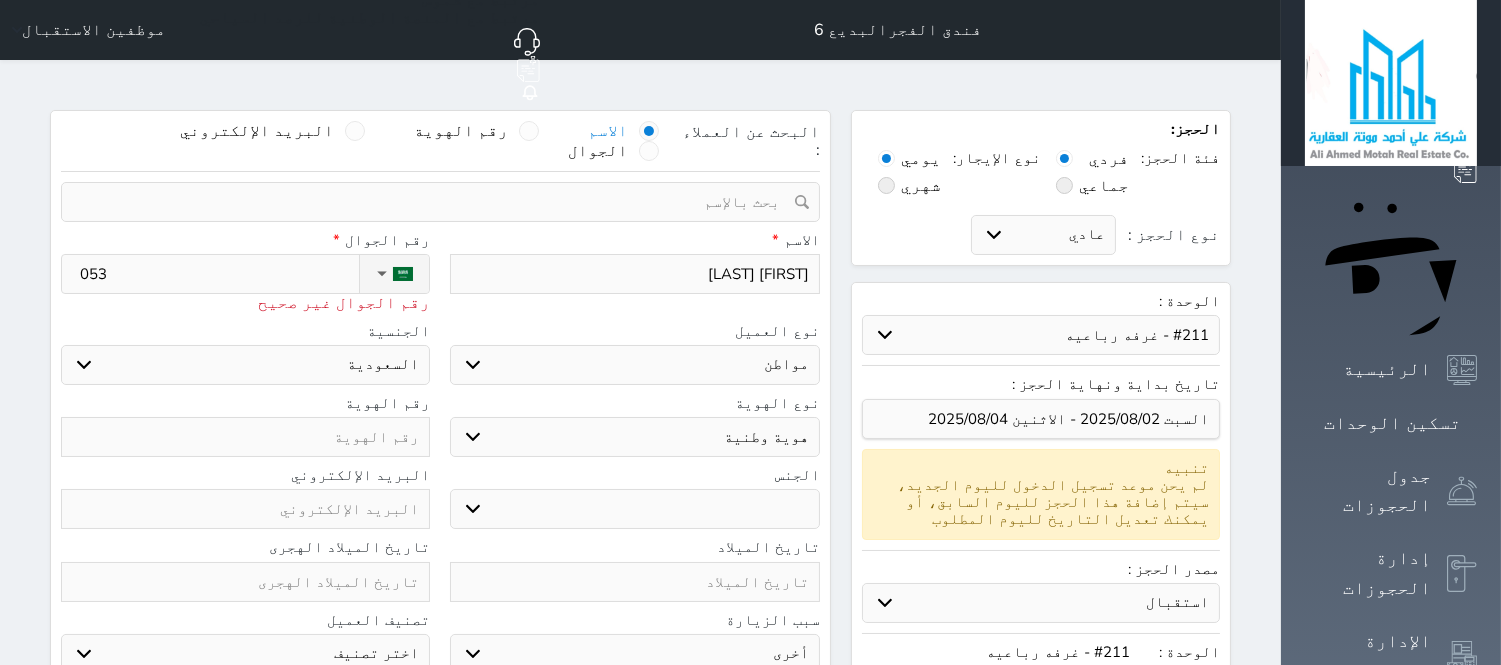 type on "0539" 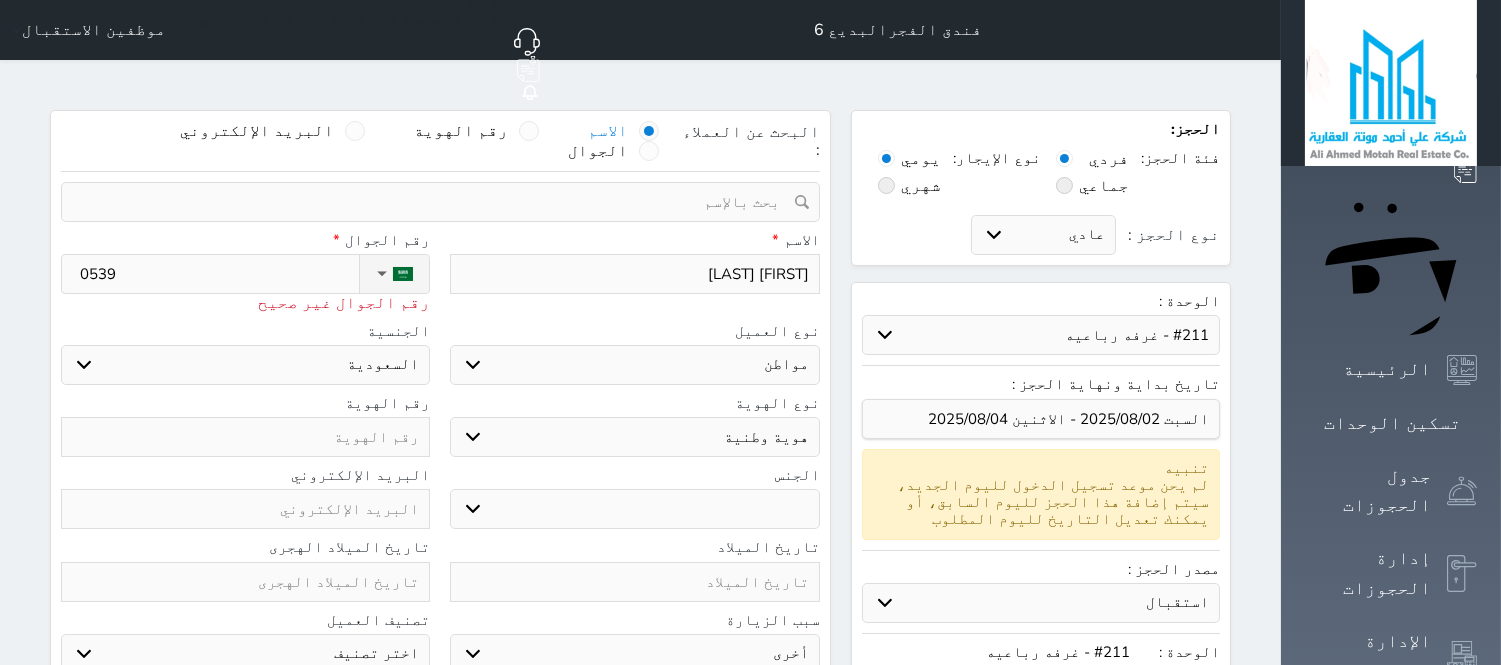 type on "05398" 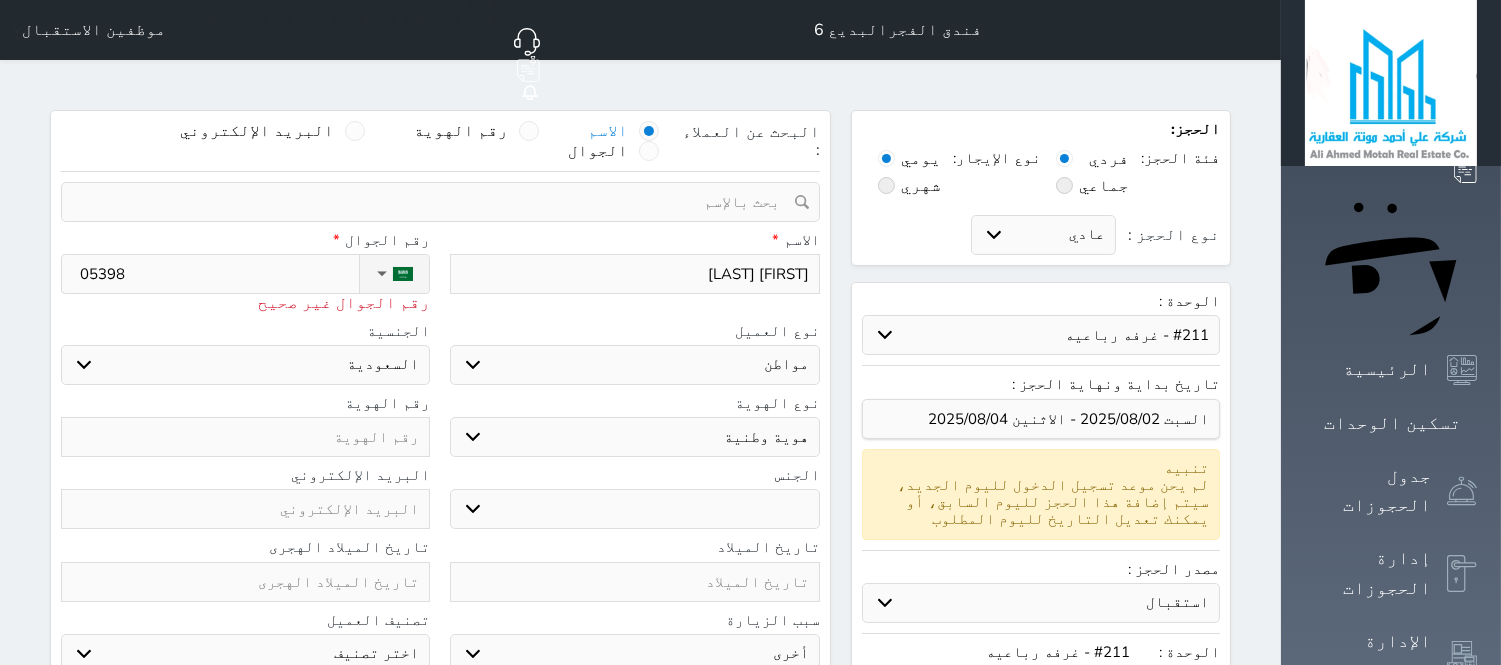 type on "053987" 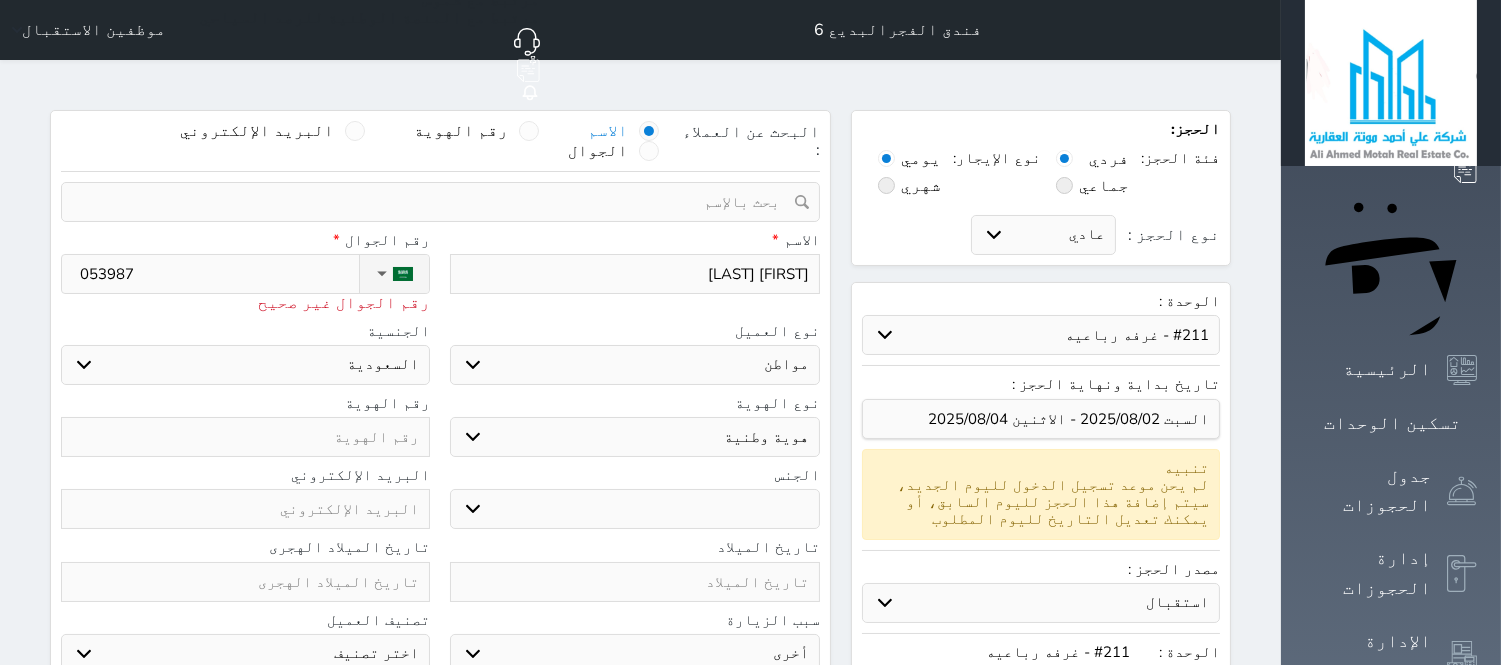 type on "0539878" 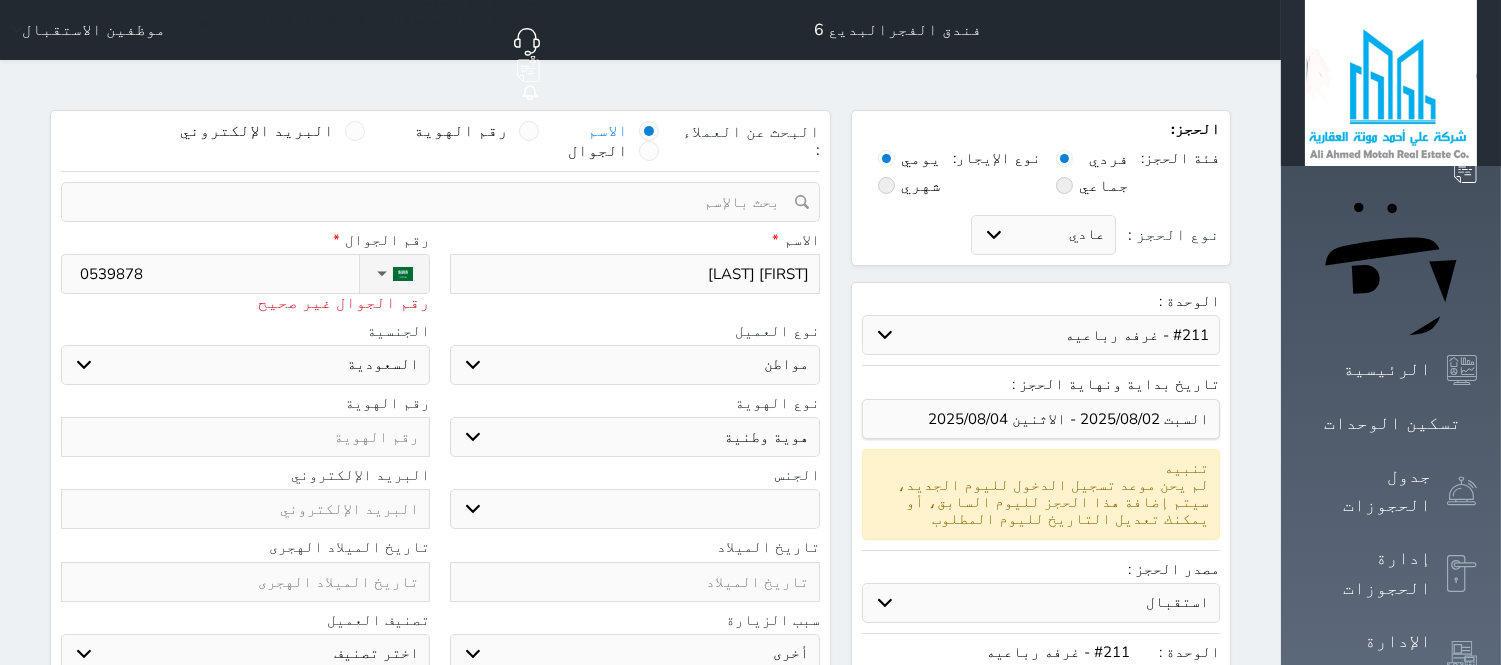 type on "05398782" 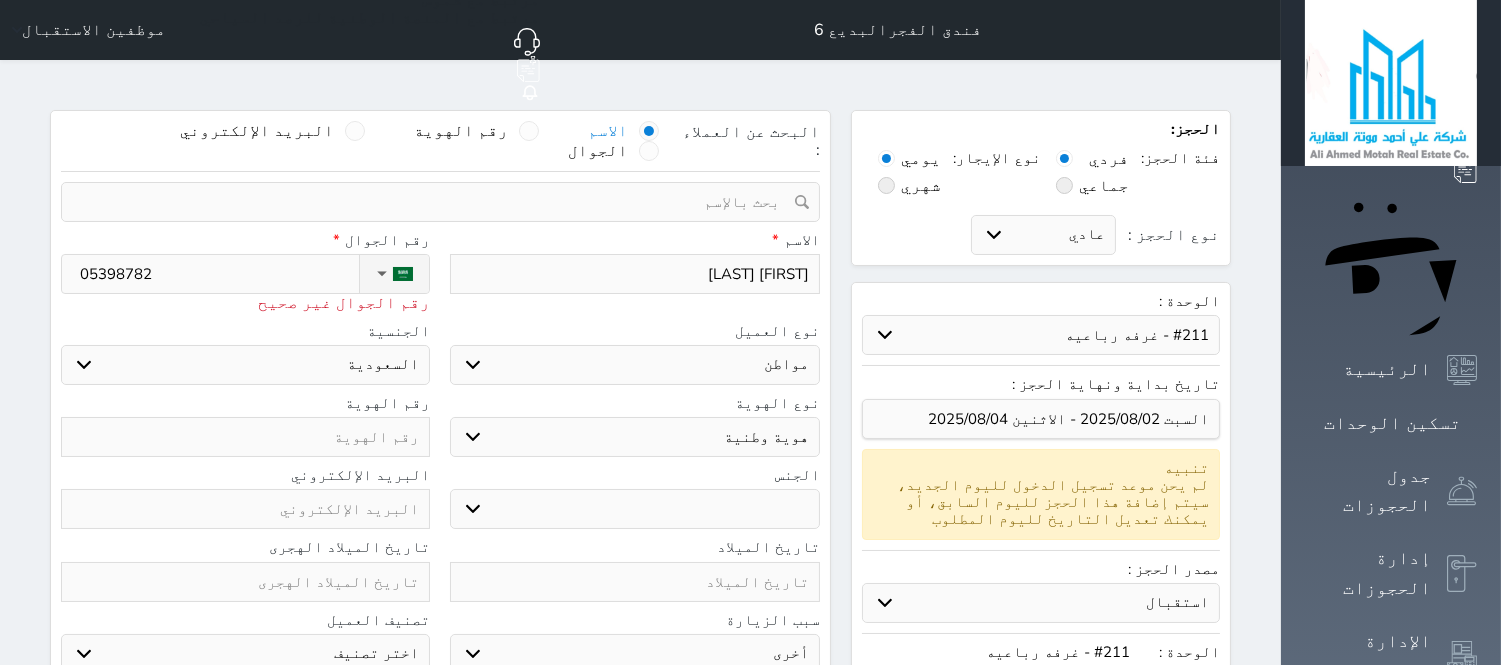 type on "053987822" 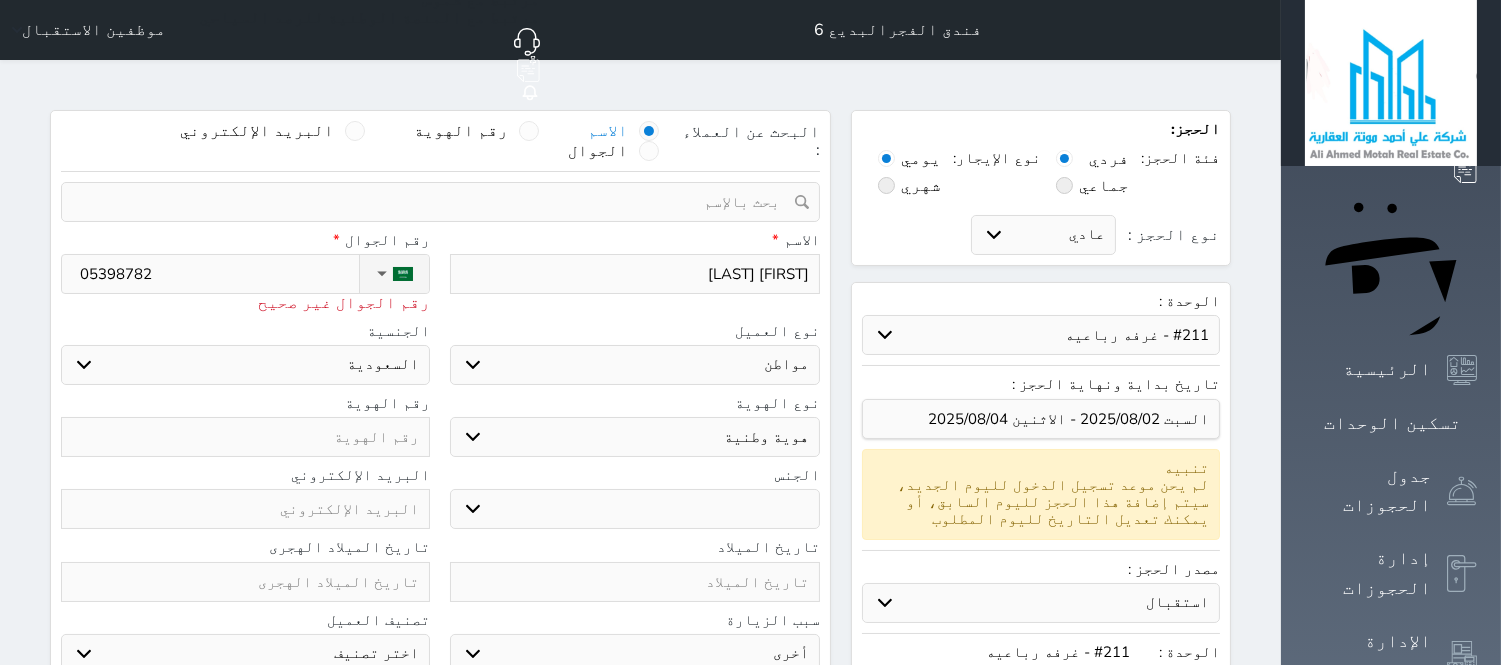 select 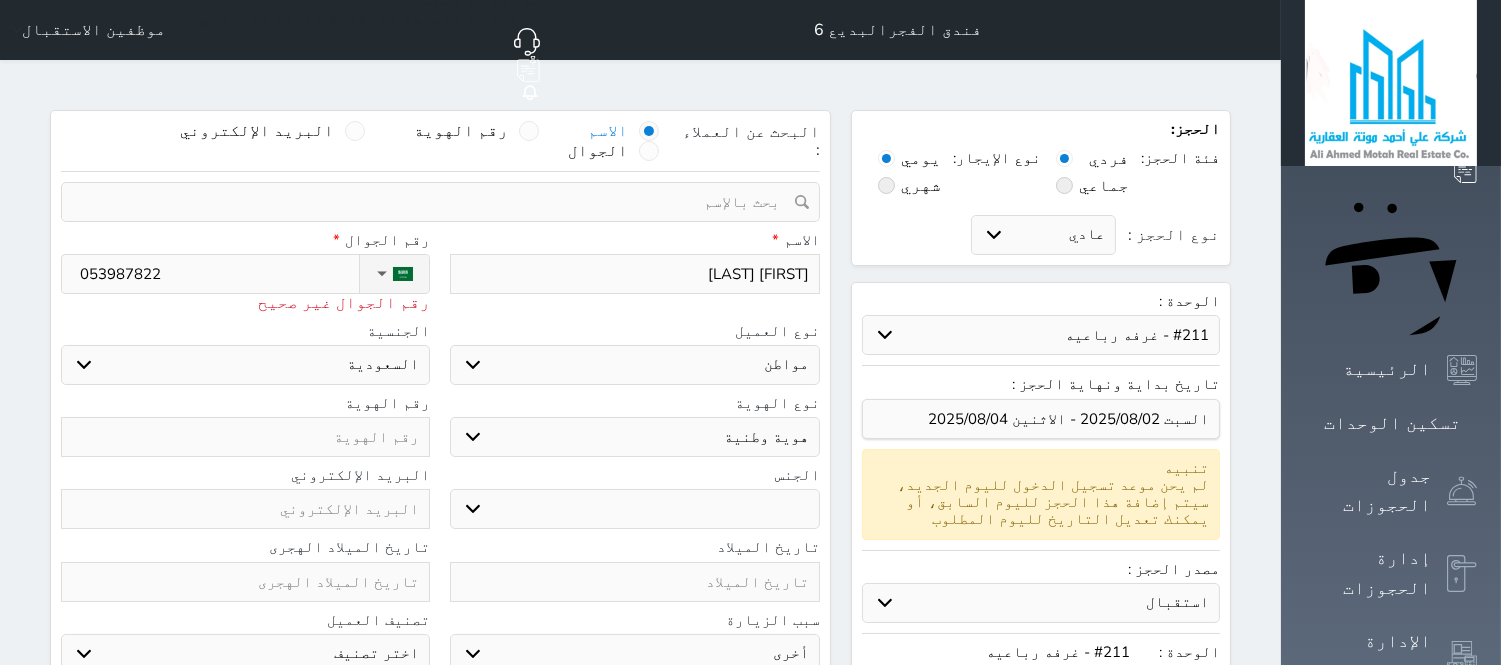 type on "+966 [PHONE]" 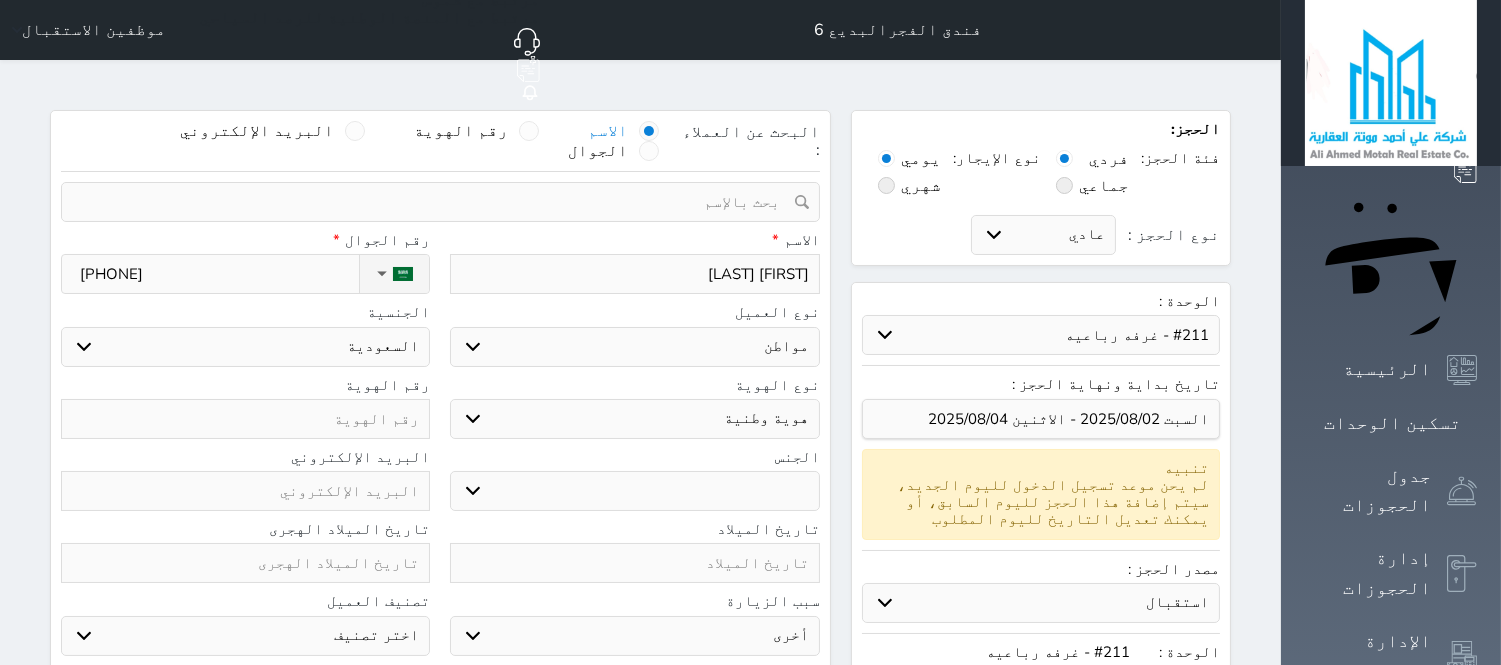 type on "+966 [PHONE]" 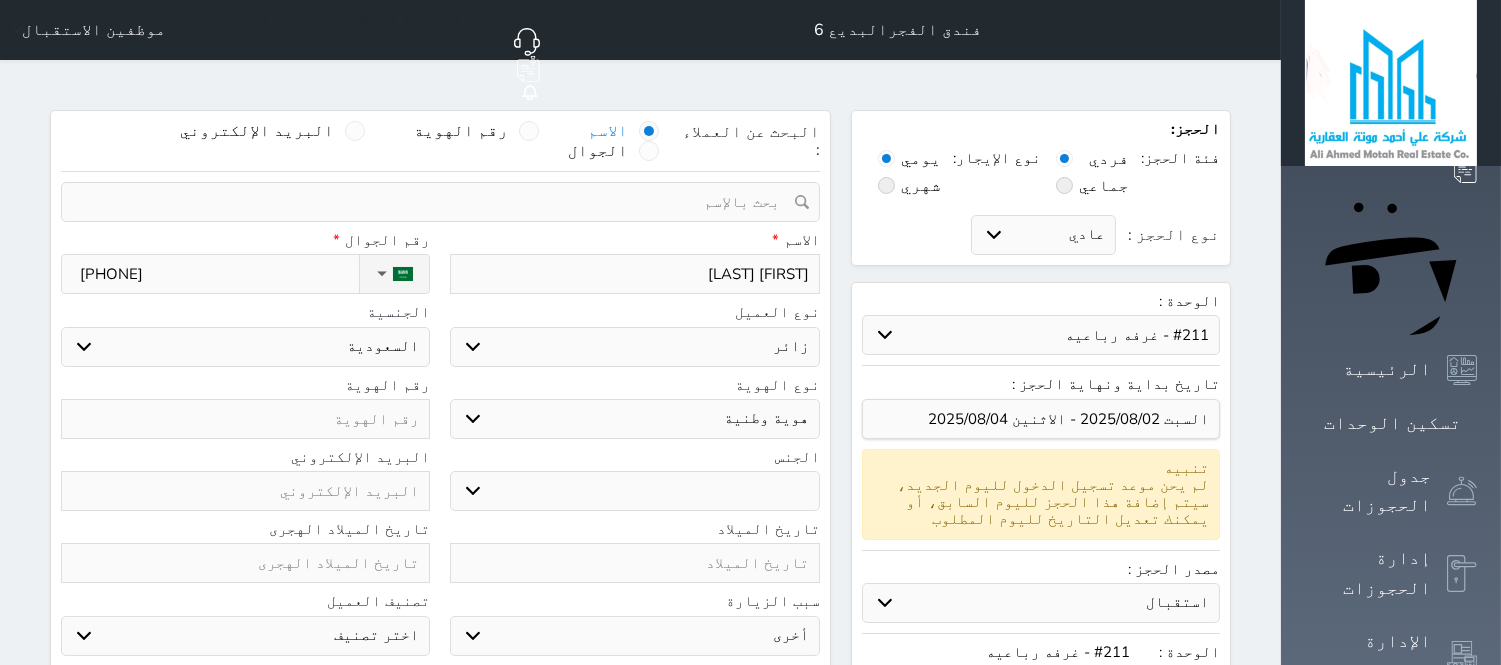 click on "اختر نوع   مواطن مواطن خليجي زائر مقيم" at bounding box center [634, 347] 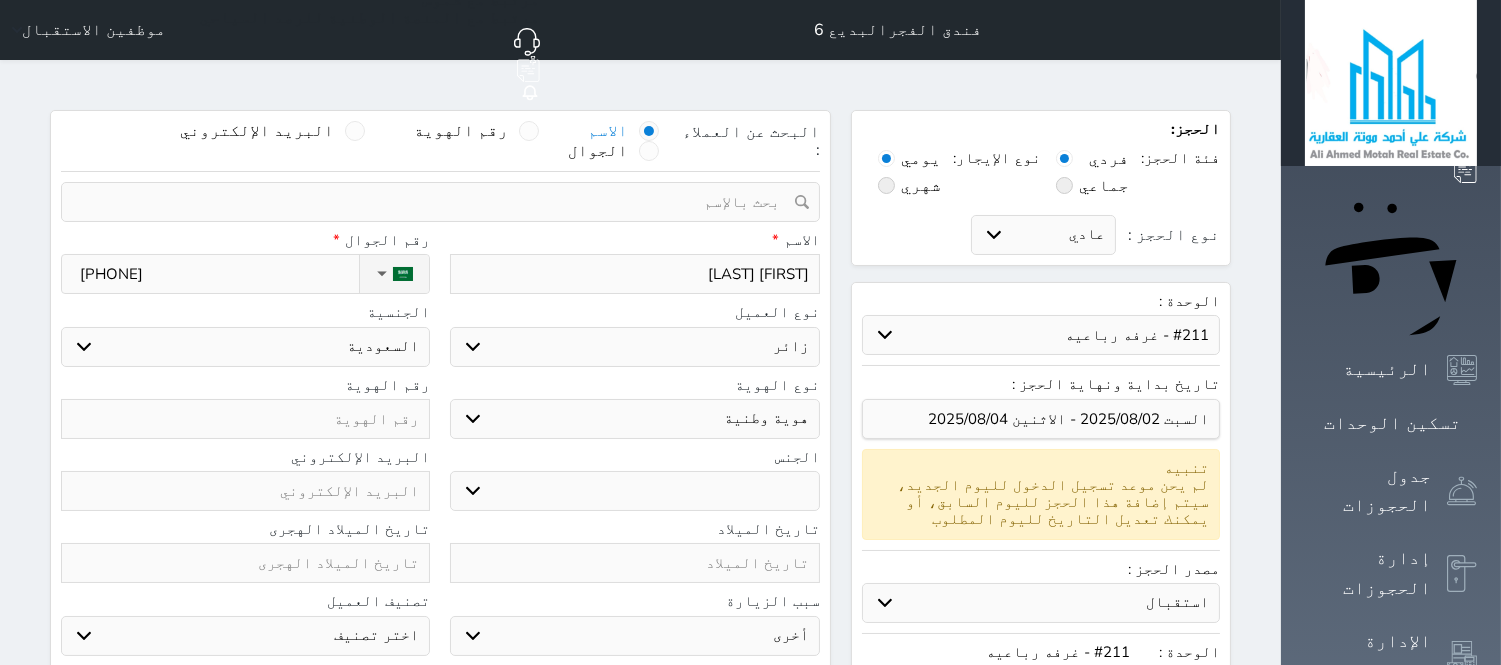 select 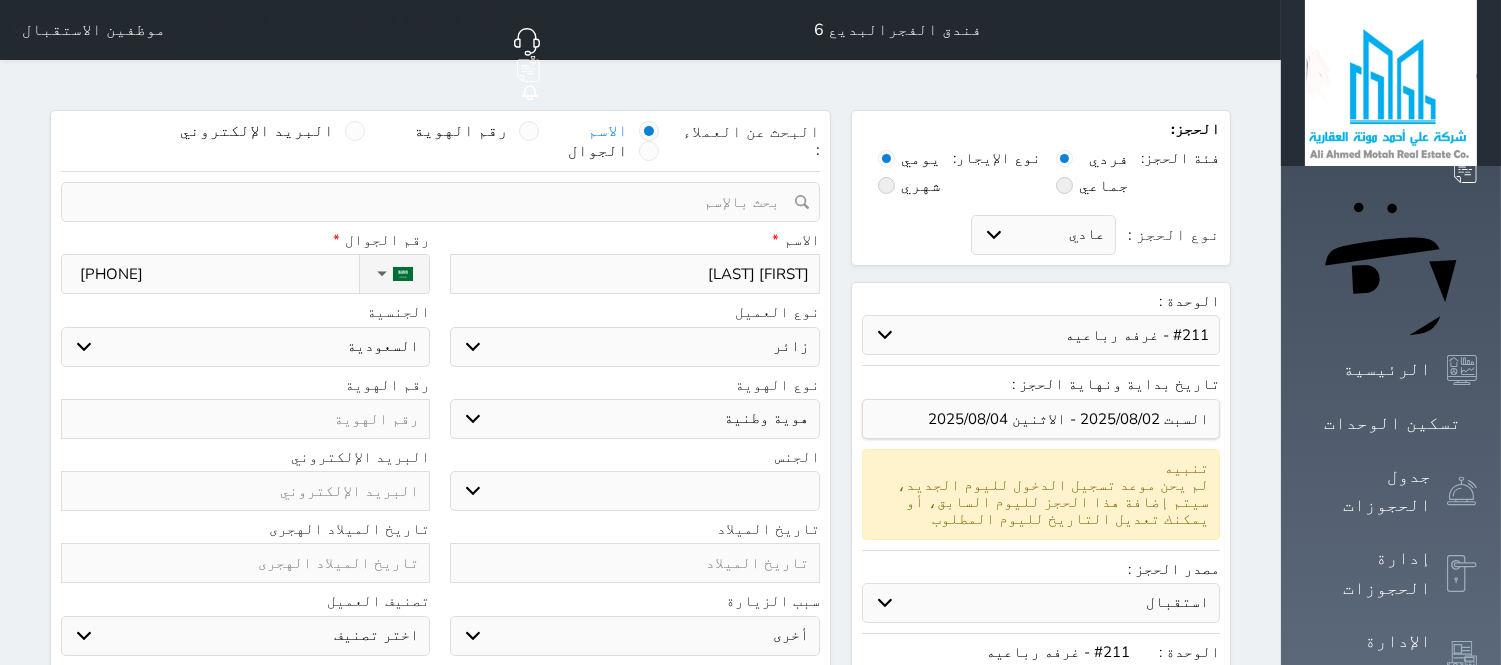 select 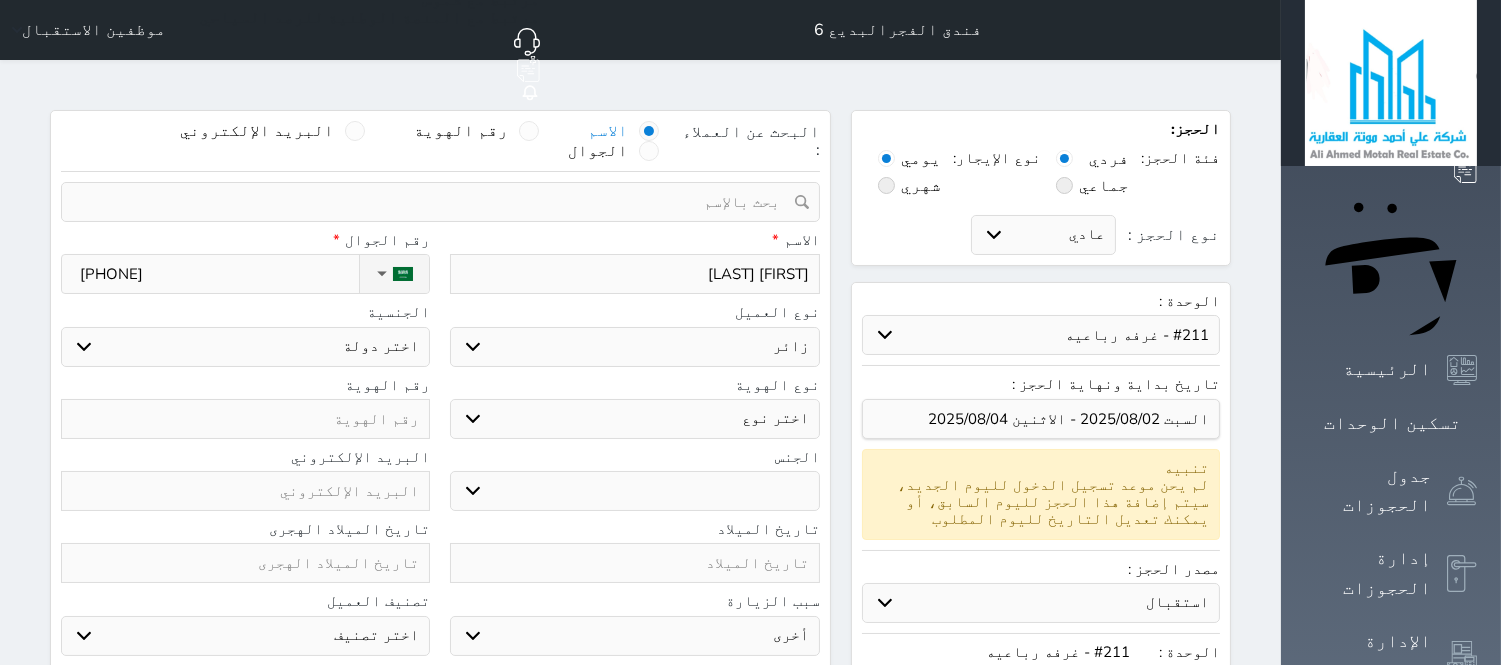 click on "اختر دولة
اثيوبيا
اجنبي بجواز سعودي
اخرى
اذربيجان
ارتيريا
ارمينيا
ازبكستان
اسبانيا
استراليا
استونيا" at bounding box center (245, 347) 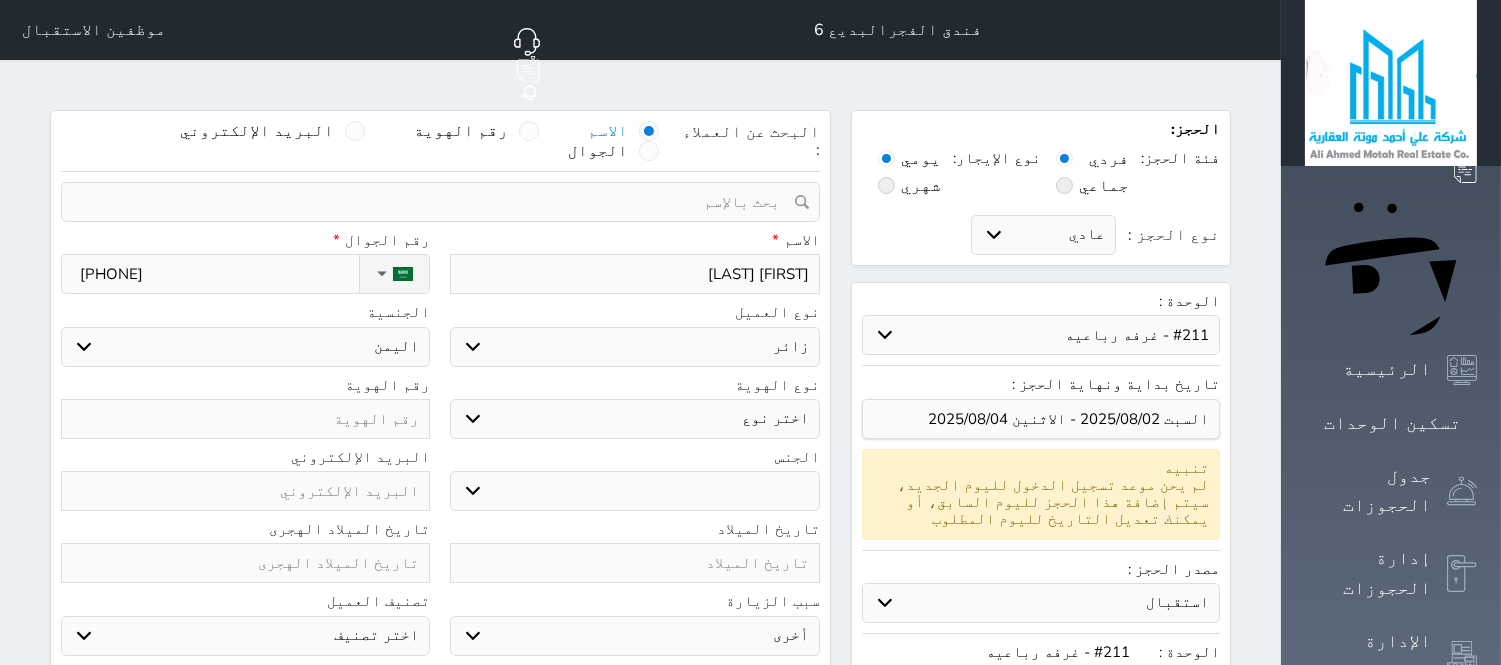 click on "اختر دولة
اثيوبيا
اجنبي بجواز سعودي
اخرى
اذربيجان
ارتيريا
ارمينيا
ازبكستان
اسبانيا
استراليا
استونيا" at bounding box center (245, 347) 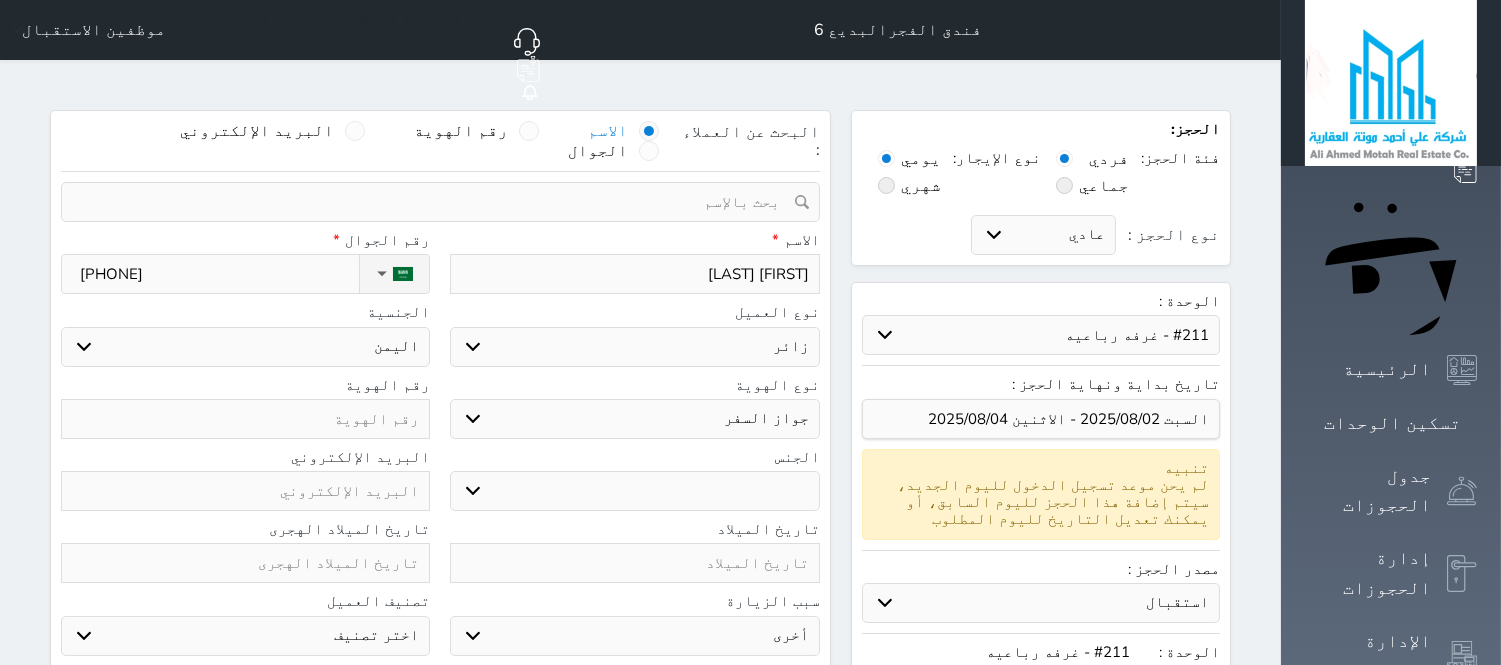 click on "اختر نوع   جواز السفر هوية زائر" at bounding box center (634, 419) 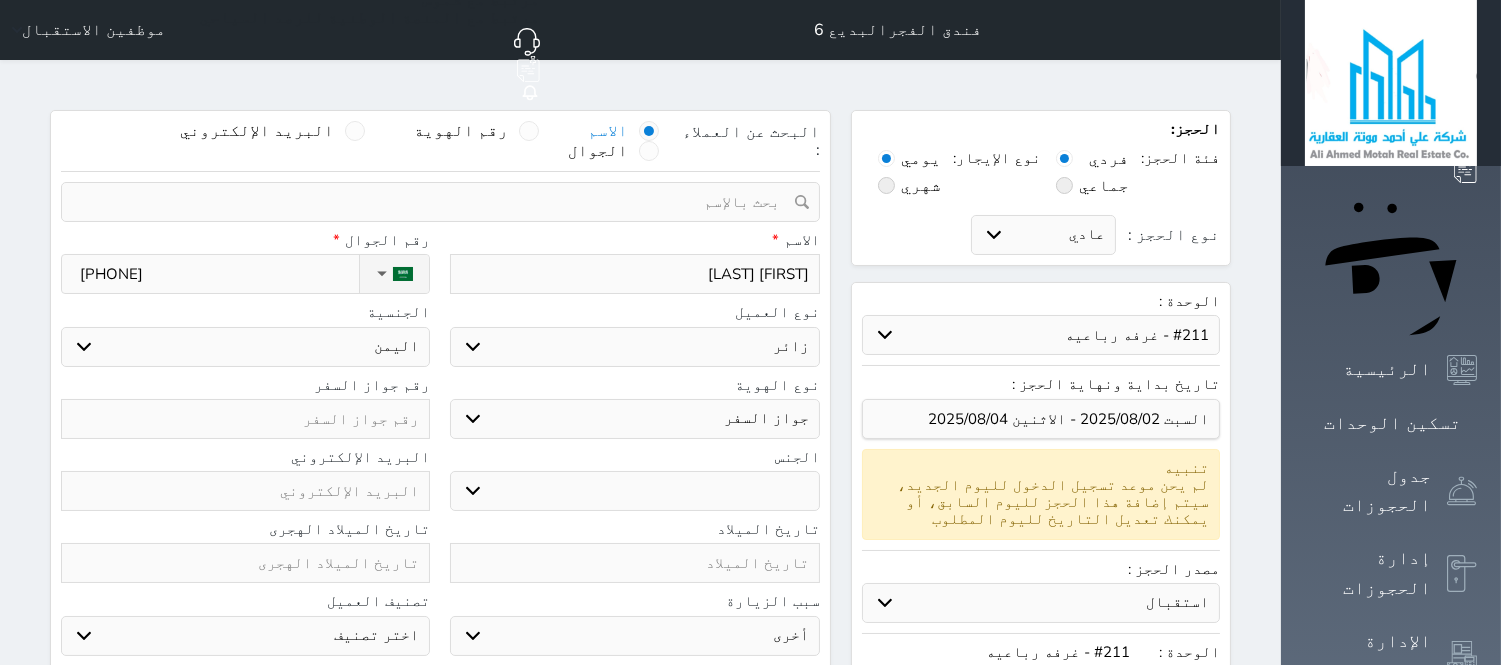 click at bounding box center (245, 419) 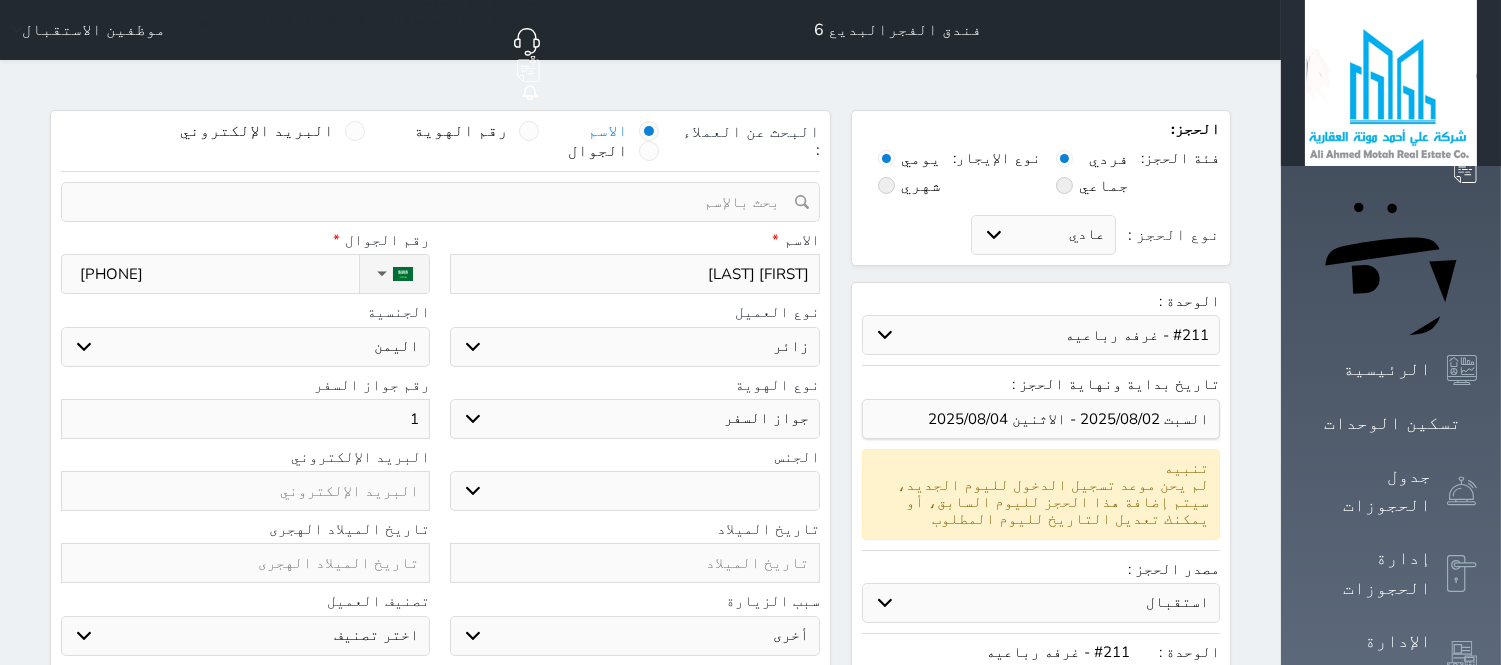 type on "15" 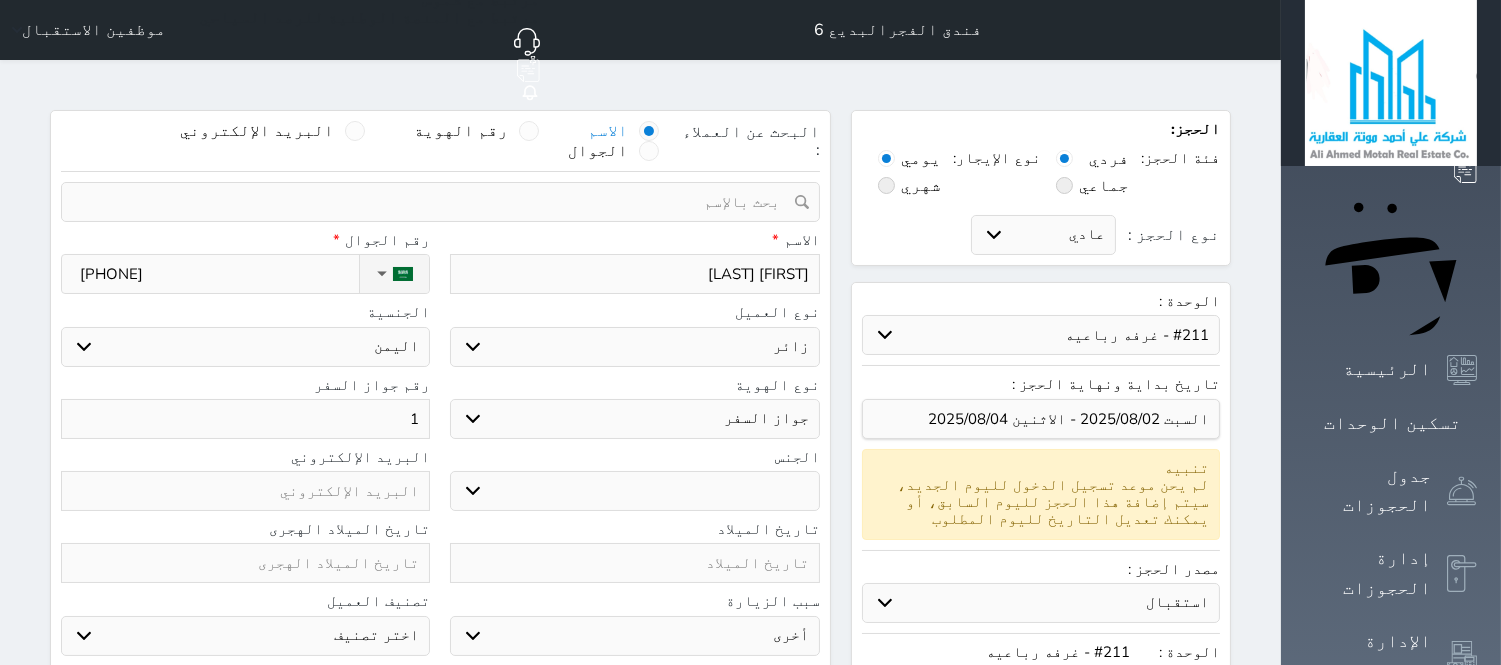 select 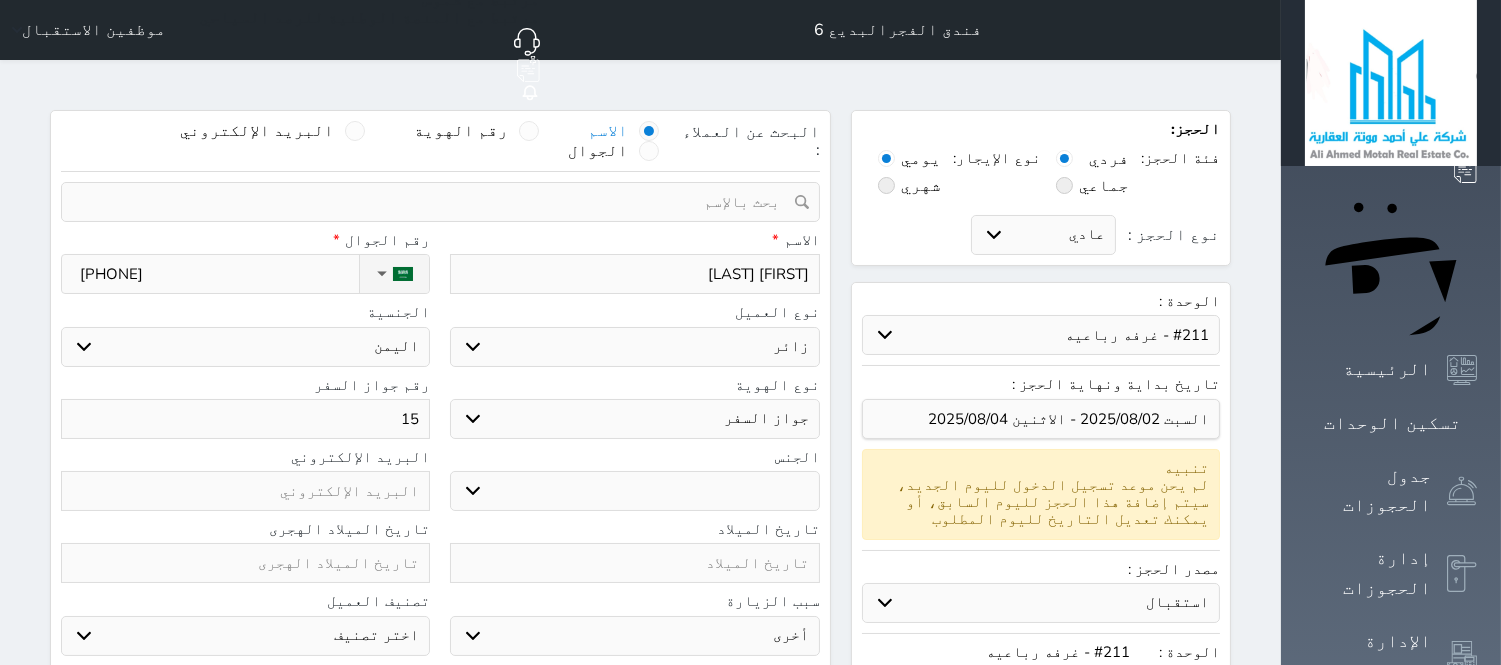 type on "157" 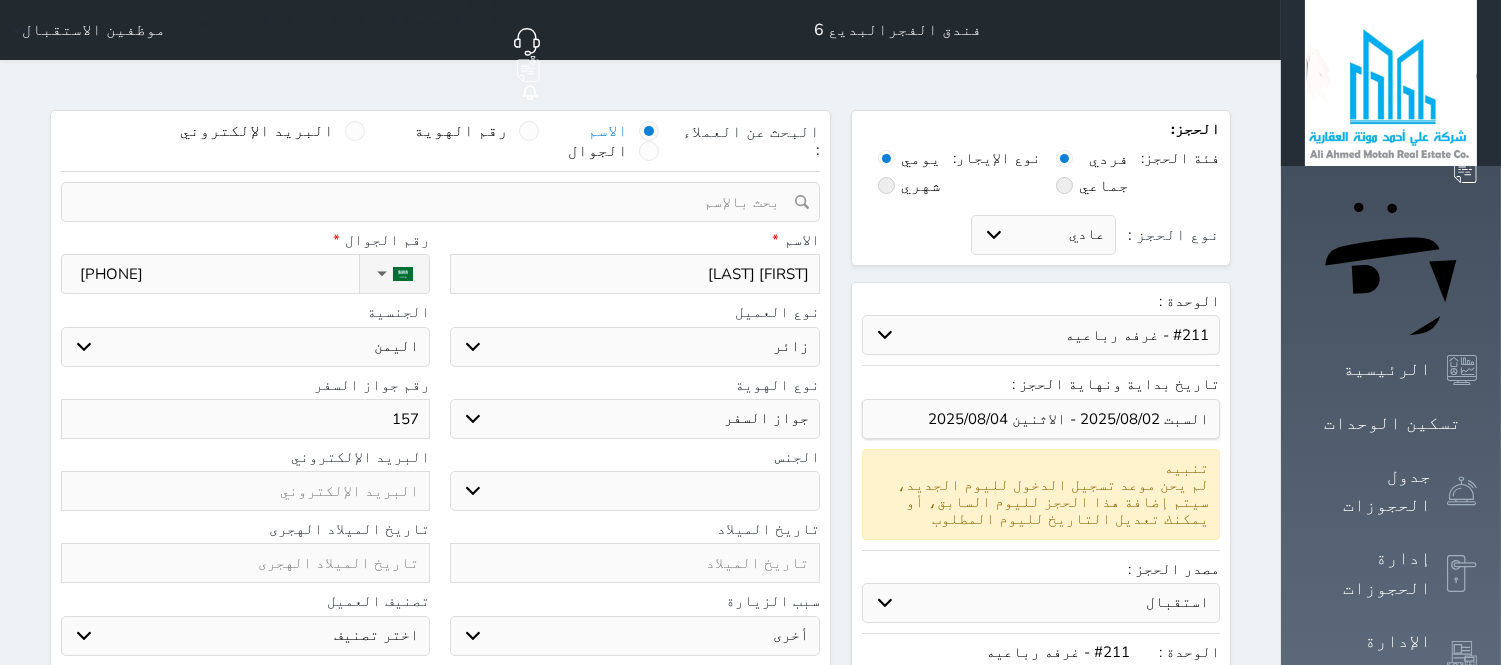 type on "1577" 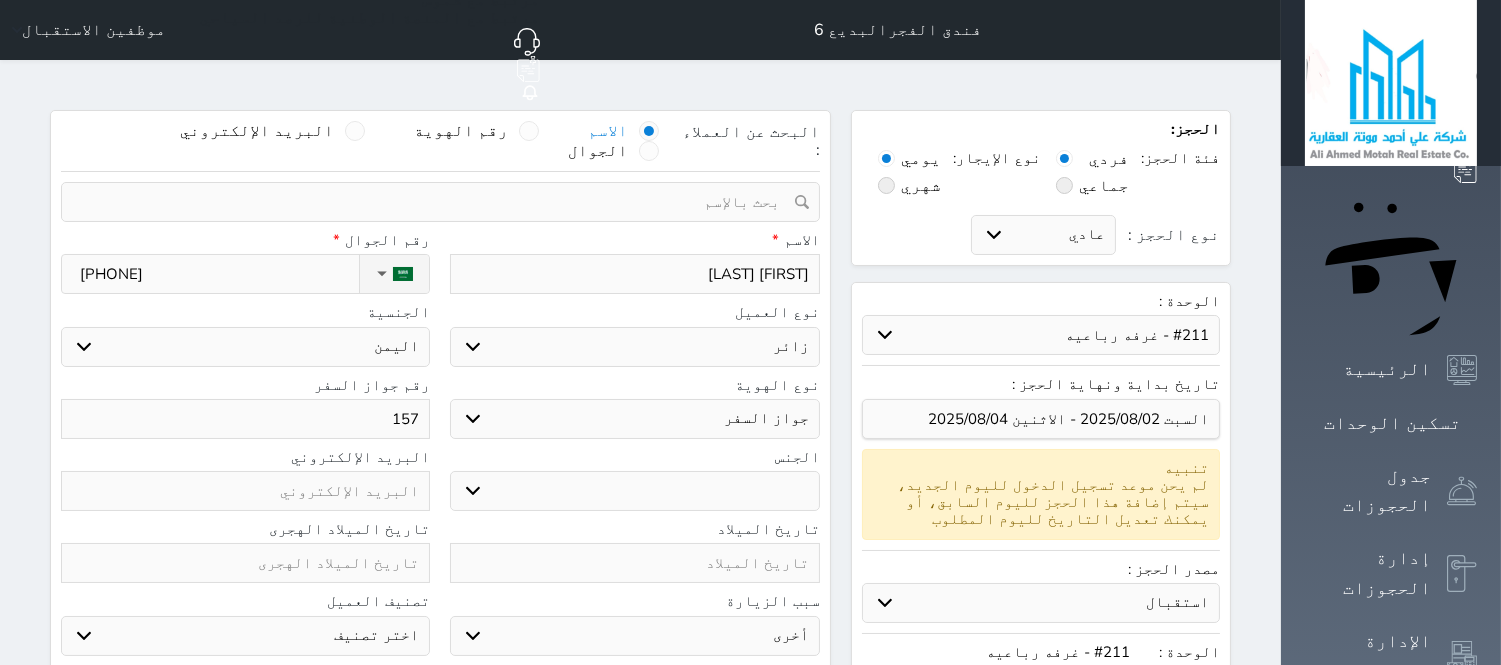 select 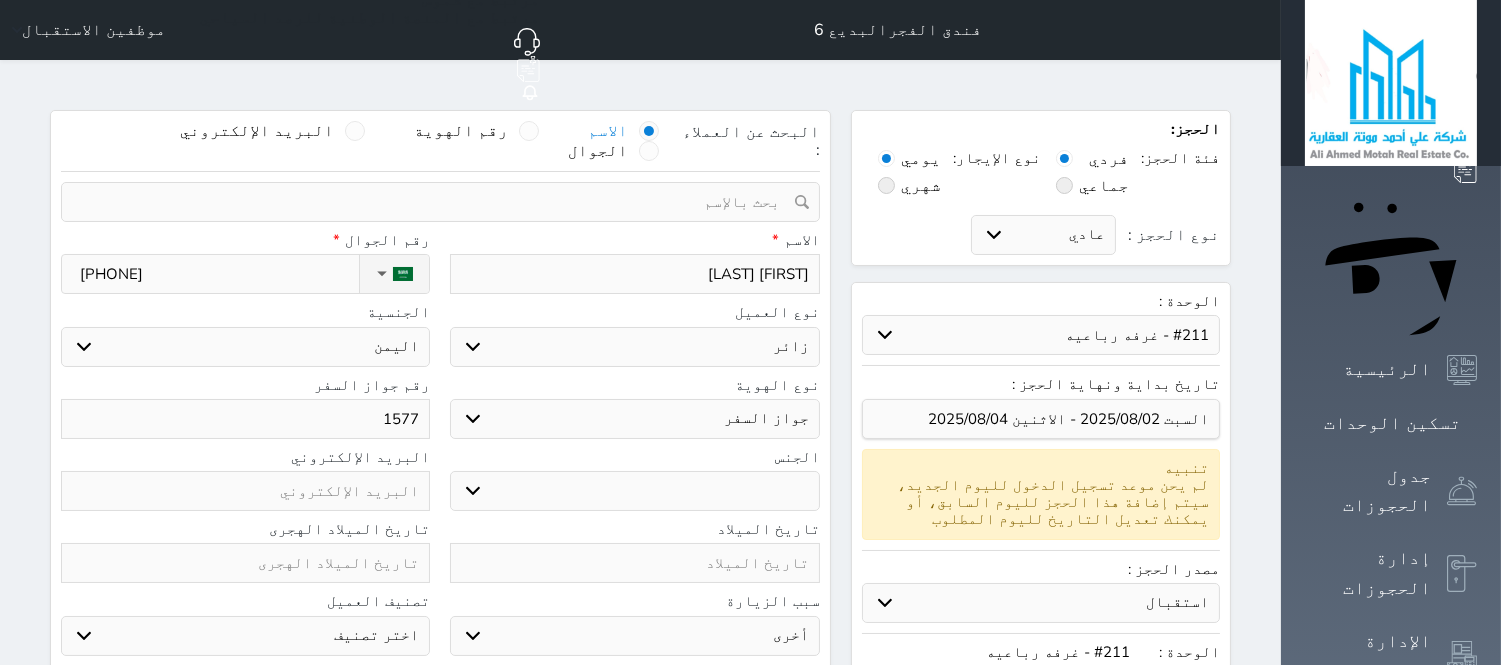 type on "1577" 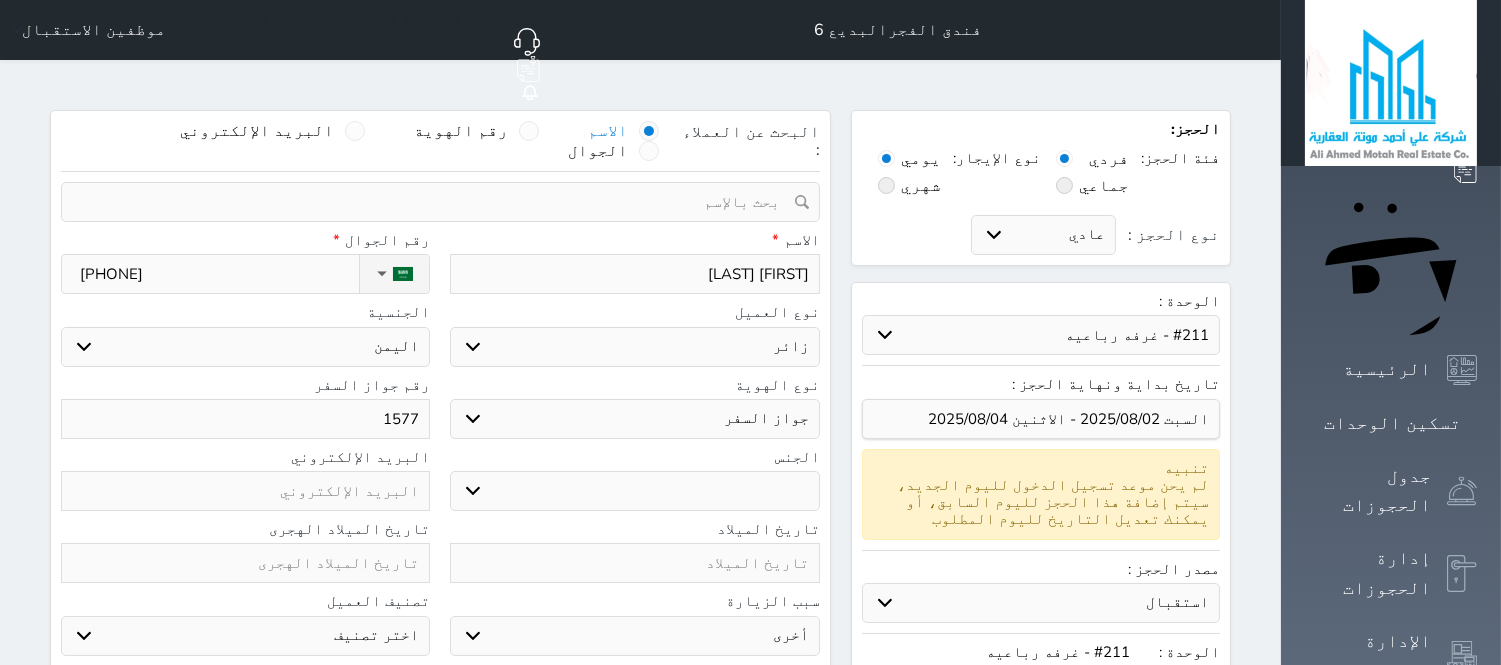 type on "عبدالناصر عبدا" 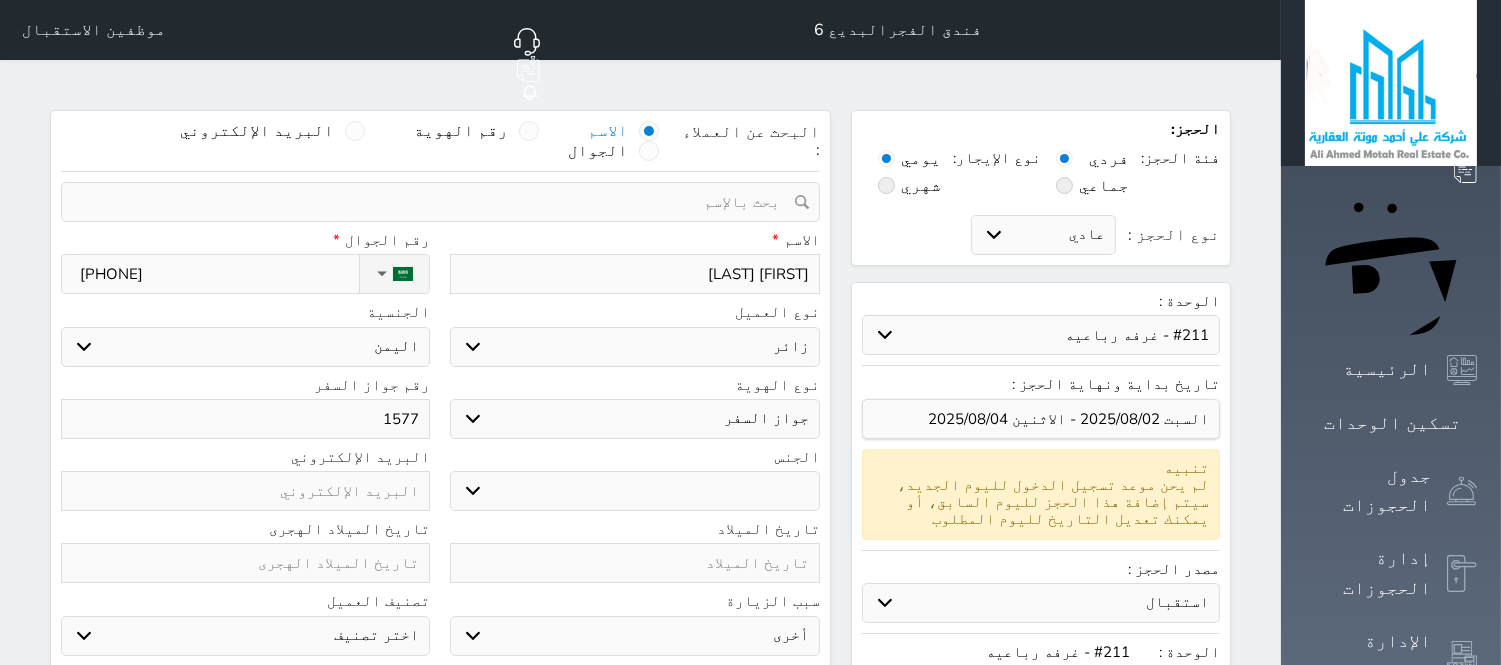 select 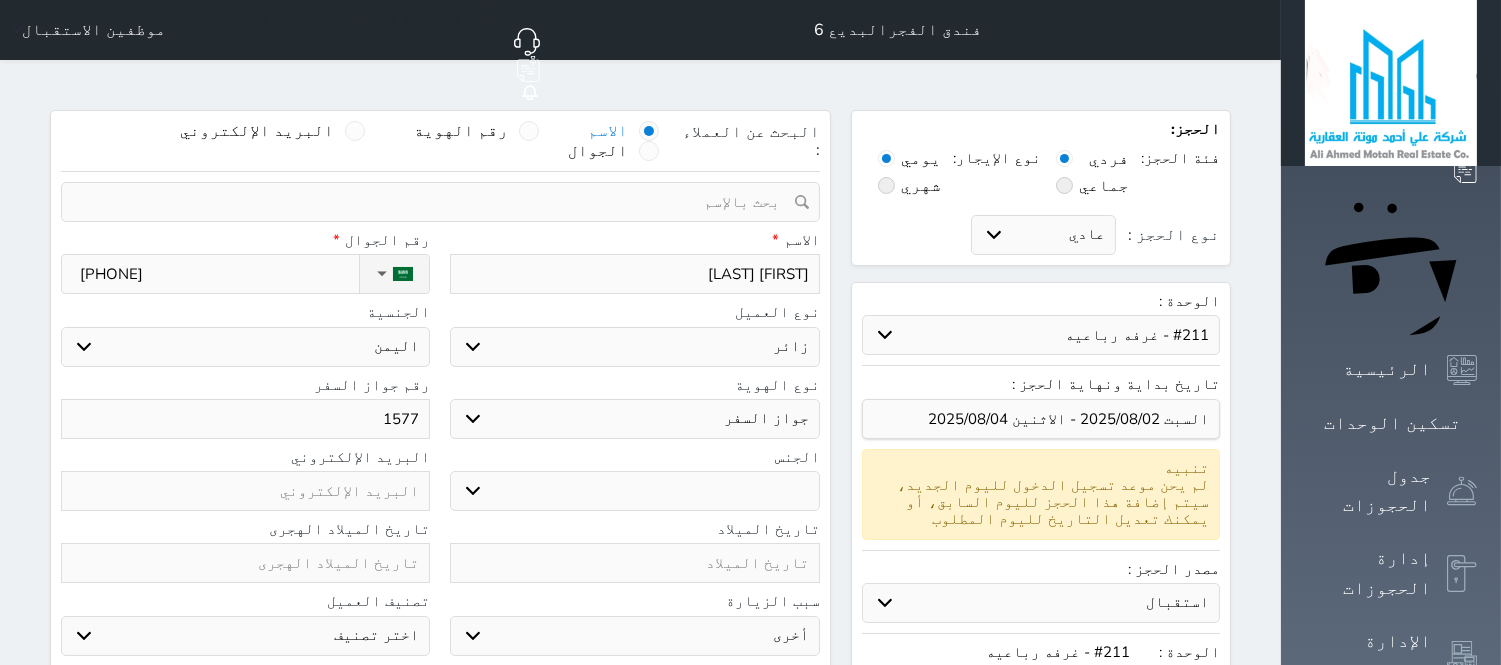 type on "عبدالناصر عبد" 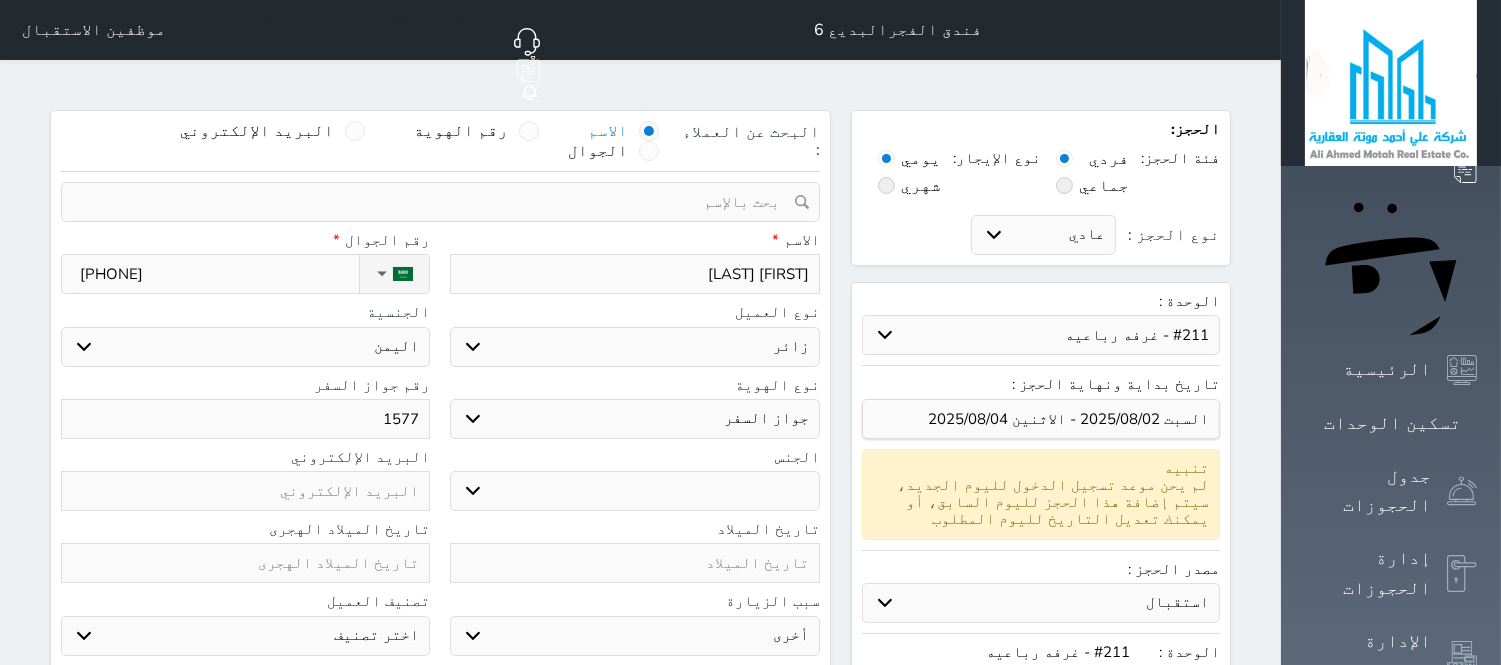 select 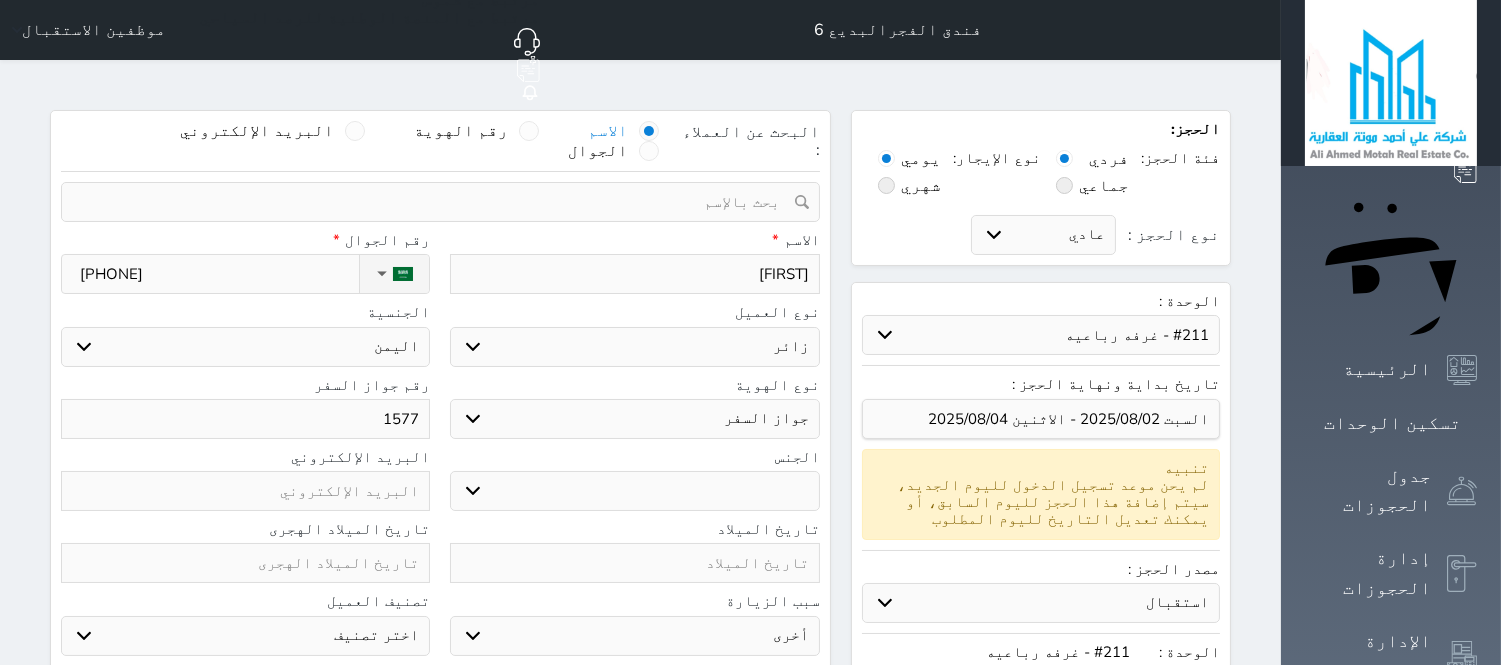 type on "عبدالناصر" 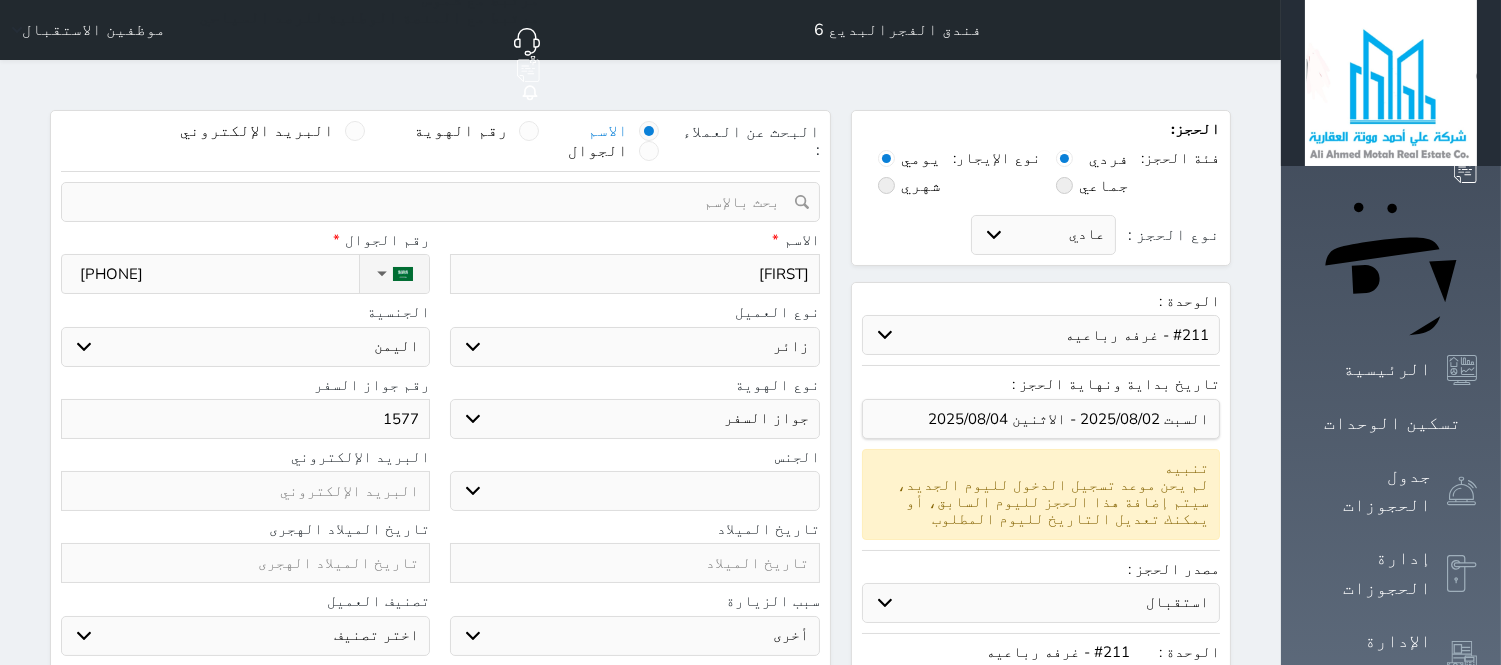 type on "عبدالن" 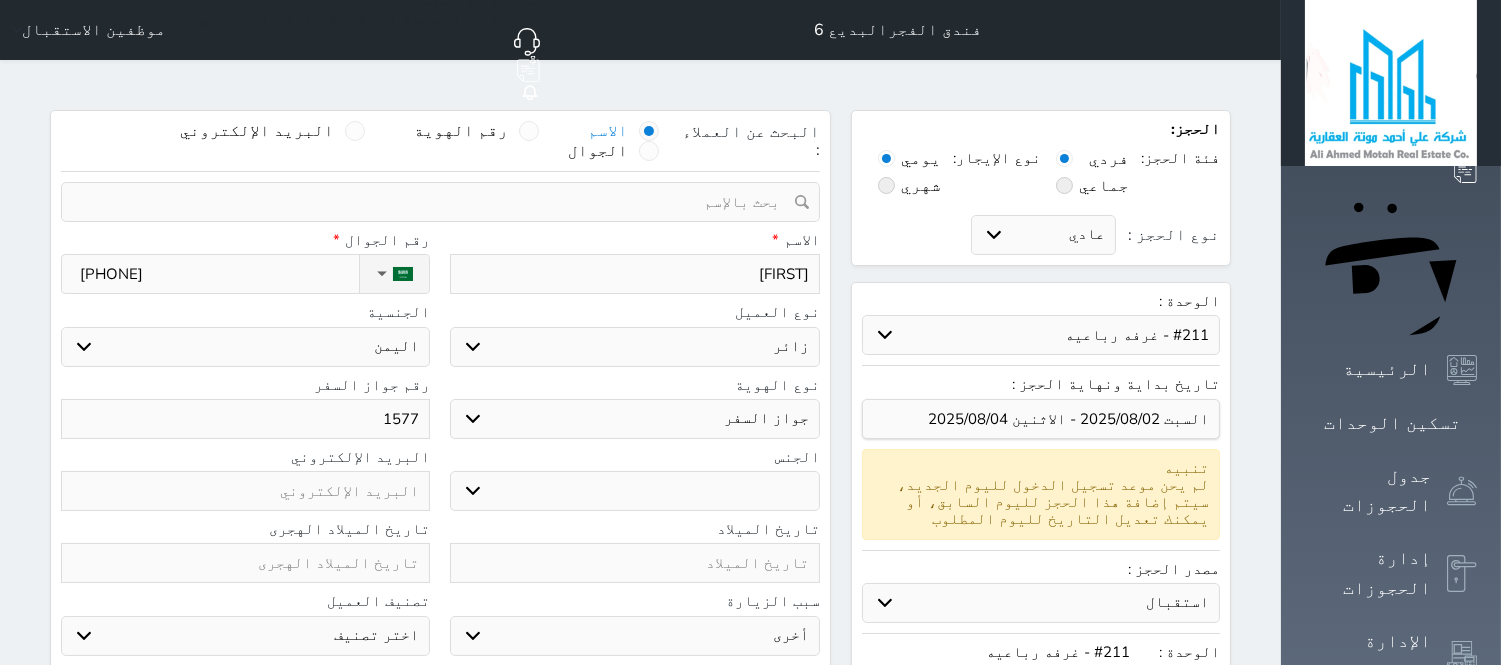 select 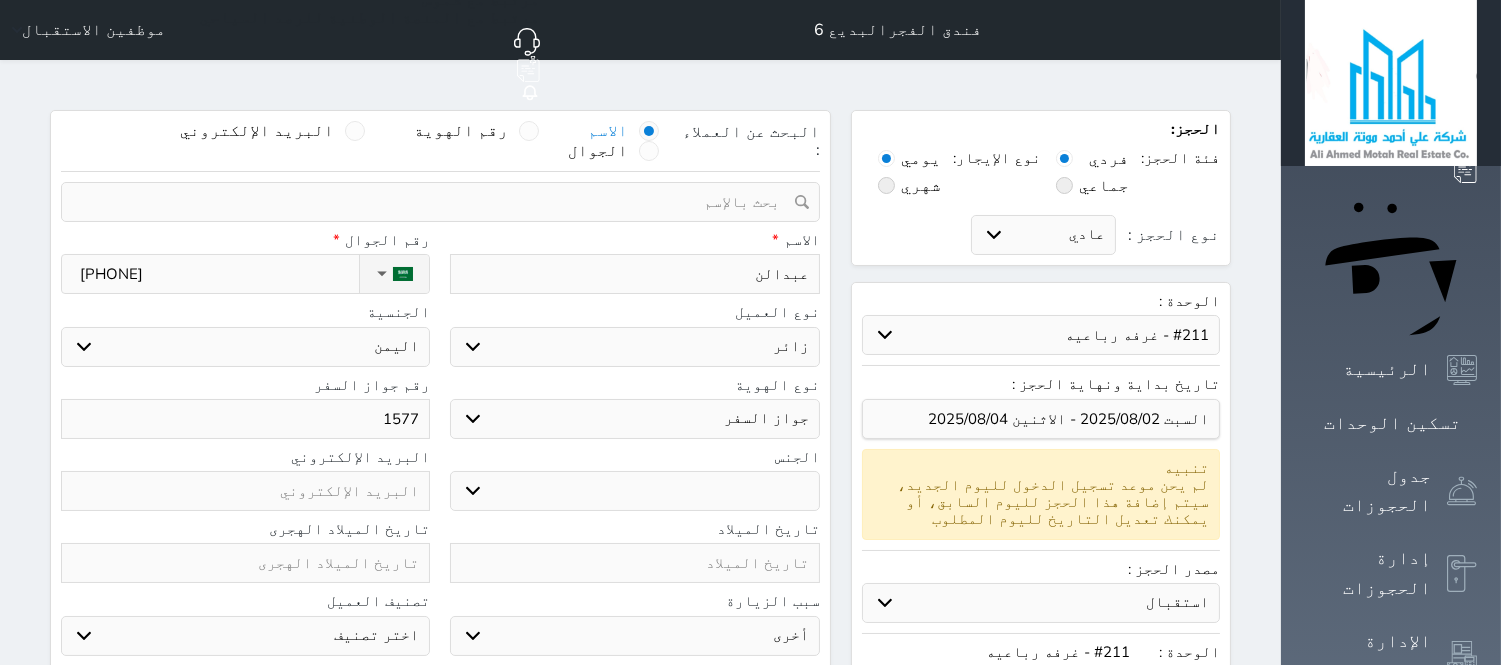 type on "عبدال" 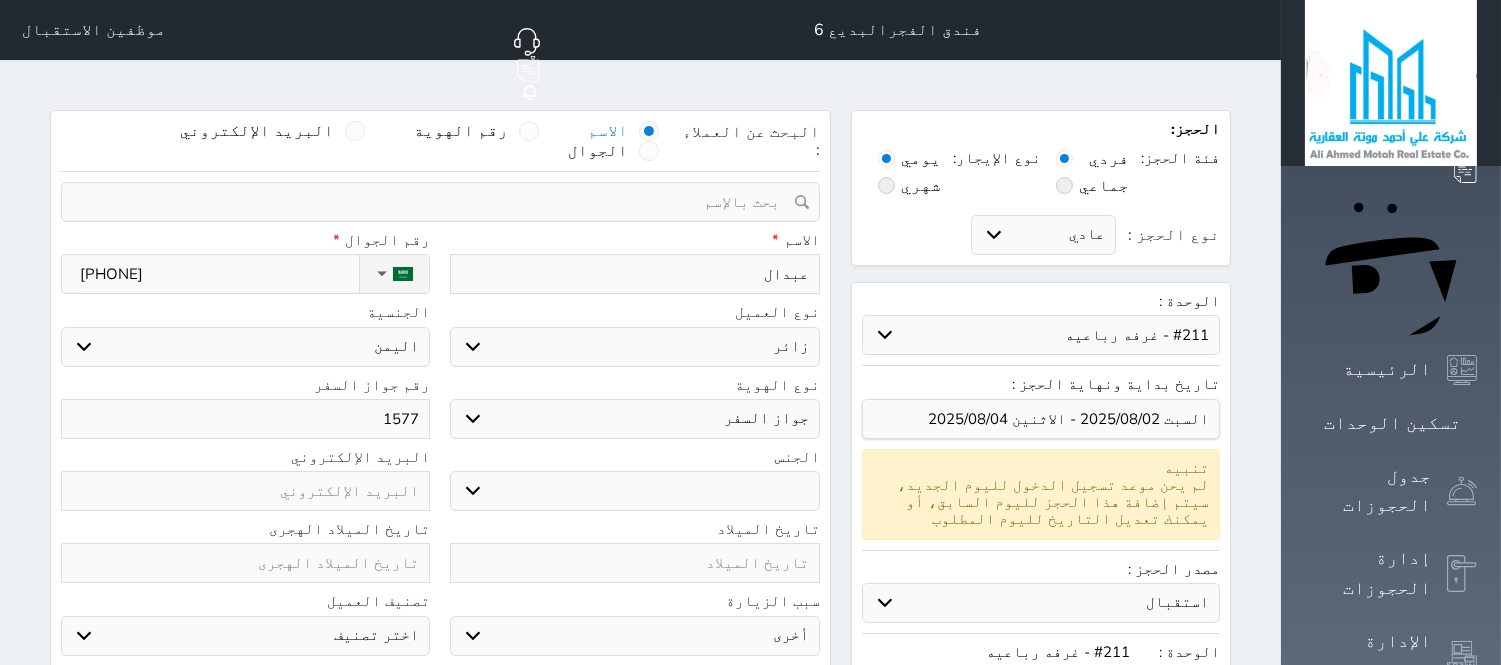 type on "عبدا" 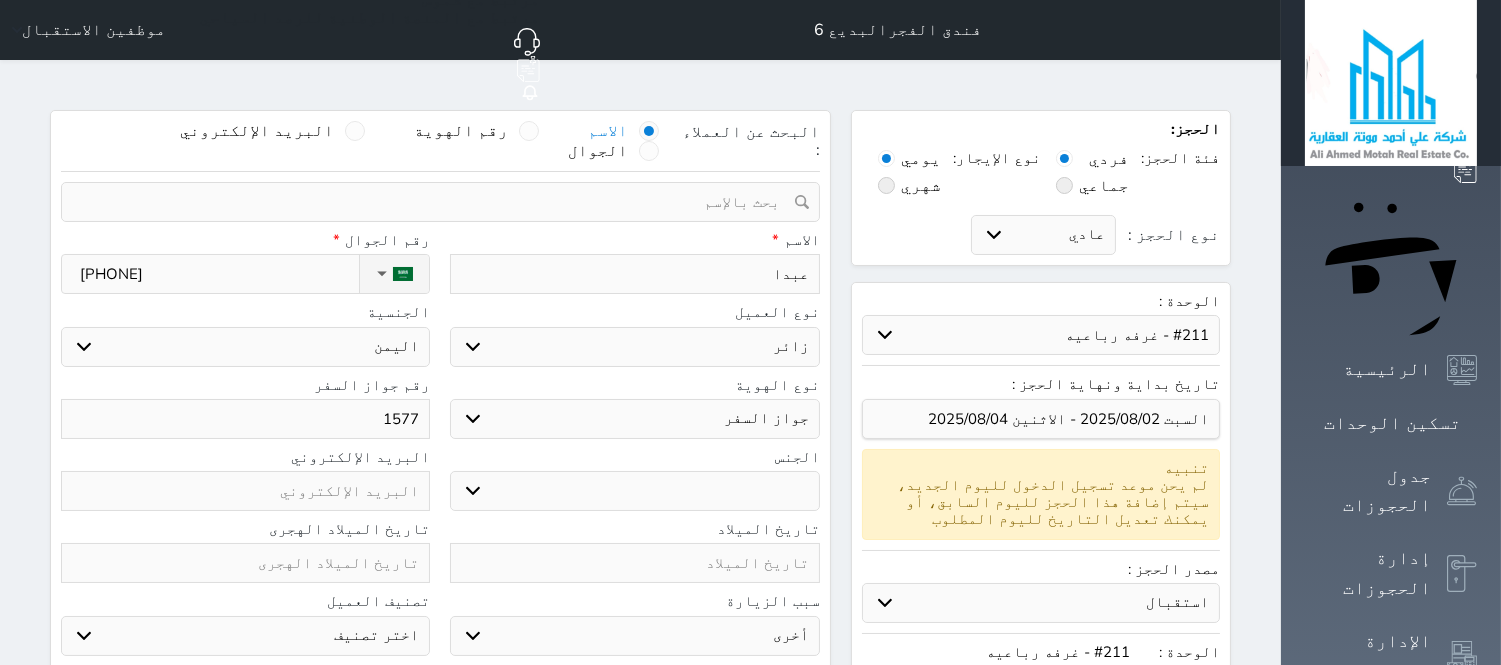 type on "عبد" 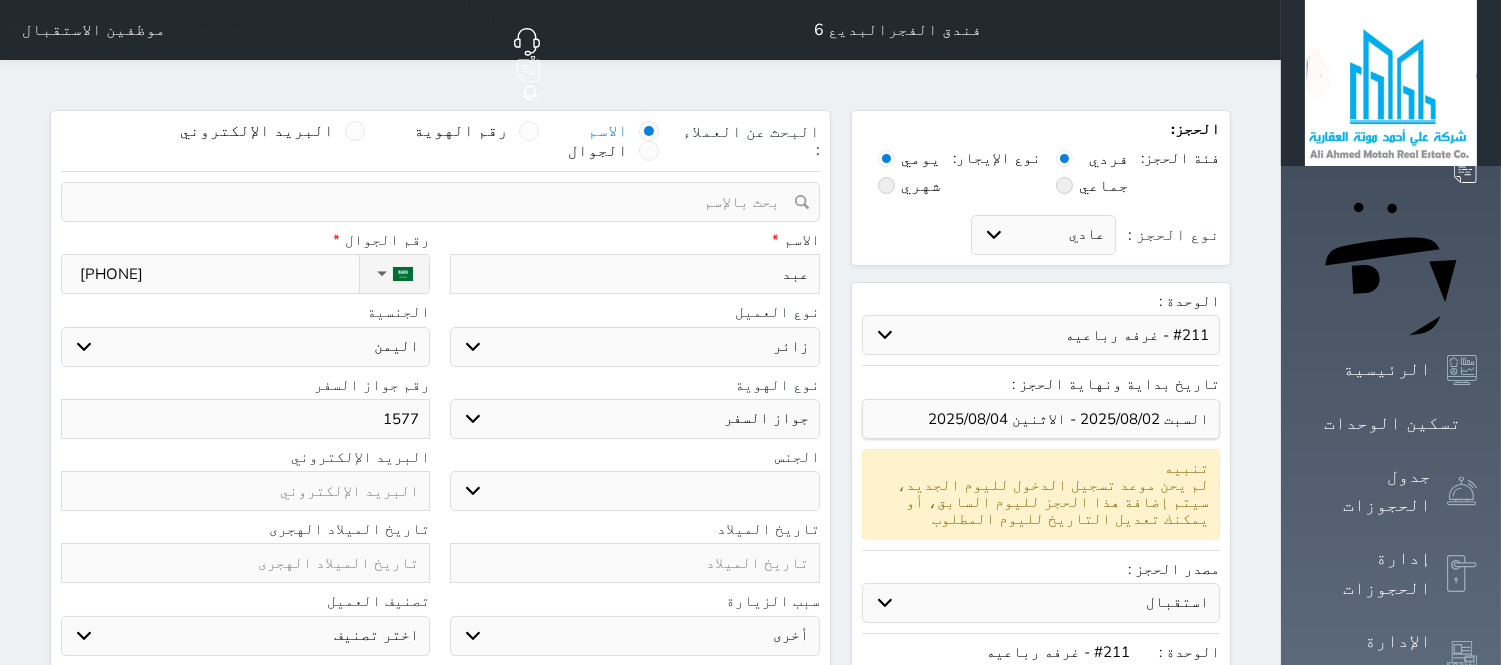 select 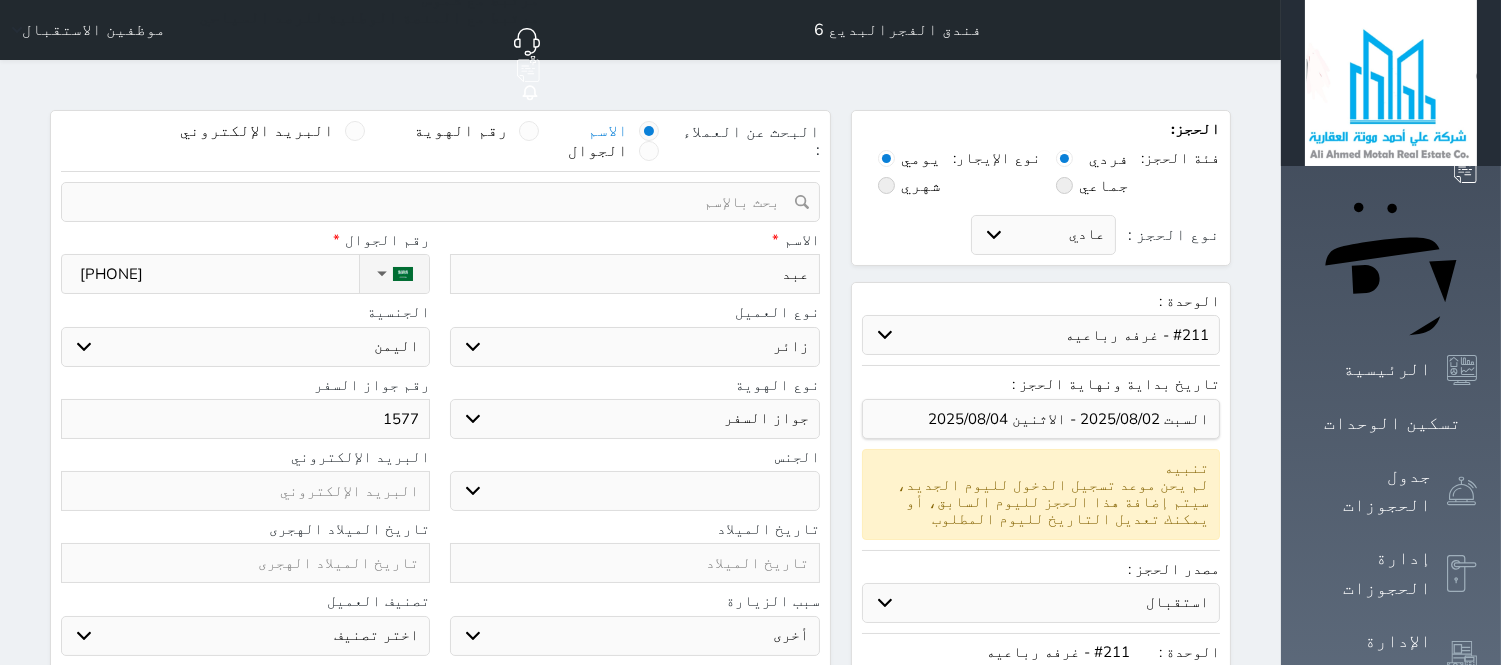 type on "عب" 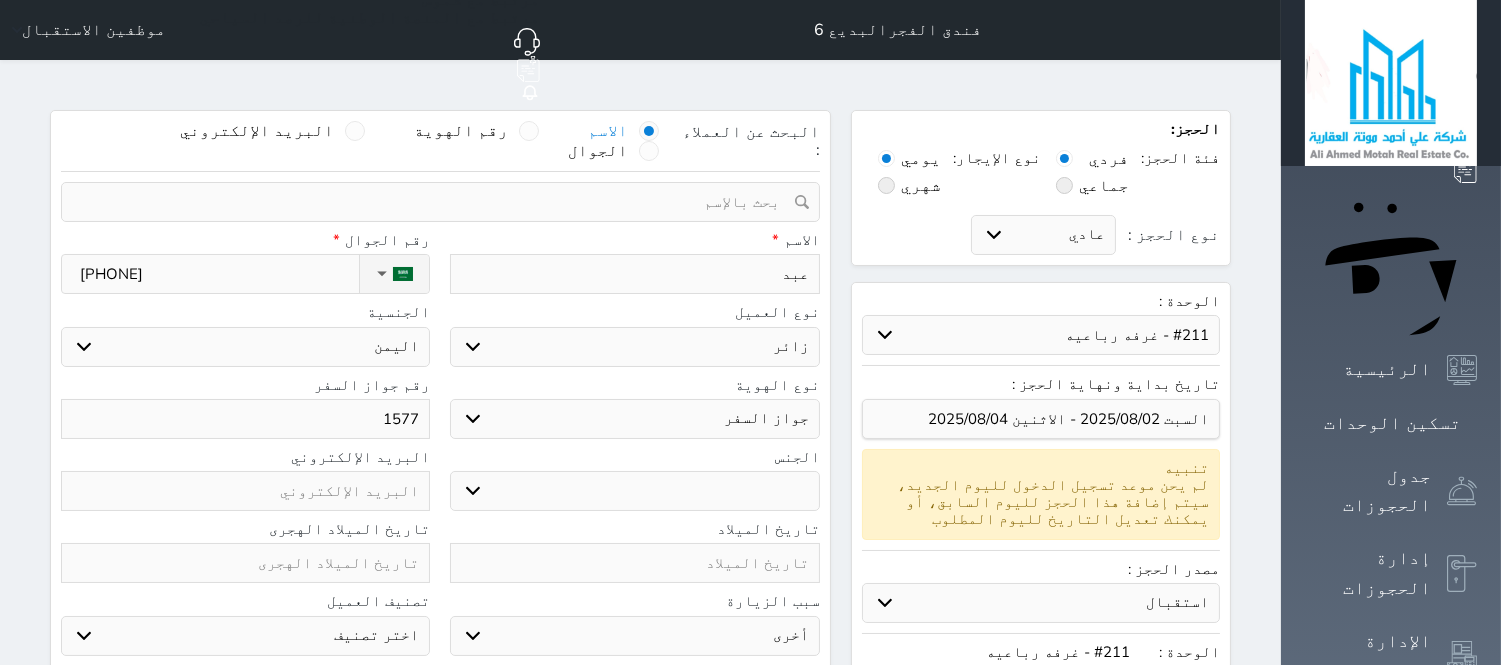 select 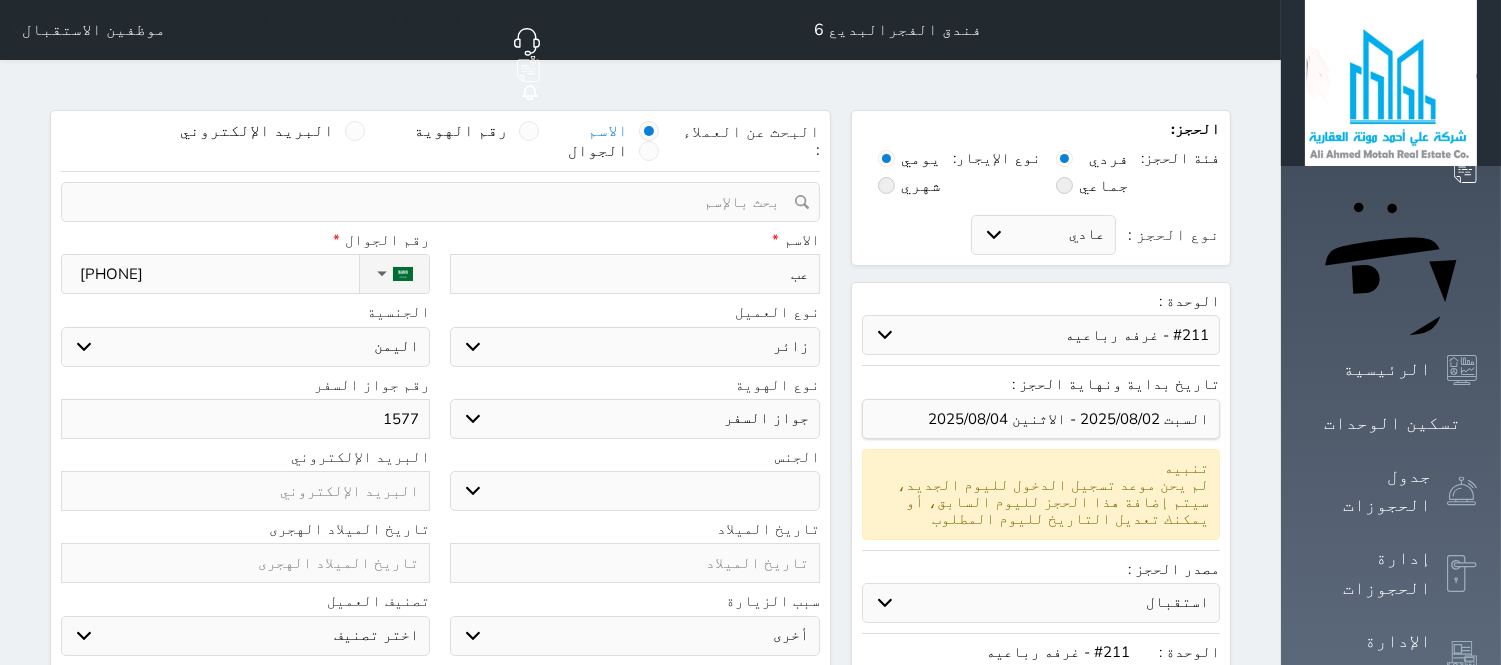 type on "ع" 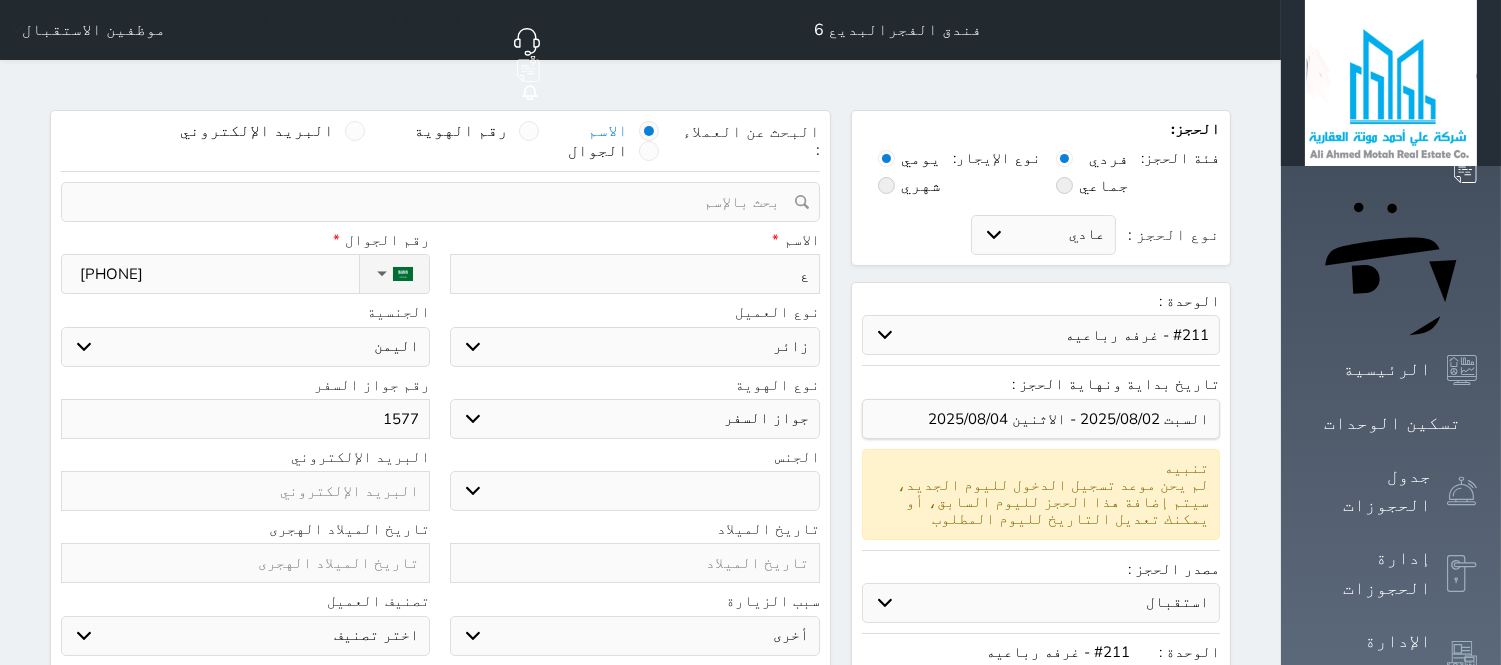 type 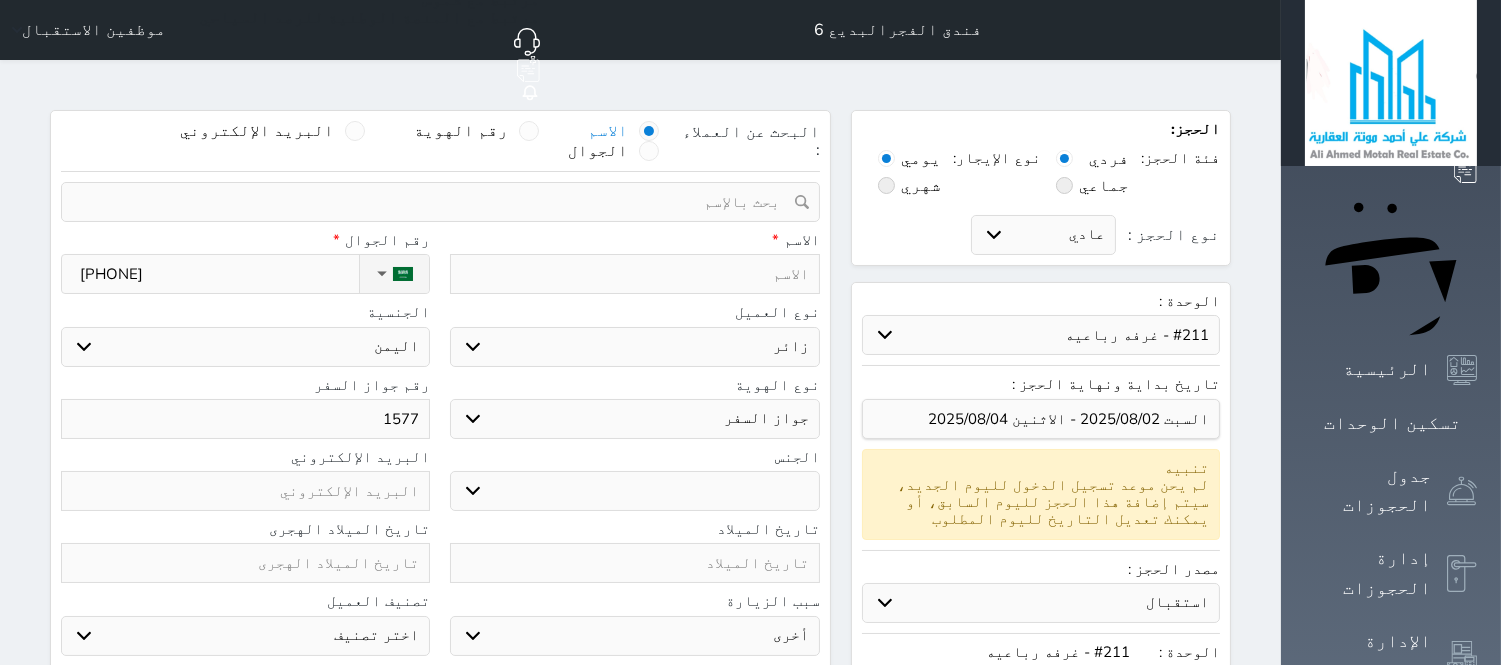 type on "م" 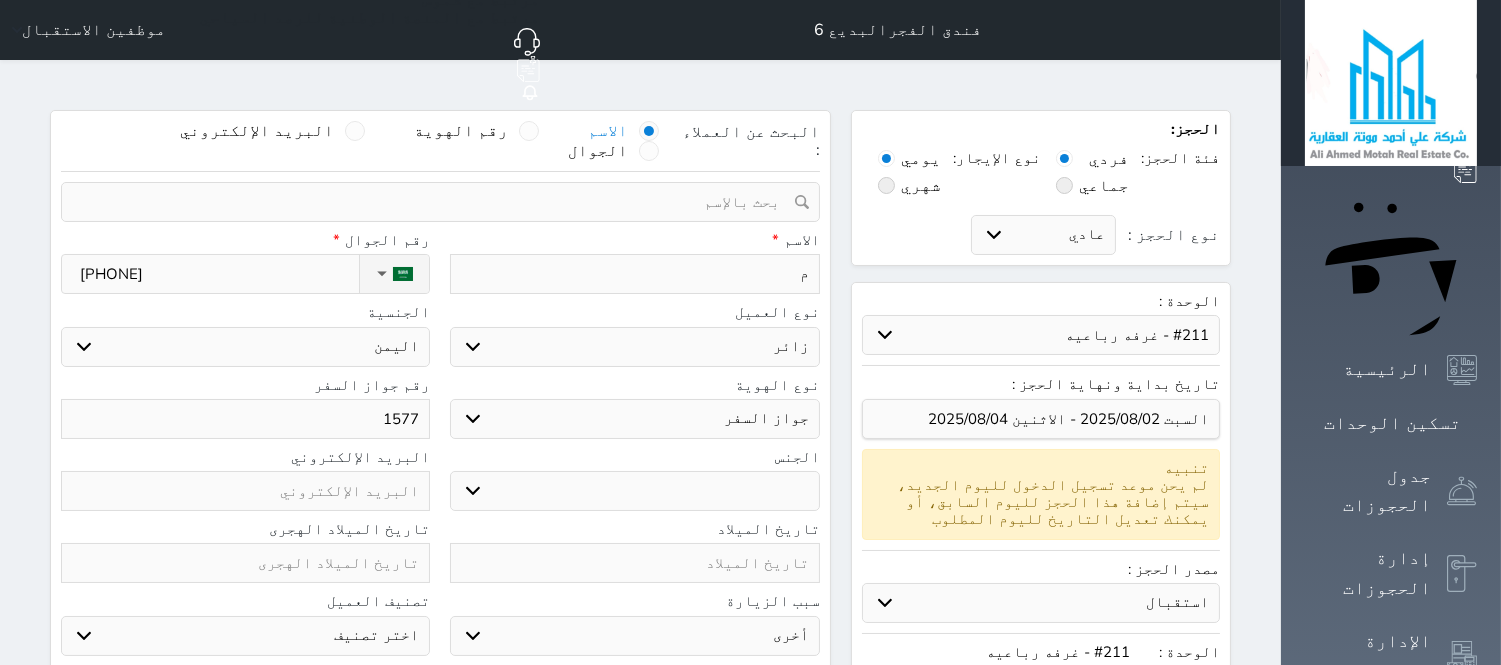type on "مح" 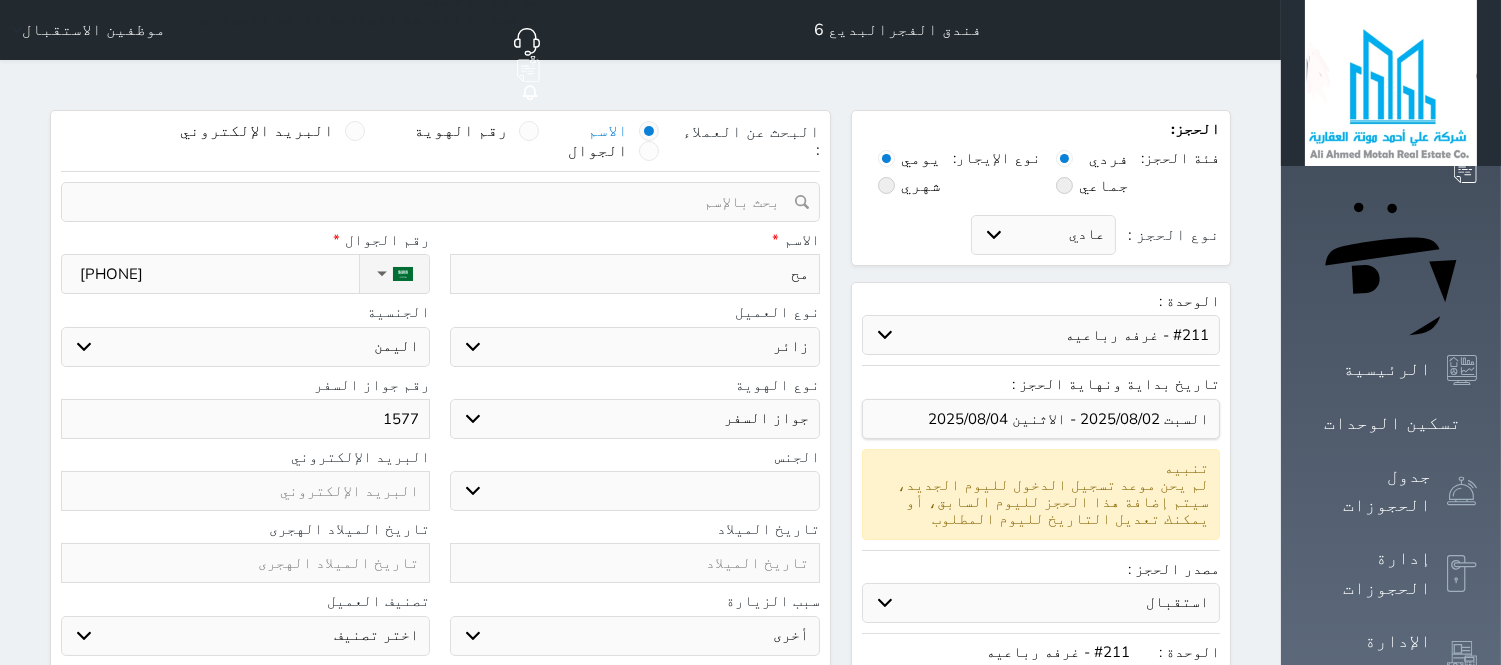 type on "محم" 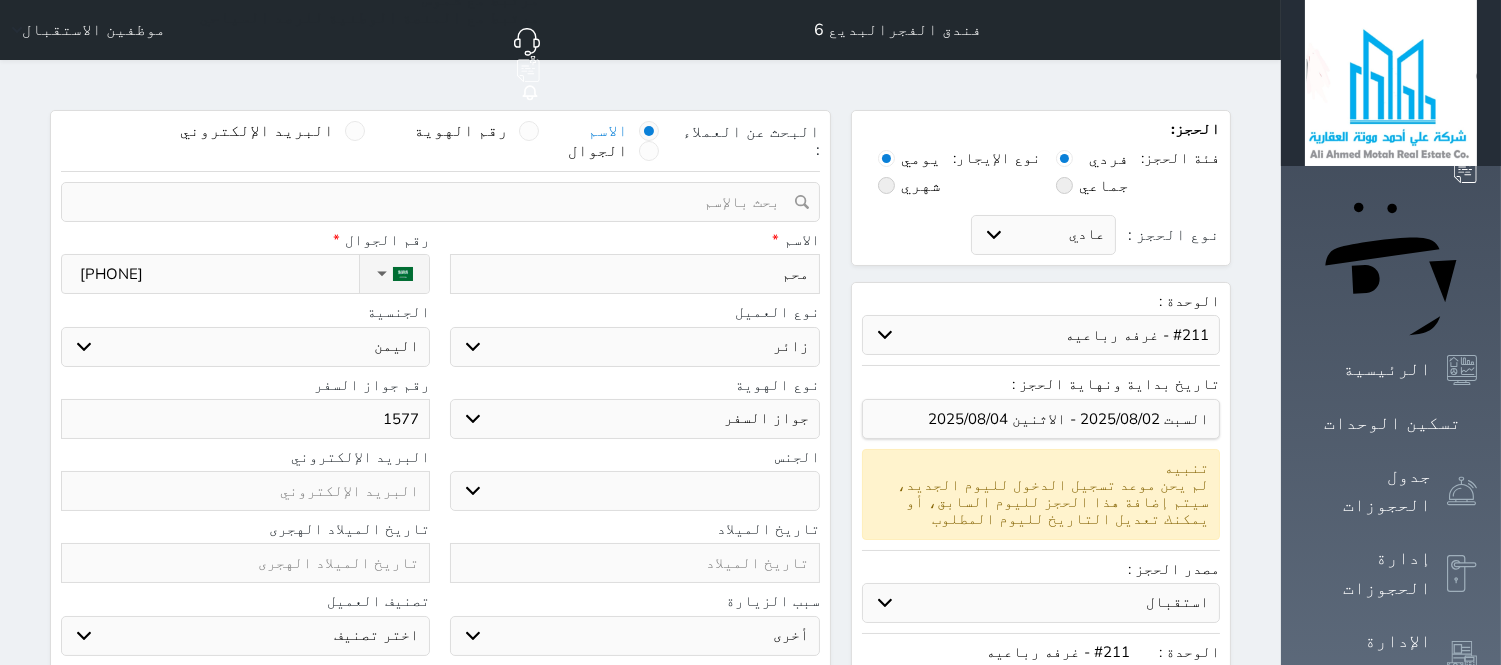 type on "محمد" 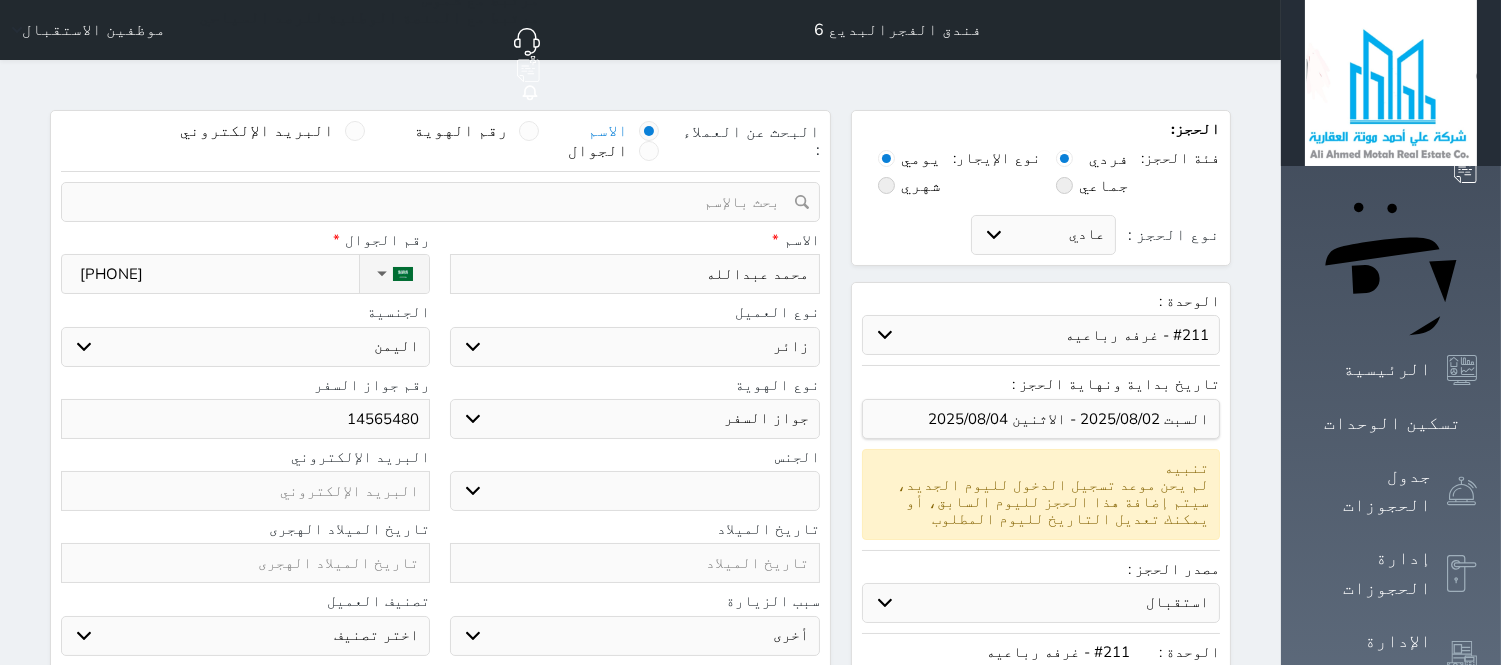 drag, startPoint x: 264, startPoint y: 373, endPoint x: 263, endPoint y: 540, distance: 167.00299 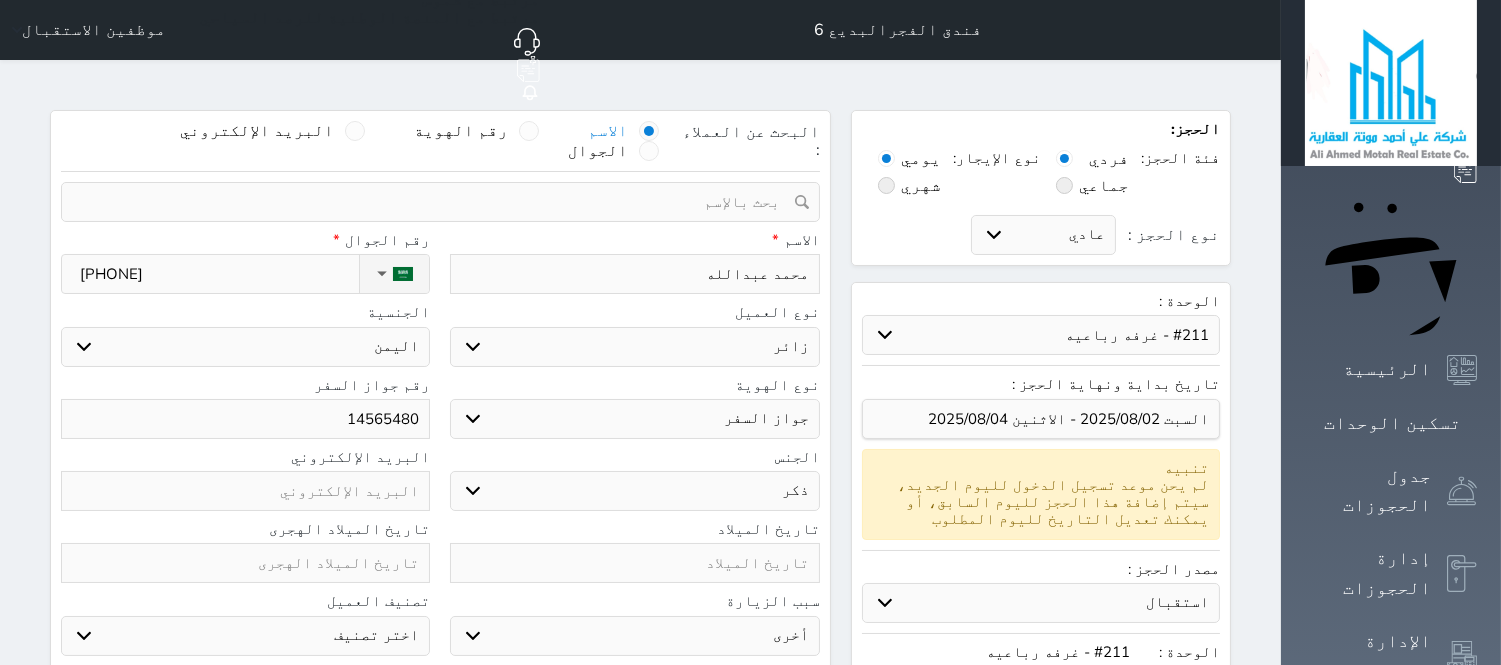 click on "ذكر   انثى" at bounding box center (634, 491) 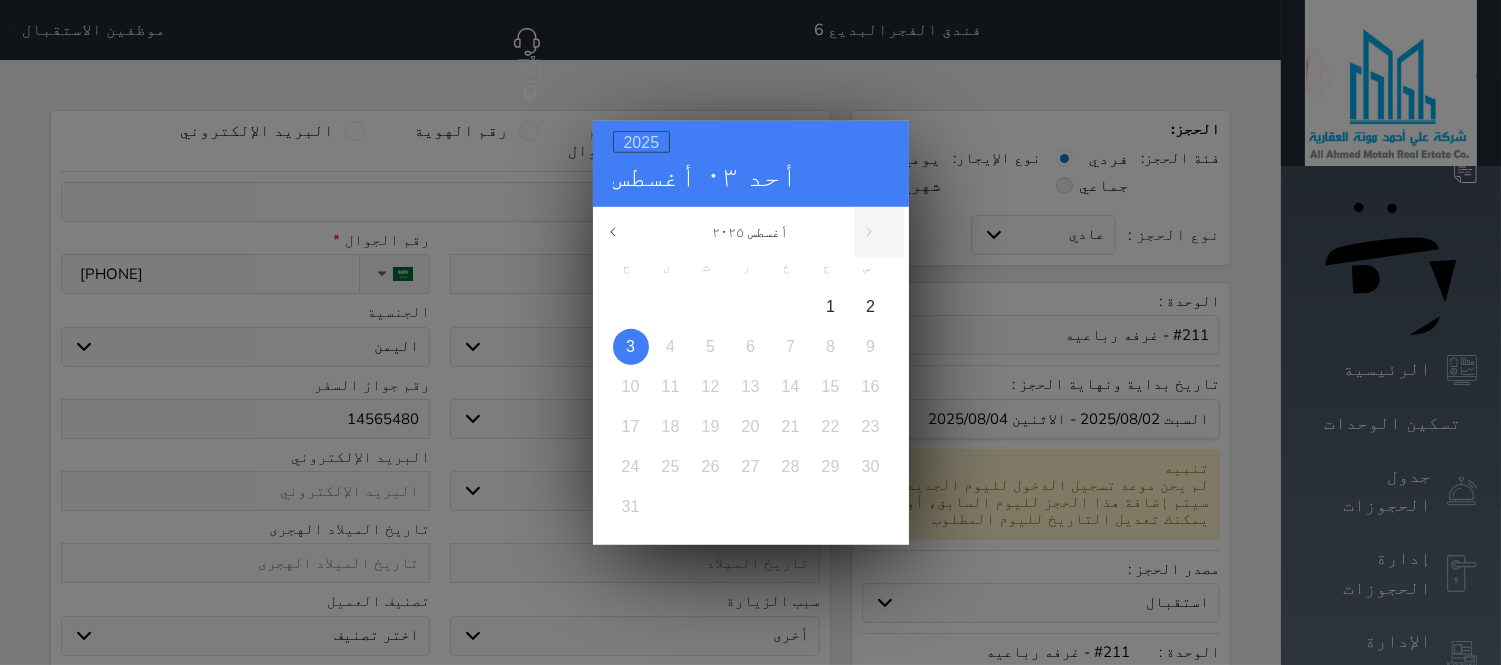 click on "2025" at bounding box center (642, 141) 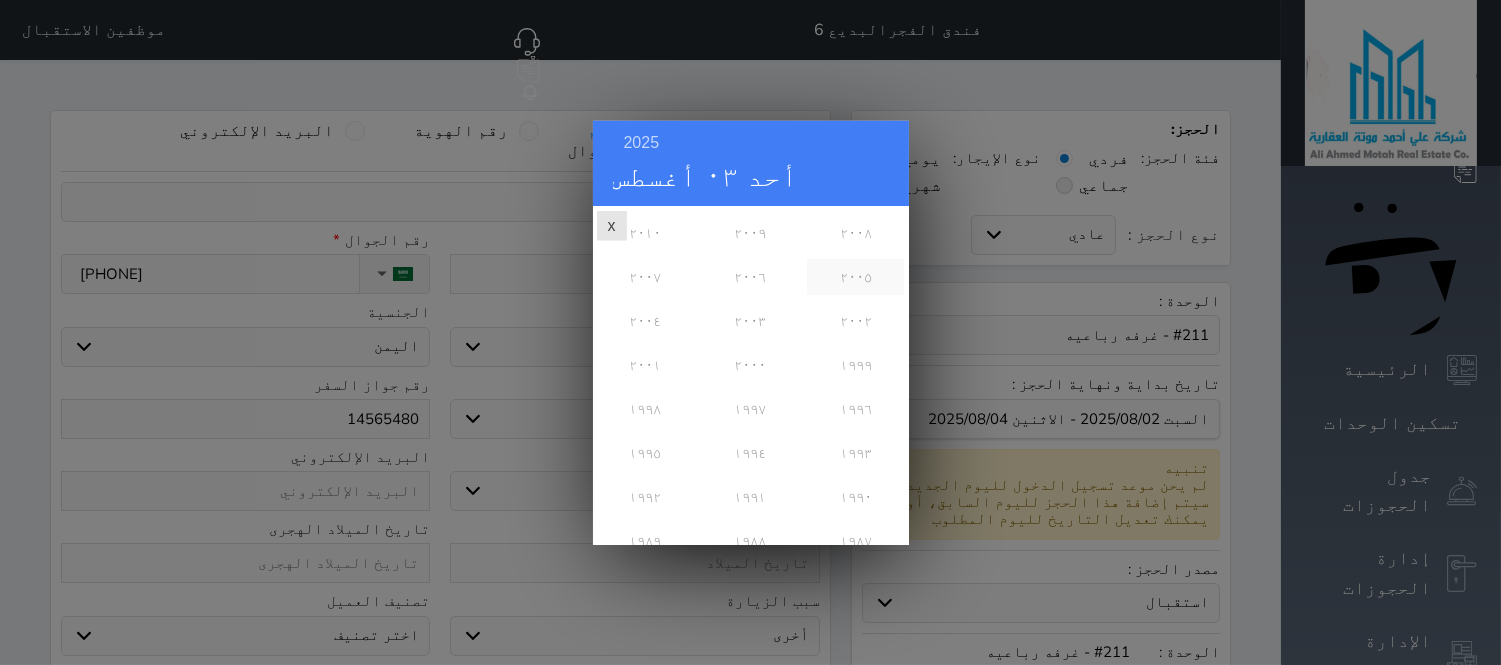 scroll, scrollTop: 296, scrollLeft: 0, axis: vertical 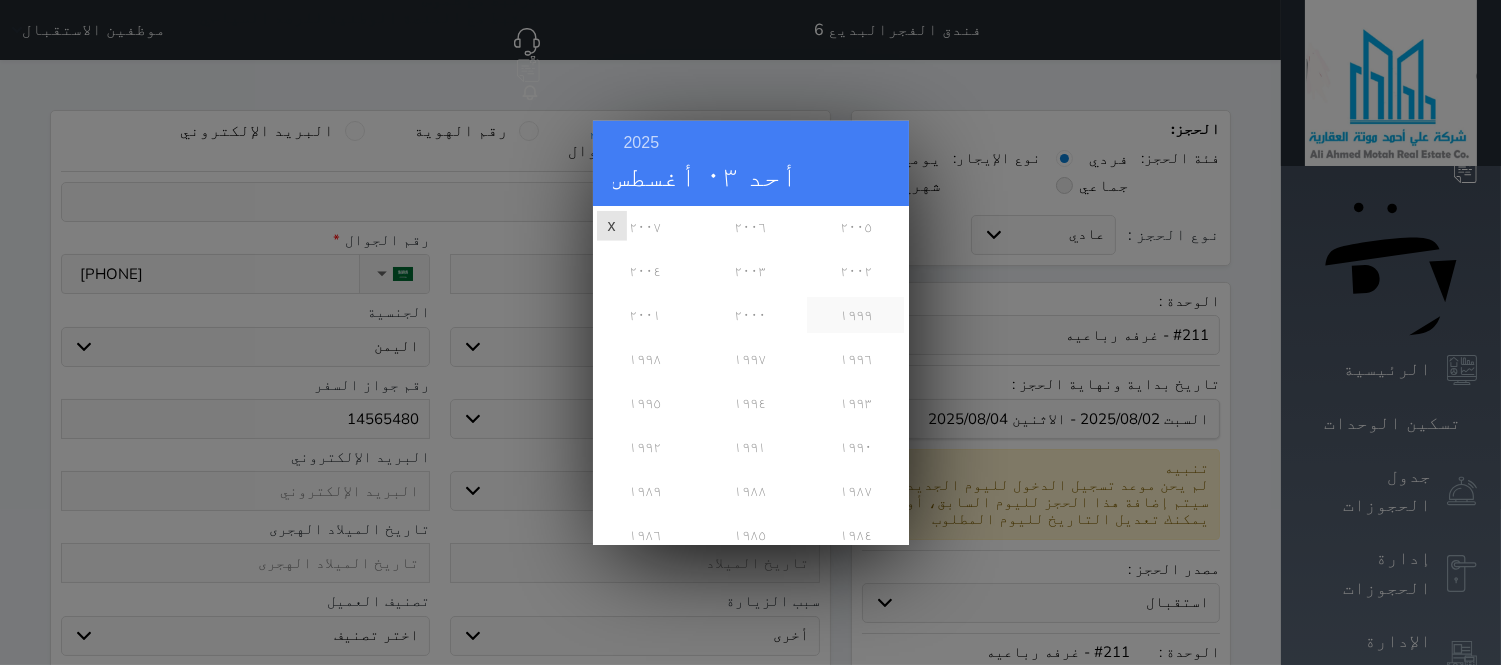 click on "١٩٩٩" at bounding box center [855, 314] 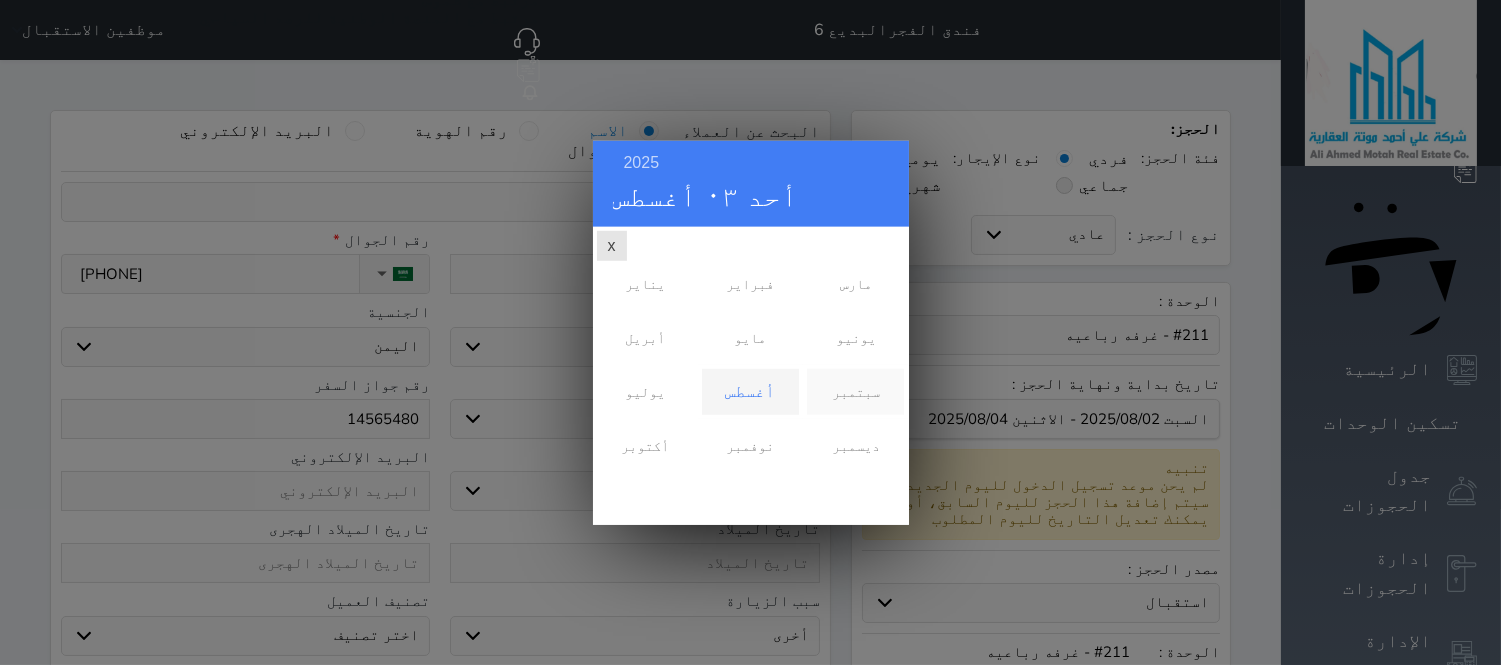 scroll, scrollTop: 0, scrollLeft: 0, axis: both 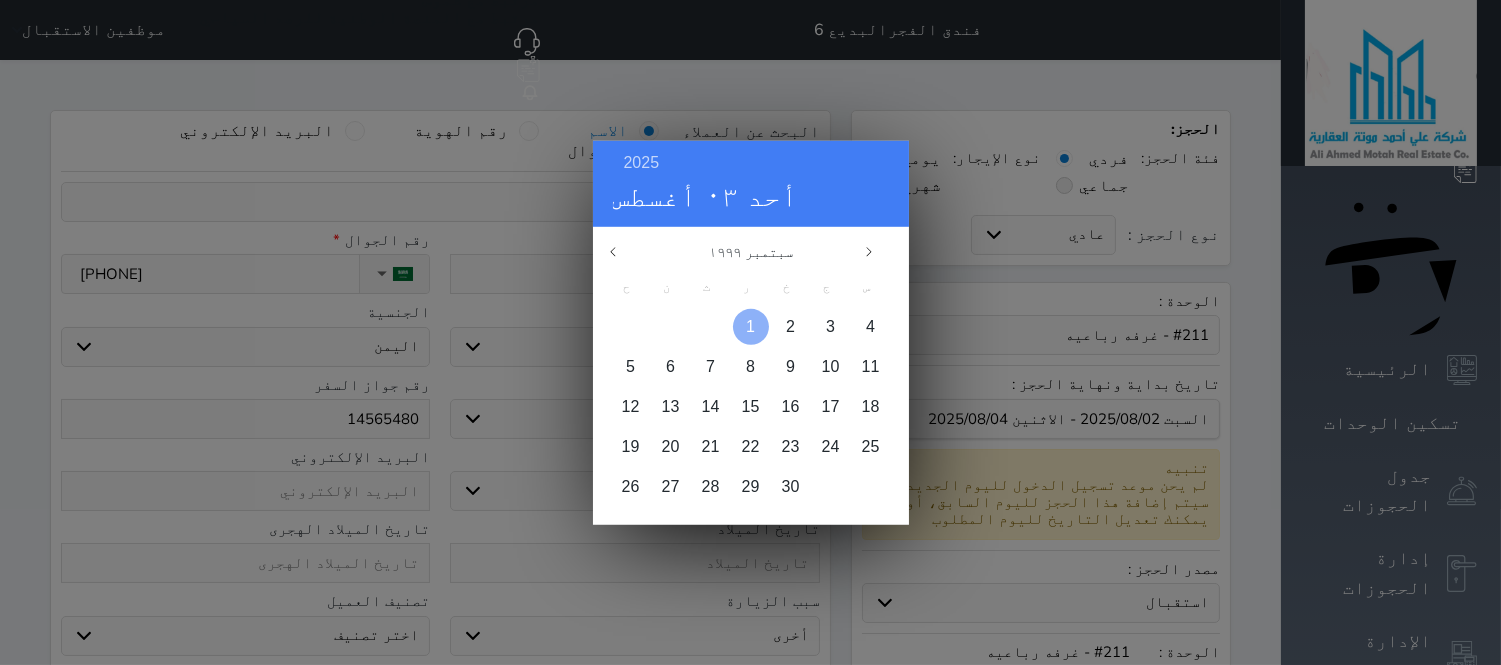 click on "1" at bounding box center [750, 325] 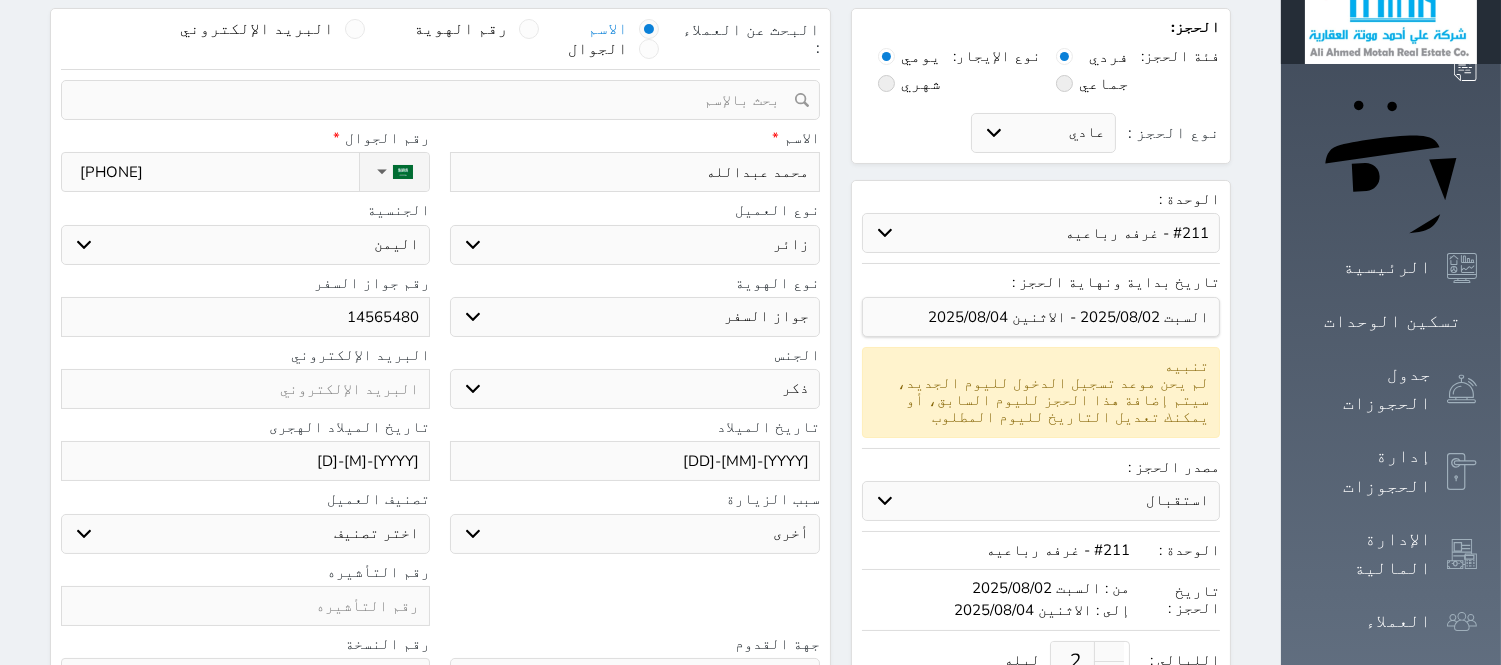 scroll, scrollTop: 147, scrollLeft: 0, axis: vertical 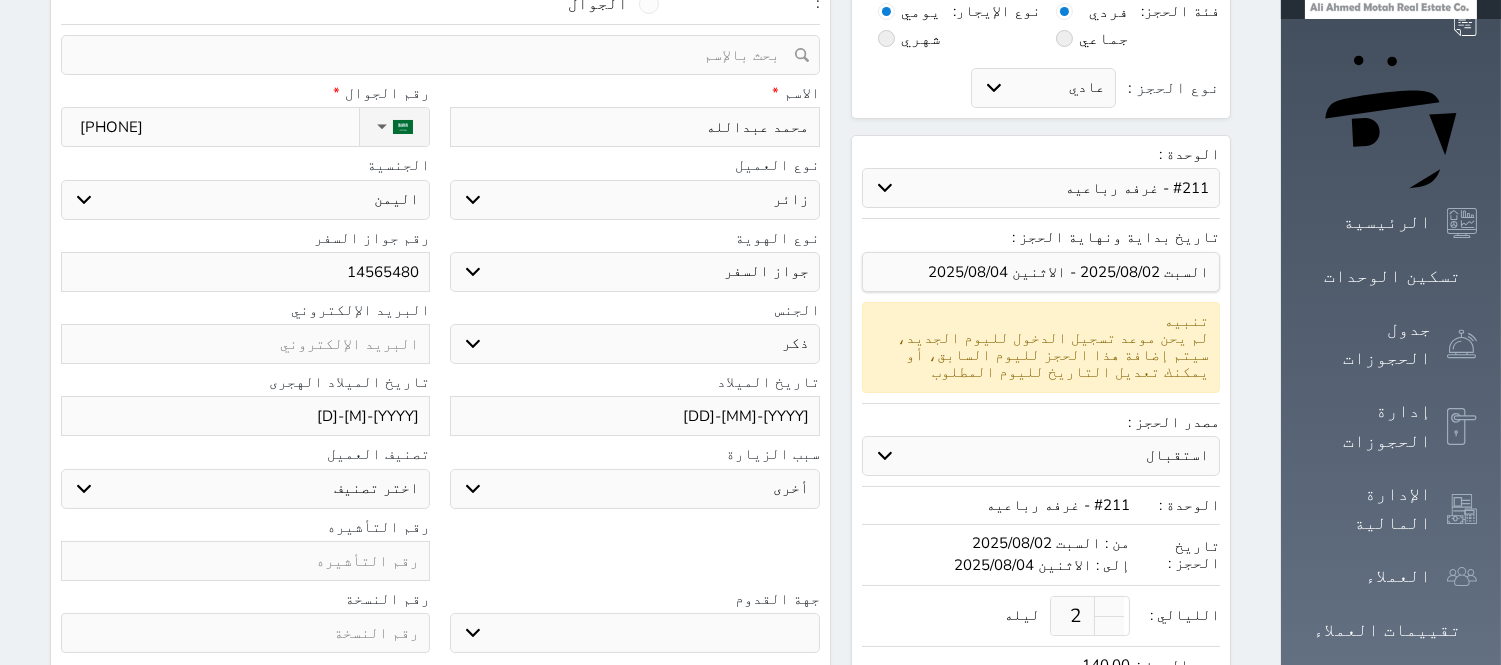 click on "سياحة زيارة الاهل والاصدقاء زيارة دينية زيارة عمل زيارة رياضية زيارة ترفيهية أخرى موظف ديوان عمل نزيل حجر موظف وزارة الصحة" at bounding box center (634, 489) 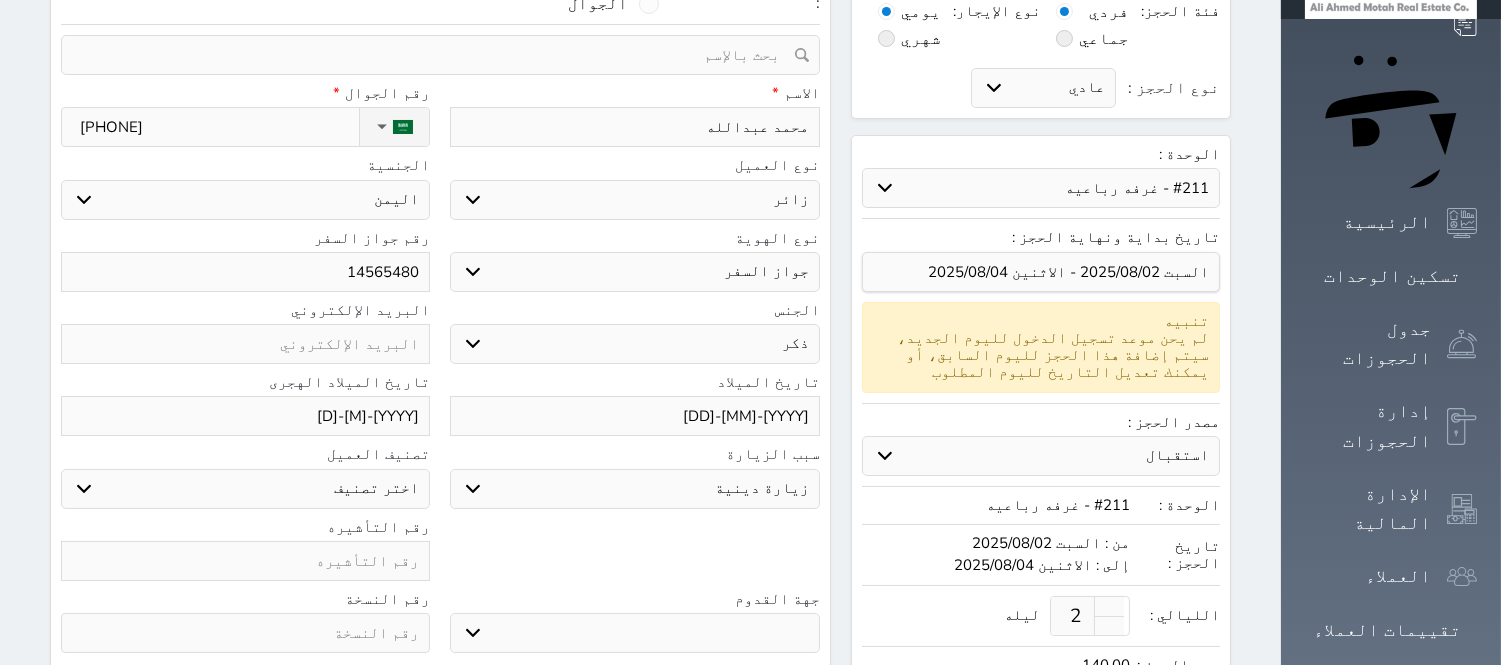 click on "سياحة زيارة الاهل والاصدقاء زيارة دينية زيارة عمل زيارة رياضية زيارة ترفيهية أخرى موظف ديوان عمل نزيل حجر موظف وزارة الصحة" at bounding box center [634, 489] 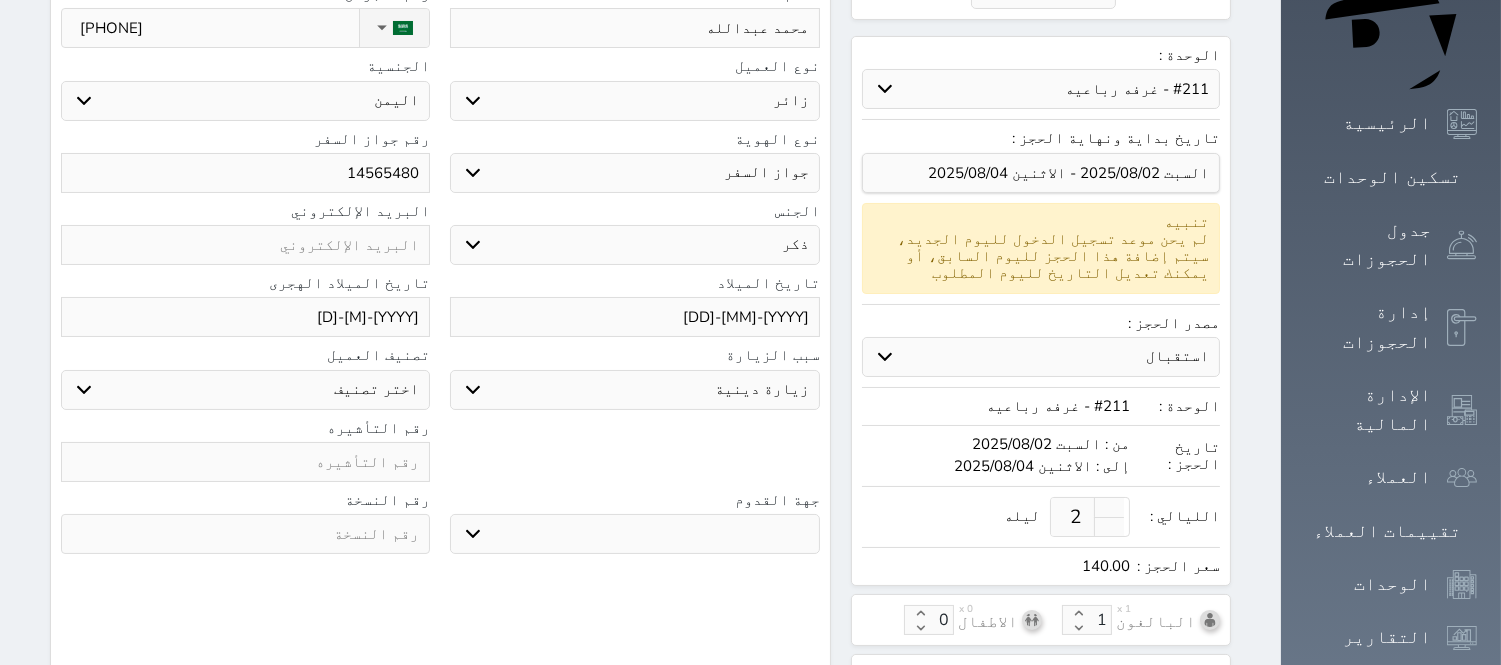 scroll, scrollTop: 296, scrollLeft: 0, axis: vertical 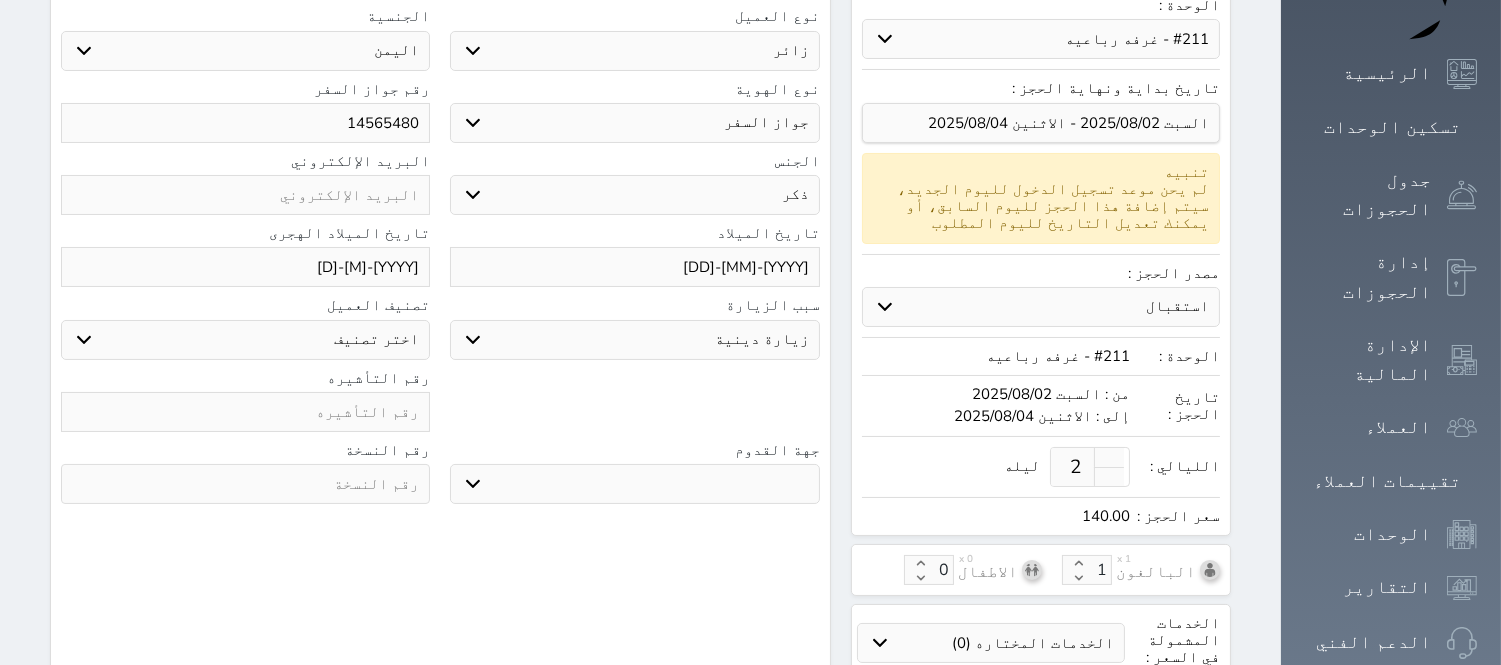 click at bounding box center (245, 412) 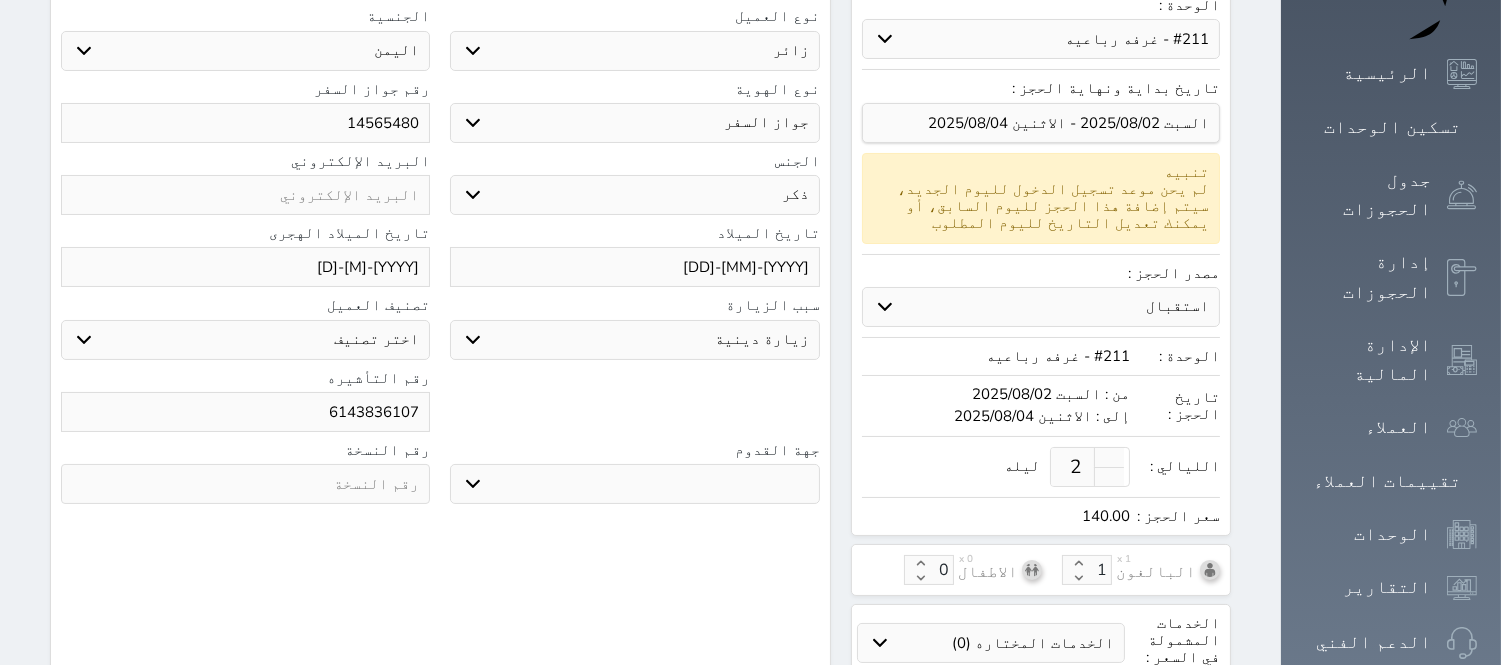 click on "جو بحر ارض" at bounding box center (634, 484) 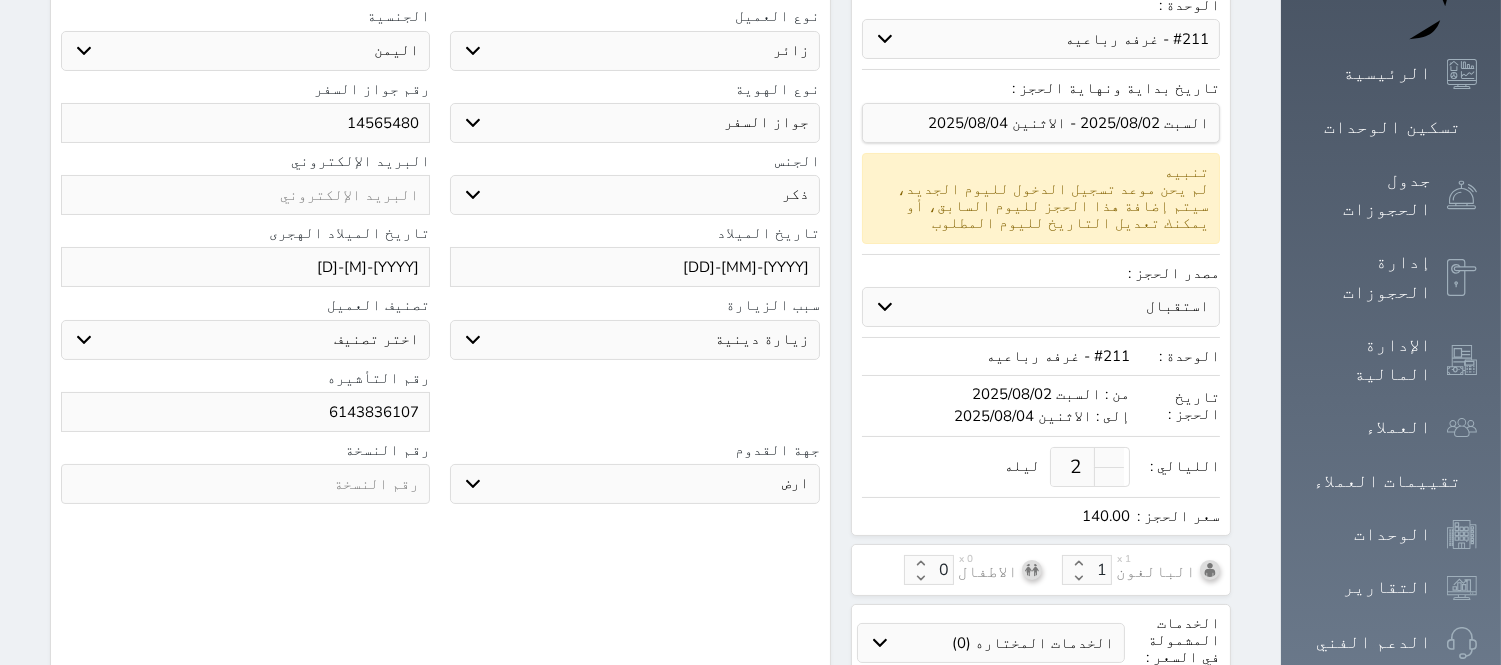 click on "جو بحر ارض" at bounding box center [634, 484] 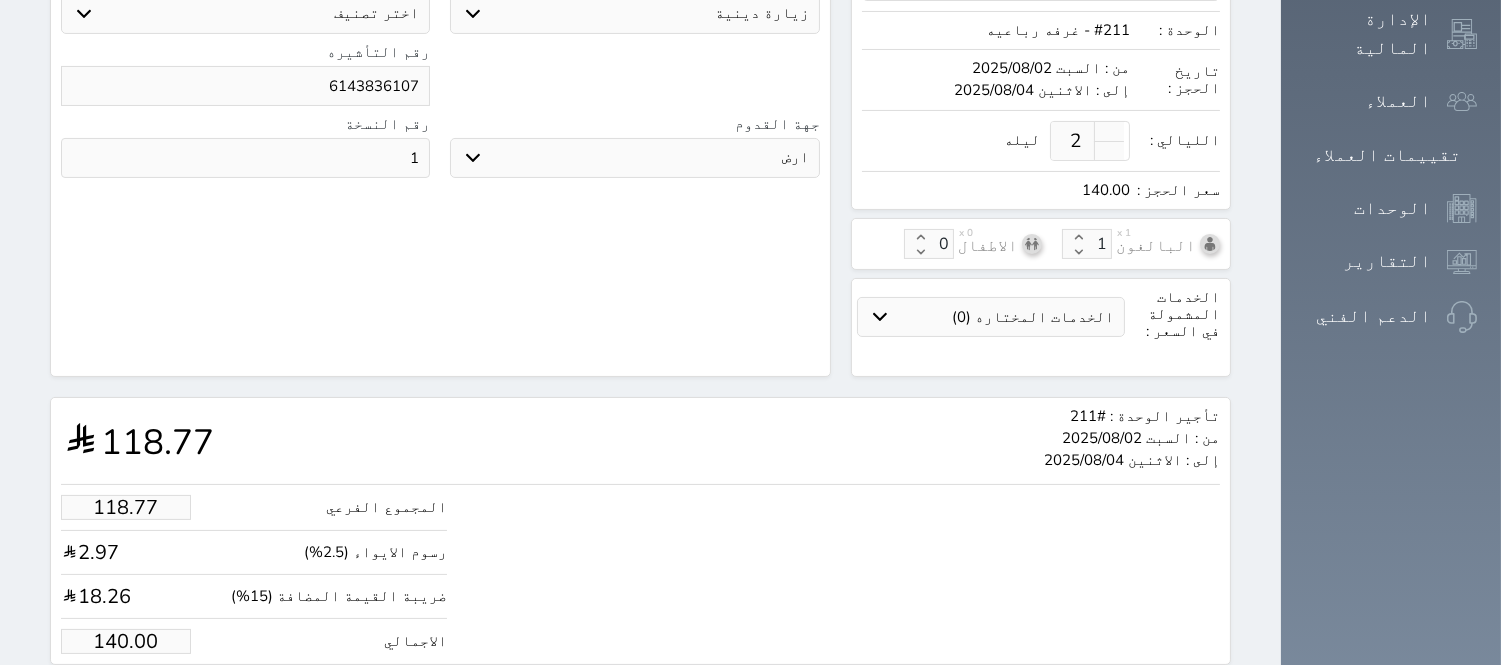 scroll, scrollTop: 647, scrollLeft: 0, axis: vertical 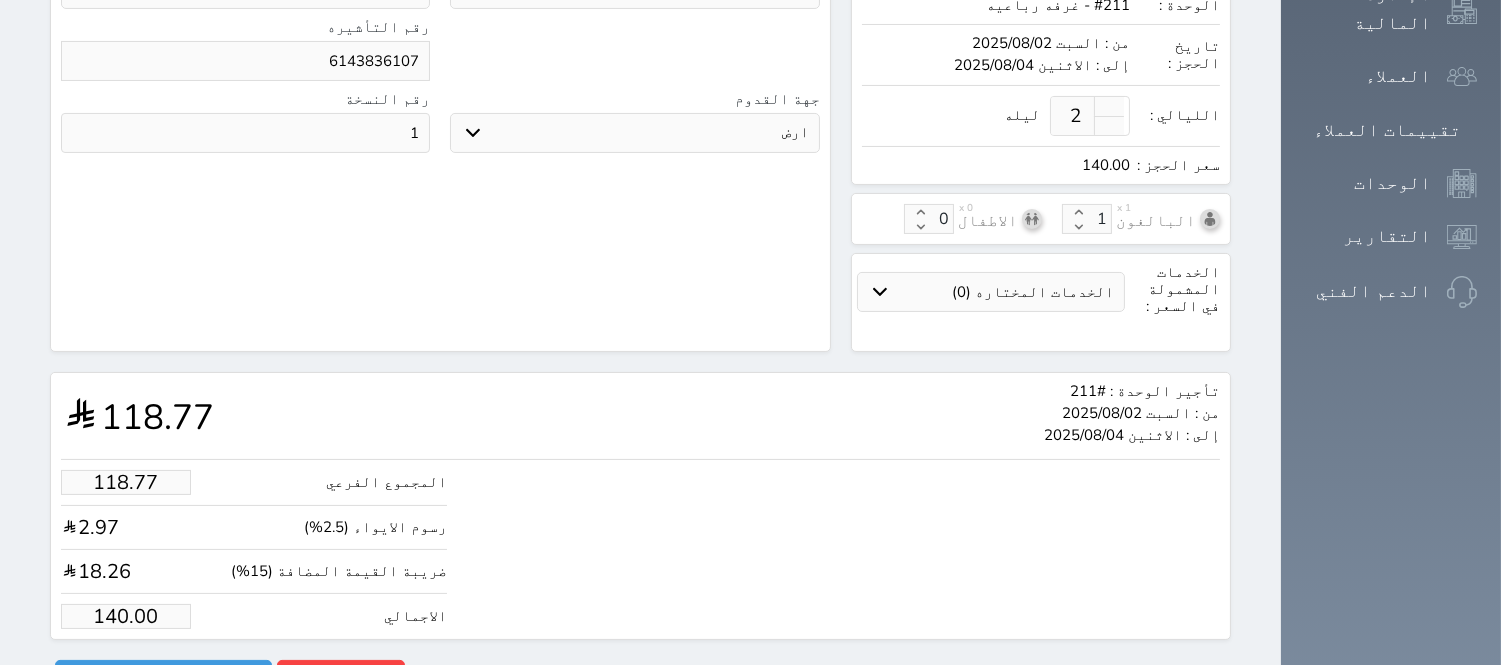 click on "140.00" at bounding box center [126, 616] 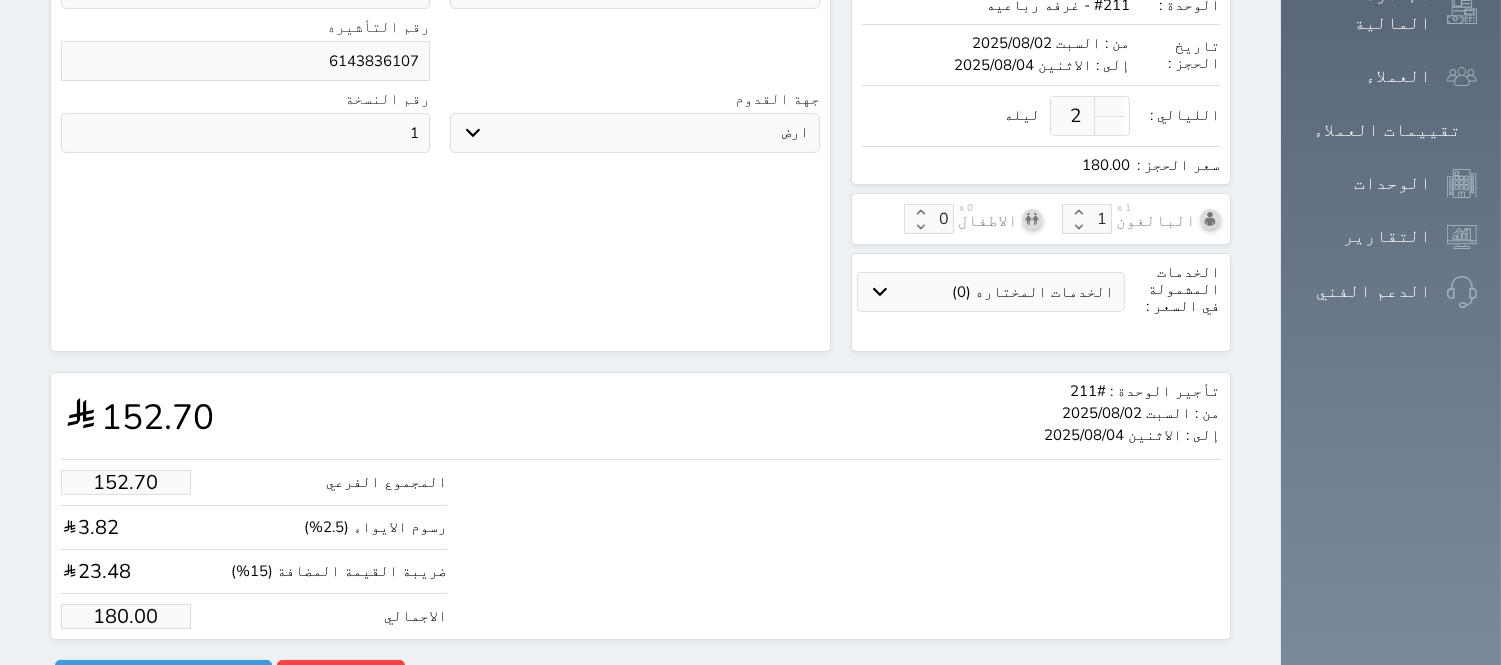 click on "المجموع الفرعي   152.70   رسوم الايواء (2.5%)    3.82    ضريبة القيمة المضافة (15%)    23.48      الاجمالي   180.00" at bounding box center (640, 544) 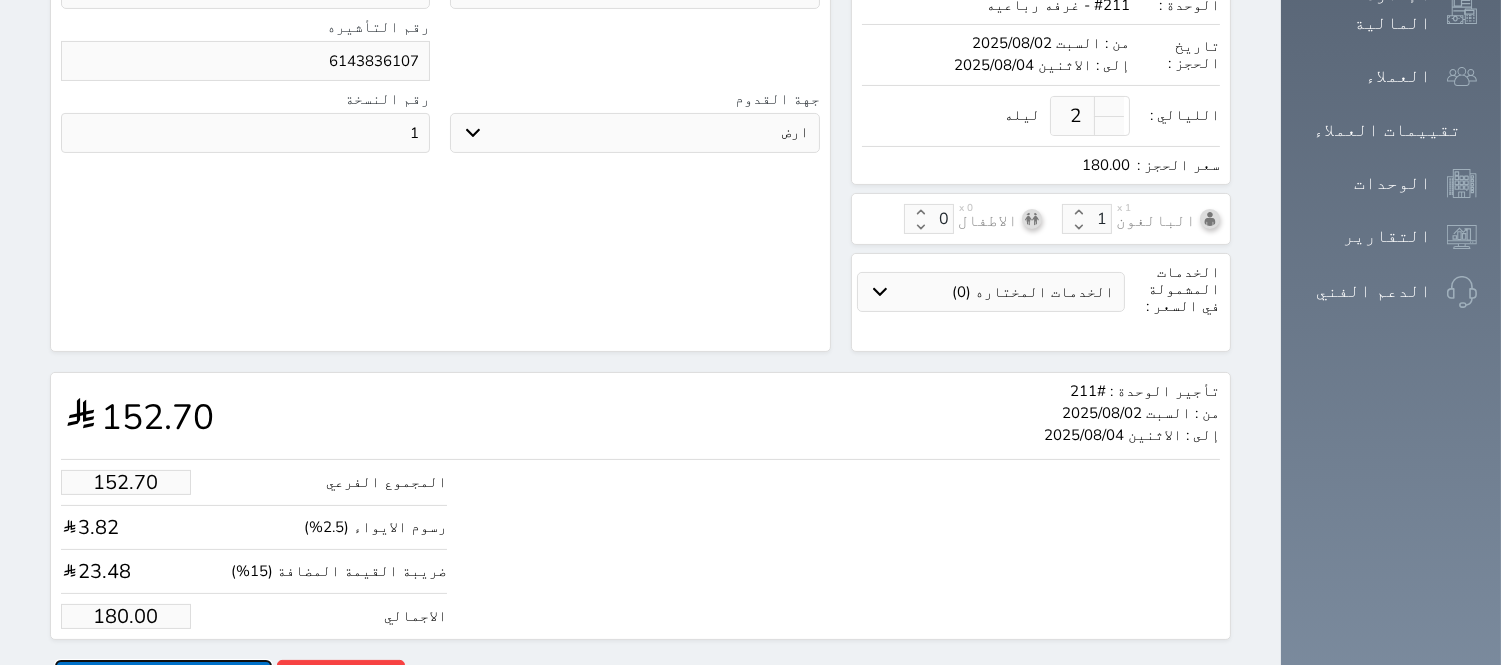 click on "حجز" at bounding box center [163, 677] 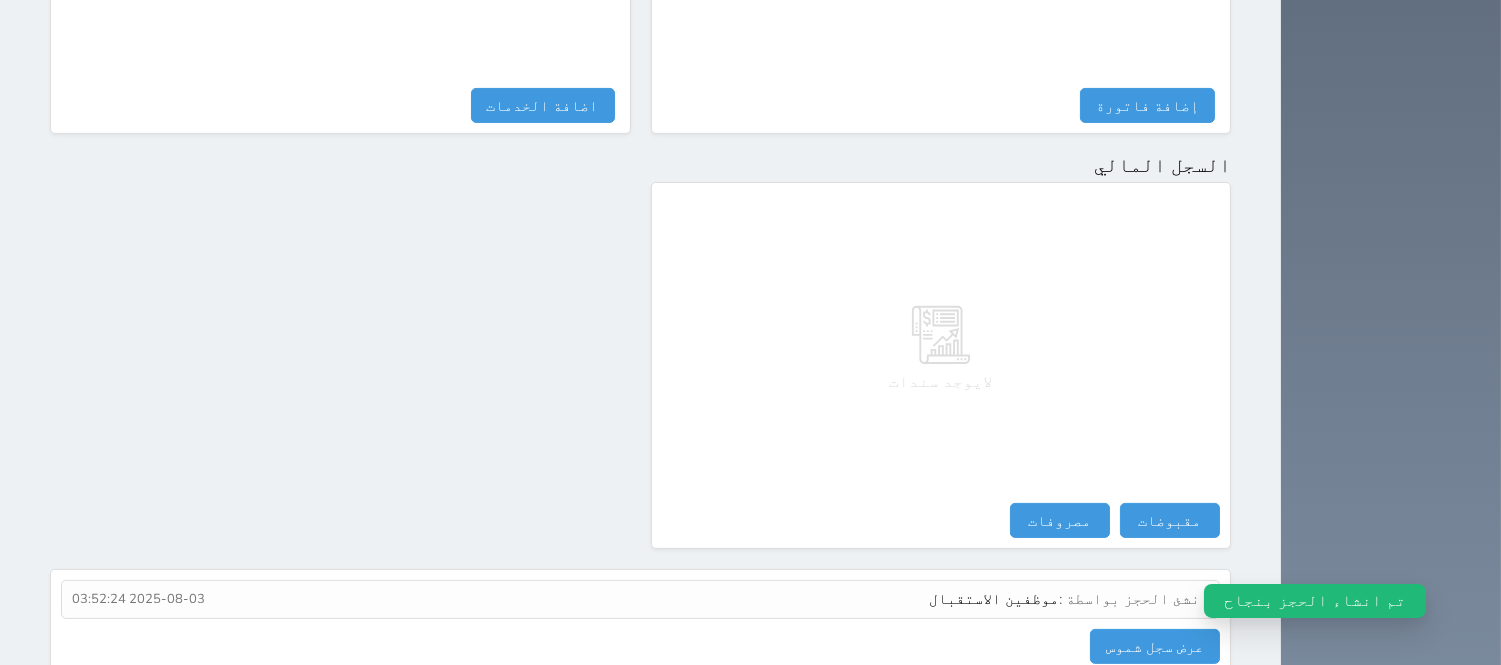 scroll, scrollTop: 1037, scrollLeft: 0, axis: vertical 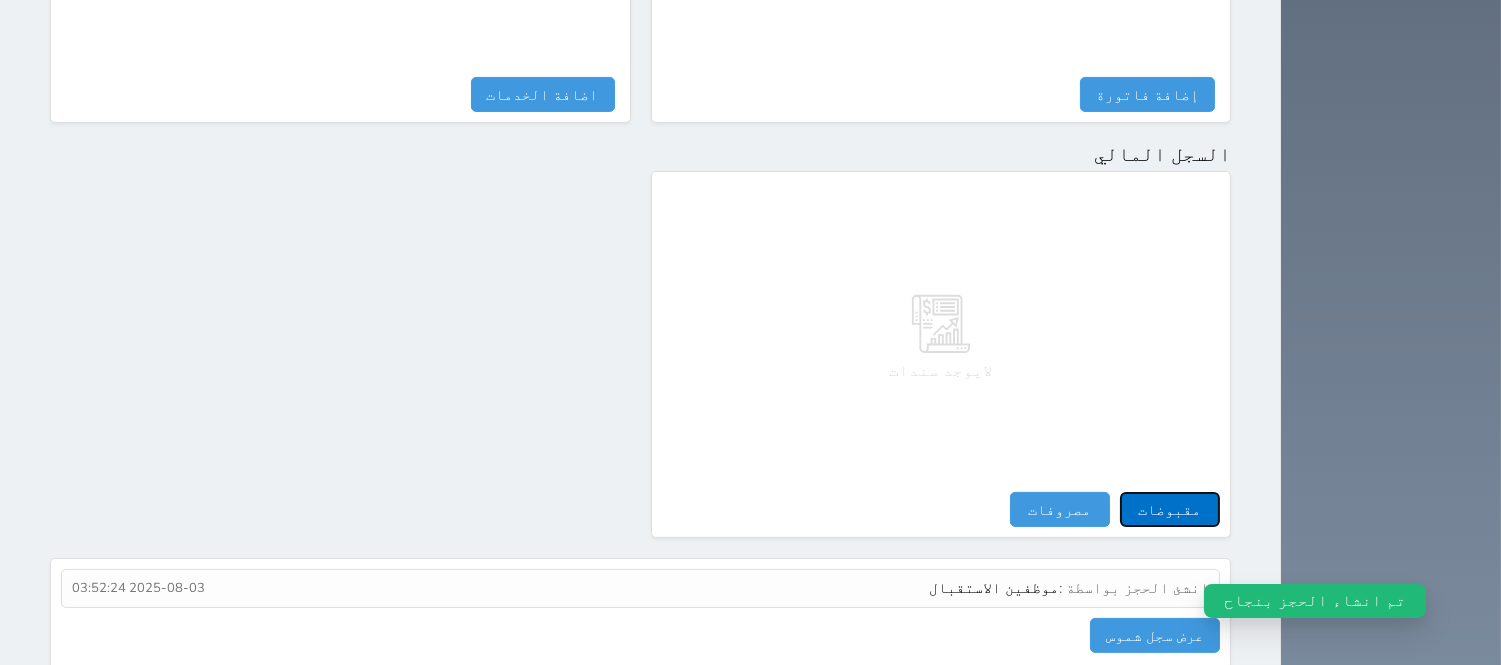 drag, startPoint x: 1297, startPoint y: 431, endPoint x: 1283, endPoint y: 401, distance: 33.105892 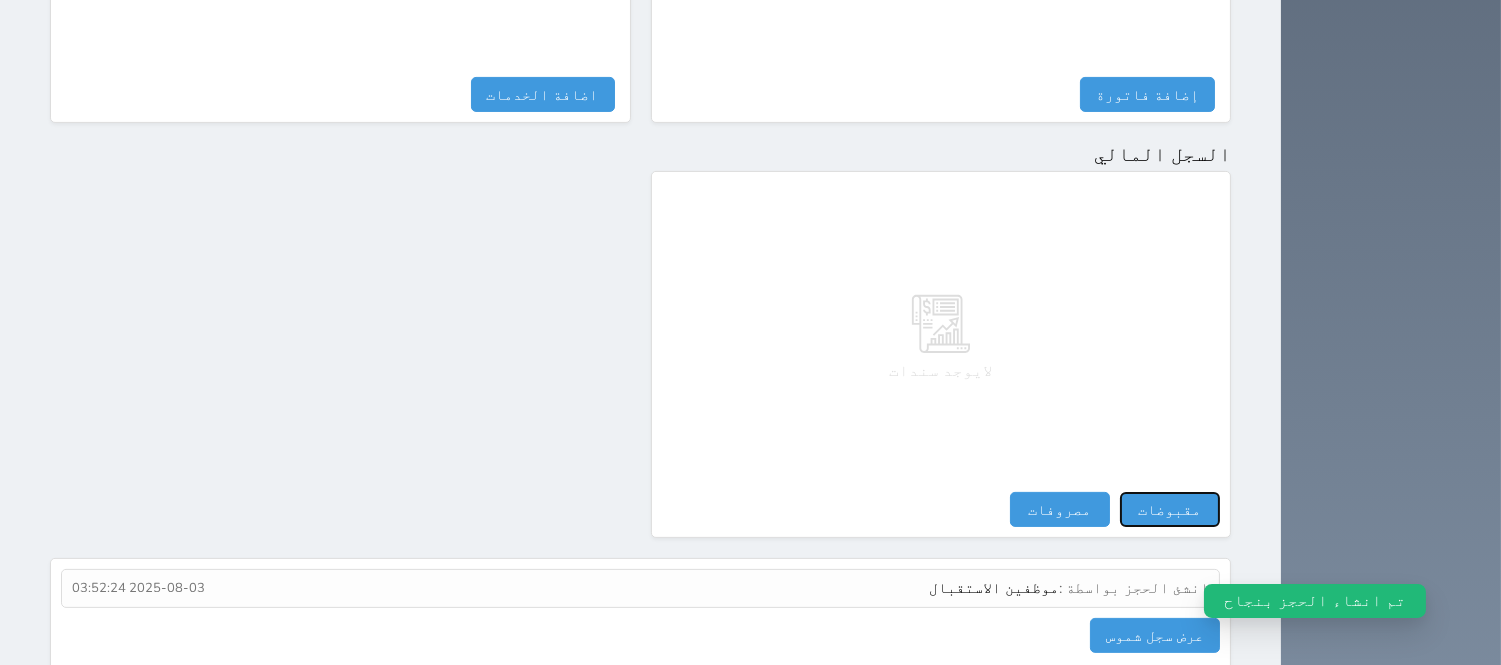 click on "مقبوضات" at bounding box center (1170, 509) 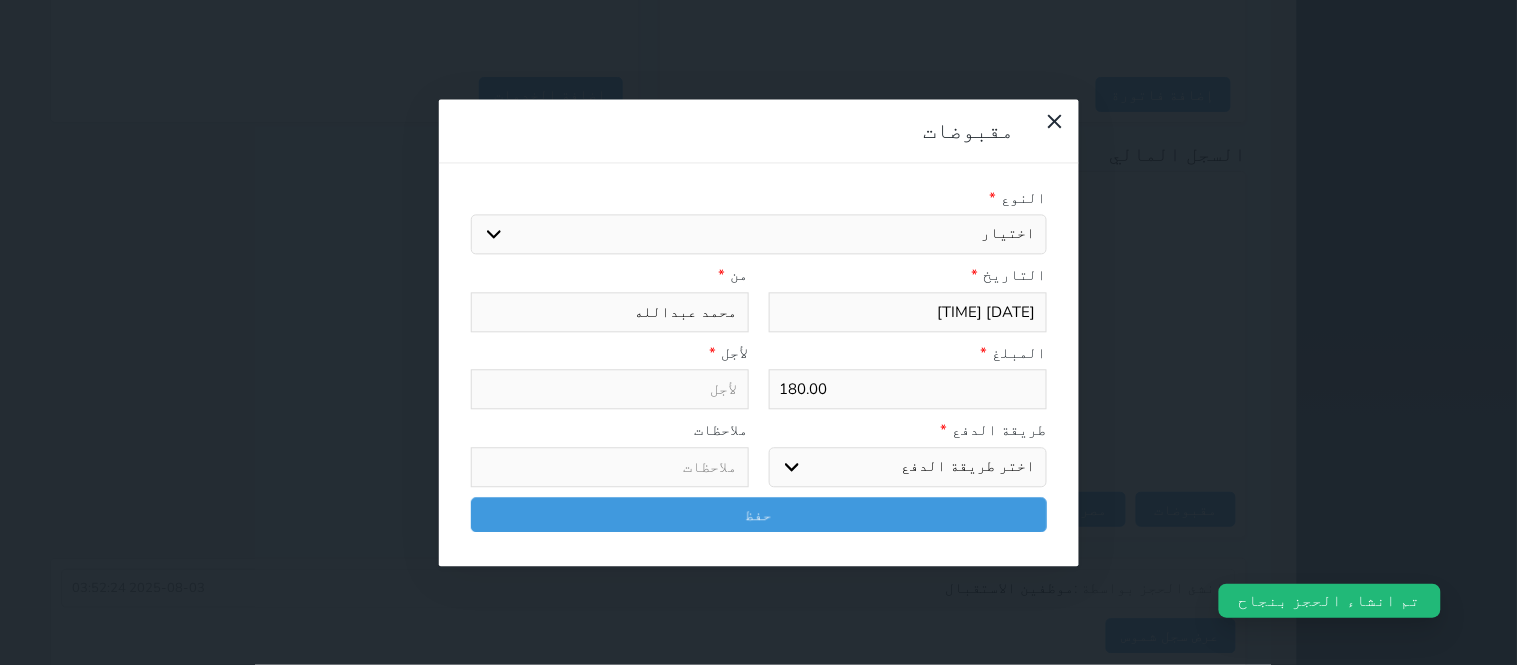 click on "*" at bounding box center [993, 198] 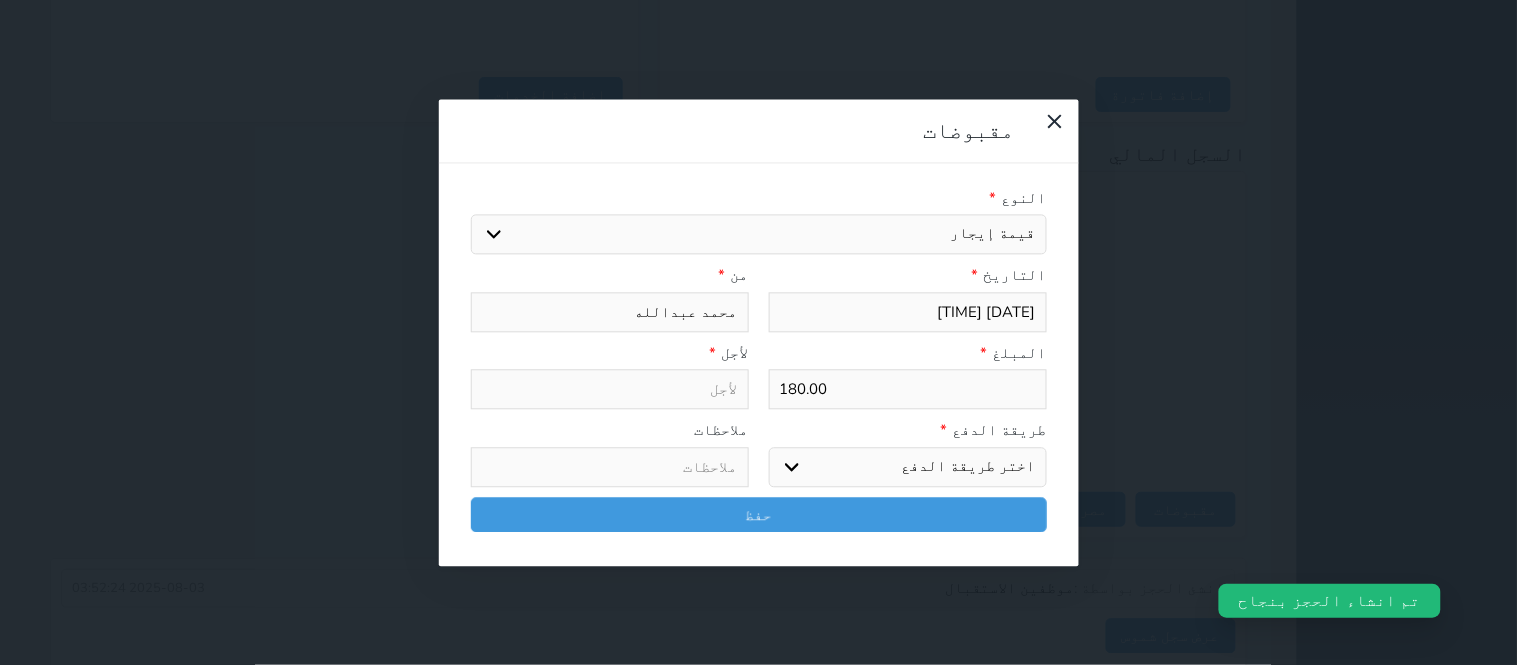 click on "اختيار   مقبوضات عامة قيمة إيجار فواتير تامين عربون لا ينطبق آخر مغسلة واي فاي - الإنترنت مواقف السيارات طعام الأغذية والمشروبات مشروبات المشروبات الباردة المشروبات الساخنة الإفطار غداء عشاء مخبز و كعك حمام سباحة الصالة الرياضية سبا و خدمات الجمال اختيار وإسقاط (خدمات النقل) ميني بار كابل - تلفزيون سرير إضافي تصفيف الشعر التسوق خدمات الجولات السياحية المنظمة خدمات الدليل السياحي" at bounding box center [759, 235] 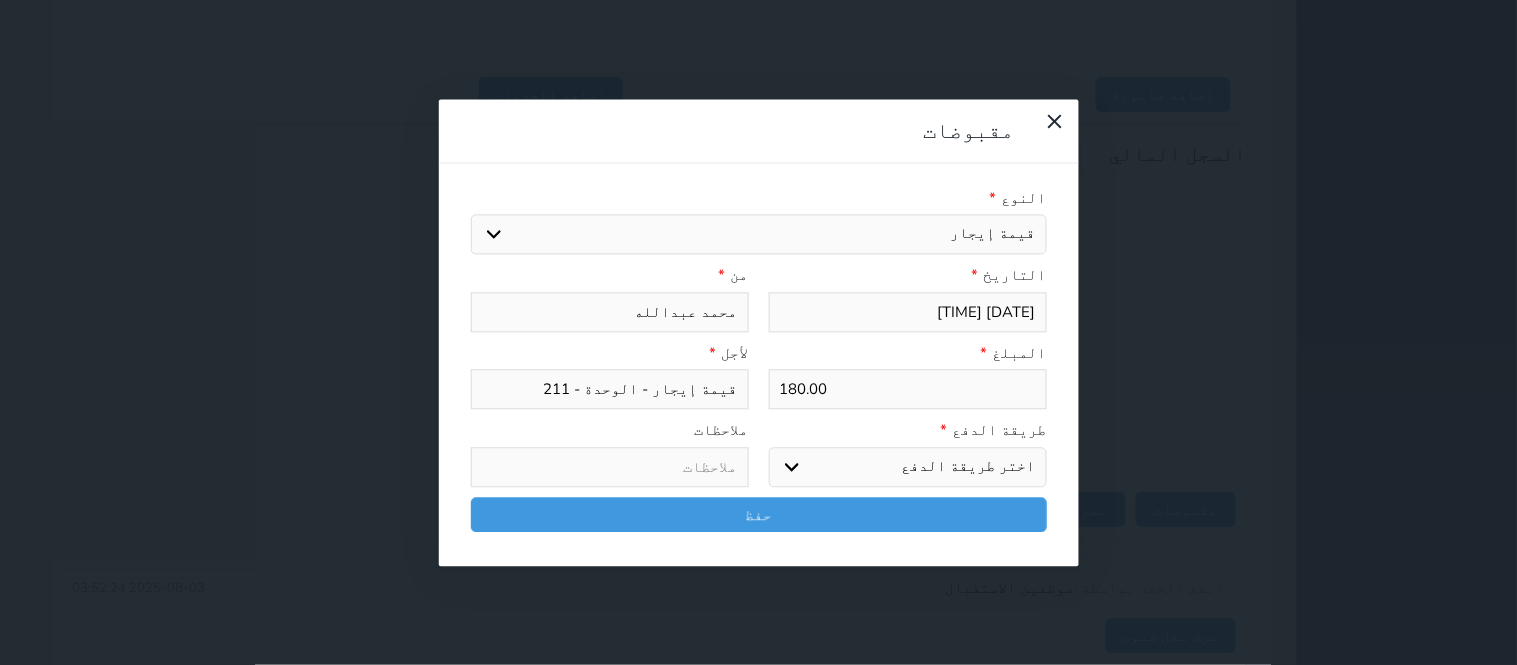 click on "اختر طريقة الدفع   دفع نقدى   تحويل بنكى   مدى   بطاقة ائتمان   آجل" at bounding box center (908, 467) 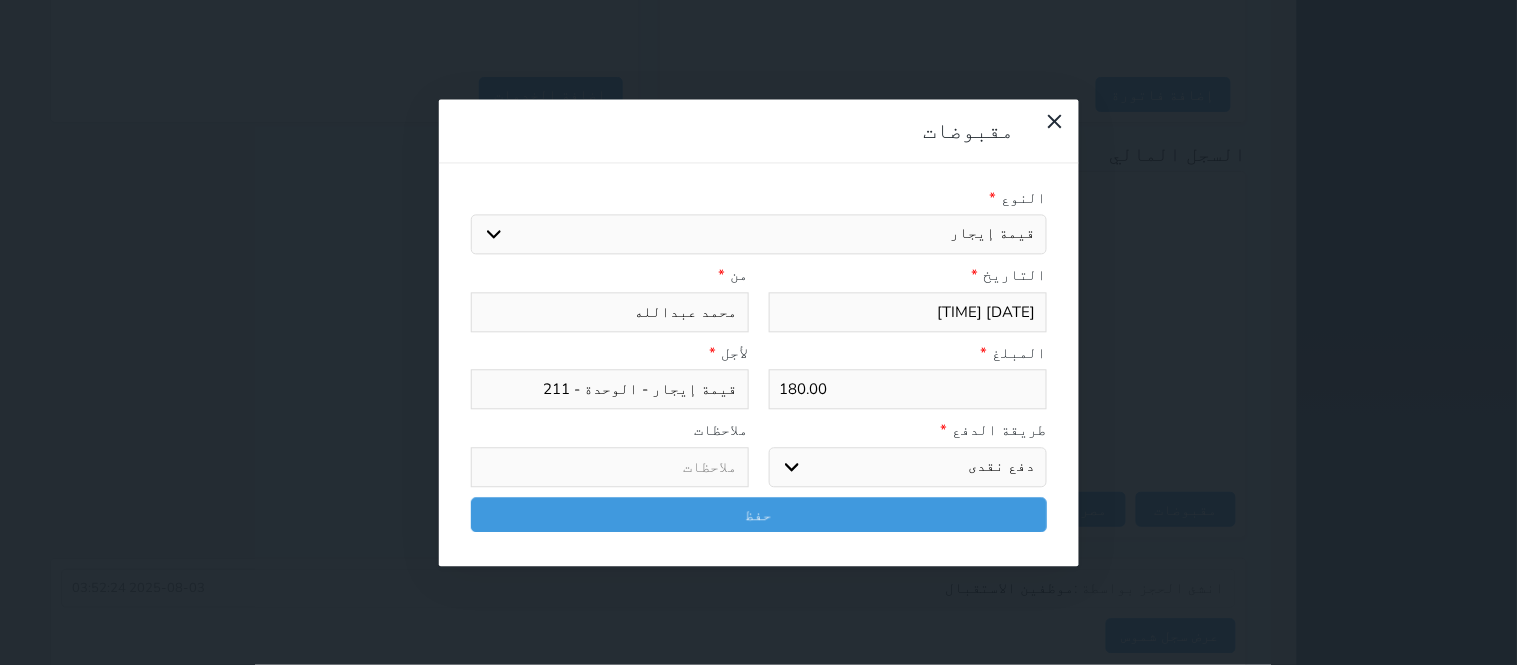 click on "اختر طريقة الدفع   دفع نقدى   تحويل بنكى   مدى   بطاقة ائتمان   آجل" at bounding box center [908, 467] 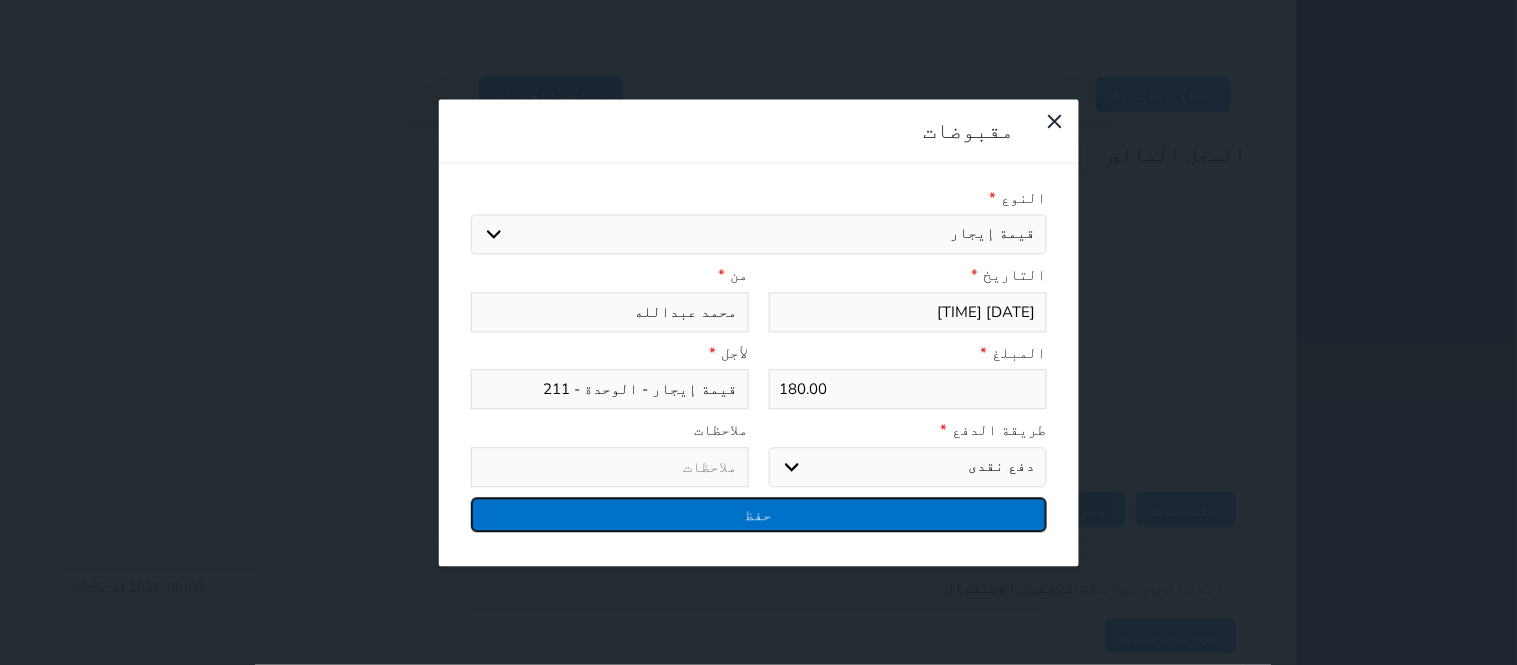click on "حفظ" at bounding box center [759, 514] 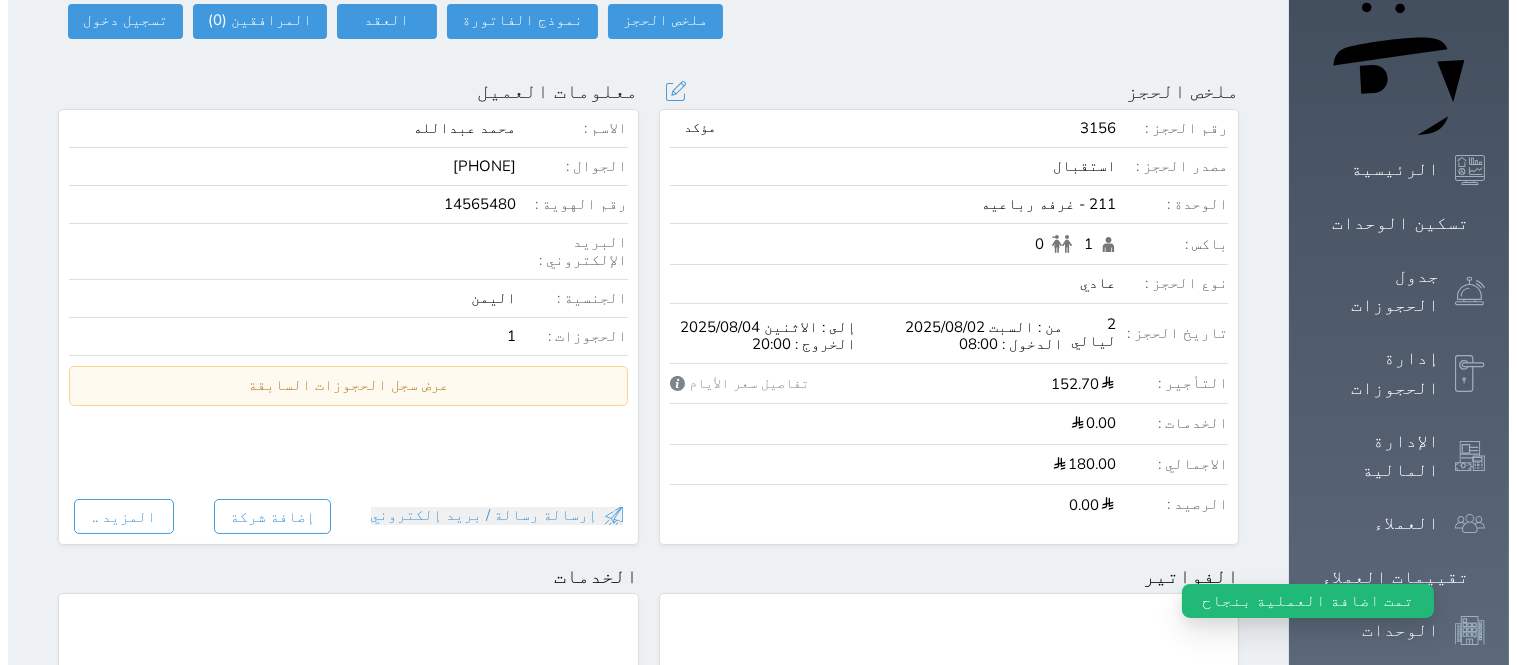 scroll, scrollTop: 0, scrollLeft: 0, axis: both 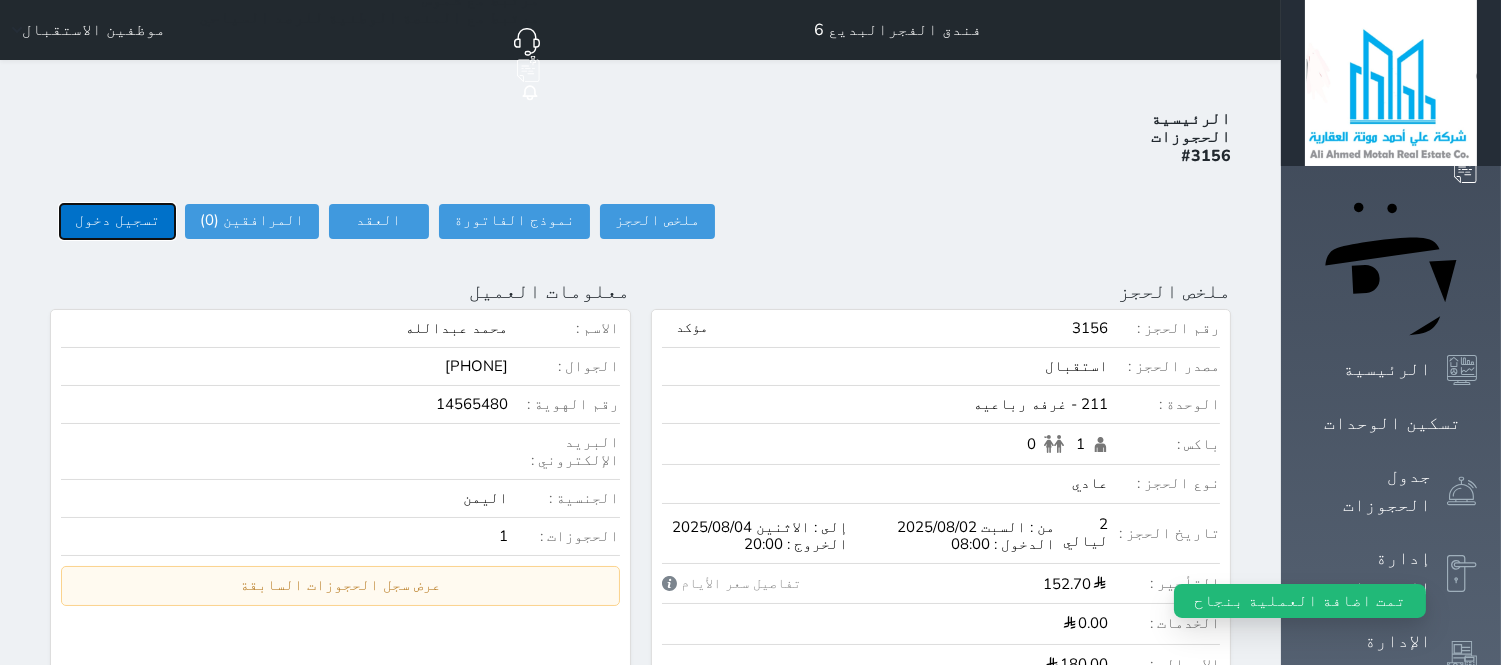 click on "تسجيل دخول" at bounding box center [117, 221] 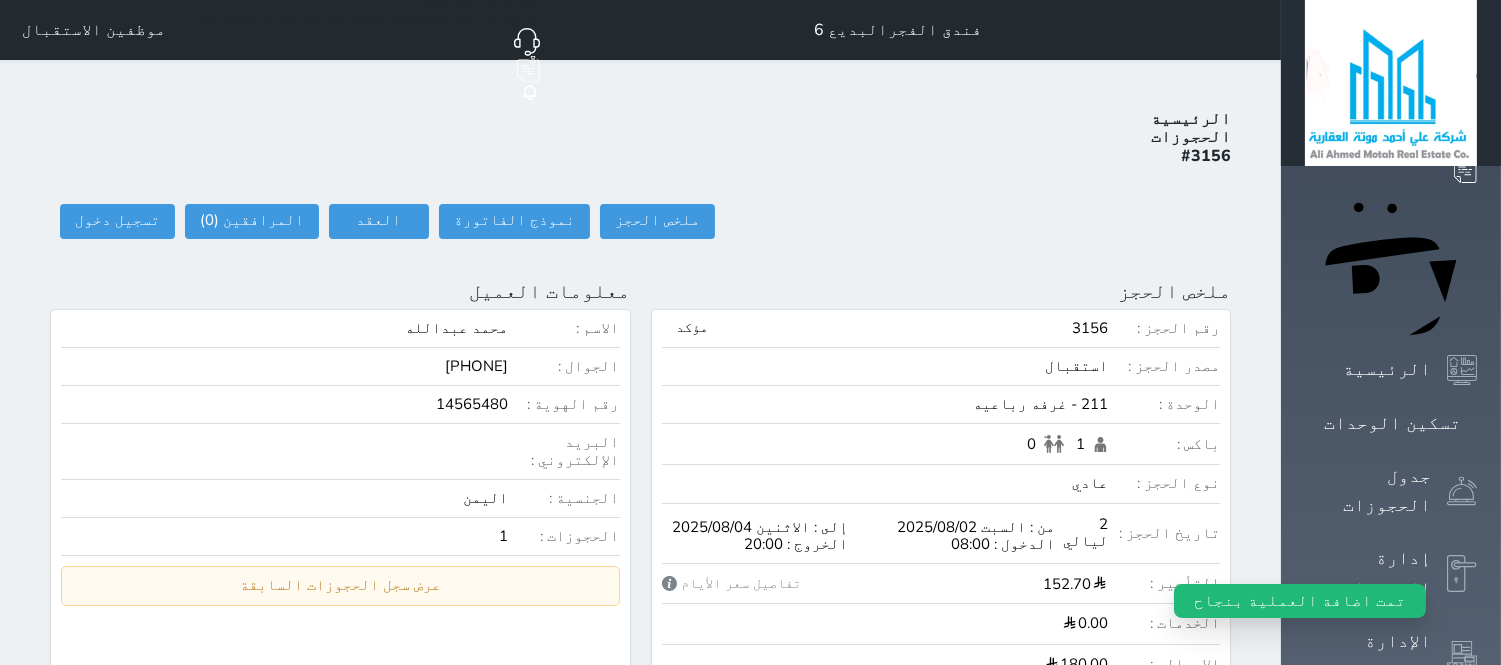 click on "الرئيسية   الحجوزات   #3156         ملخص الحجز         ملخص الحجز #3156                           نموذج الفاتورة           العقد         العقد #3156                                   العقود الموقعه #3156
العقود الموقعه (0)
#   تاريخ التوقيع   الاجرائات       المرافقين (0)         المرافقين                 البحث عن المرافقين :        الاسم       رقم الهوية       البريد الإلكتروني       الجوال           تغيير العميل              الاسم *     الجنس    اختر الجنس   ذكر انثى   تاريخ الميلاد *         تاريخ الميلاد الهجرى         صلة القرابة
اختر صلة القرابة   ابن ابنه زوجة اخ اخت اب ام زوج أخرى   نوع العميل *   اختر نوع   مواطن مواطن خليجي   *" at bounding box center (640, 921) 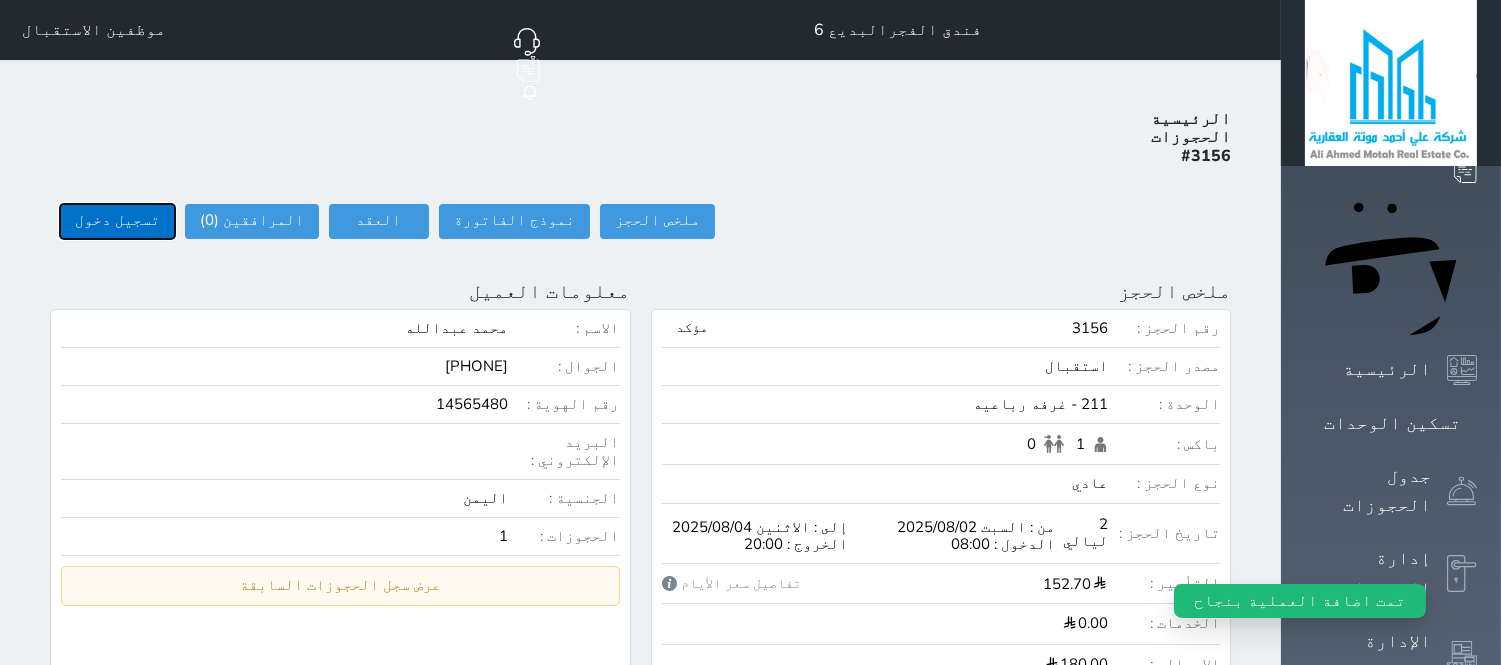 click on "تسجيل دخول" at bounding box center (117, 221) 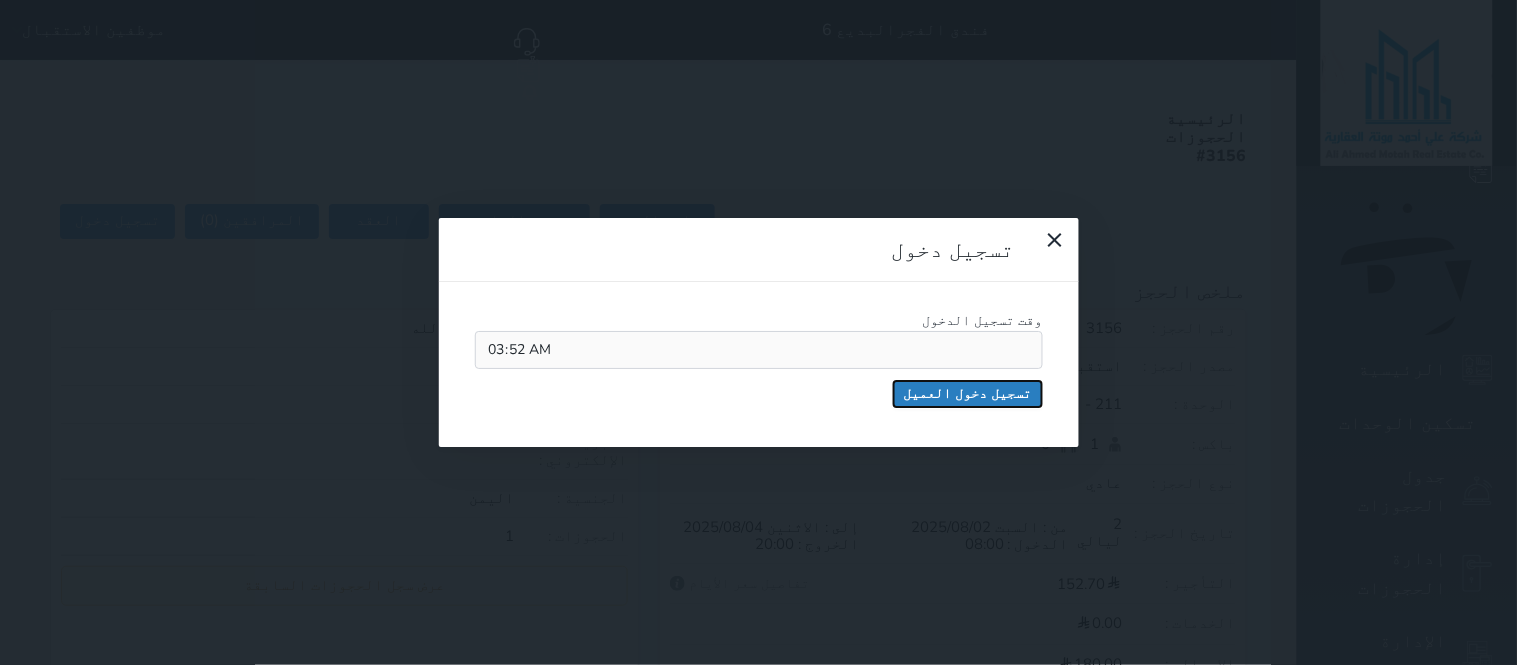 click on "تسجيل دخول العميل" at bounding box center (968, 394) 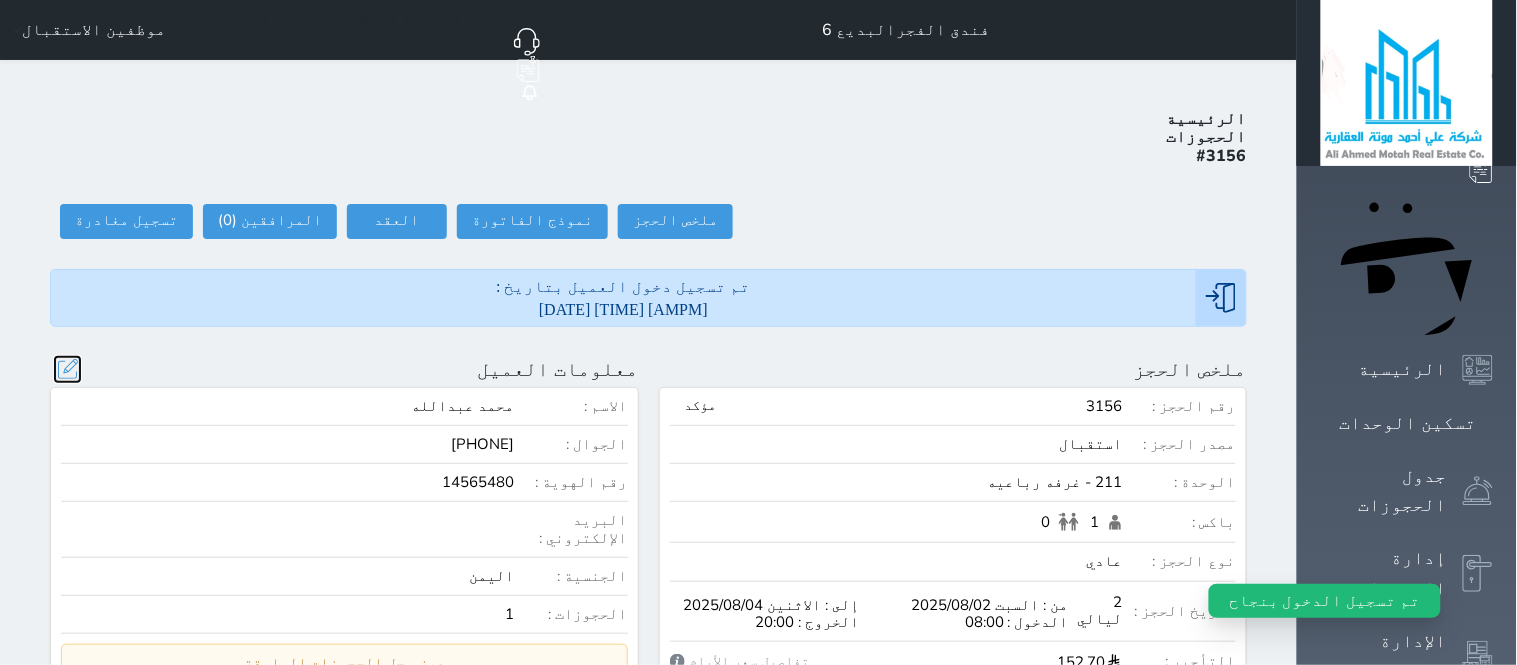 click at bounding box center (67, 369) 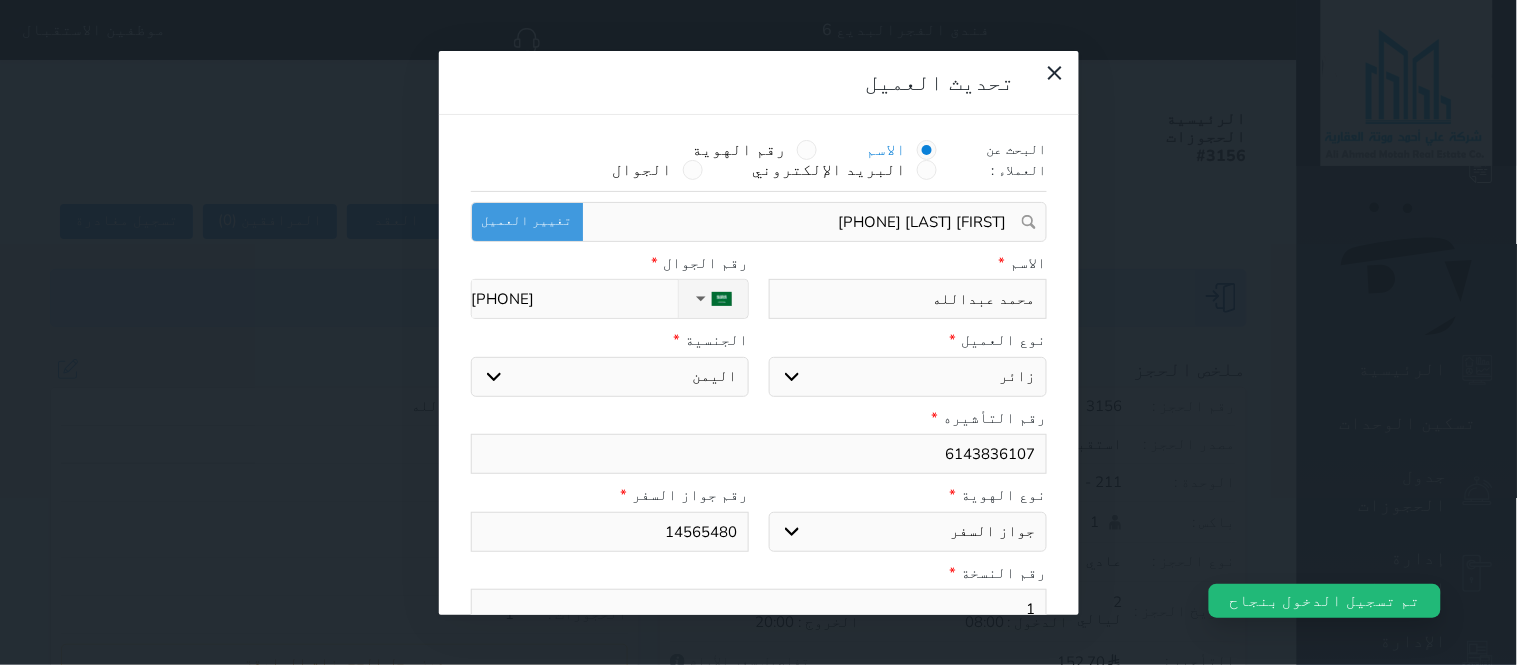 drag, startPoint x: 950, startPoint y: 227, endPoint x: 1057, endPoint y: 228, distance: 107.00467 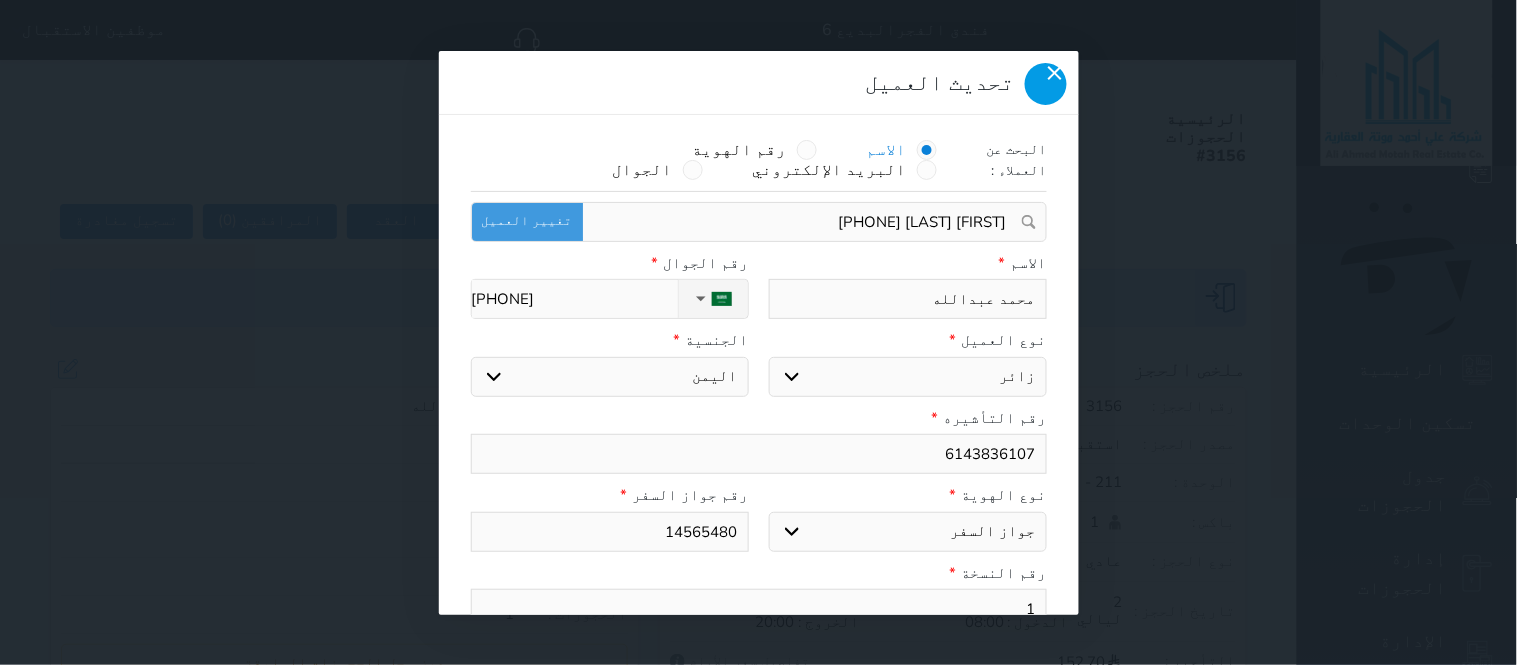 click 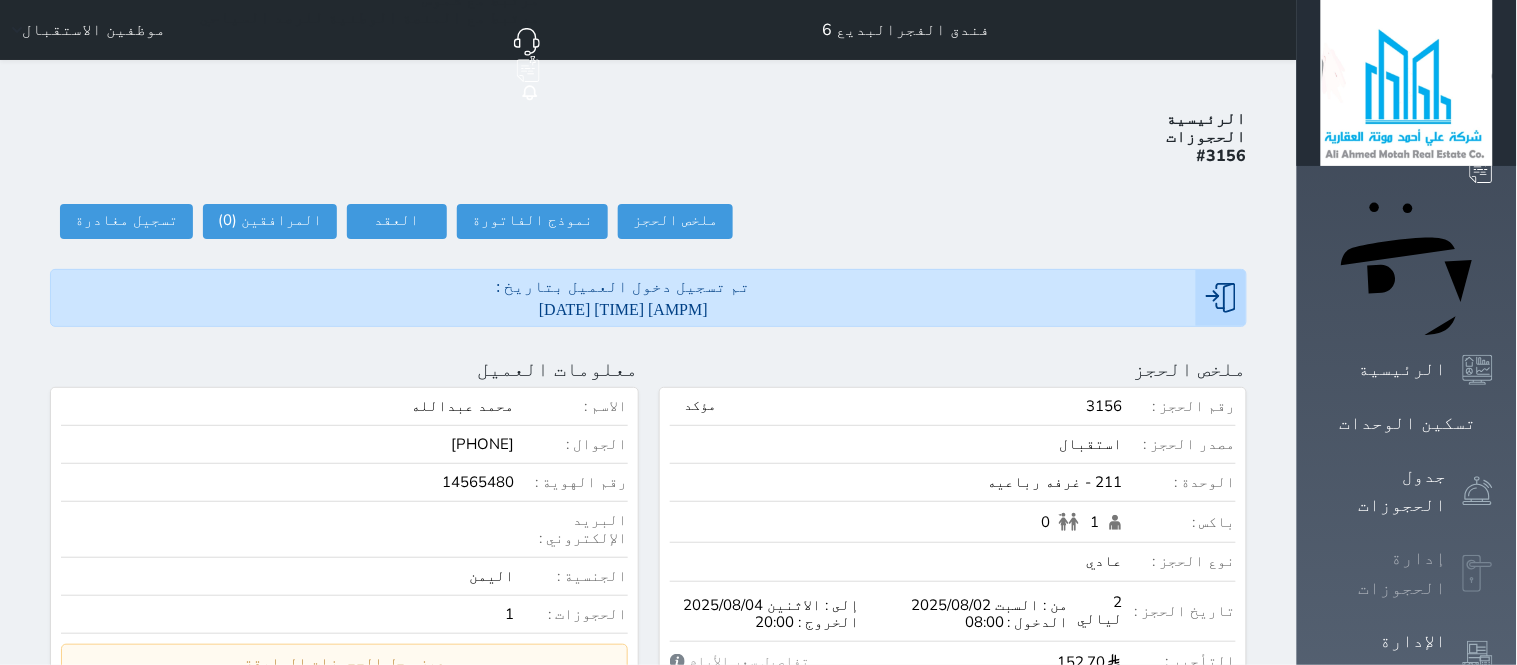 click at bounding box center (1478, 574) 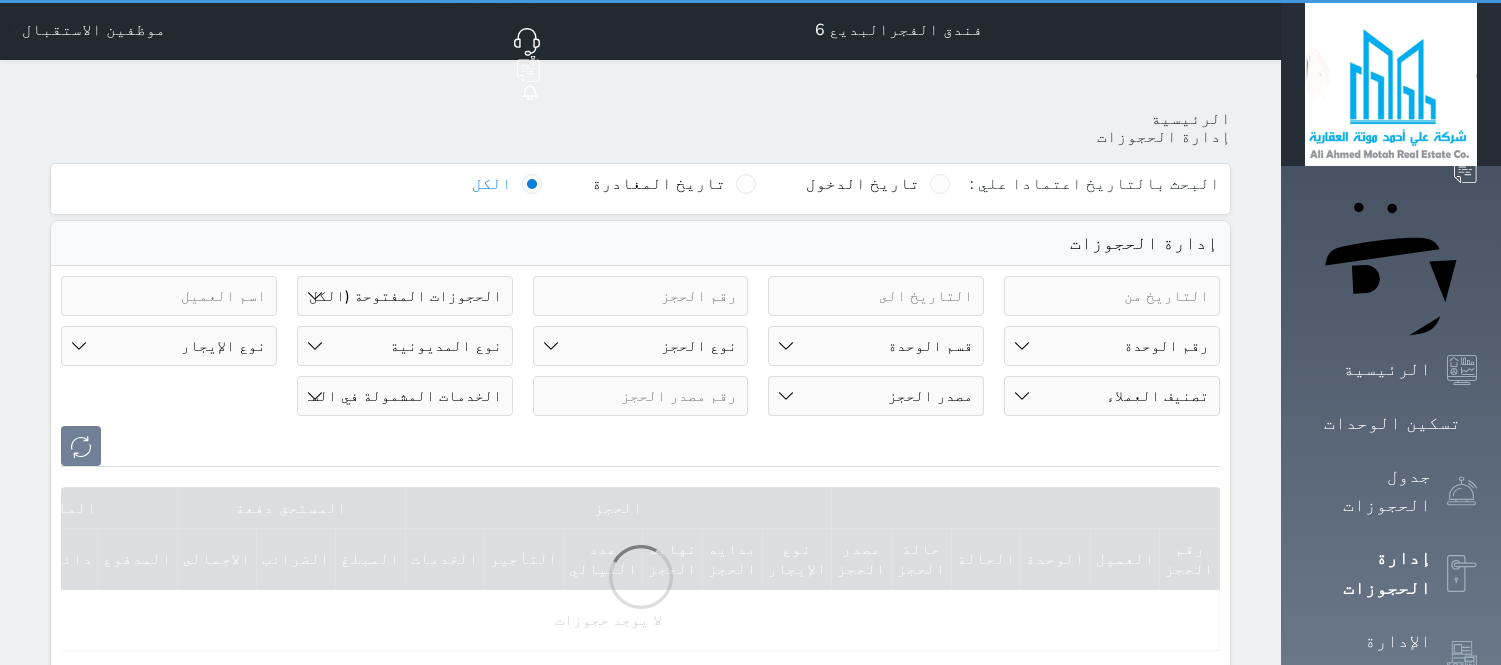 select on "open_all" 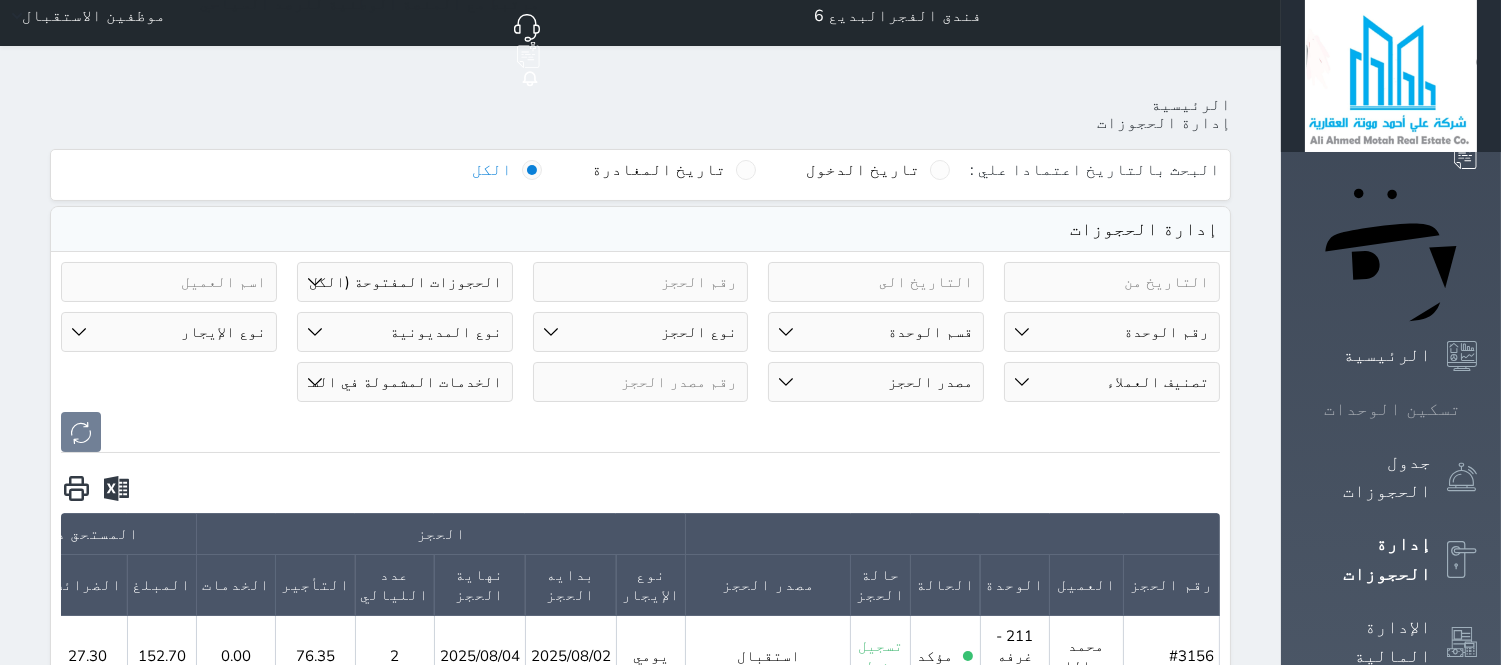 scroll, scrollTop: 0, scrollLeft: 0, axis: both 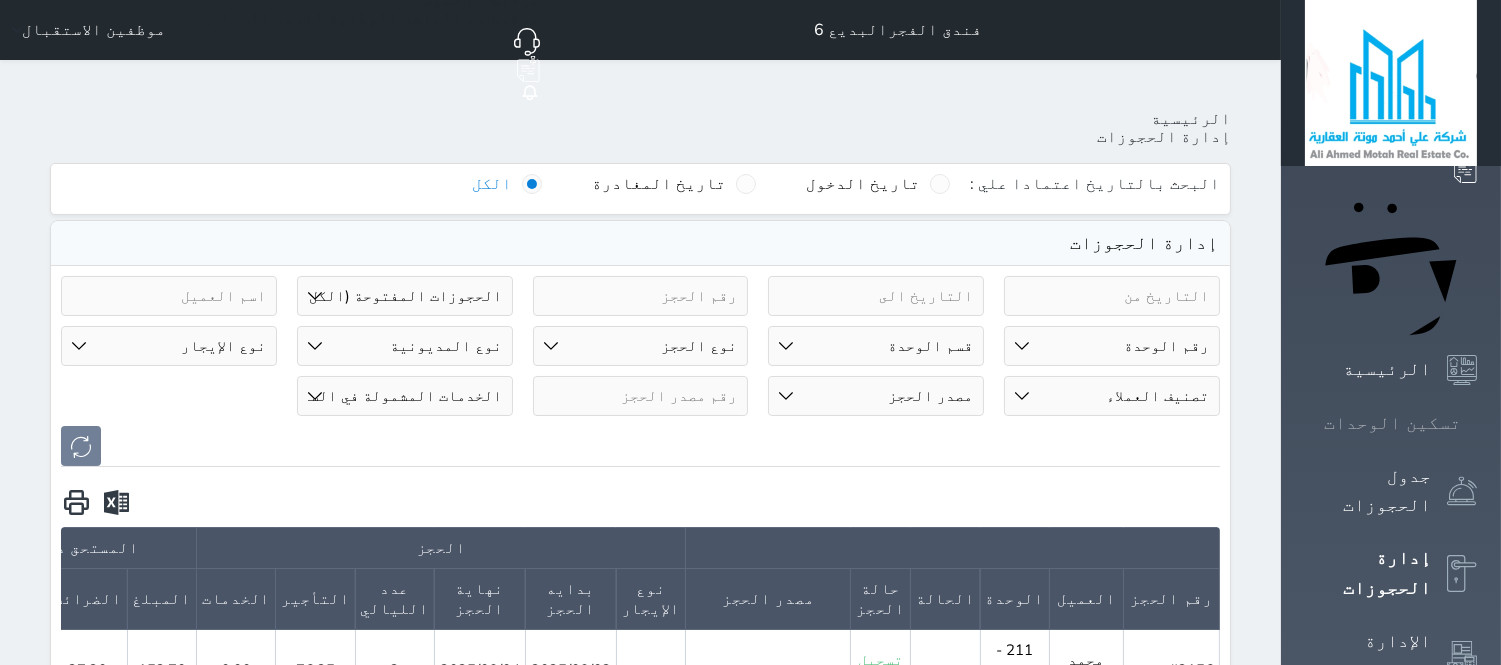 click 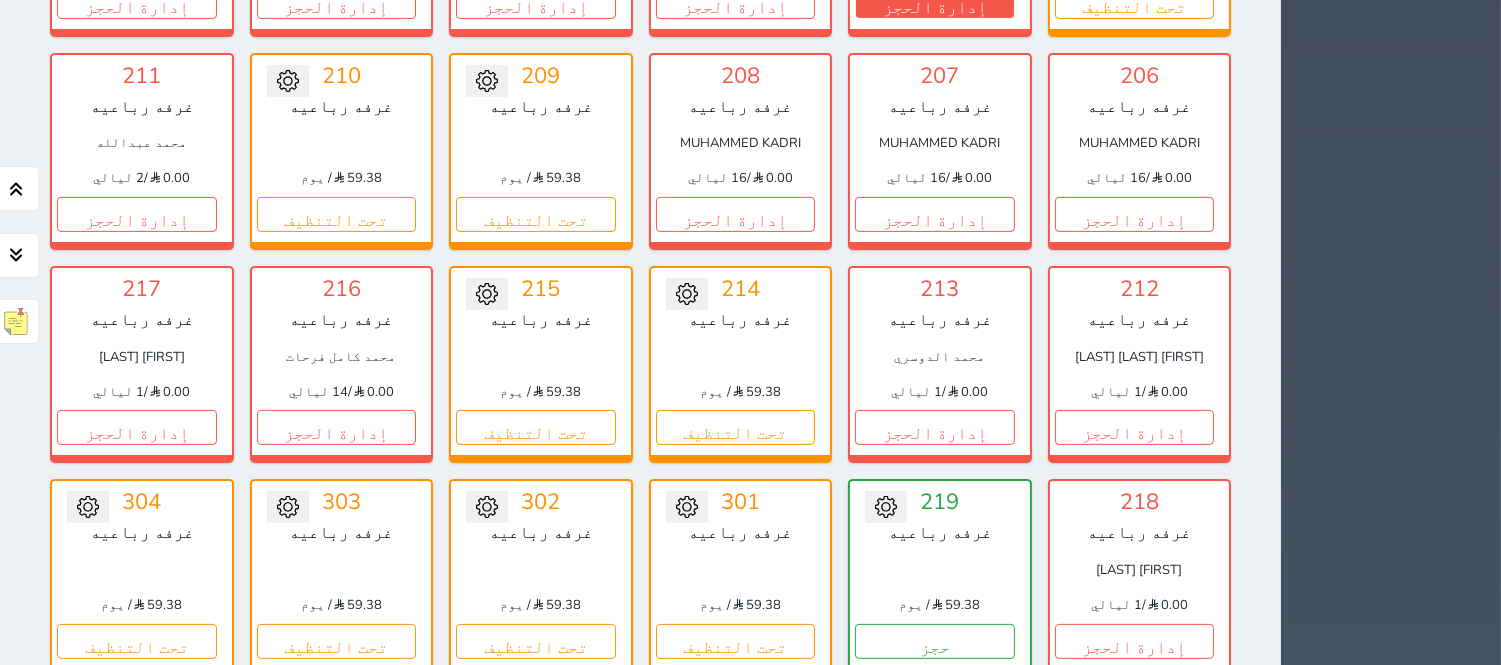 scroll, scrollTop: 1263, scrollLeft: 0, axis: vertical 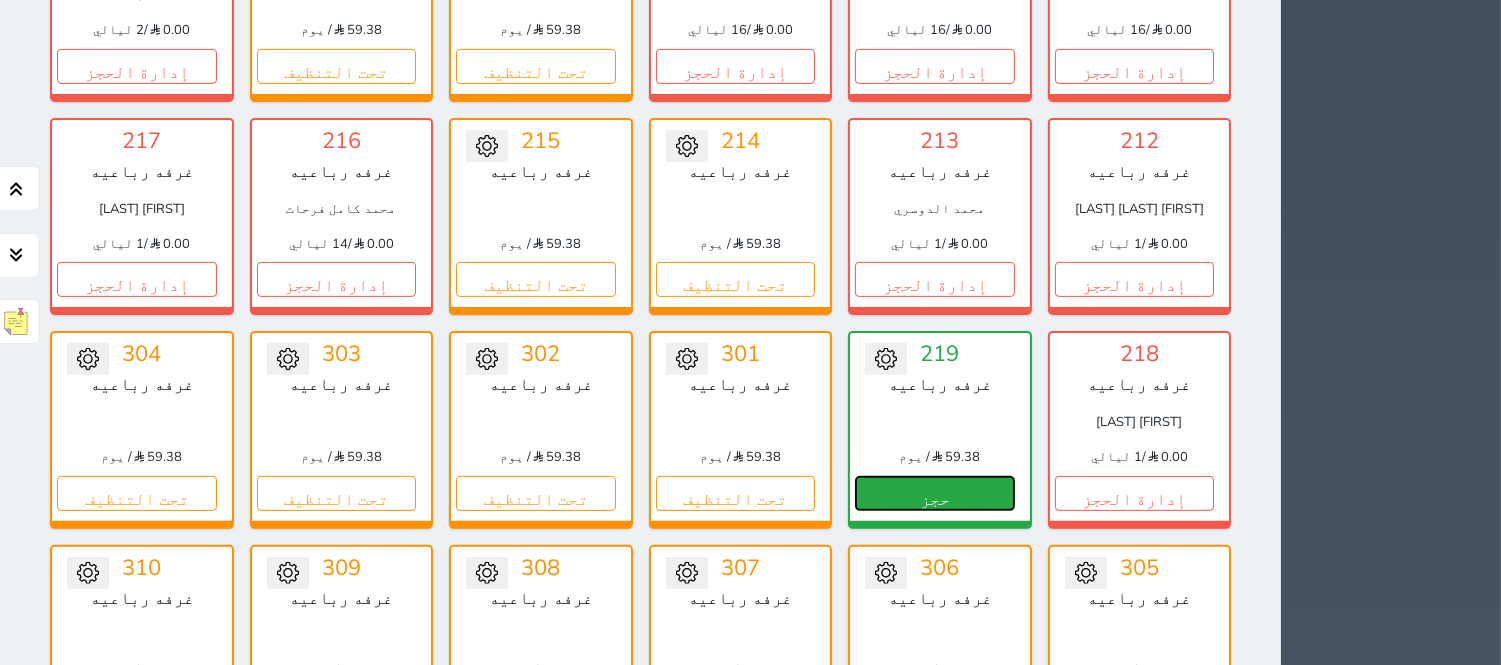 click on "حجز" at bounding box center [935, 493] 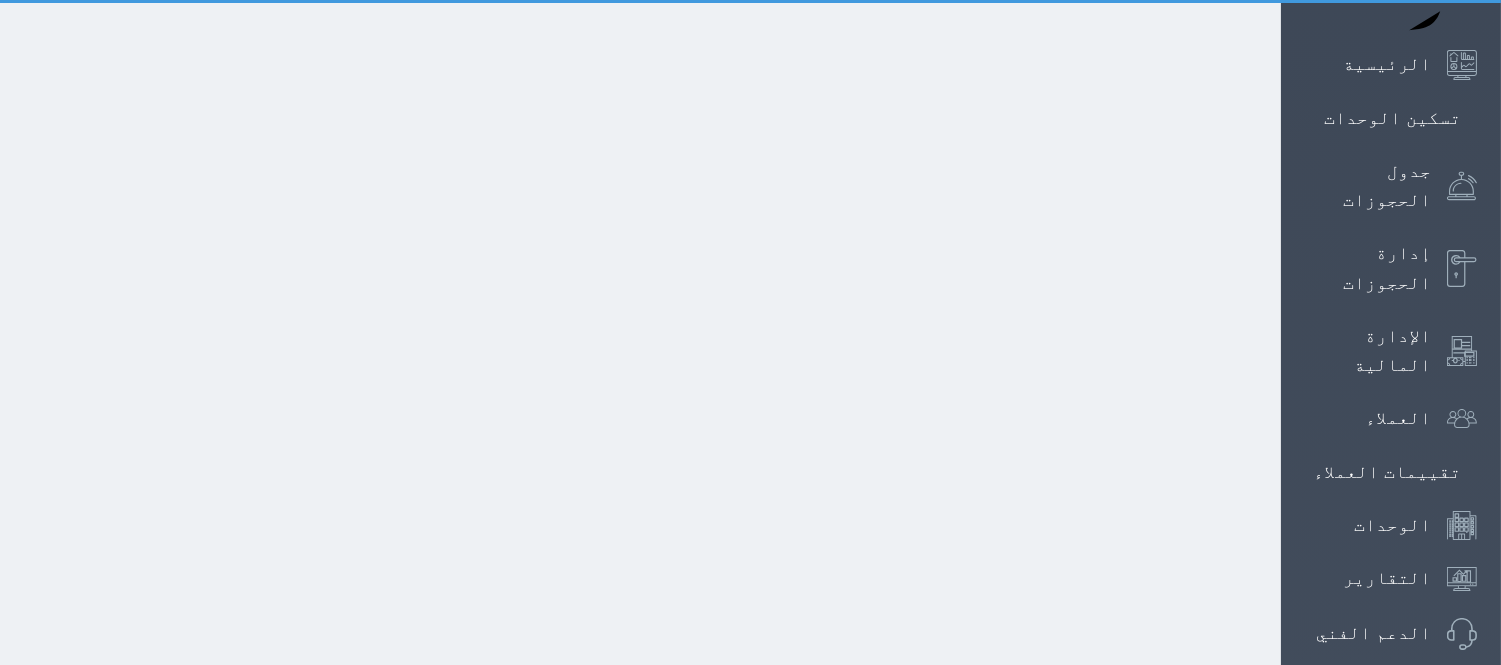 scroll, scrollTop: 108, scrollLeft: 0, axis: vertical 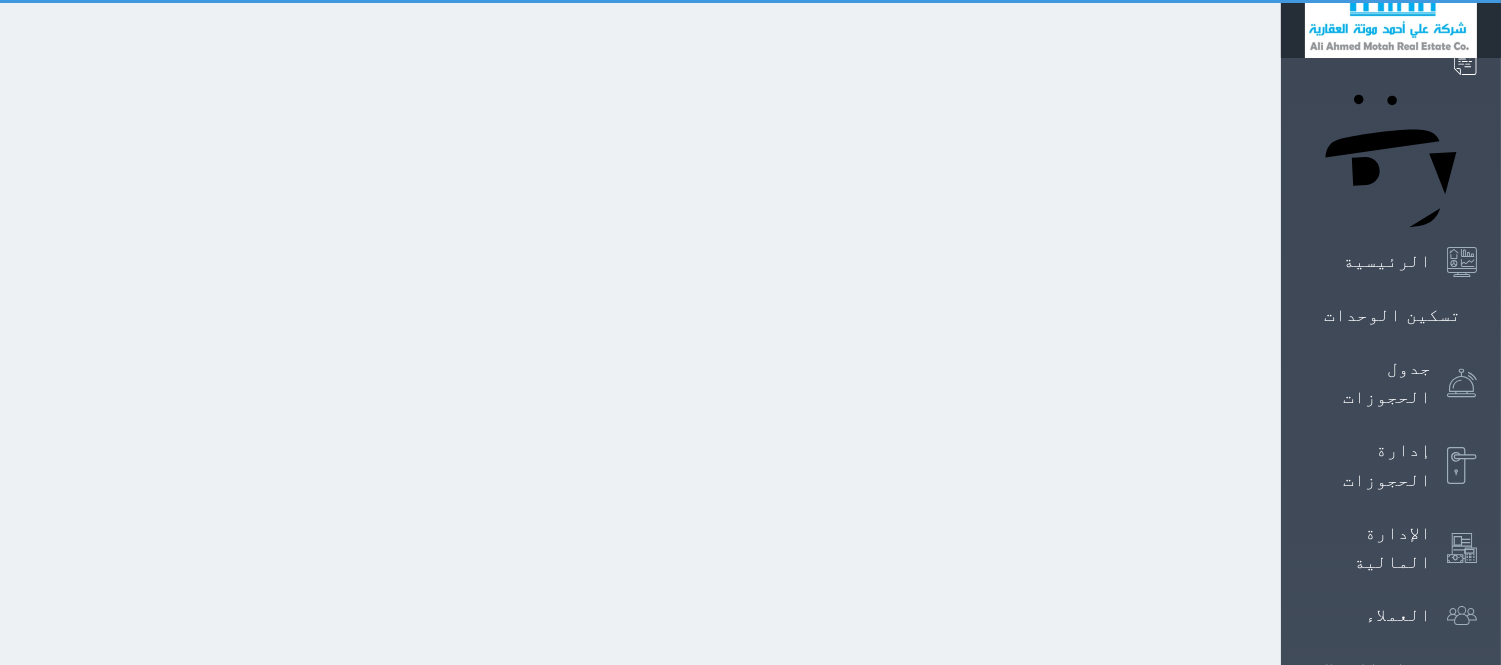 select on "1" 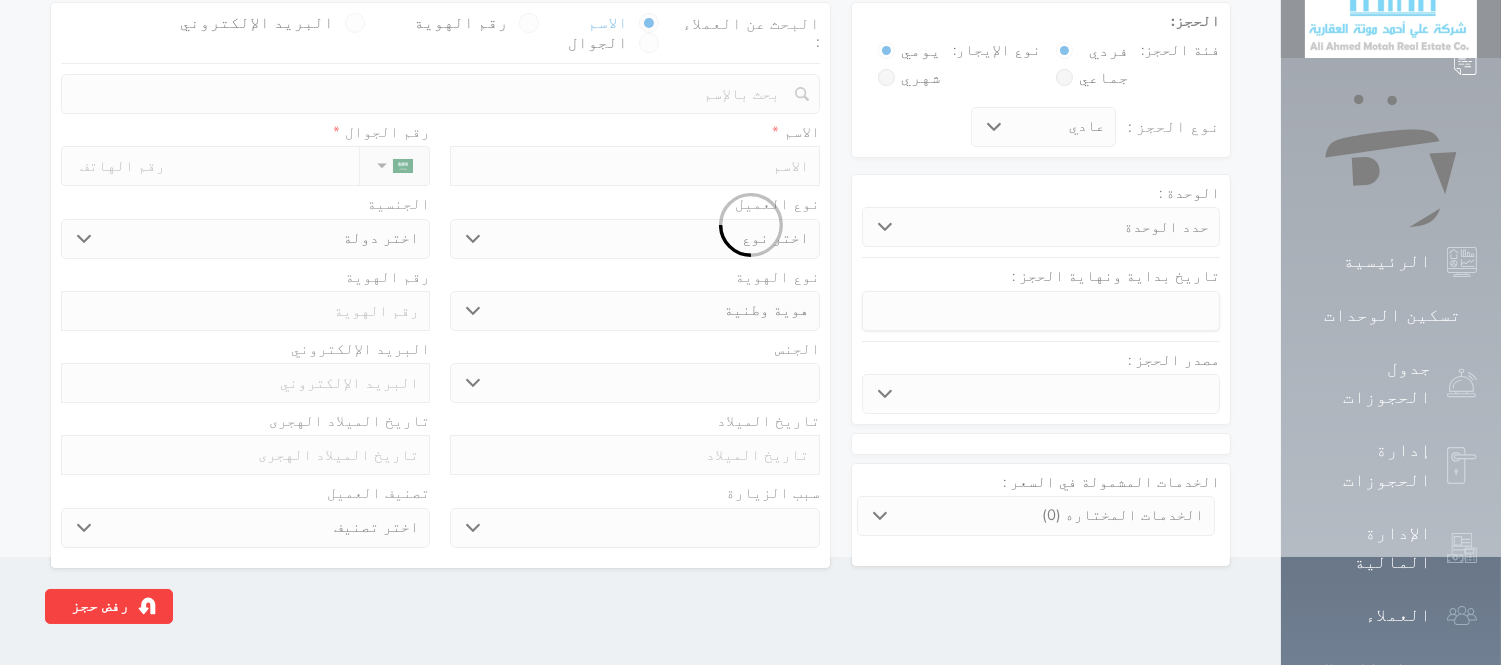 scroll, scrollTop: 0, scrollLeft: 0, axis: both 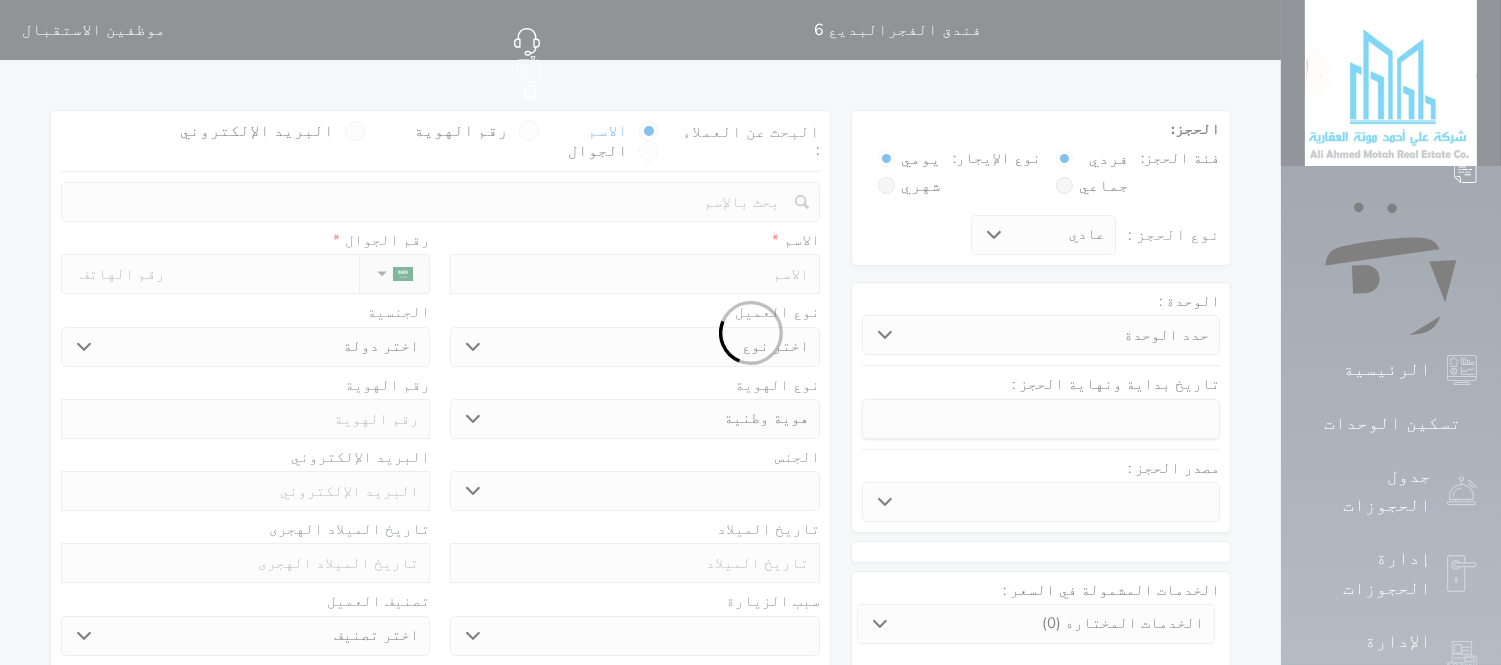 select 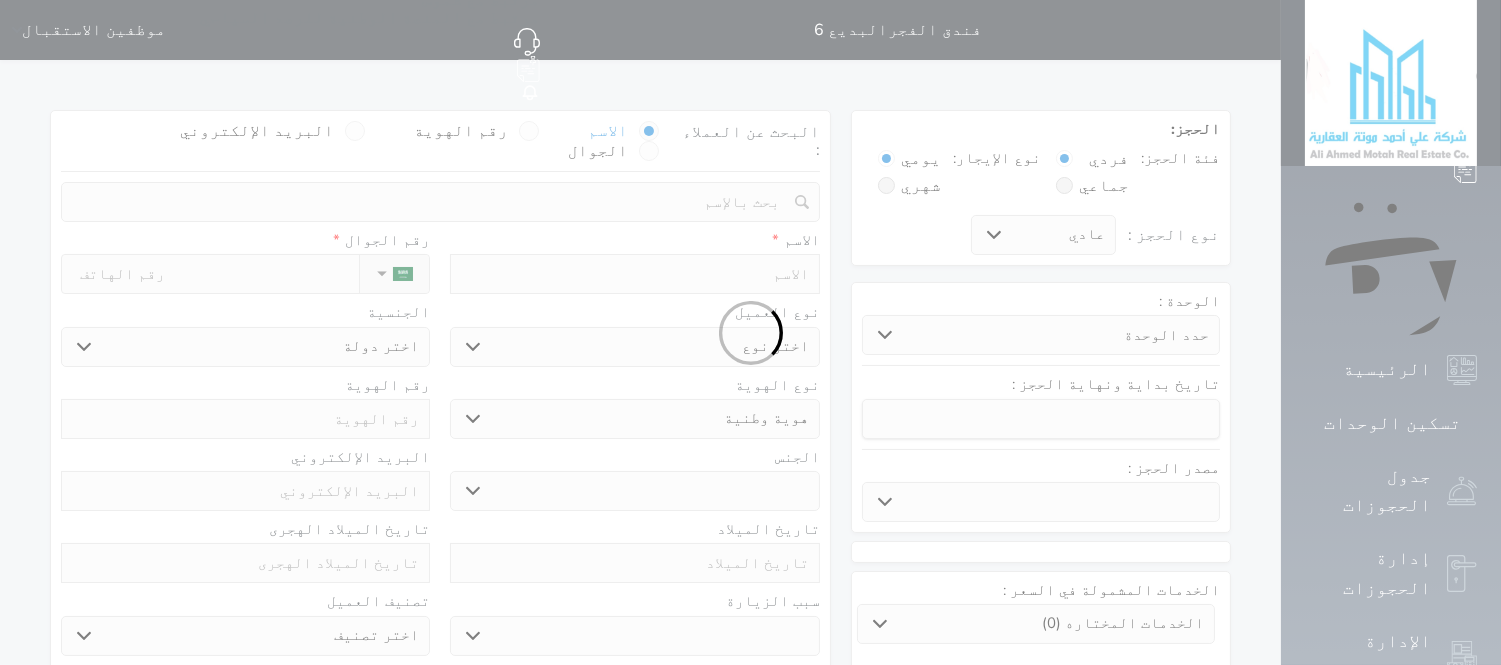 select 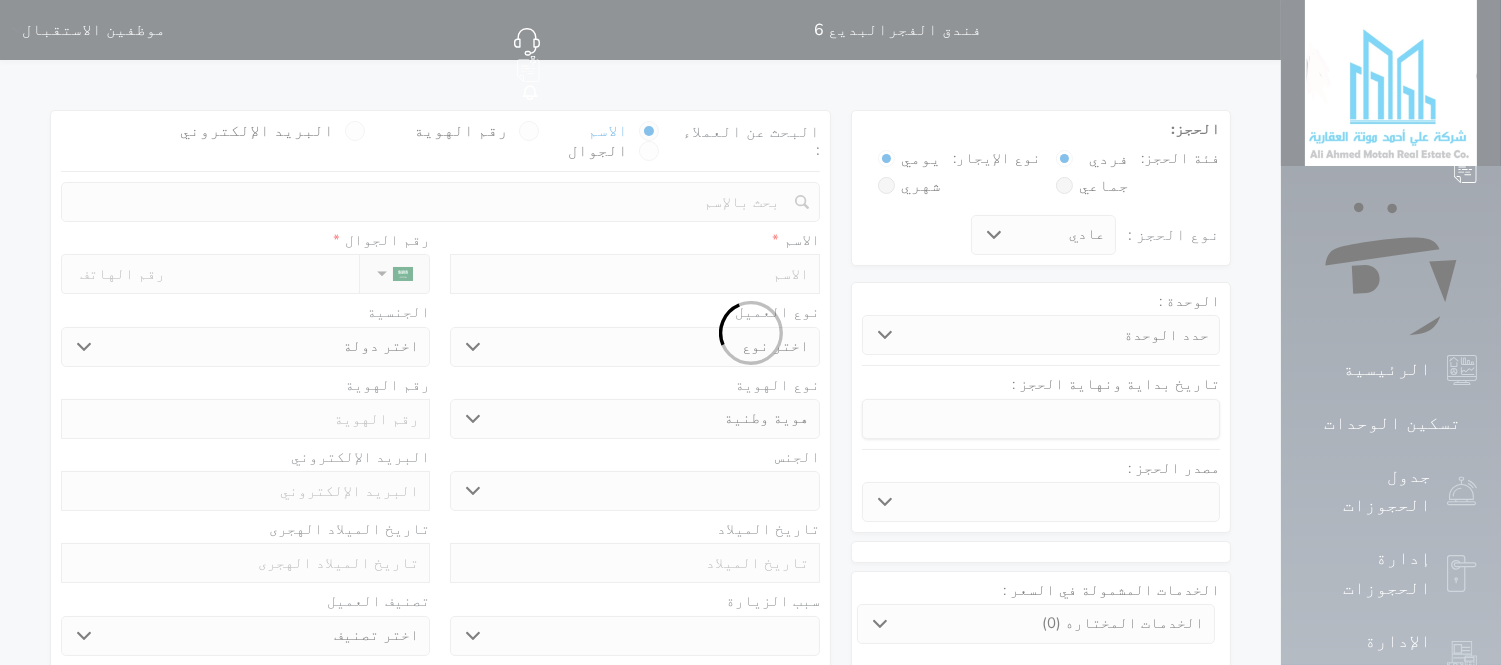 select 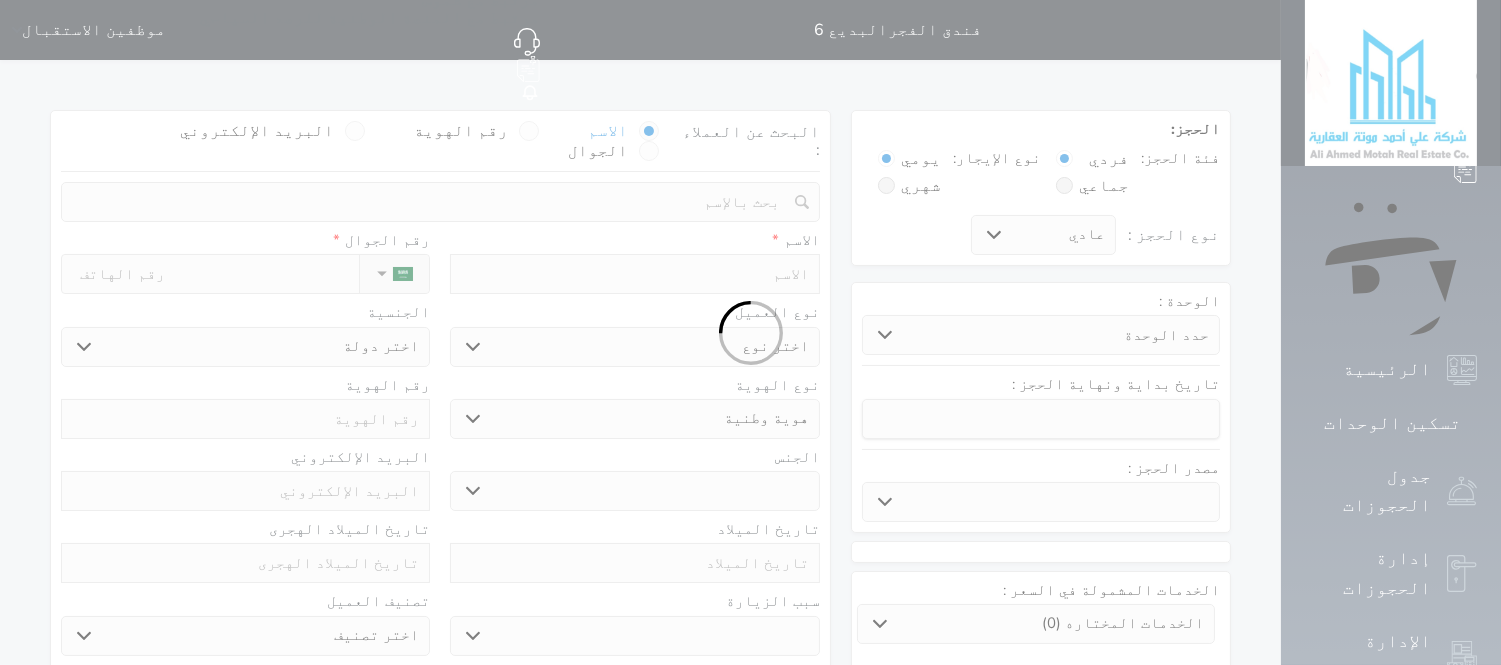 select 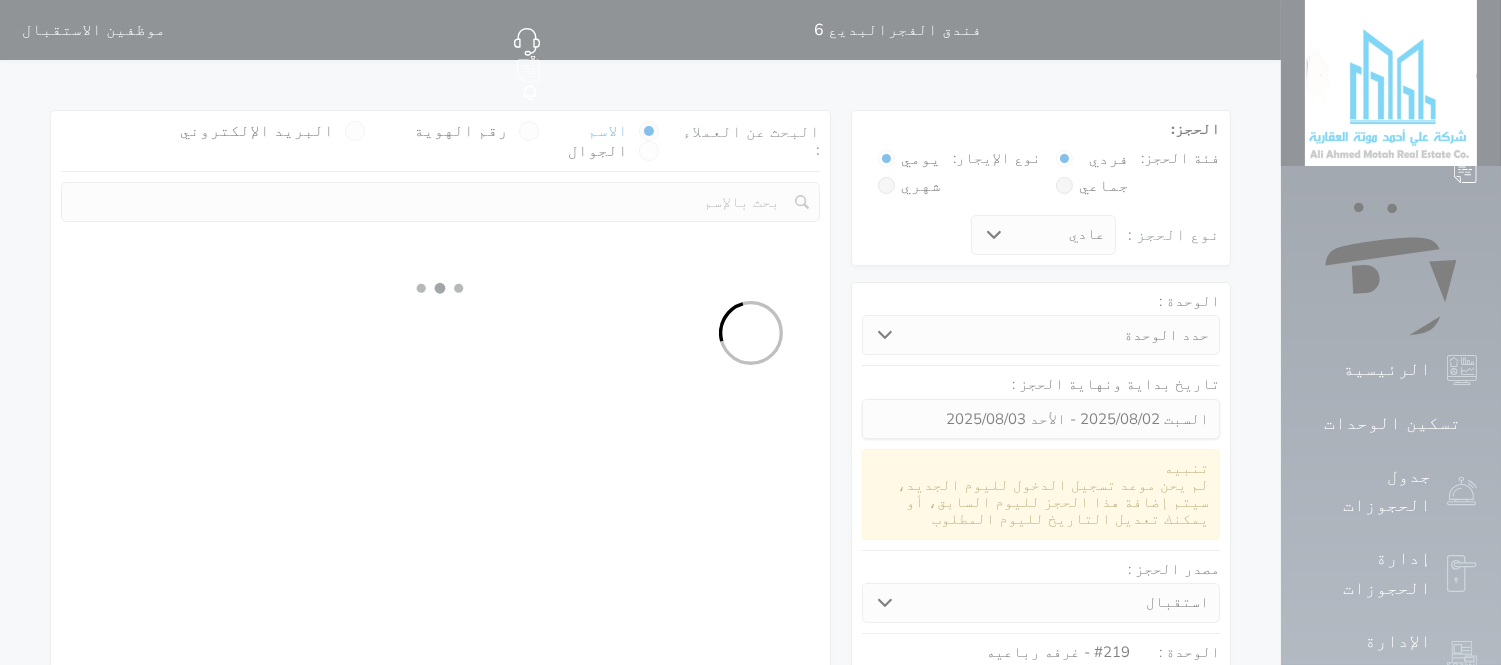 select 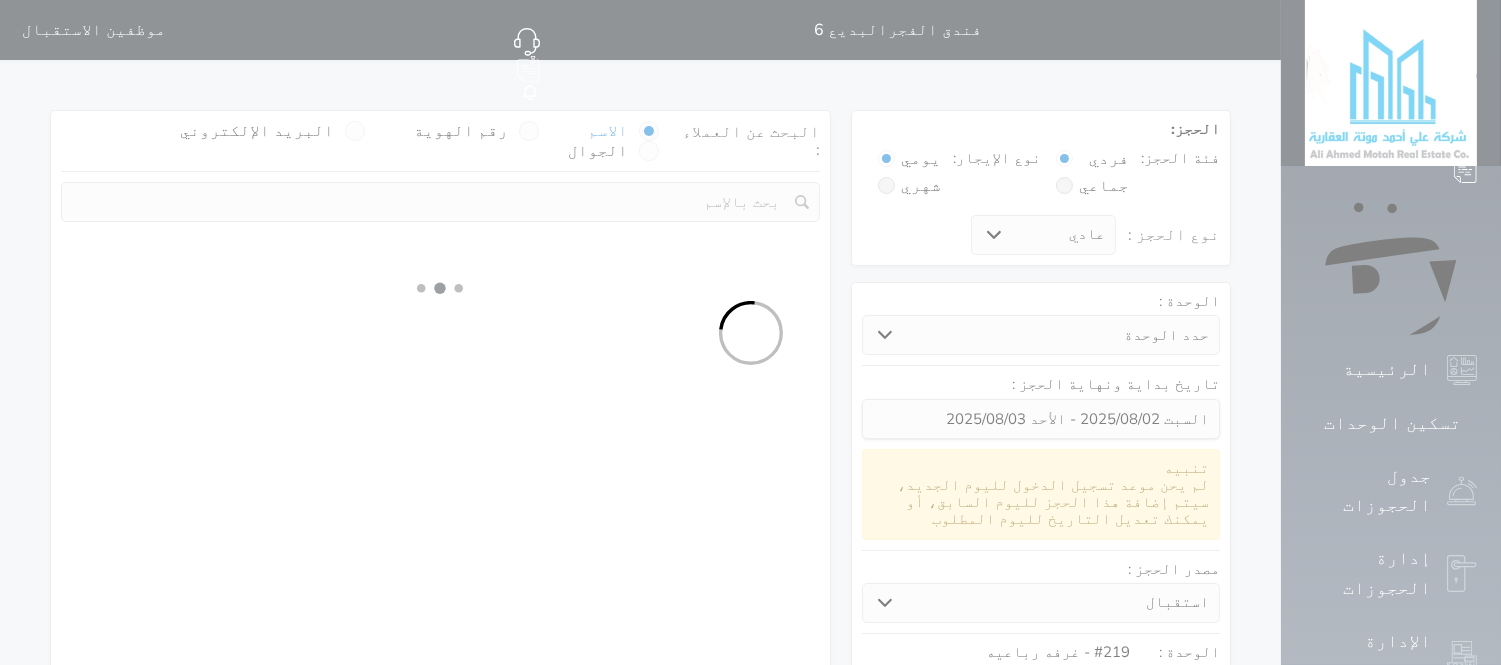 select on "113" 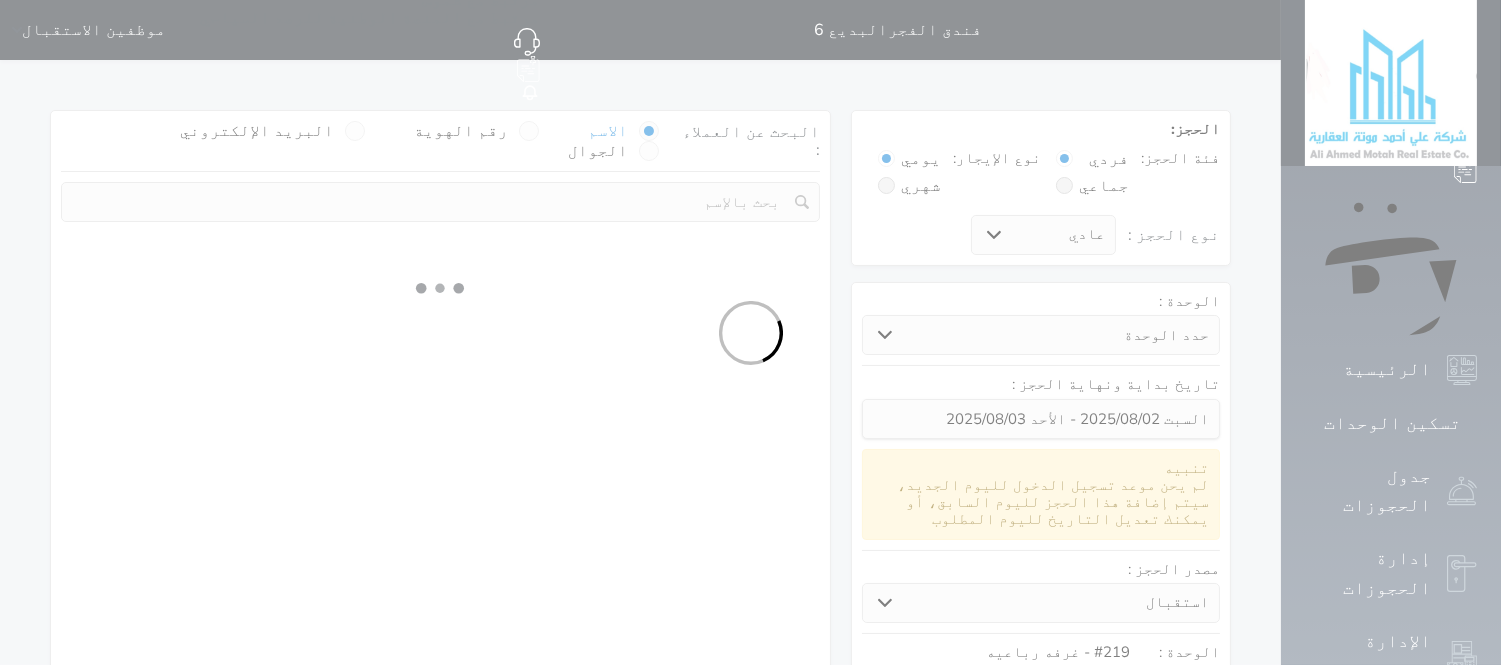 select on "1" 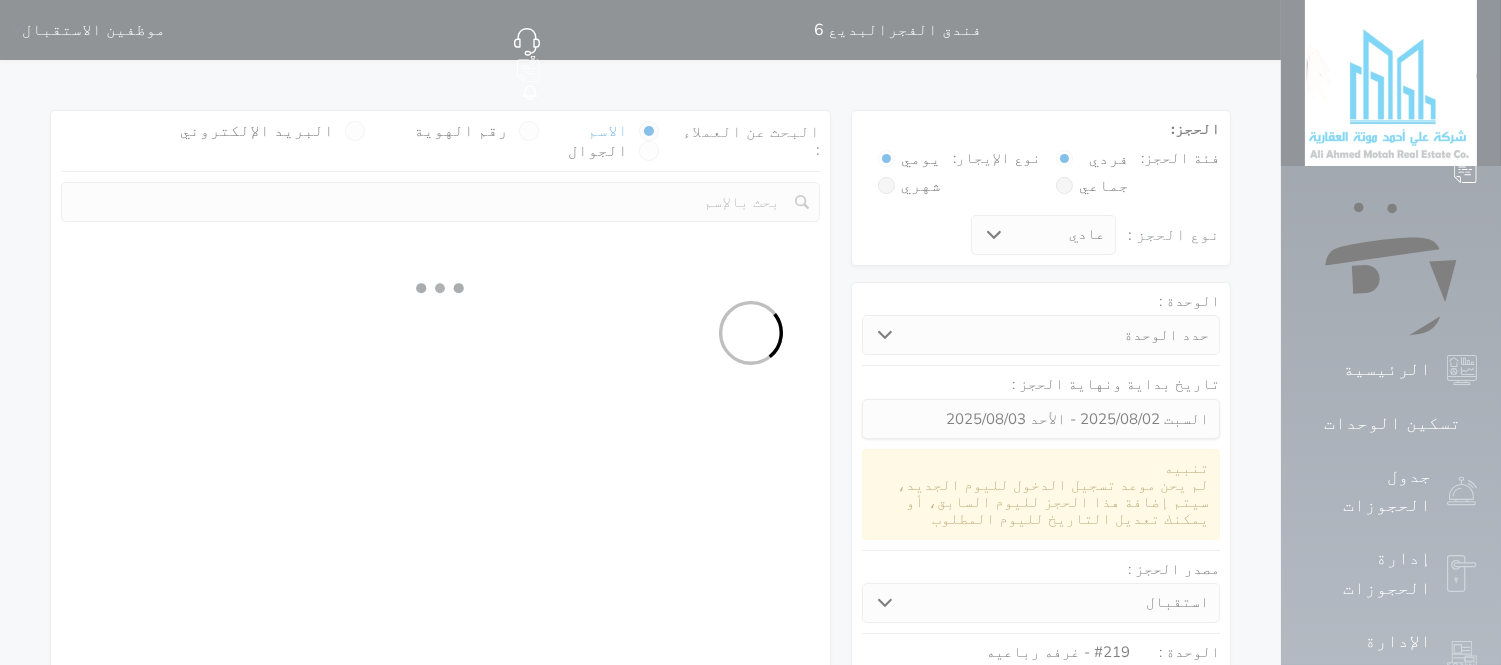 select 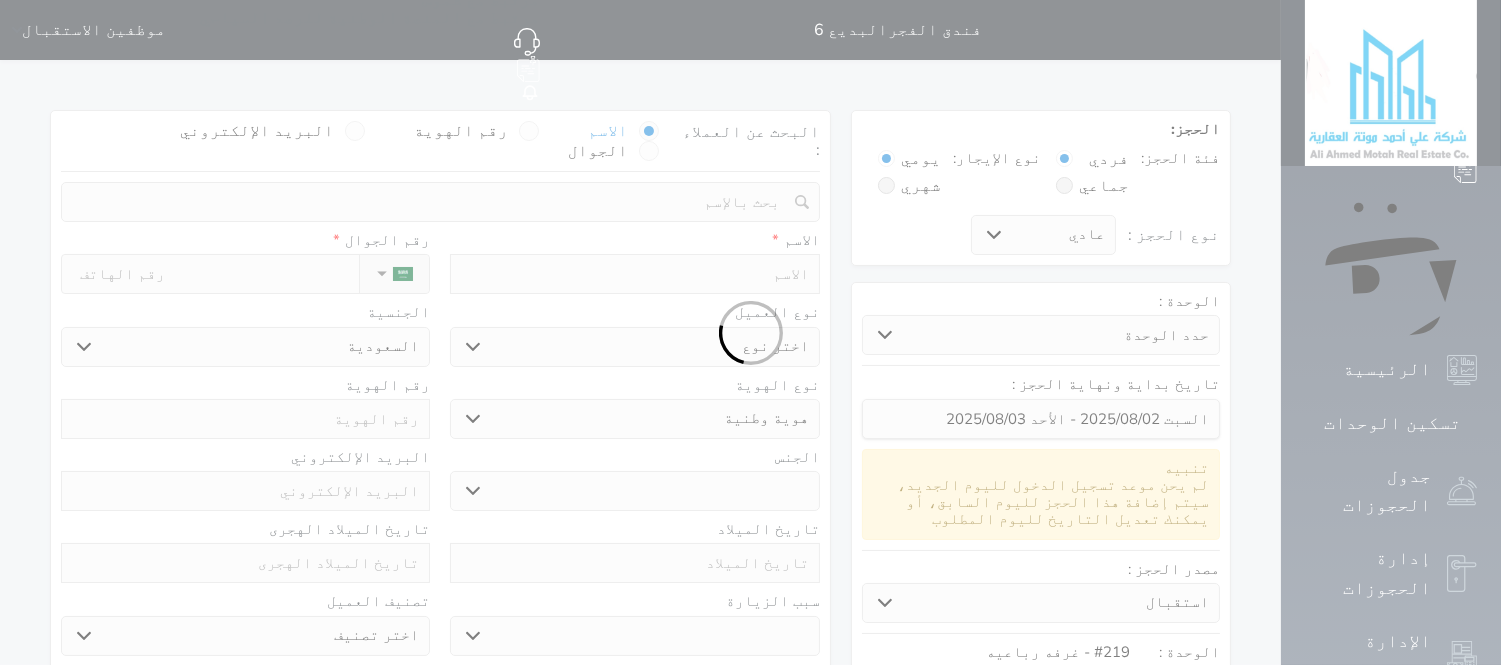 select 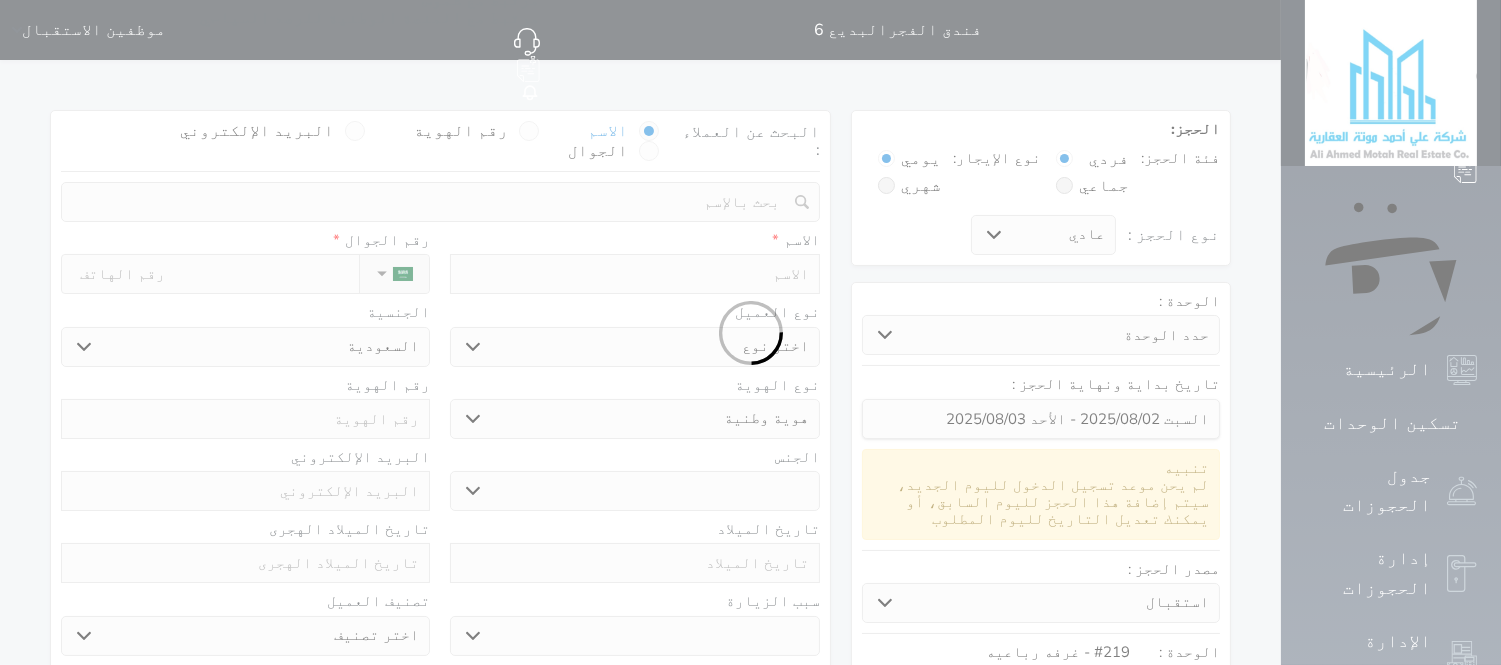 select 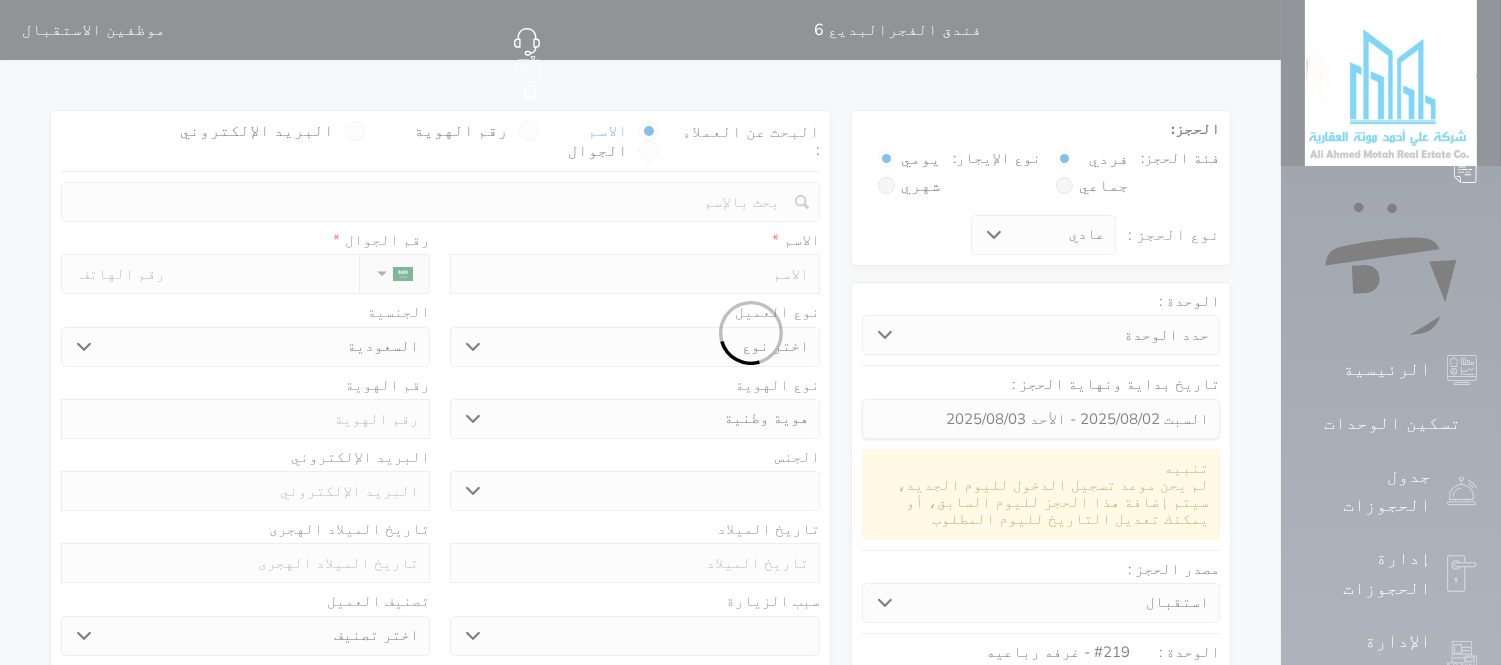 select 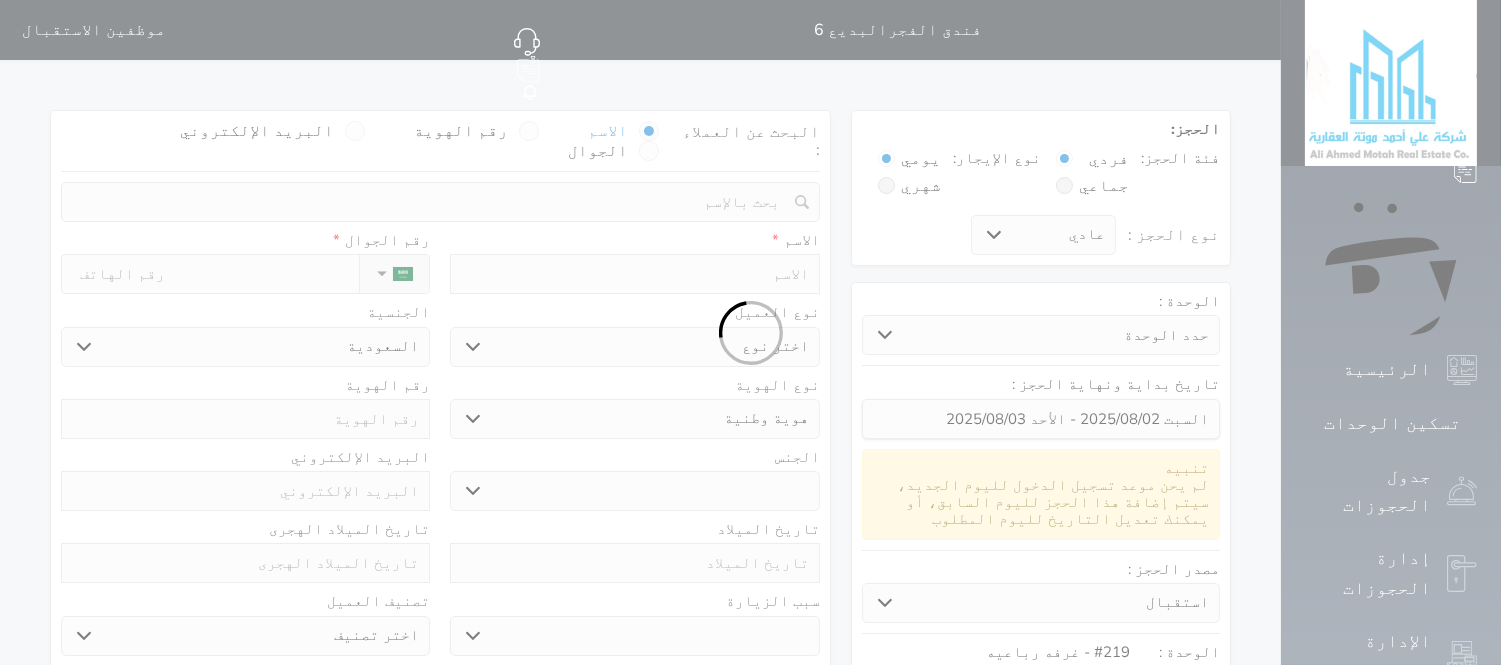 select 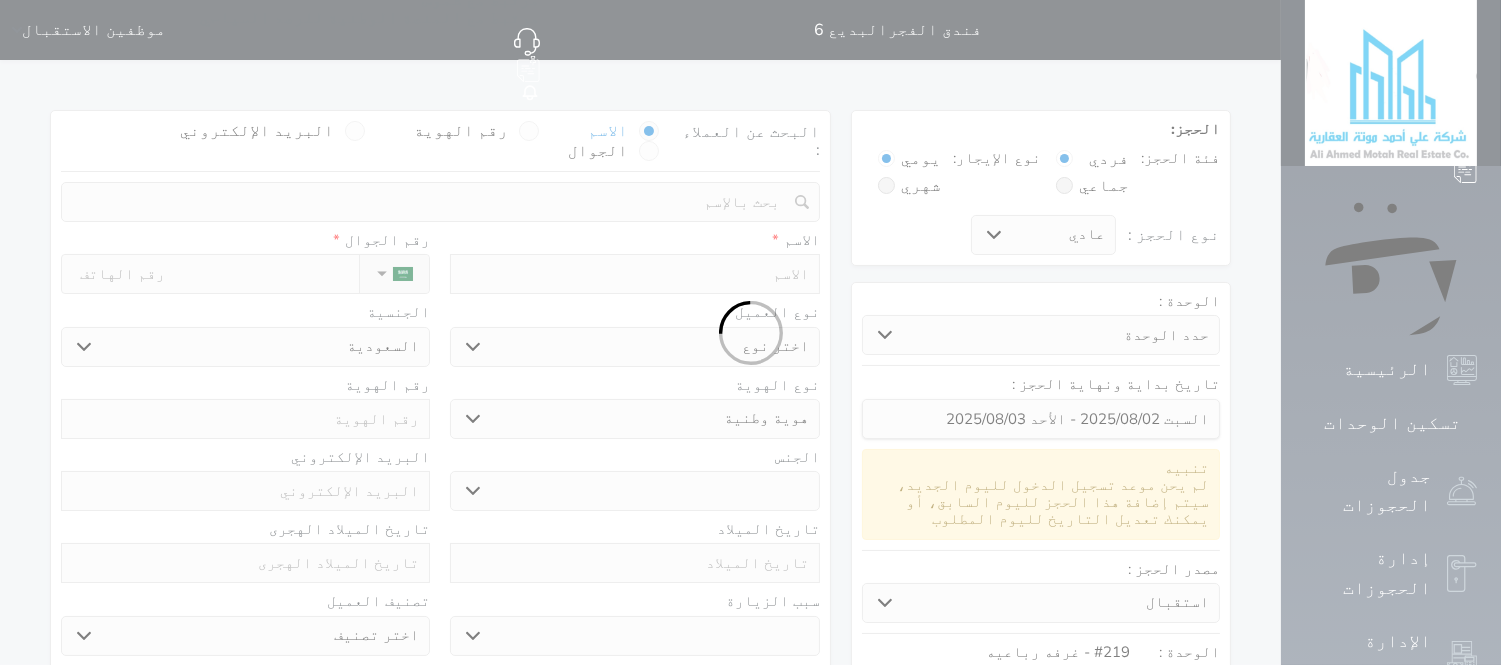select 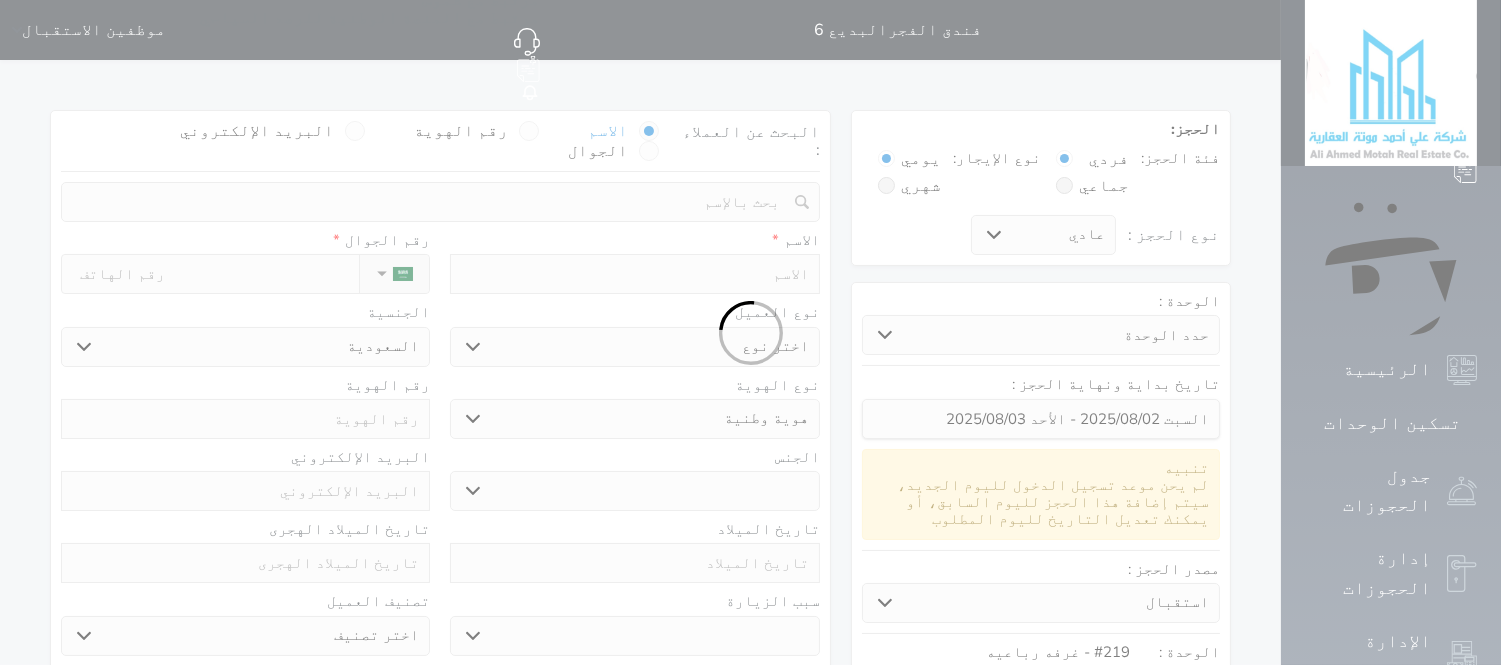 select 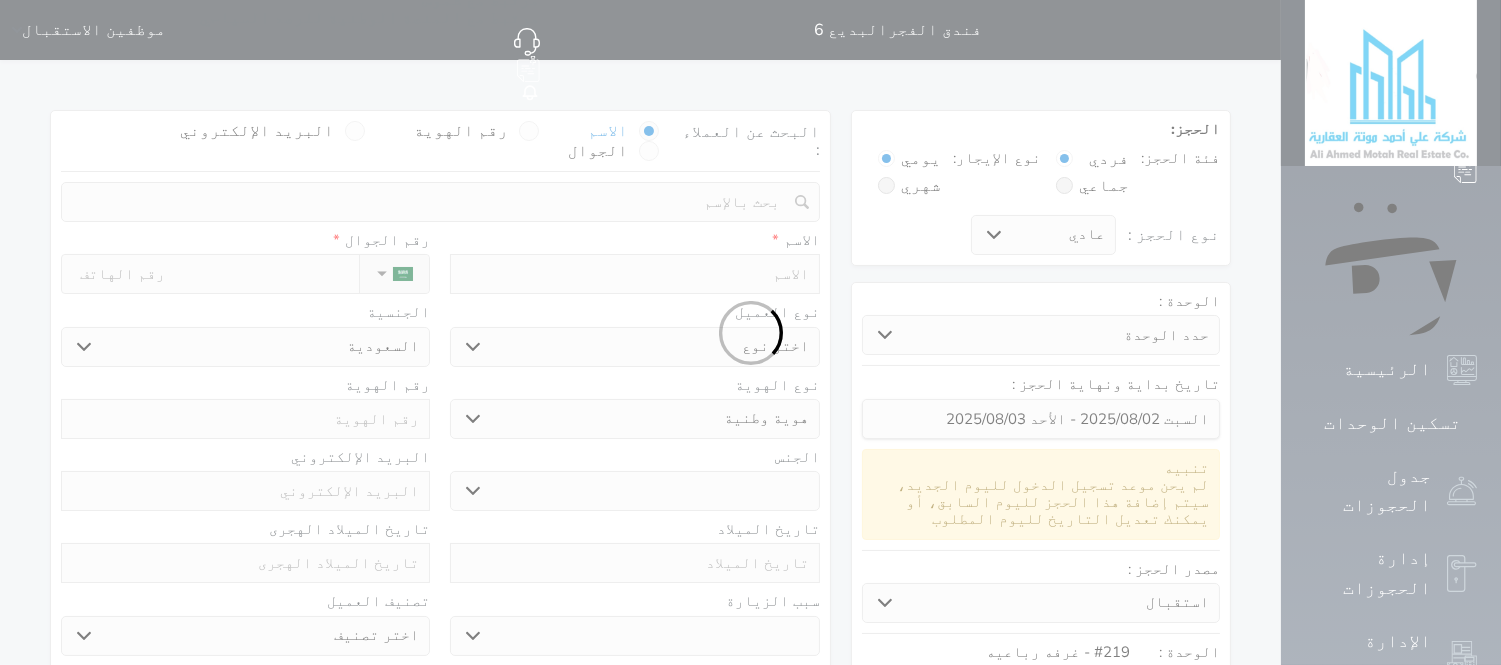 select 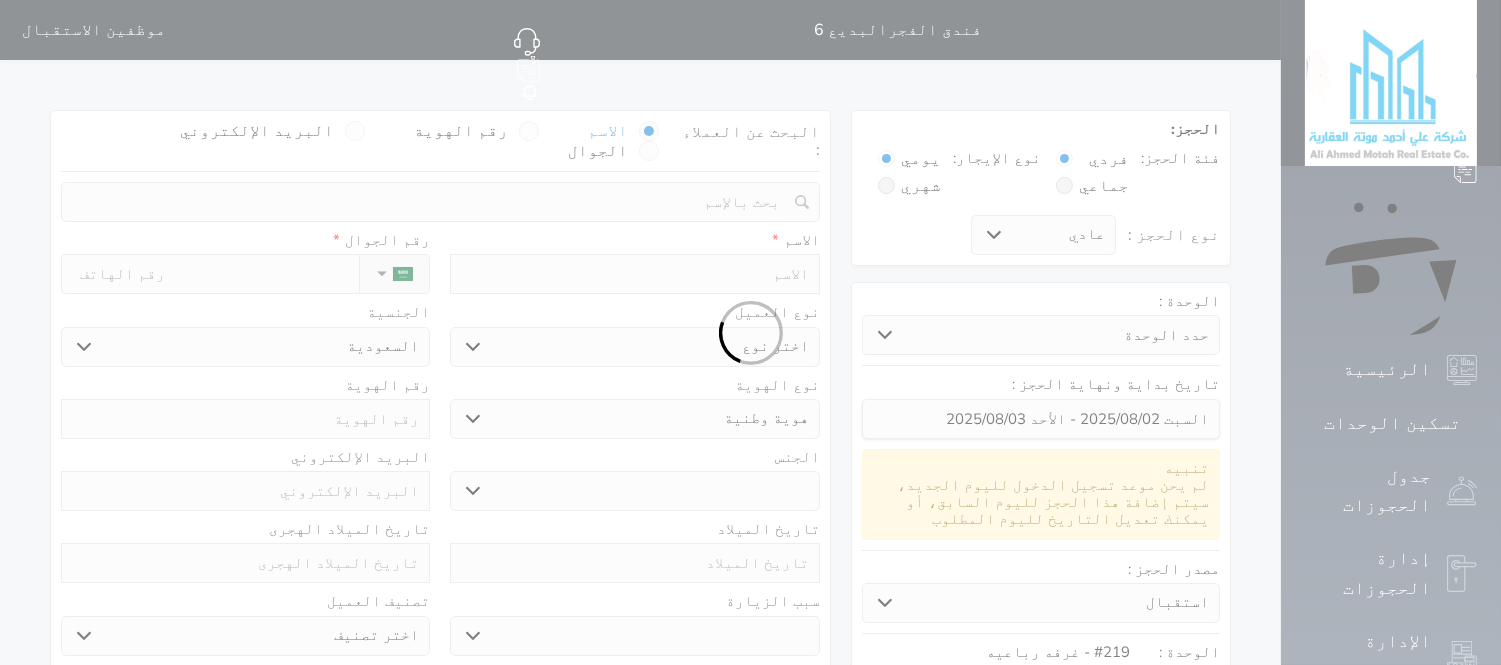 select on "1" 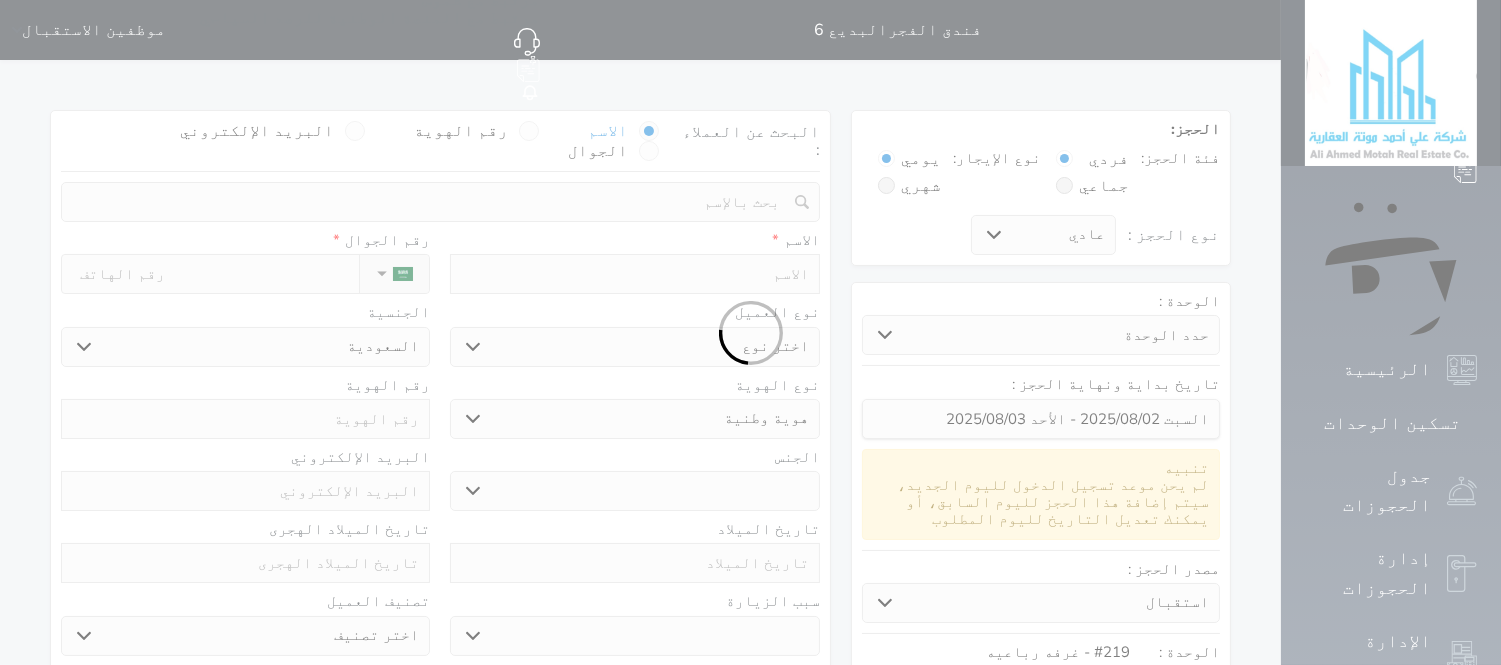 select on "7" 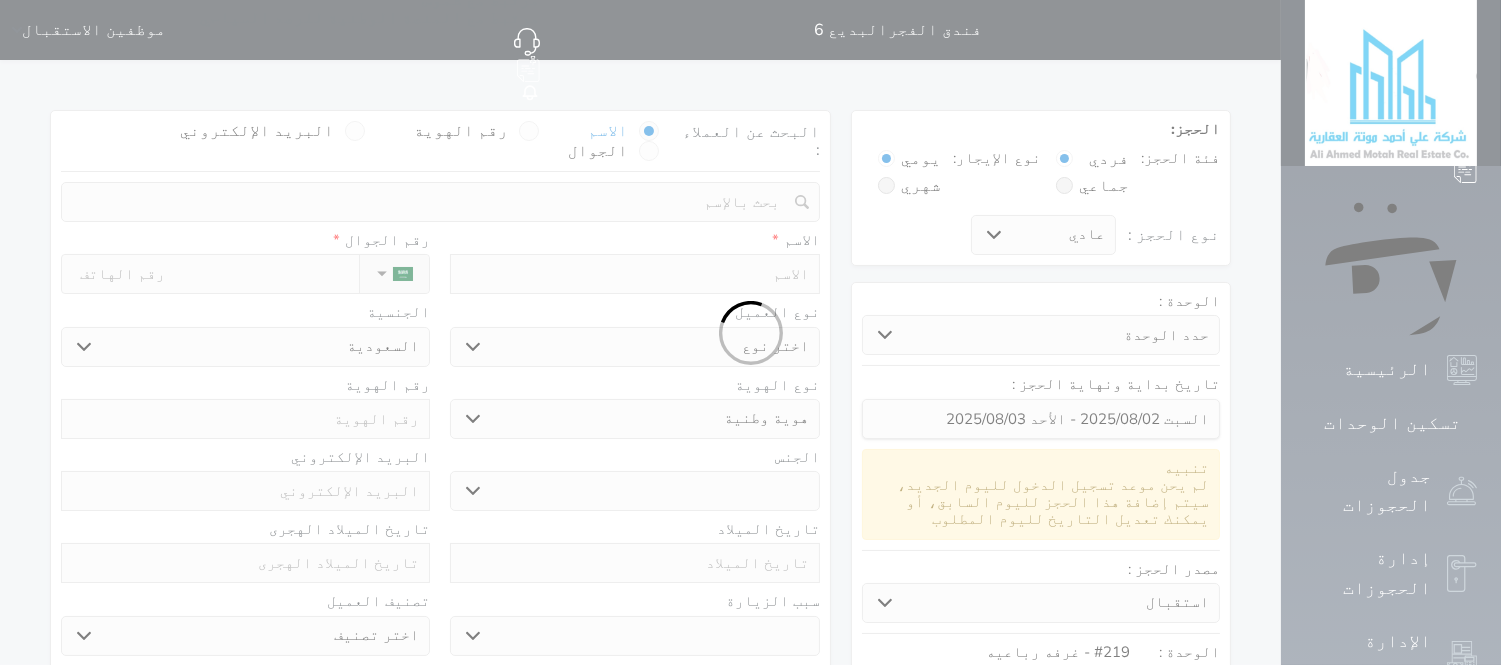 select 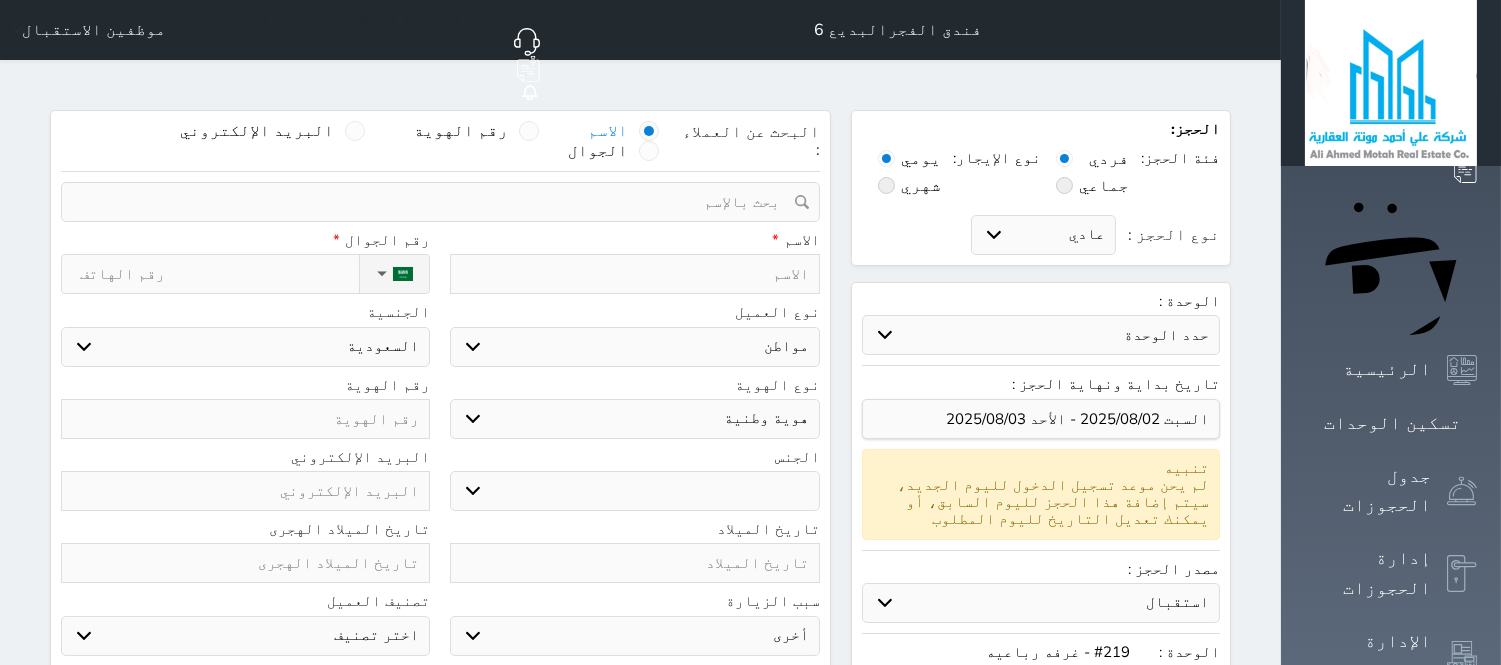 click at bounding box center [433, 202] 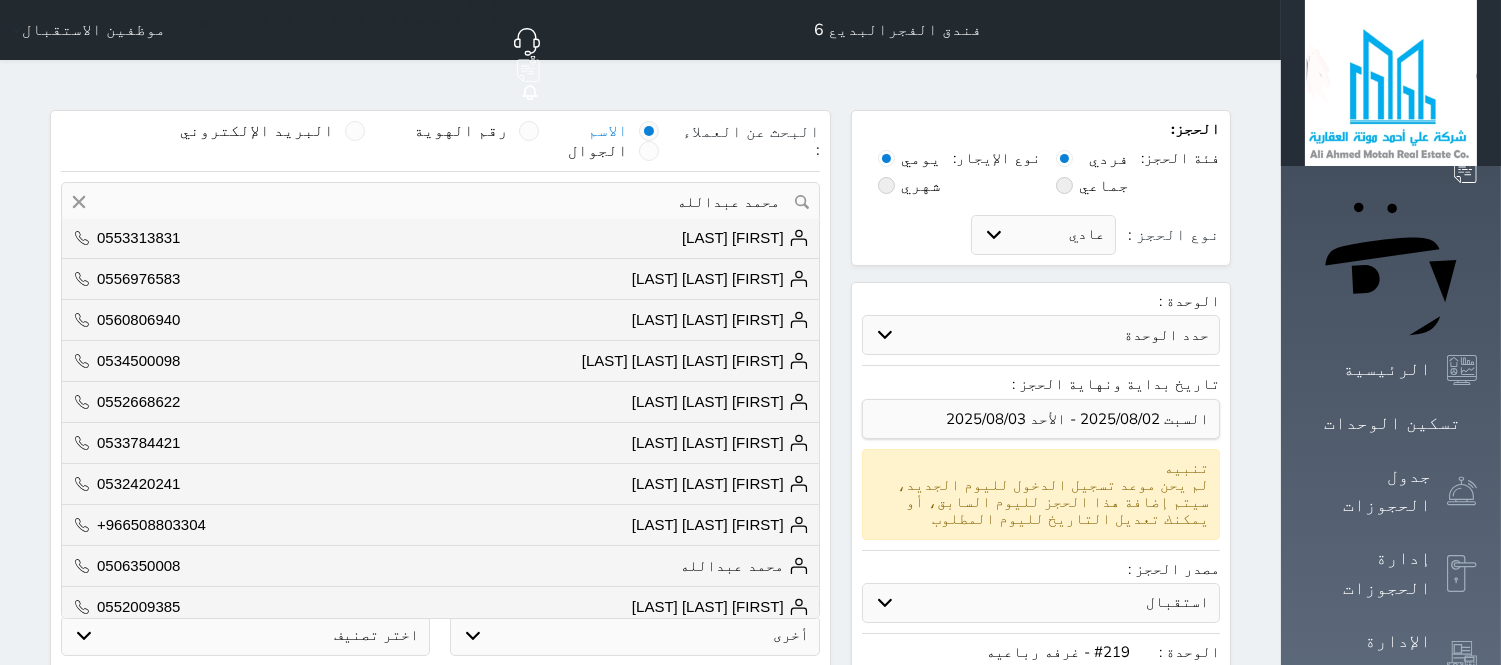 scroll, scrollTop: 741, scrollLeft: 0, axis: vertical 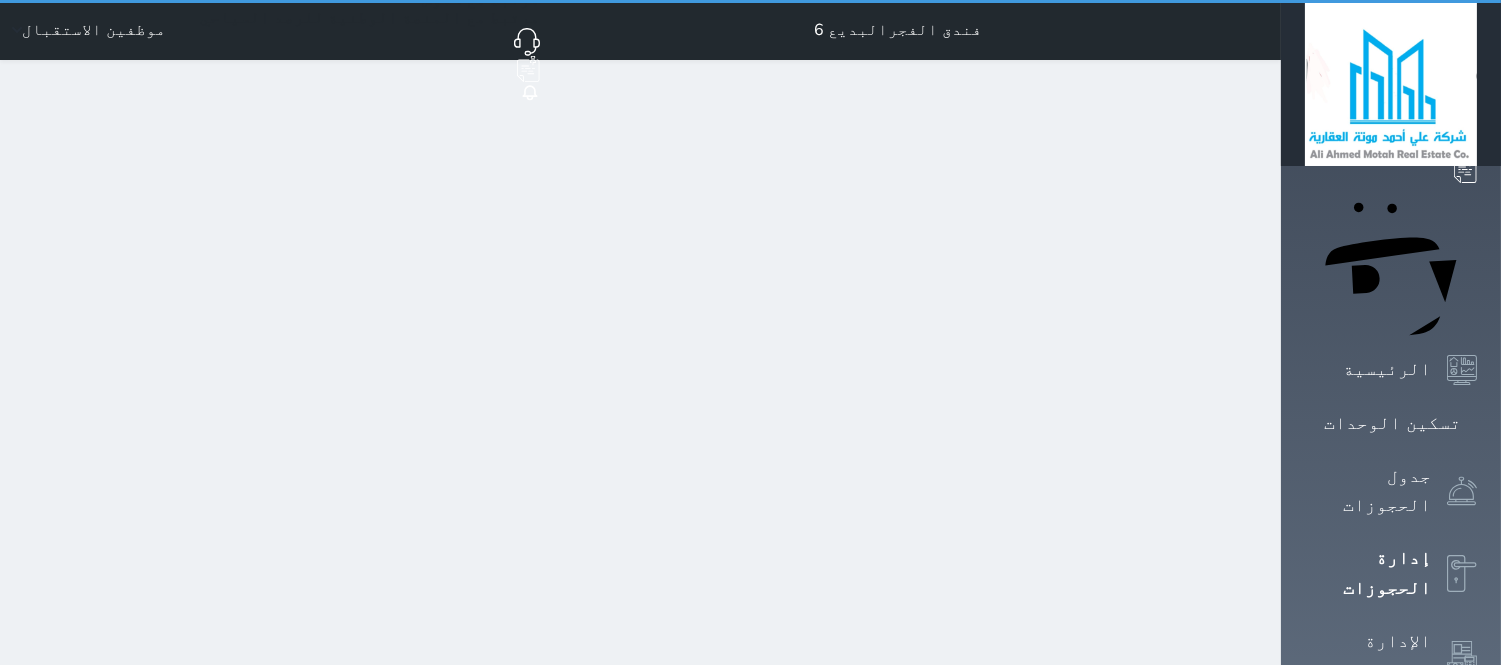 select on "open_all" 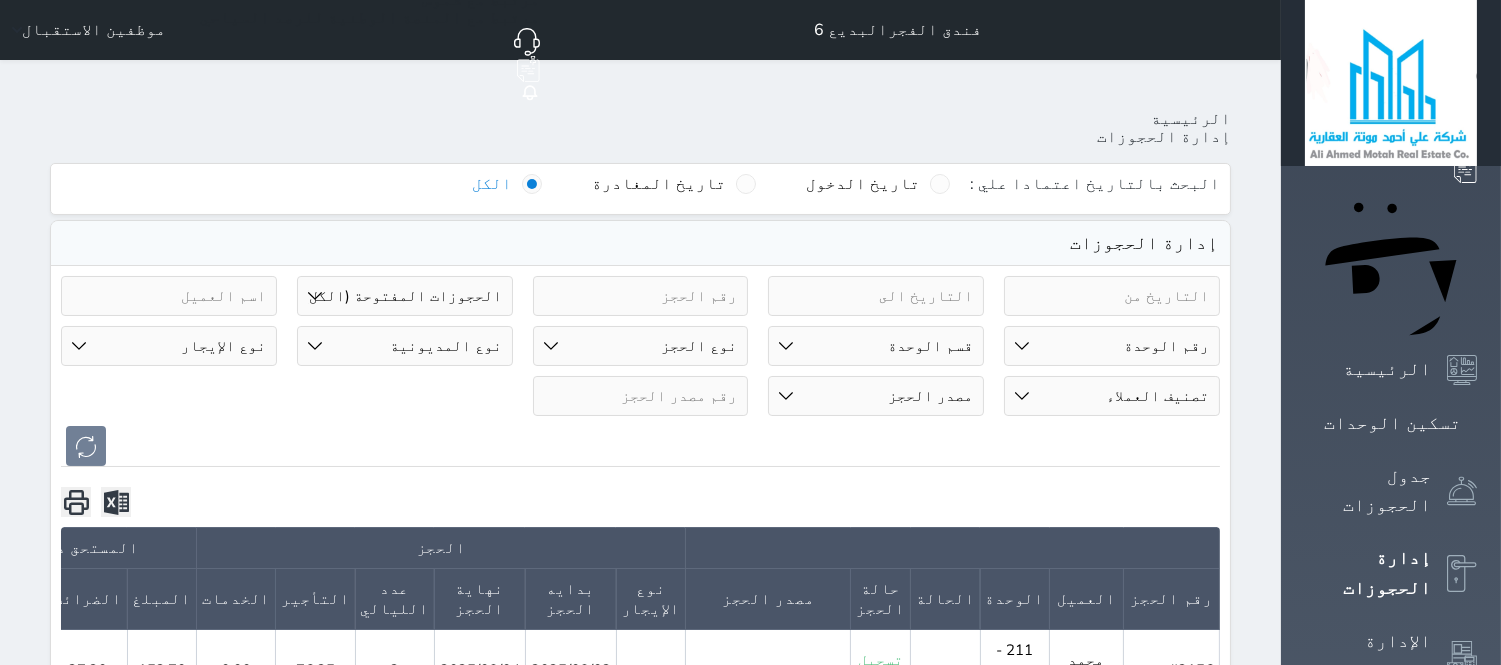 scroll, scrollTop: 296, scrollLeft: 0, axis: vertical 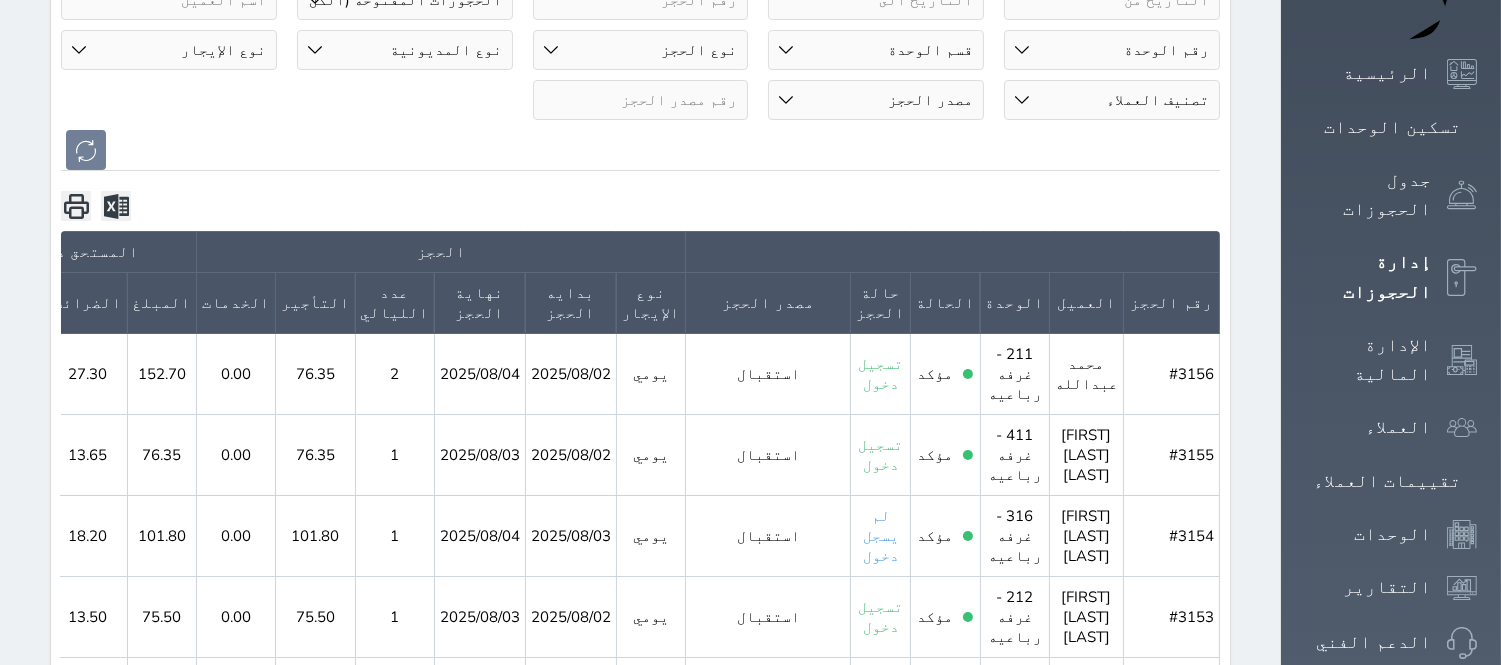 click on "#3156" at bounding box center (1172, 374) 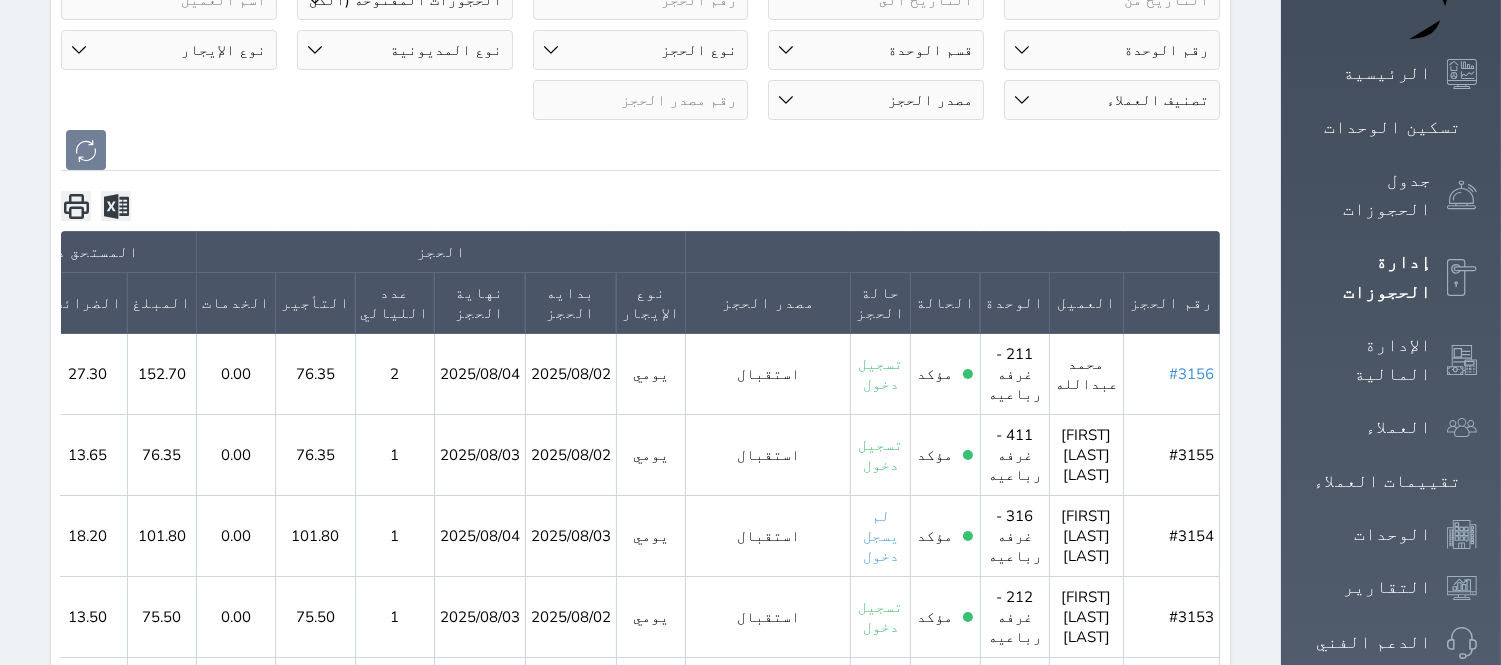 click on "#3156" at bounding box center (1191, 374) 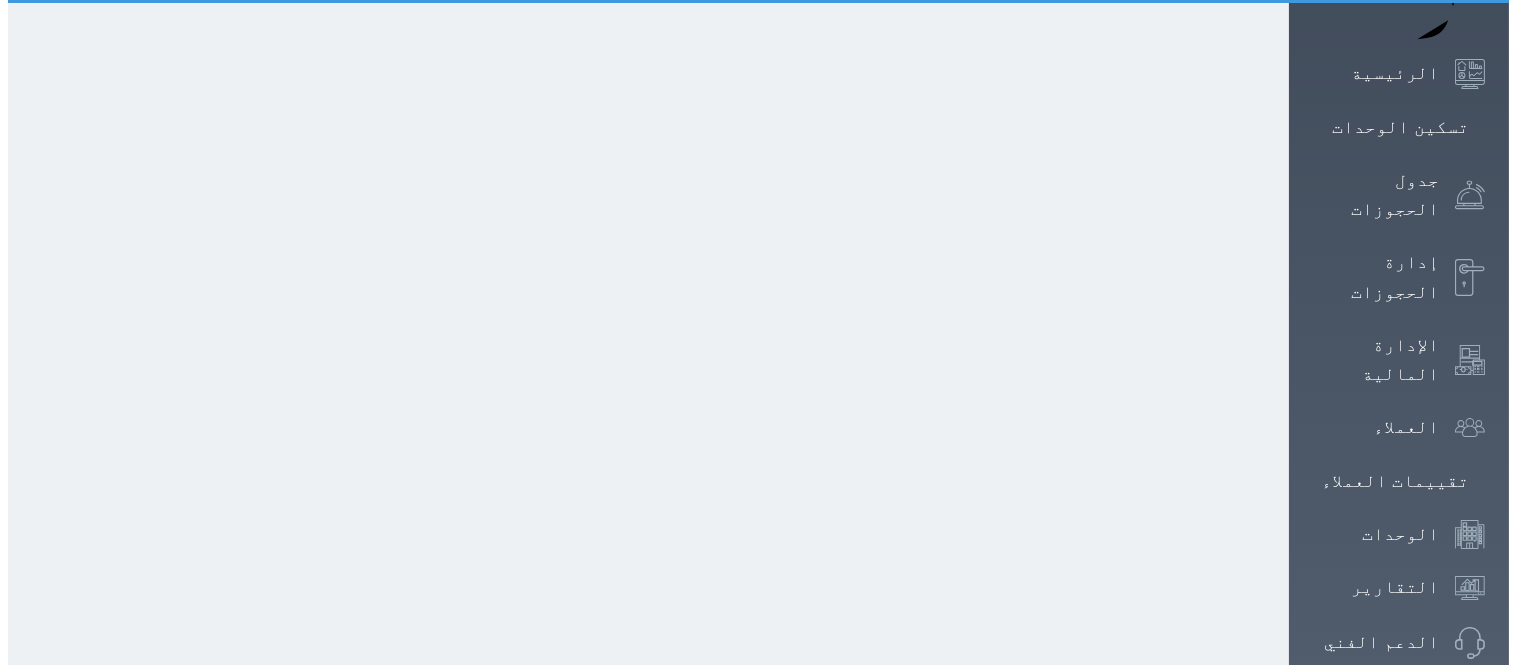 scroll, scrollTop: 0, scrollLeft: 0, axis: both 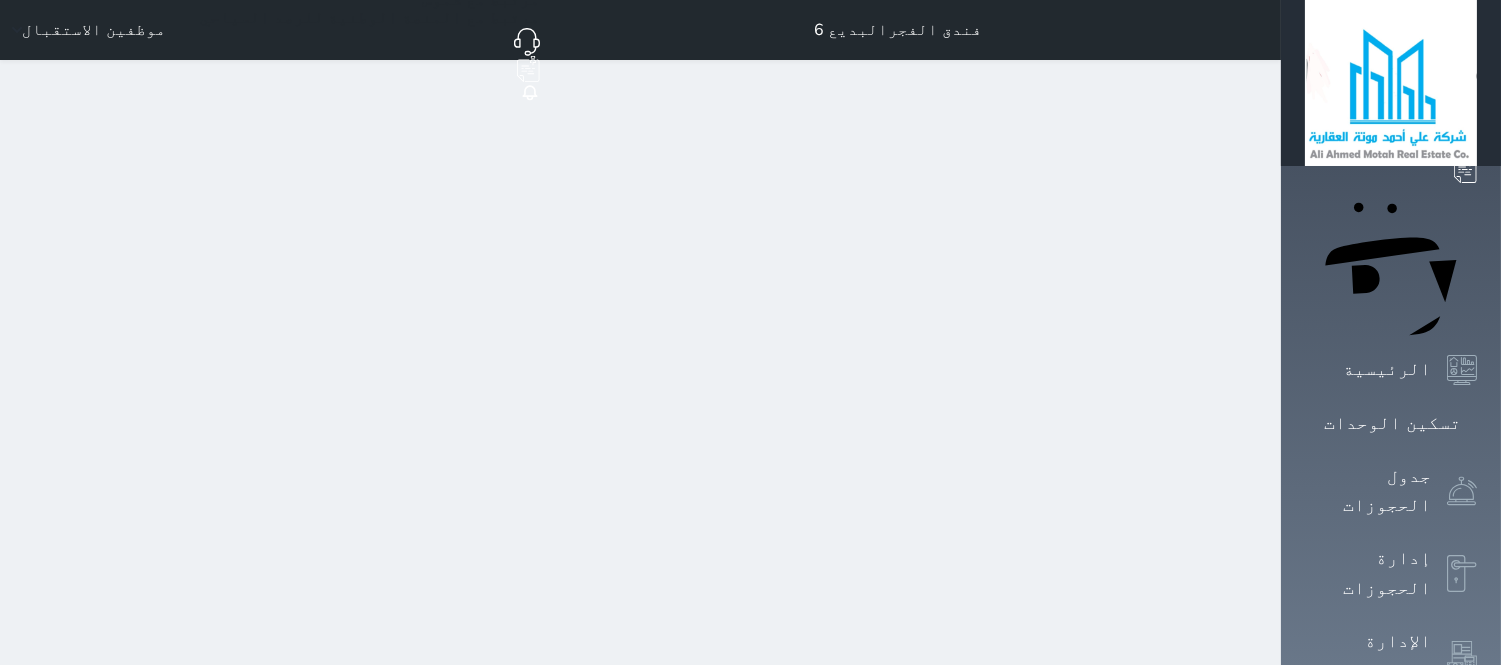 select on "3" 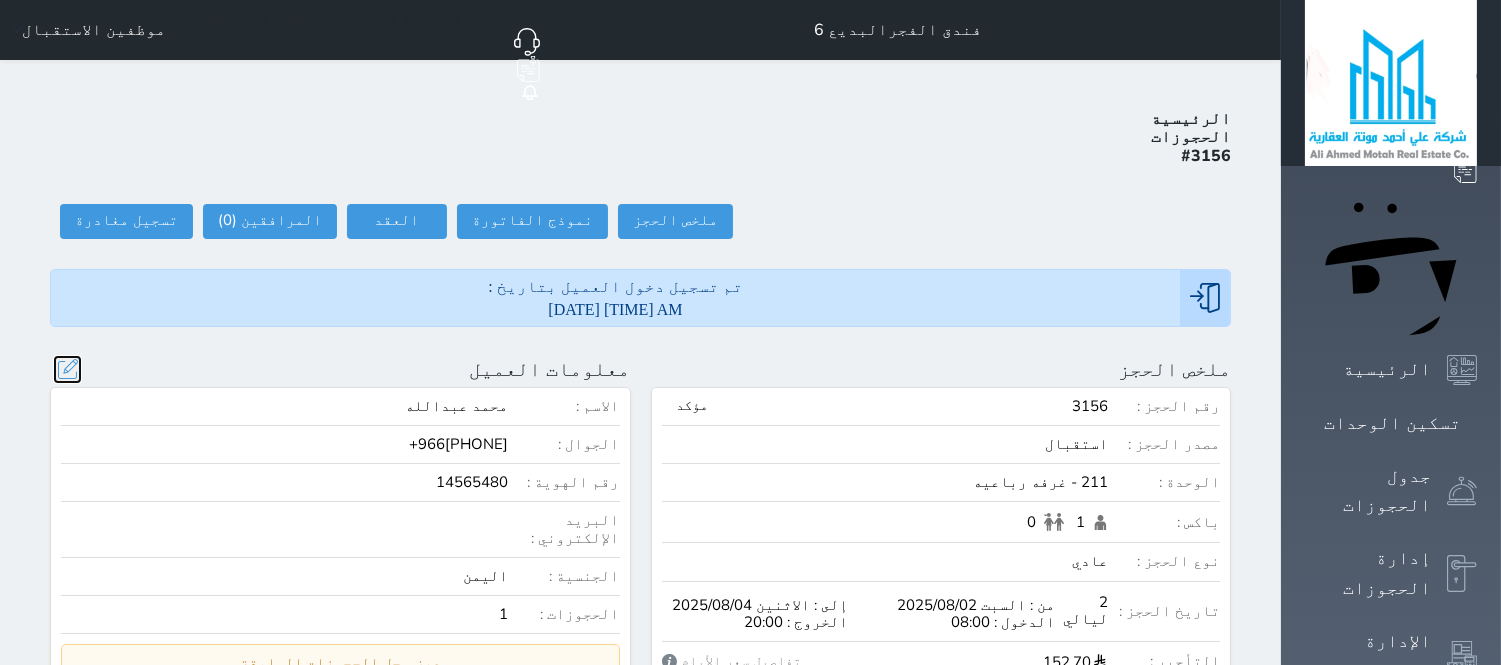 click at bounding box center (67, 369) 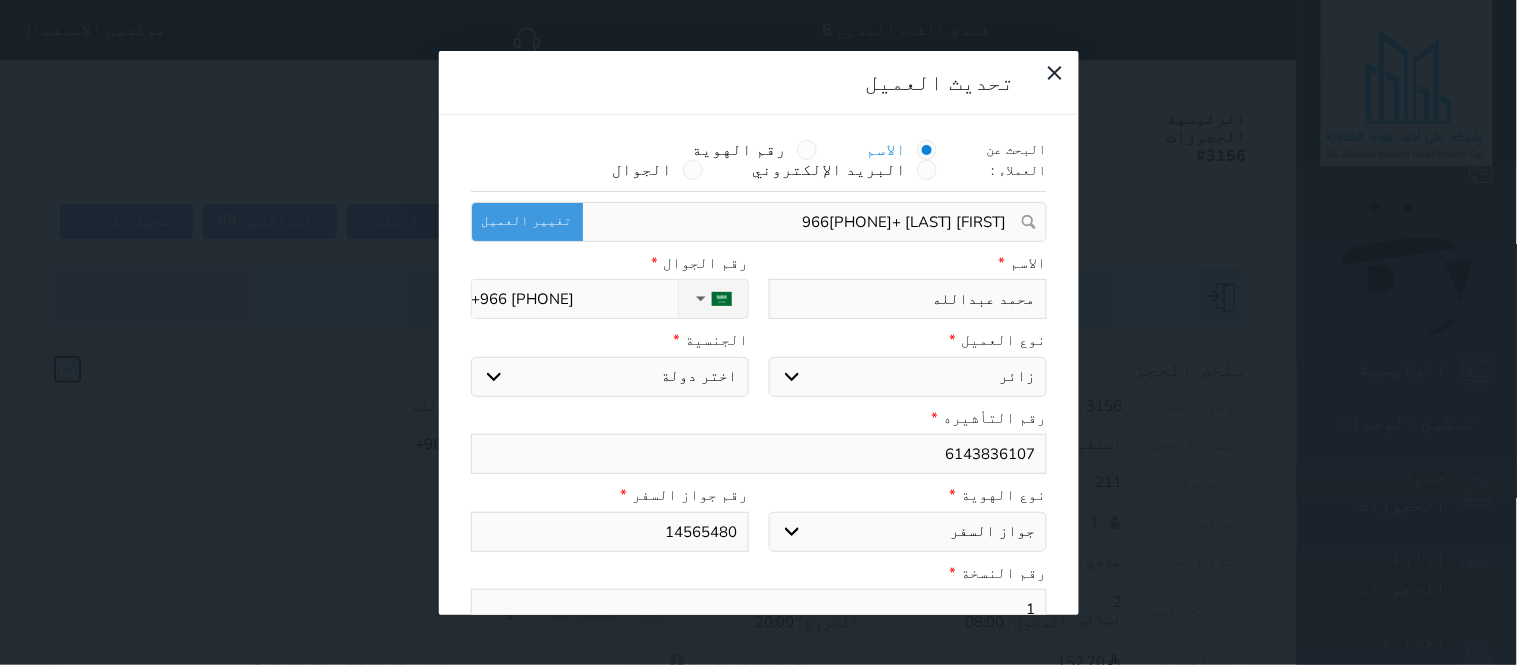 select 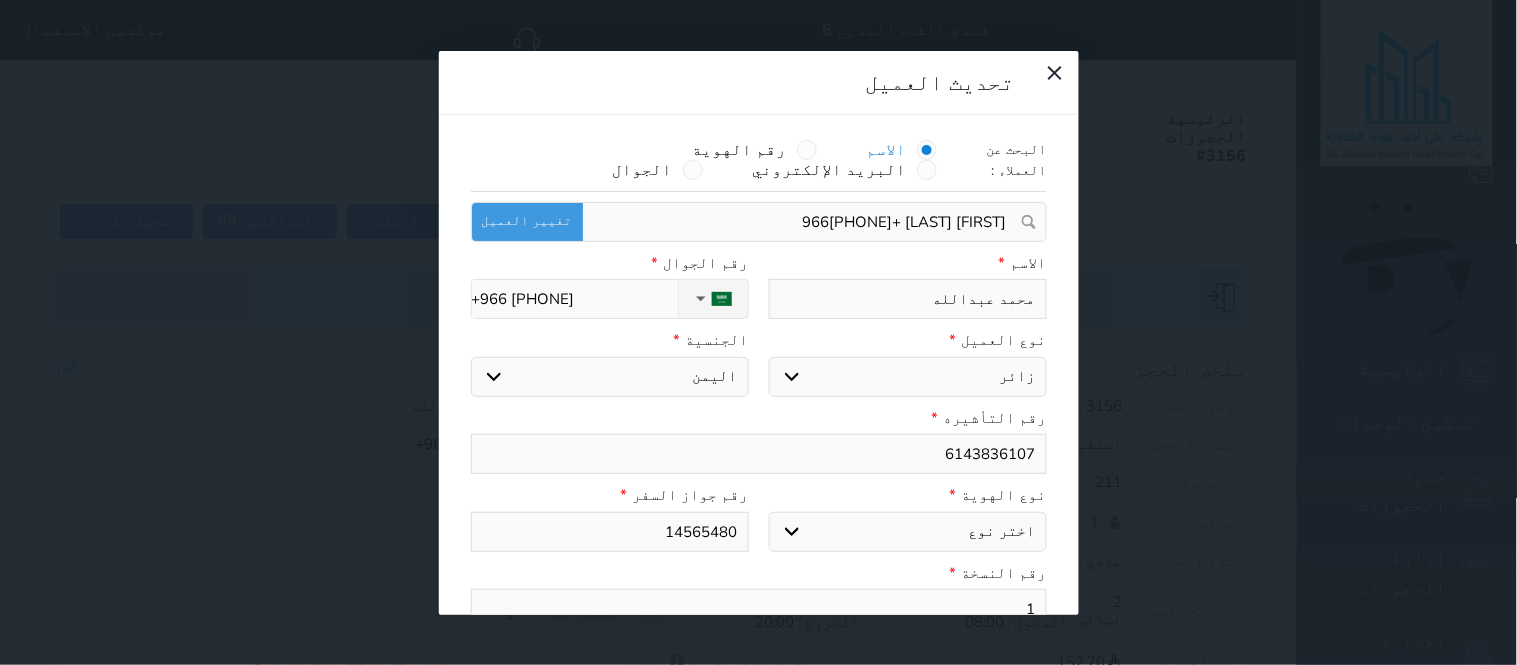 drag, startPoint x: 978, startPoint y: 228, endPoint x: 1056, endPoint y: 225, distance: 78.05767 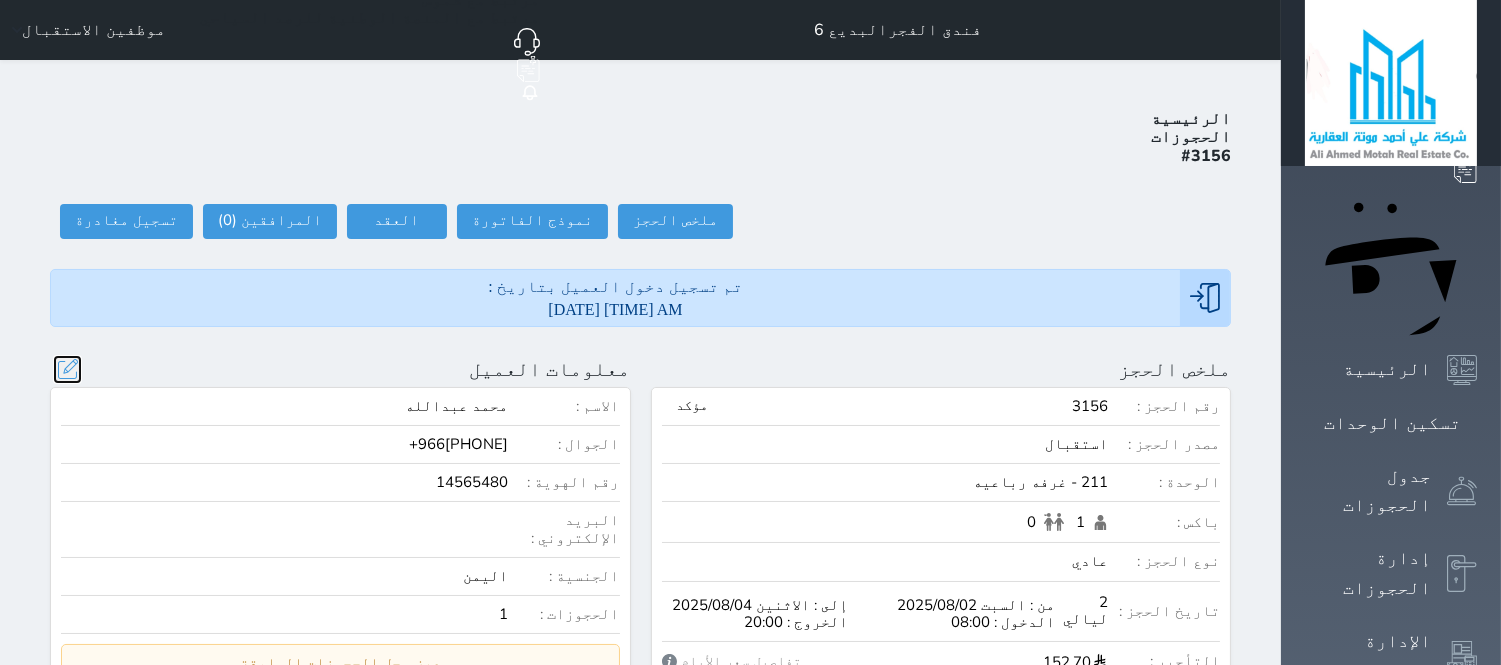 click at bounding box center (67, 369) 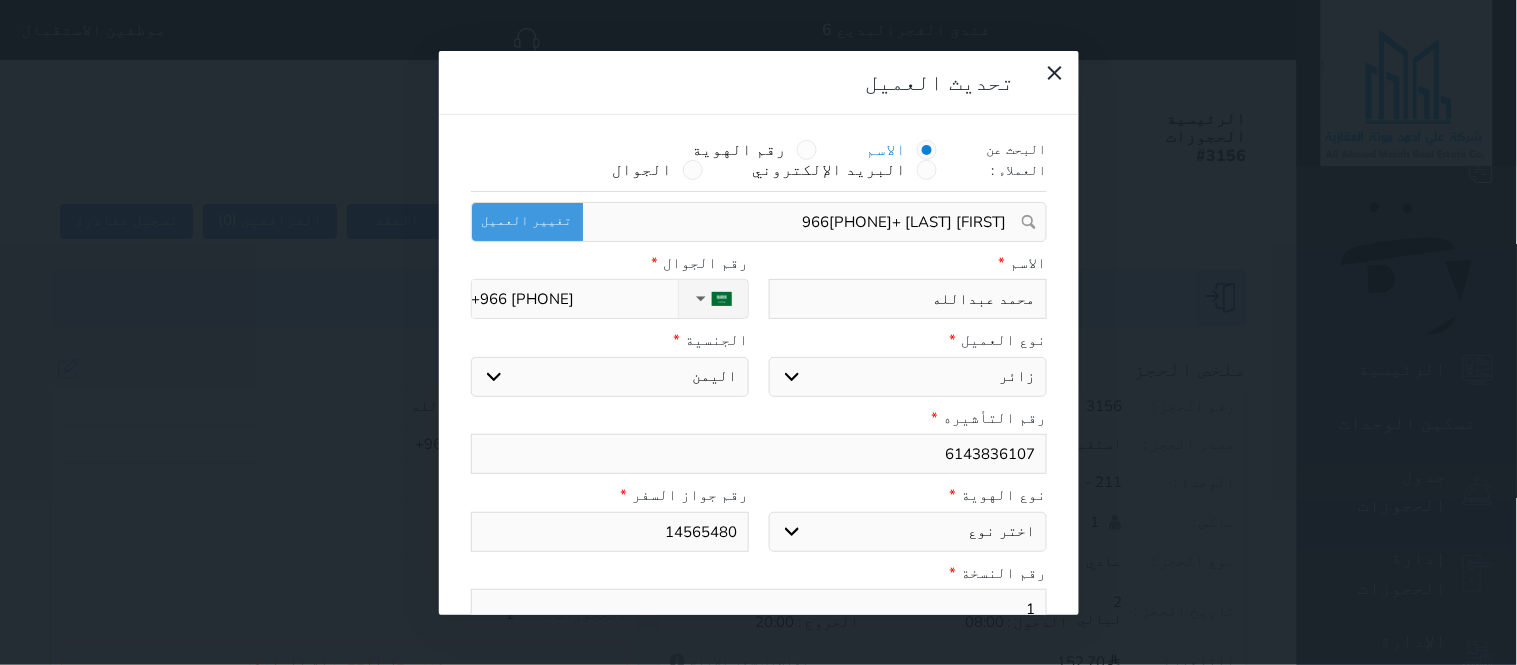 click on "محمد عبدالله" at bounding box center (908, 299) 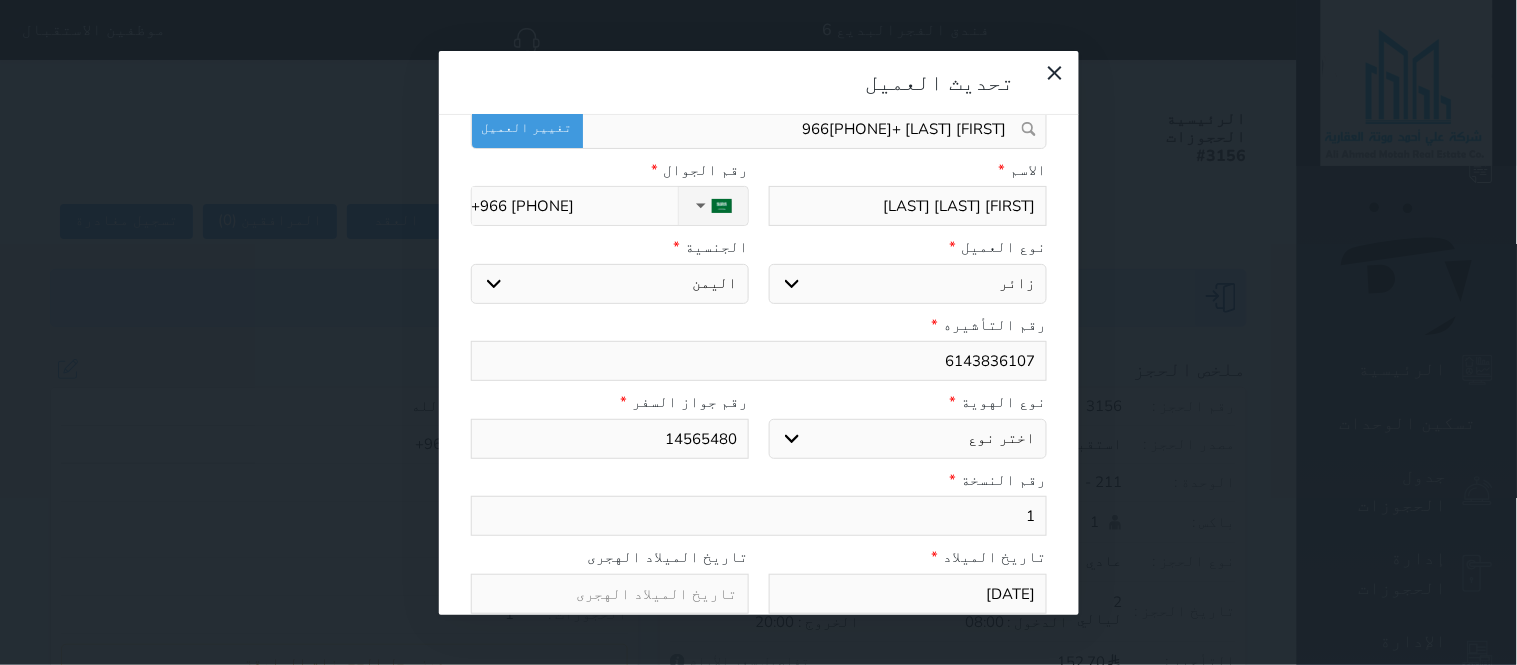 scroll, scrollTop: 276, scrollLeft: 0, axis: vertical 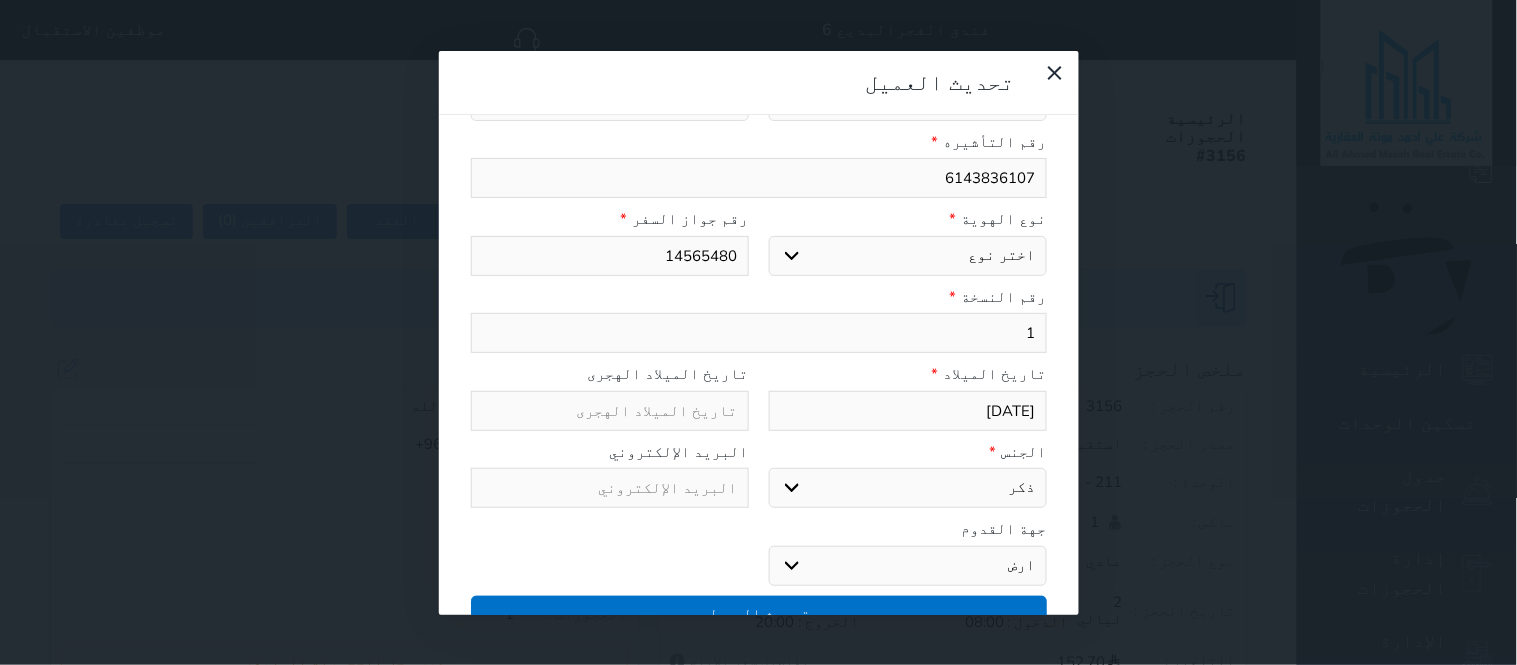 type on "[FIRST] [LAST] [LAST]" 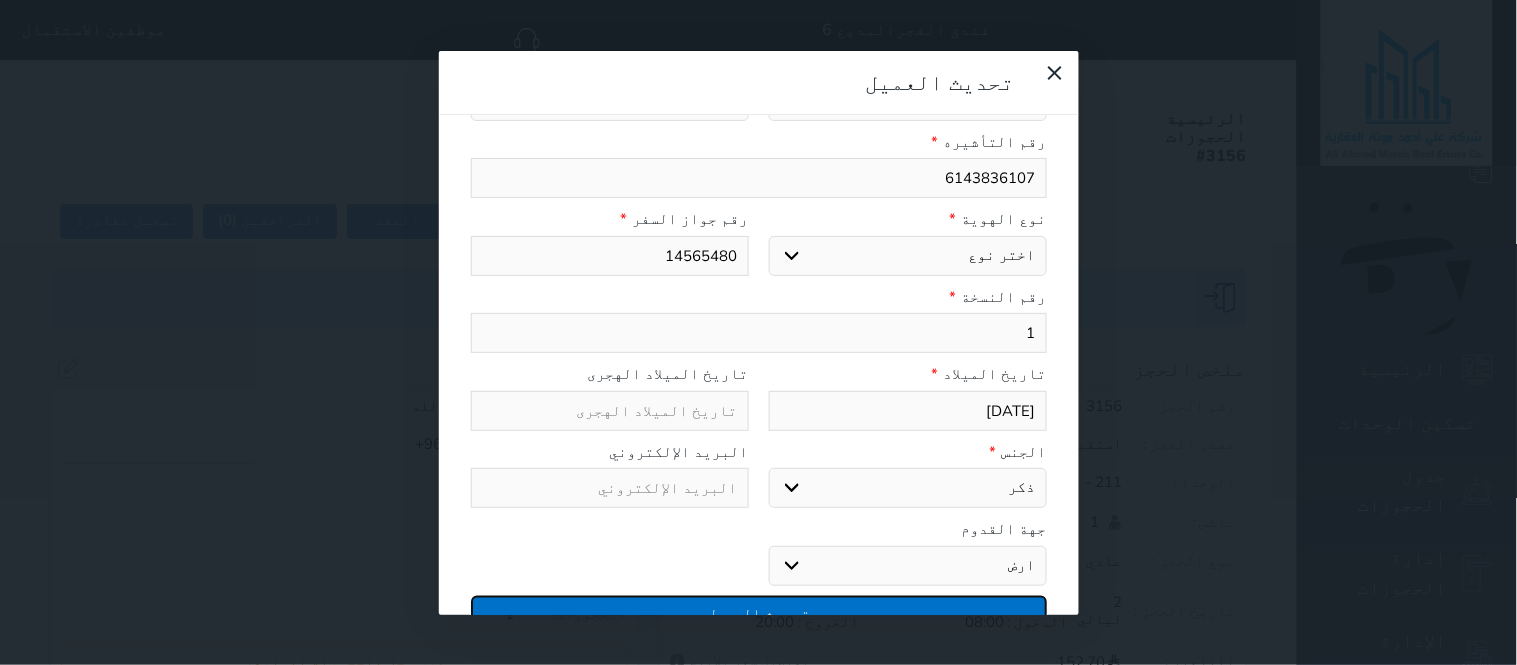 click on "تحديث العميل" at bounding box center [759, 613] 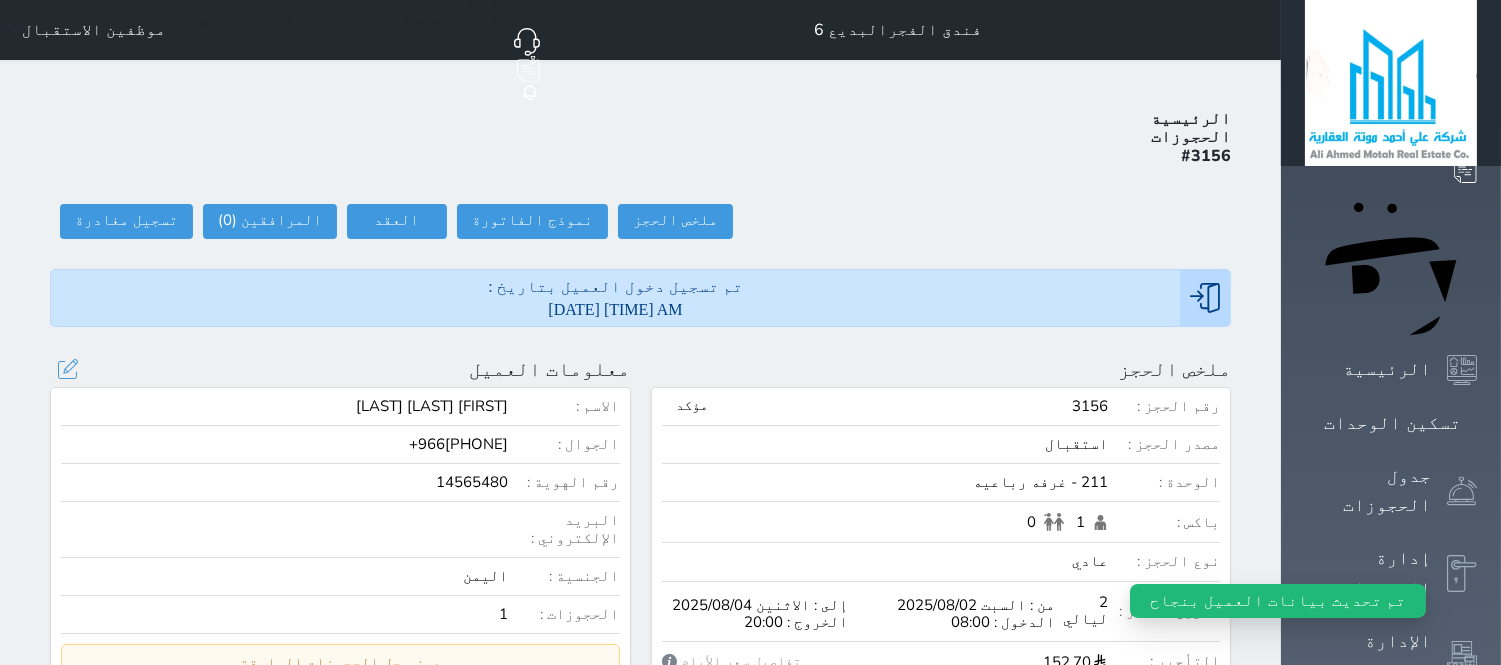 click on "تحديث العميل                 البحث عن العملاء :        الاسم       رقم الهوية       البريد الإلكتروني       الجوال       [FIRST] [LAST] +966[PHONE]     تغيير العميل                الاسم *   [FIRST] [LAST] [LAST]   رقم الجوال *       ▼     Afghanistan (‫افغانستان‬‎)   +93   Albania (Shqipëri)   +355   Algeria (‫الجزائر‬‎)   +213   American Samoa   +1684   Andorra   +376   Angola   +244   Anguilla   +1264   Antigua and Barbuda   +1268   Argentina   +54   Armenia (Հայաստան)   +374   Aruba   +297   Australia   +61   Austria (Österreich)   +43   Azerbaijan (Azərbaycan)   +994   Bahamas   +1242   Bahrain (‫البحرين‬‎)   +973   Bangladesh (বাংলাদেশ)   +880   Barbados   +1246   Belarus (Беларусь)   +375   Belgium (België)   +32   Belize   +501   Benin (Bénin)   +229   Bermuda   +1441   Bhutan (འབྲུག)   +975   Bolivia   +591" at bounding box center (67, 369) 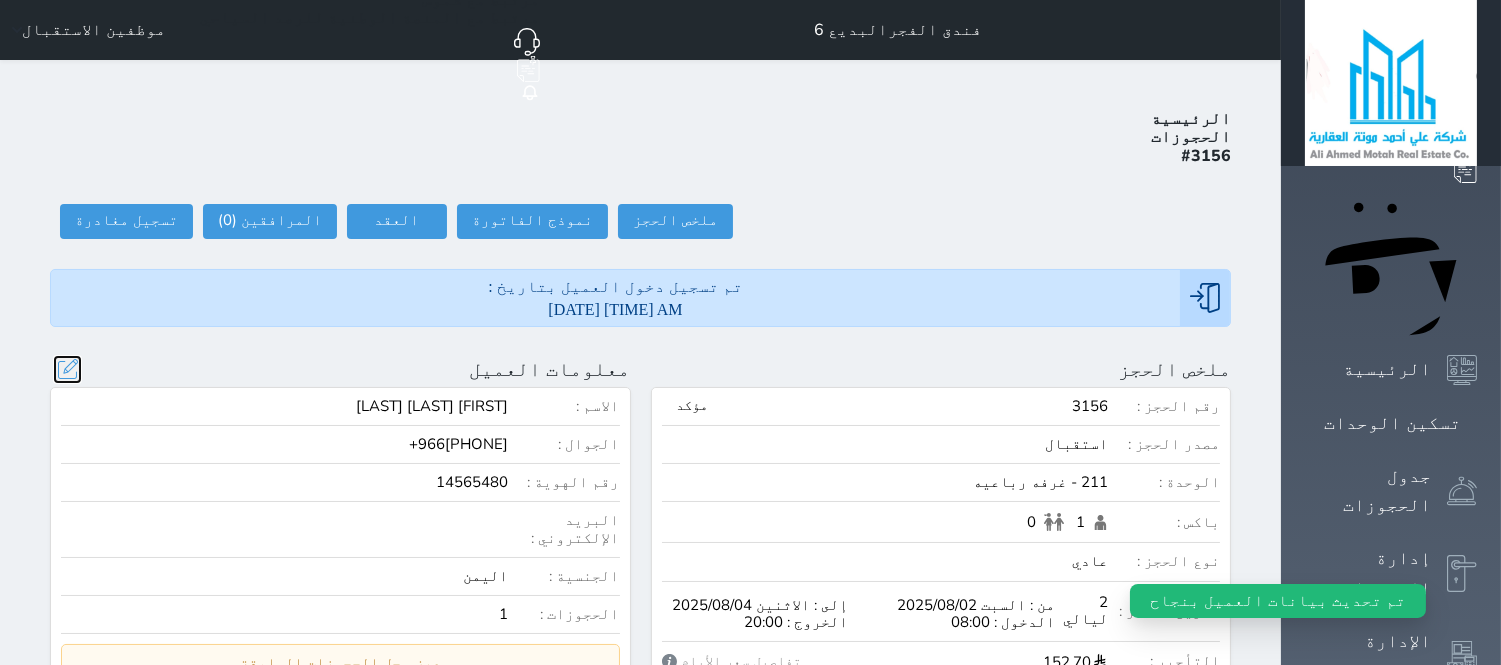 click at bounding box center (67, 369) 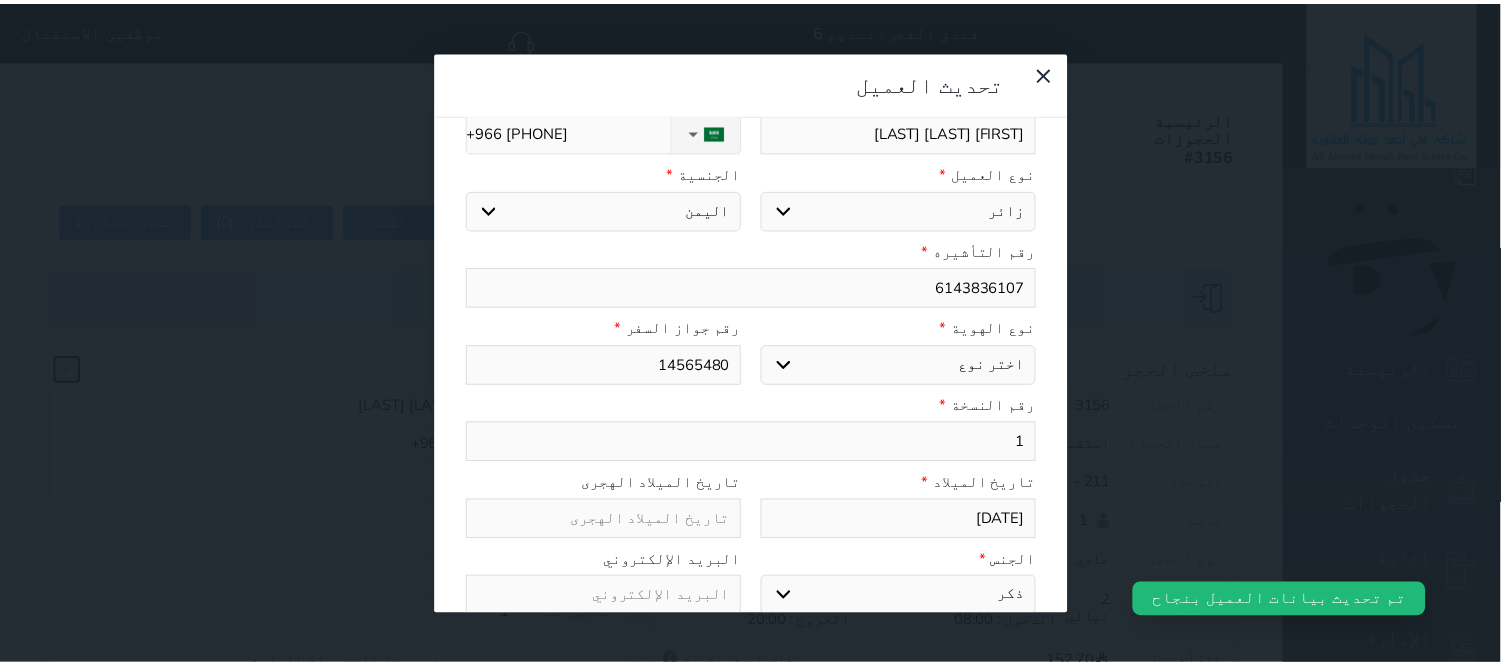 scroll, scrollTop: 0, scrollLeft: 0, axis: both 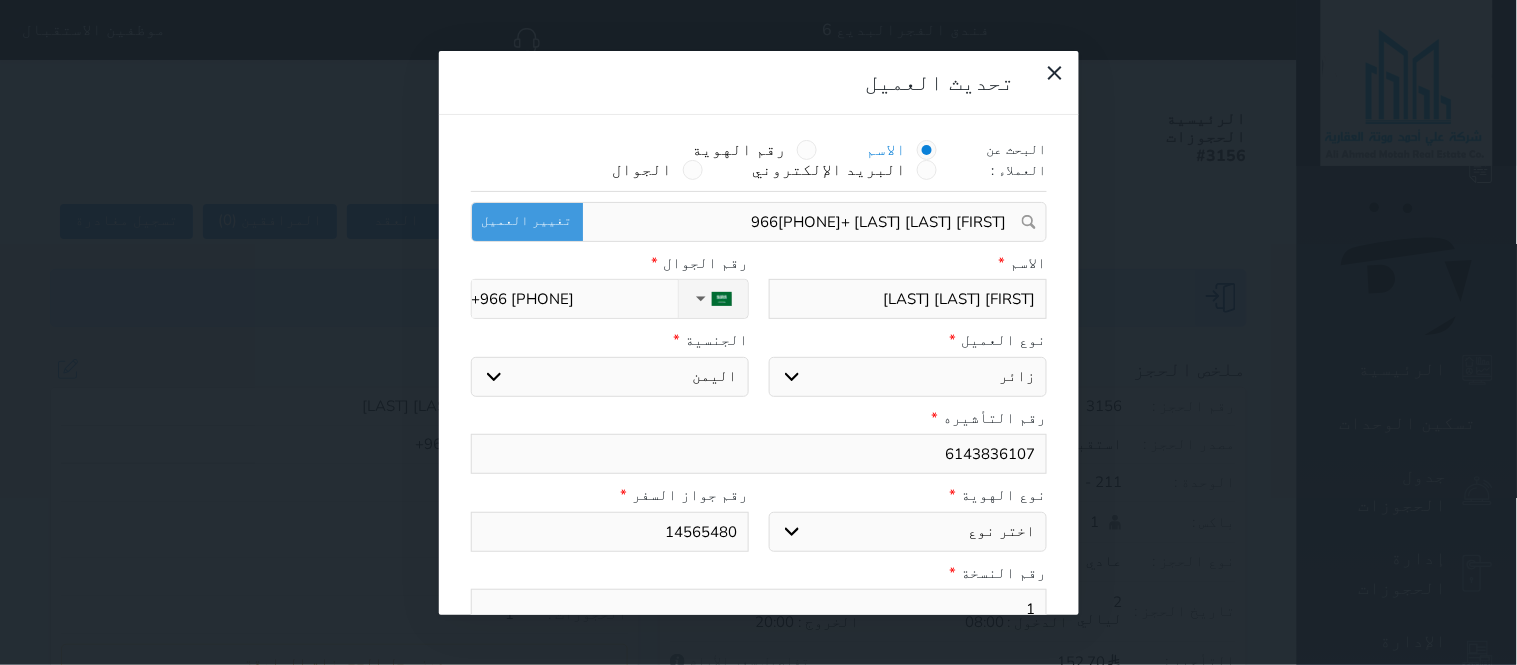 drag, startPoint x: 948, startPoint y: 234, endPoint x: 1063, endPoint y: 226, distance: 115.27792 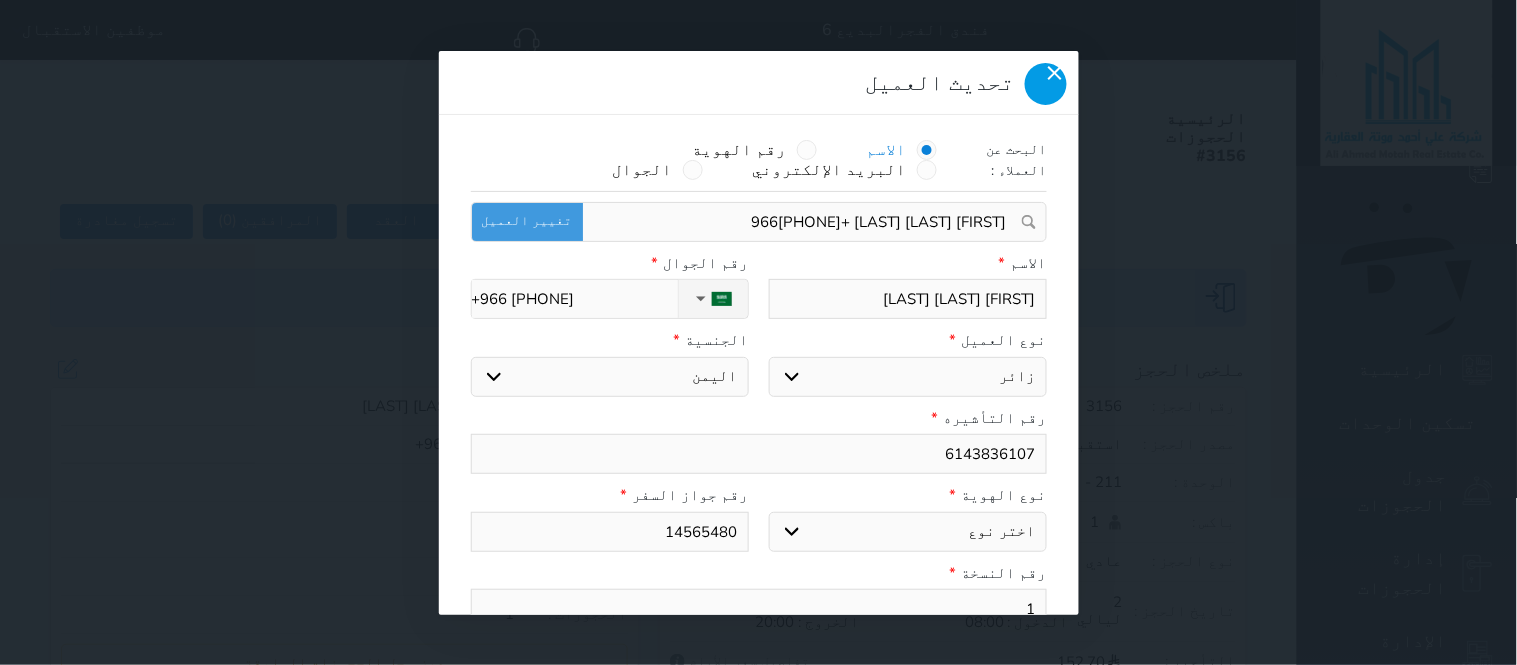 click on "تحديث العميل                 البحث عن العملاء :        الاسم       رقم الهوية       البريد الإلكتروني       الجوال       [FIRST] [LAST] +966[PHONE]     تغيير العميل                الاسم *   [FIRST] [LAST] [LAST]   رقم الجوال *       ▼     Afghanistan (‫افغانستان‬‎)   +93   Albania (Shqipëri)   +355   Algeria (‫الجزائر‬‎)   +213   American Samoa   +1684   Andorra   +376   Angola   +244   Anguilla   +1264   Antigua and Barbuda   +1268   Argentina   +54   Armenia (Հայաստան)   +374   Aruba   +297   Australia   +61   Austria (Österreich)   +43   Azerbaijan (Azərbaycan)   +994   Bahamas   +1242   Bahrain (‫البحرين‬‎)   +973   Bangladesh (বাংলাদেশ)   +880   Barbados   +1246   Belarus (Беларусь)   +375   Belgium (België)   +32   Belize   +501   Benin (Bénin)   +229   Bermuda   +1441   Bhutan (འབྲུག)   +975" at bounding box center [759, 333] 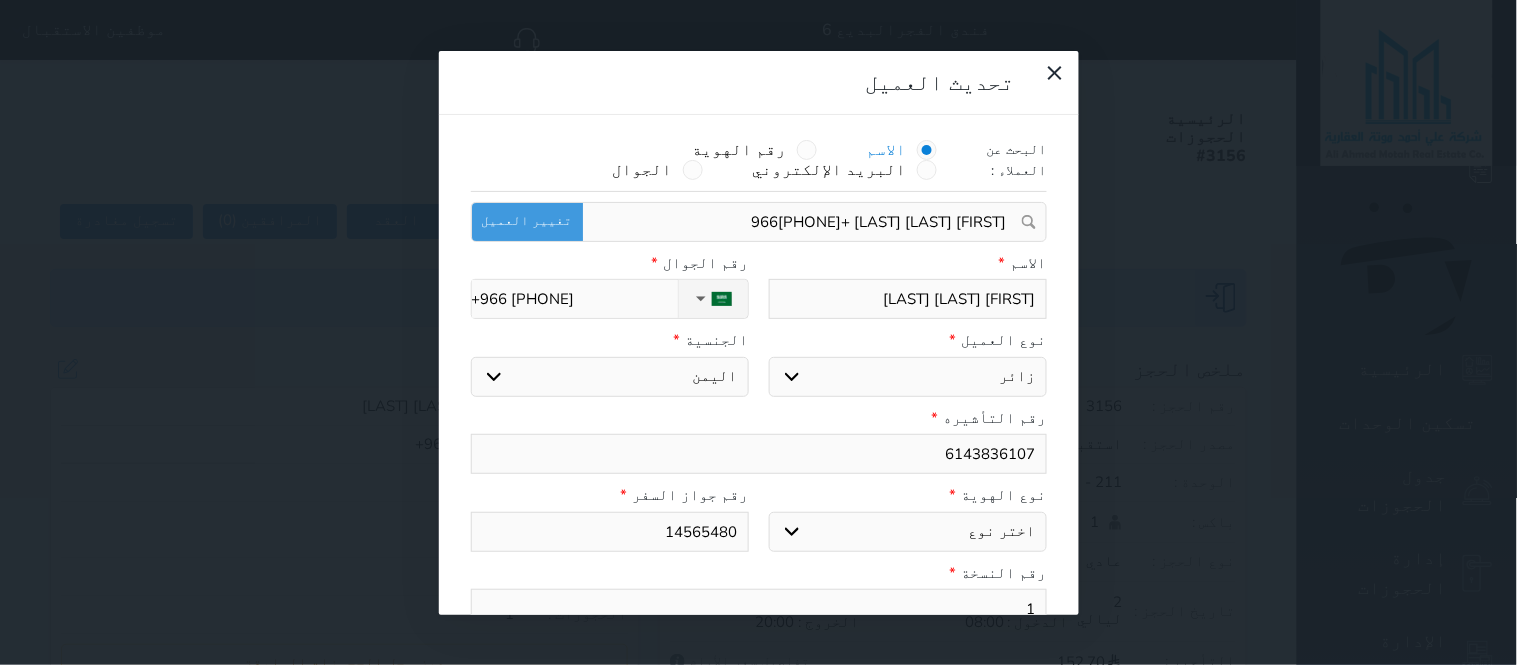 click 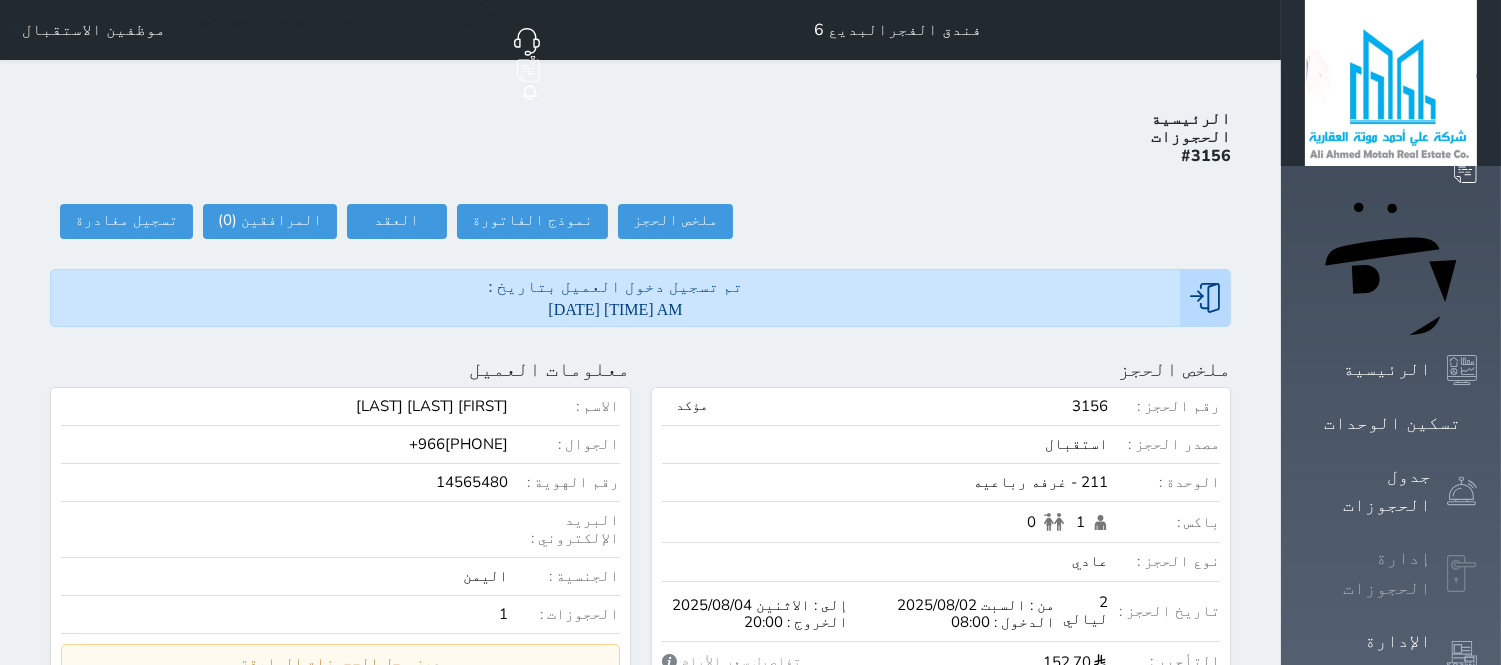 click at bounding box center (1462, 574) 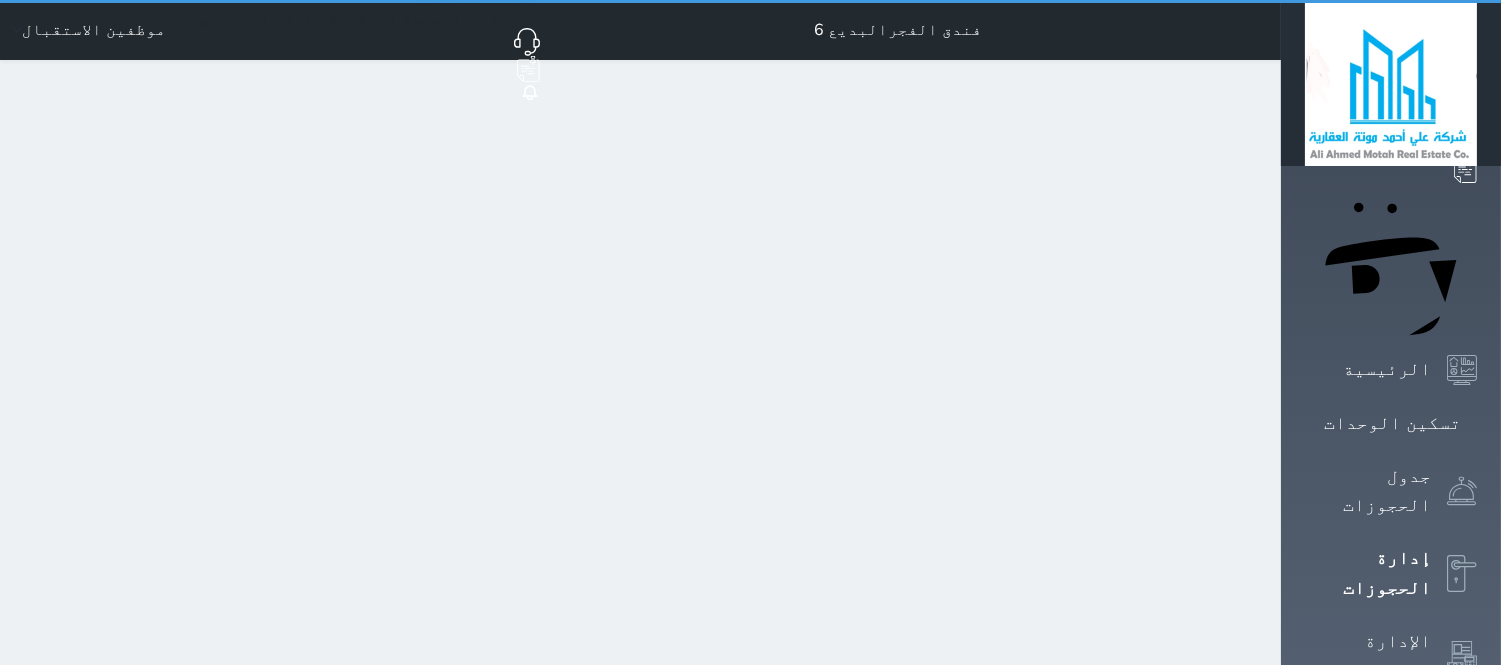 select on "open_all" 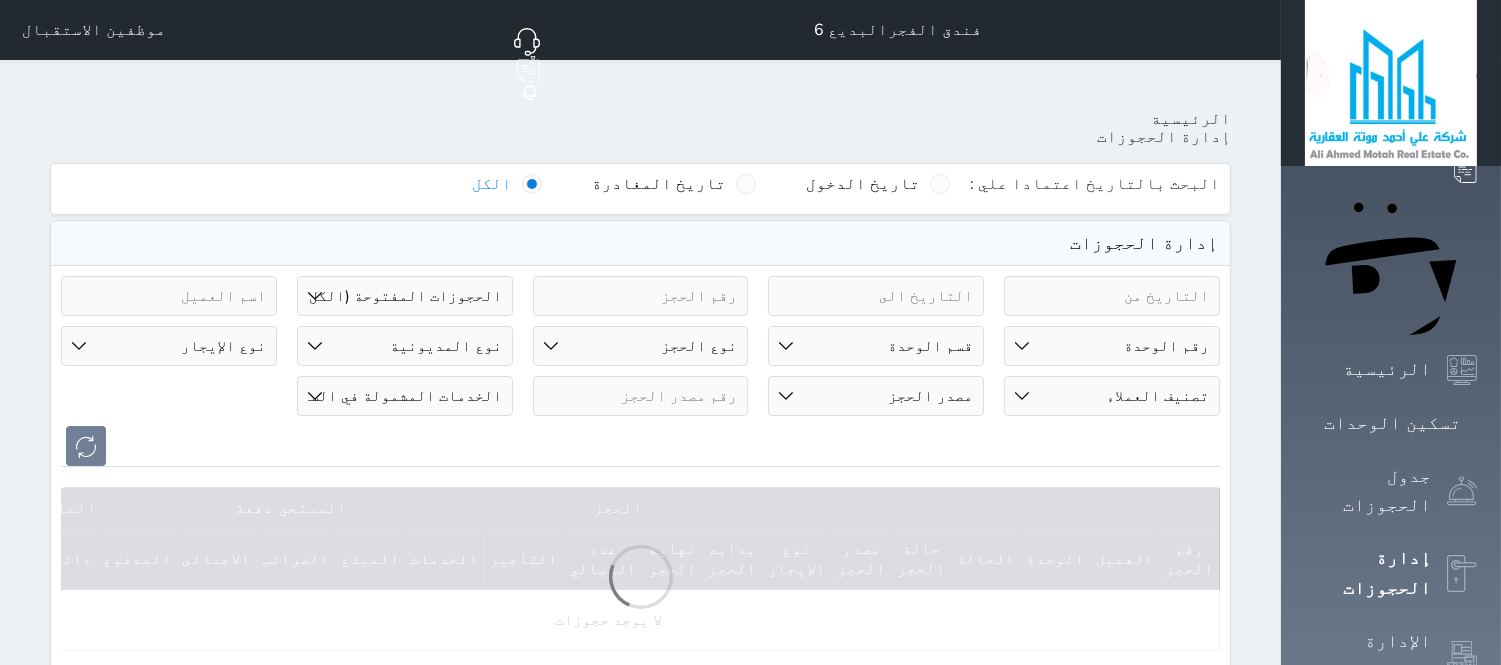 scroll, scrollTop: 270, scrollLeft: 0, axis: vertical 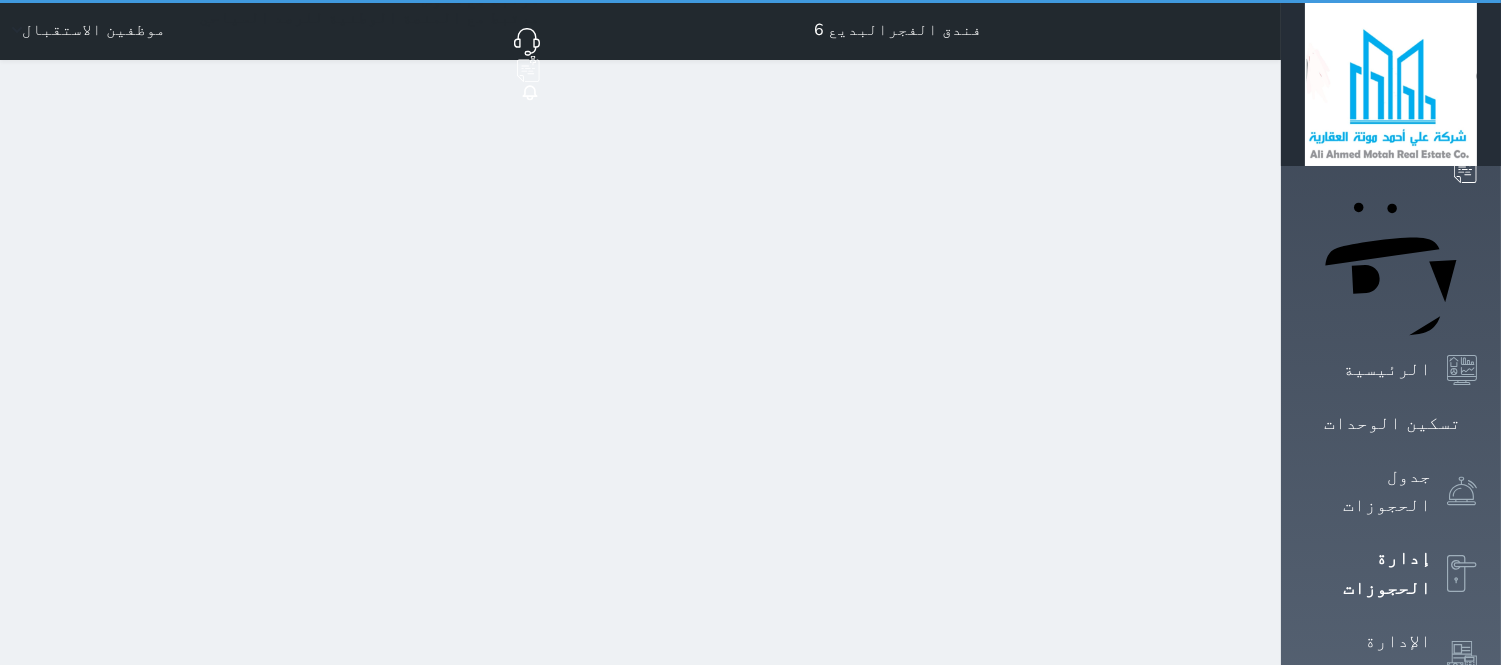 select on "open_all" 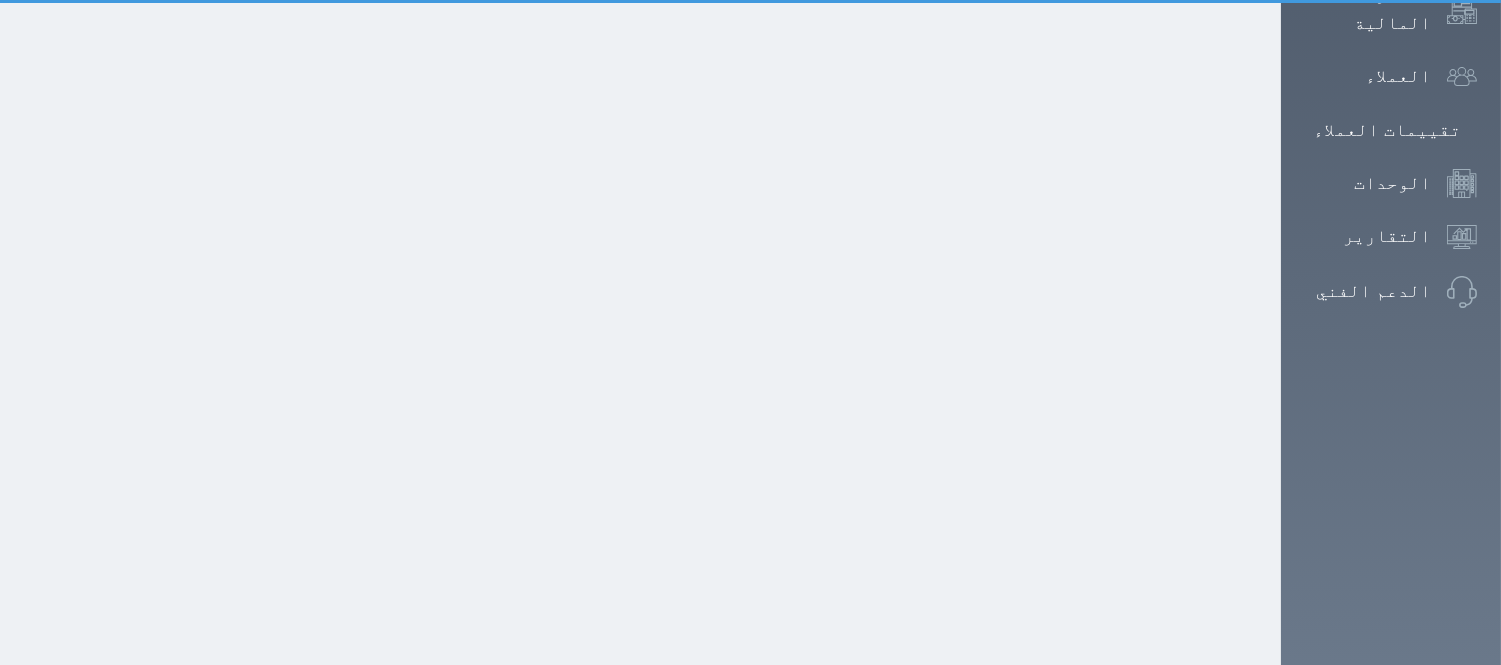 scroll, scrollTop: 1, scrollLeft: 0, axis: vertical 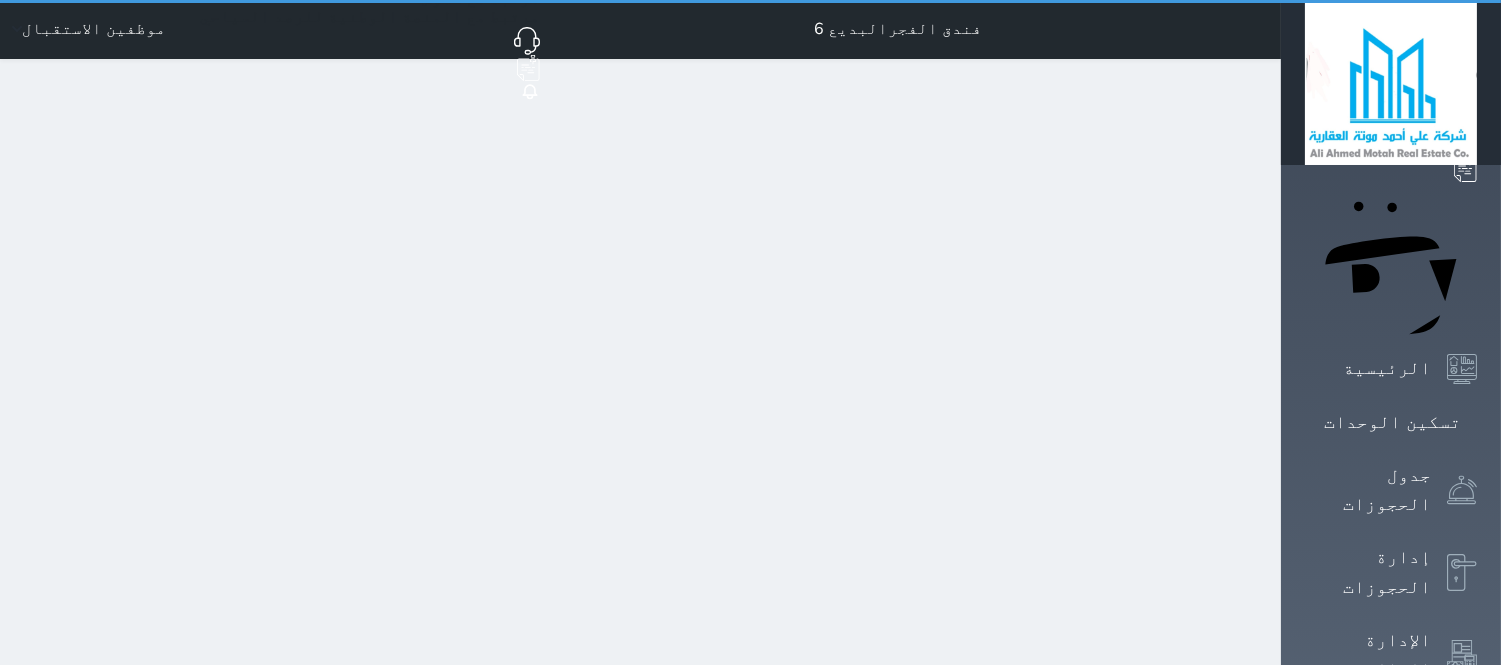 select on "1" 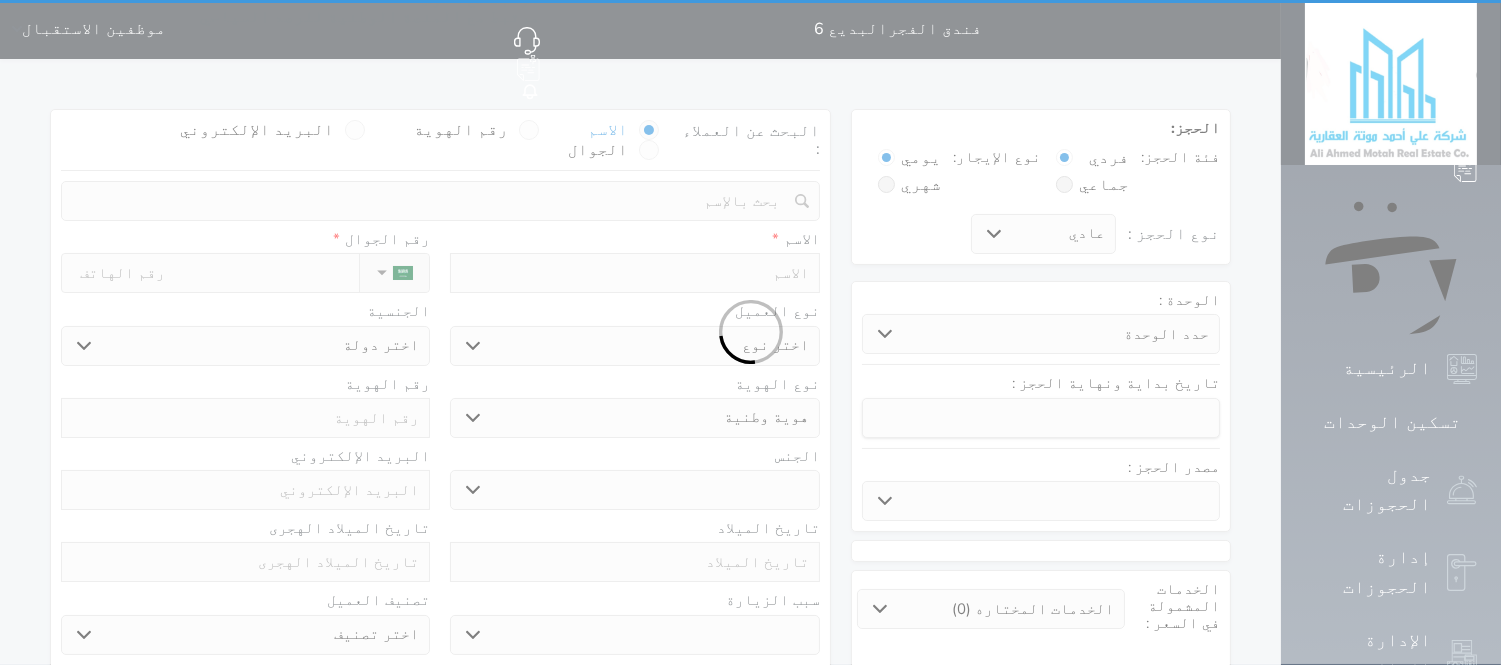 scroll, scrollTop: 0, scrollLeft: 0, axis: both 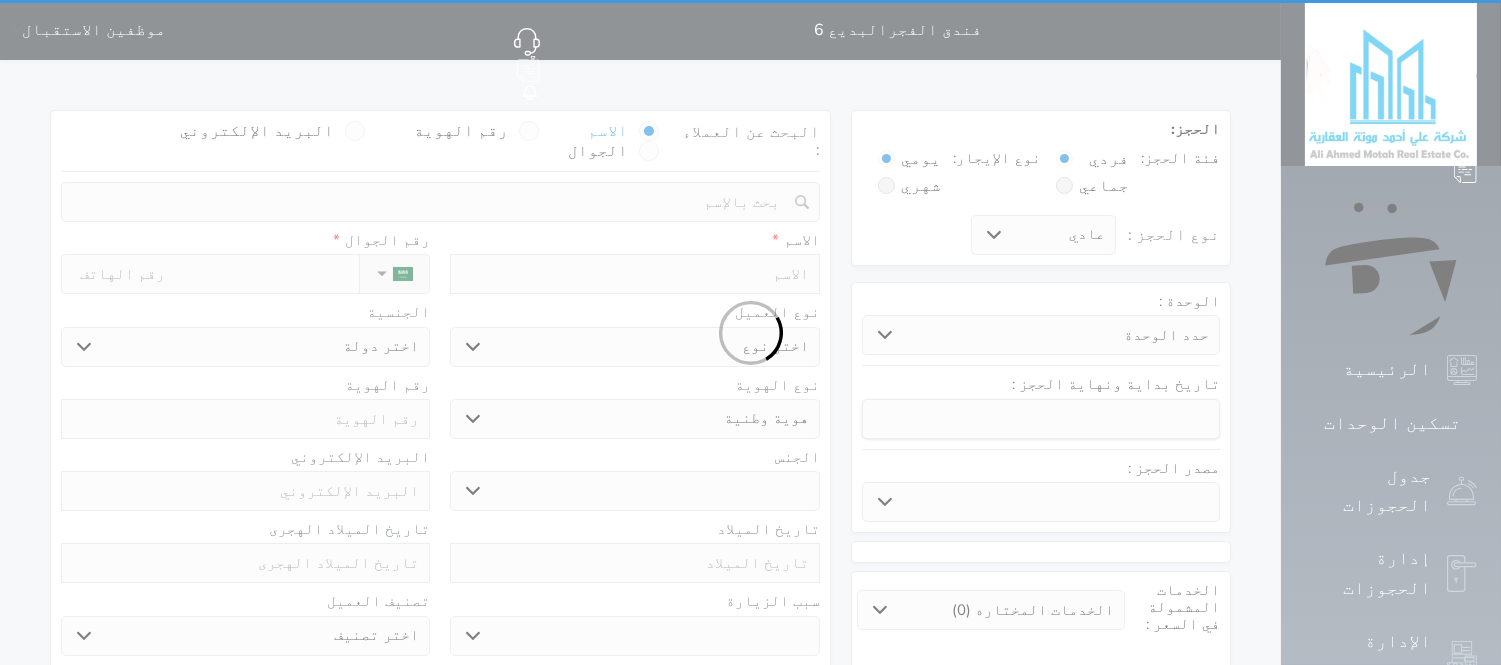 select 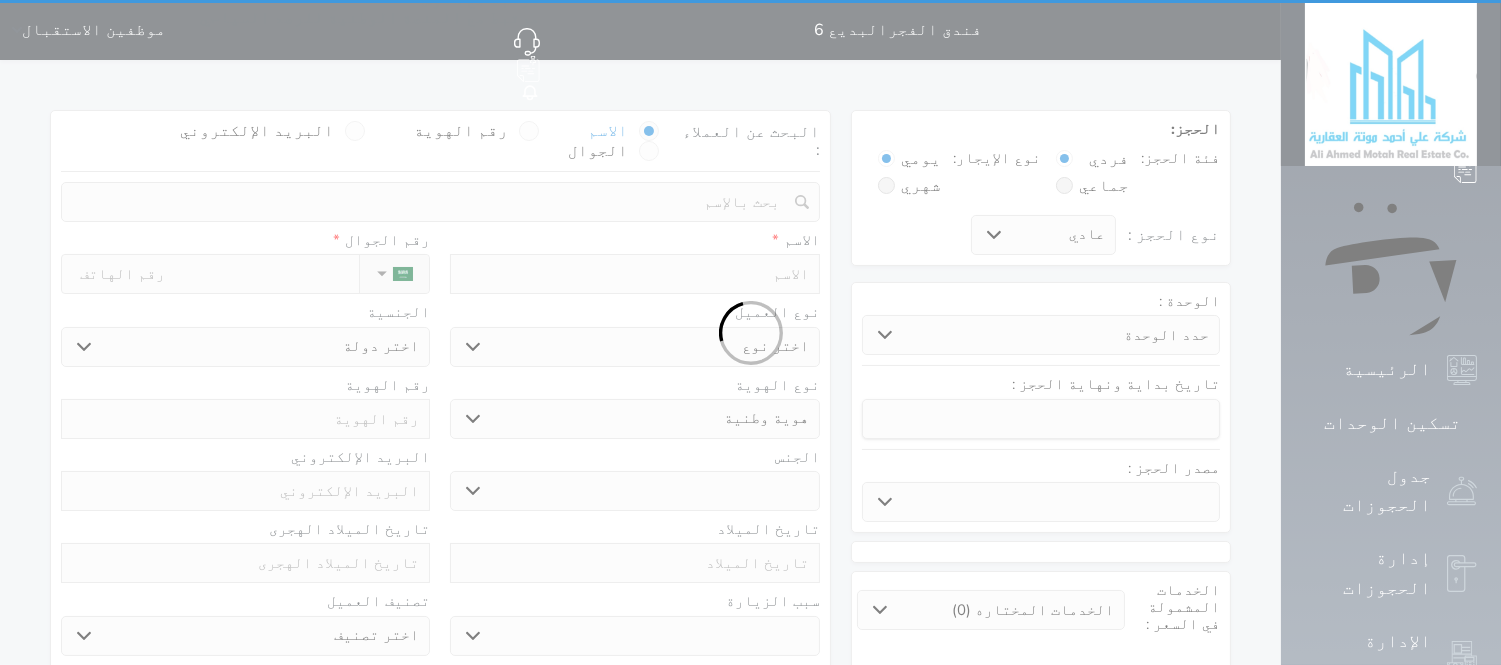 select 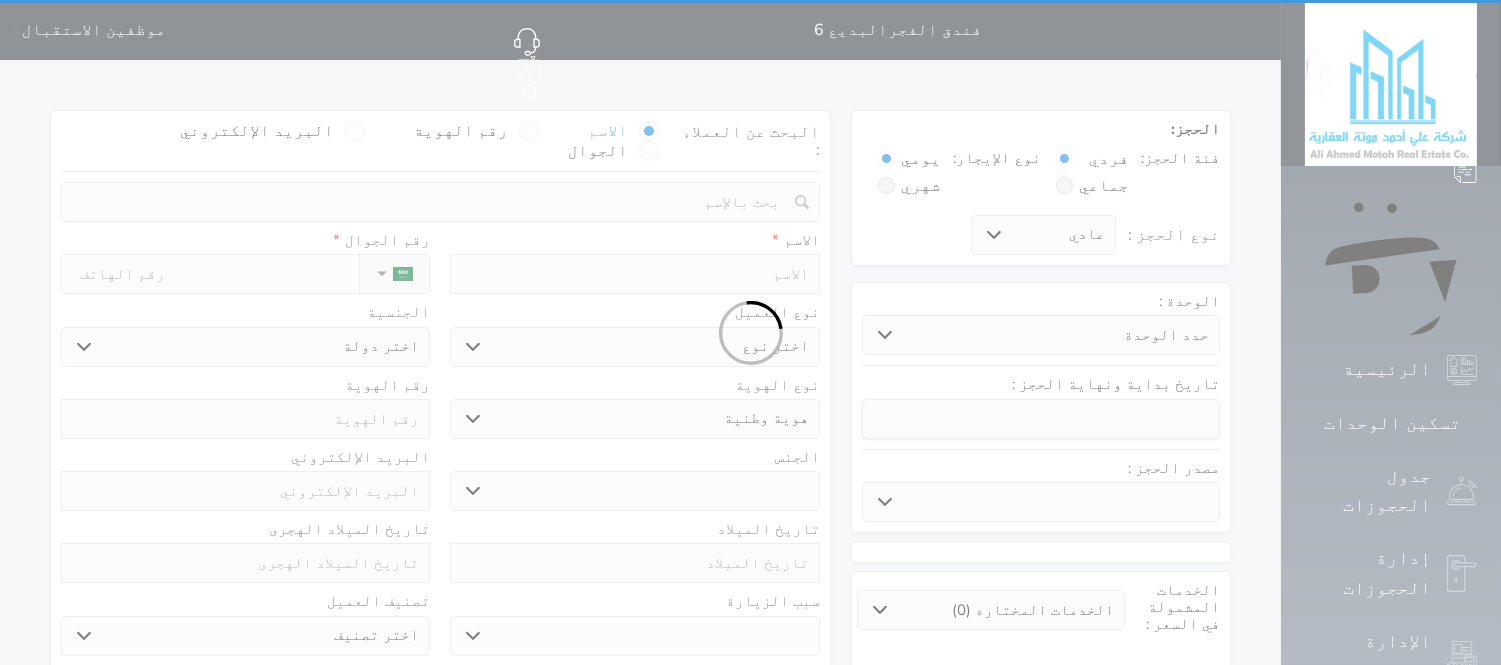 select 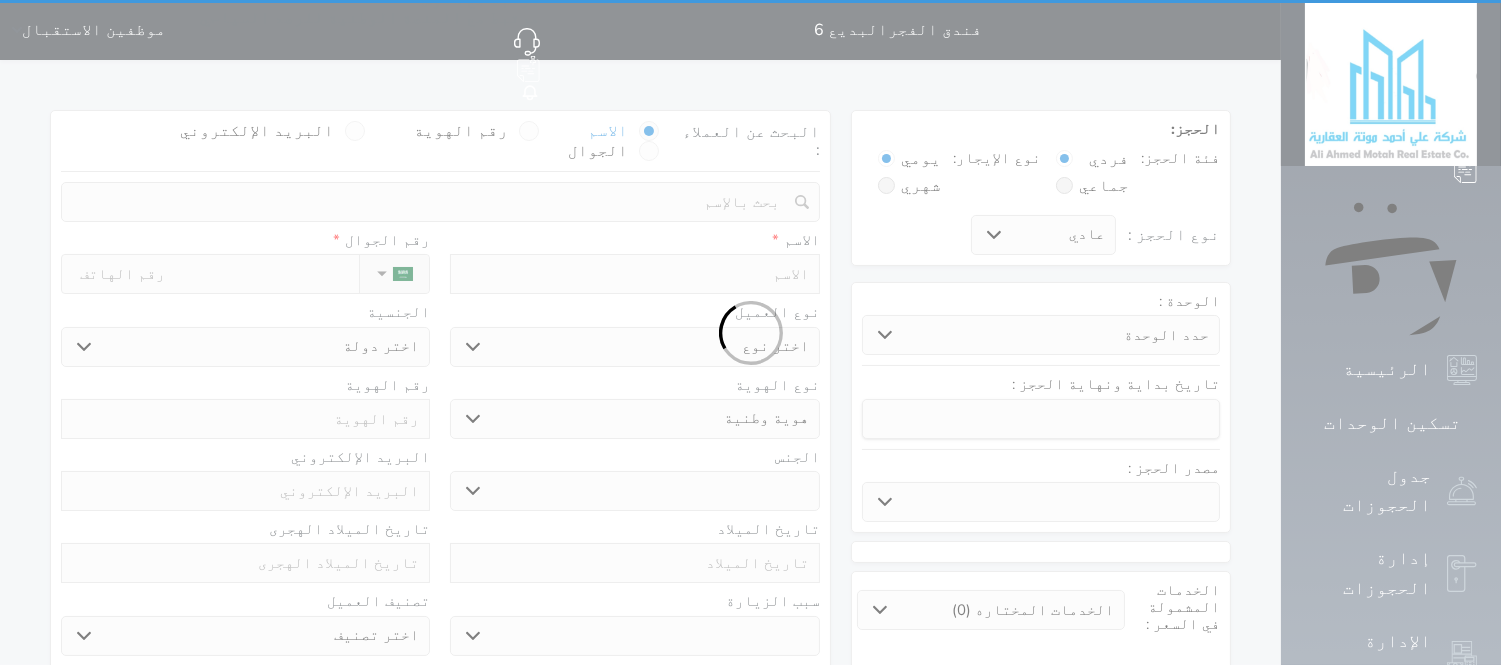 select 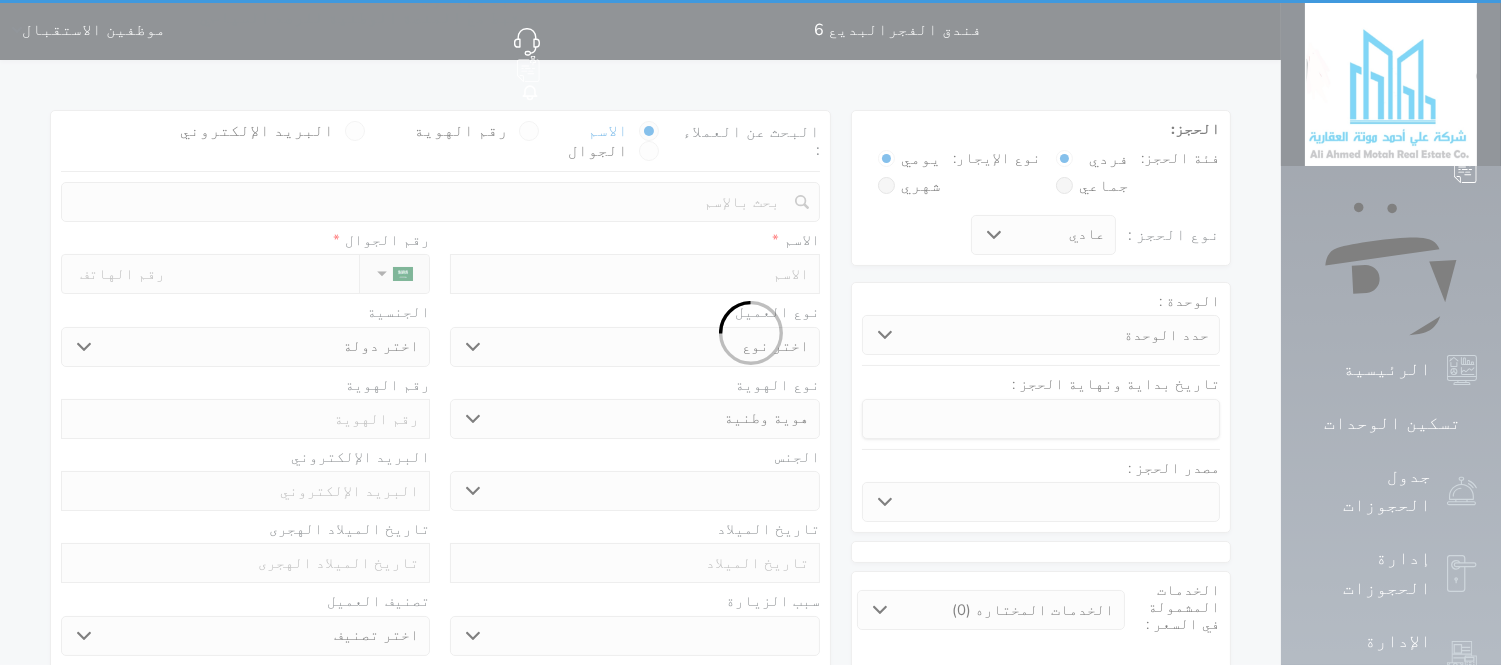 select 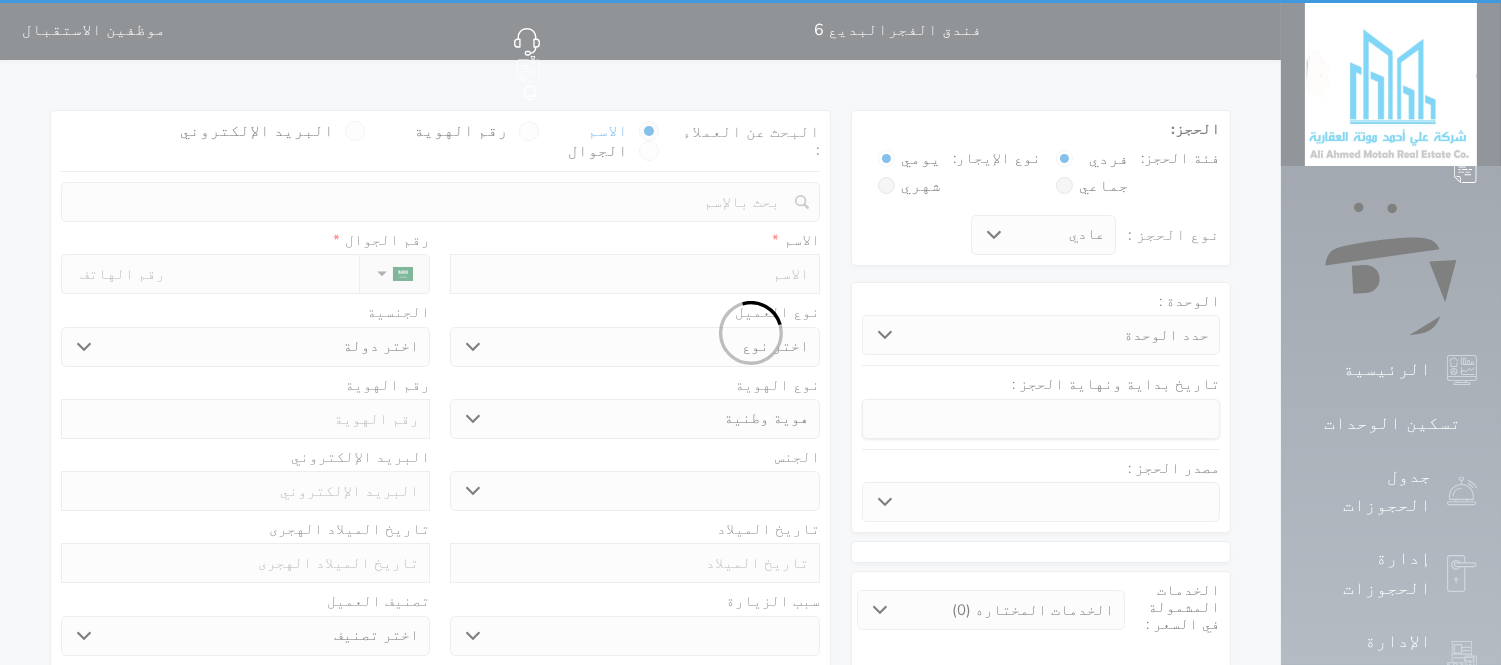 select 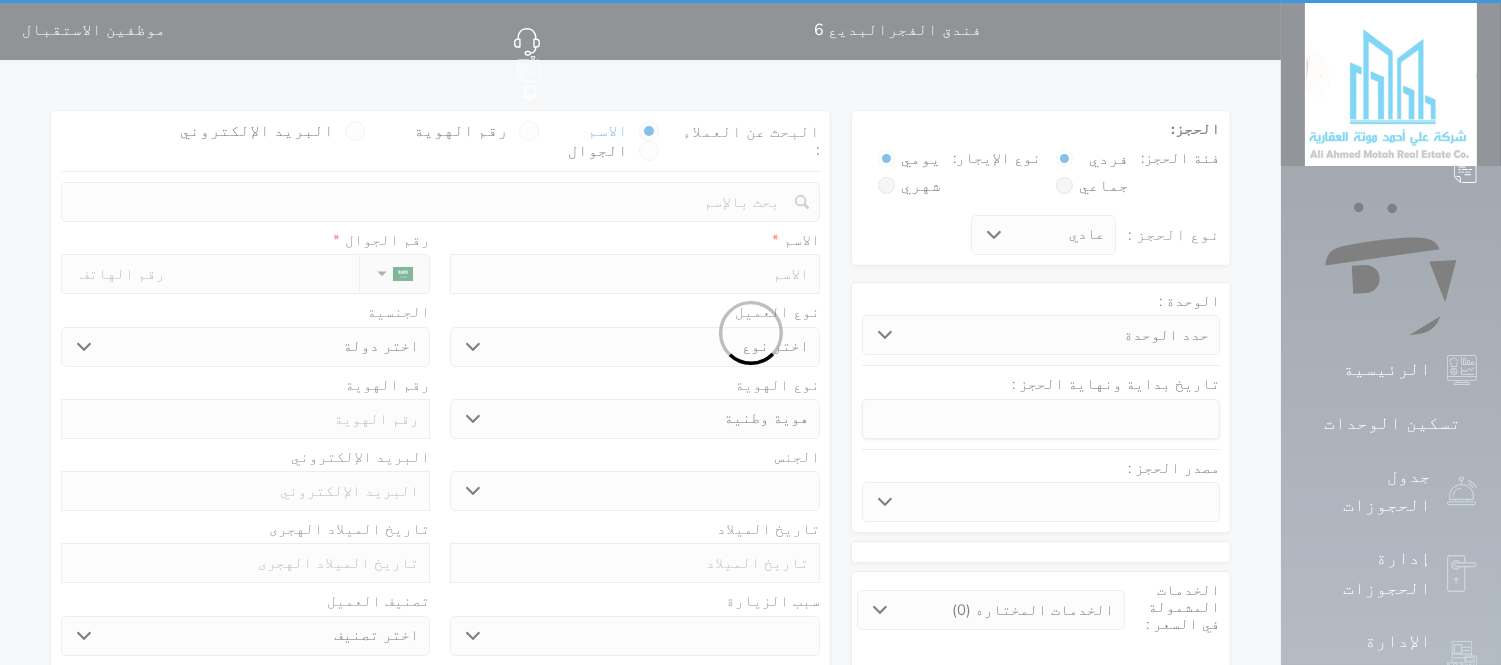 select 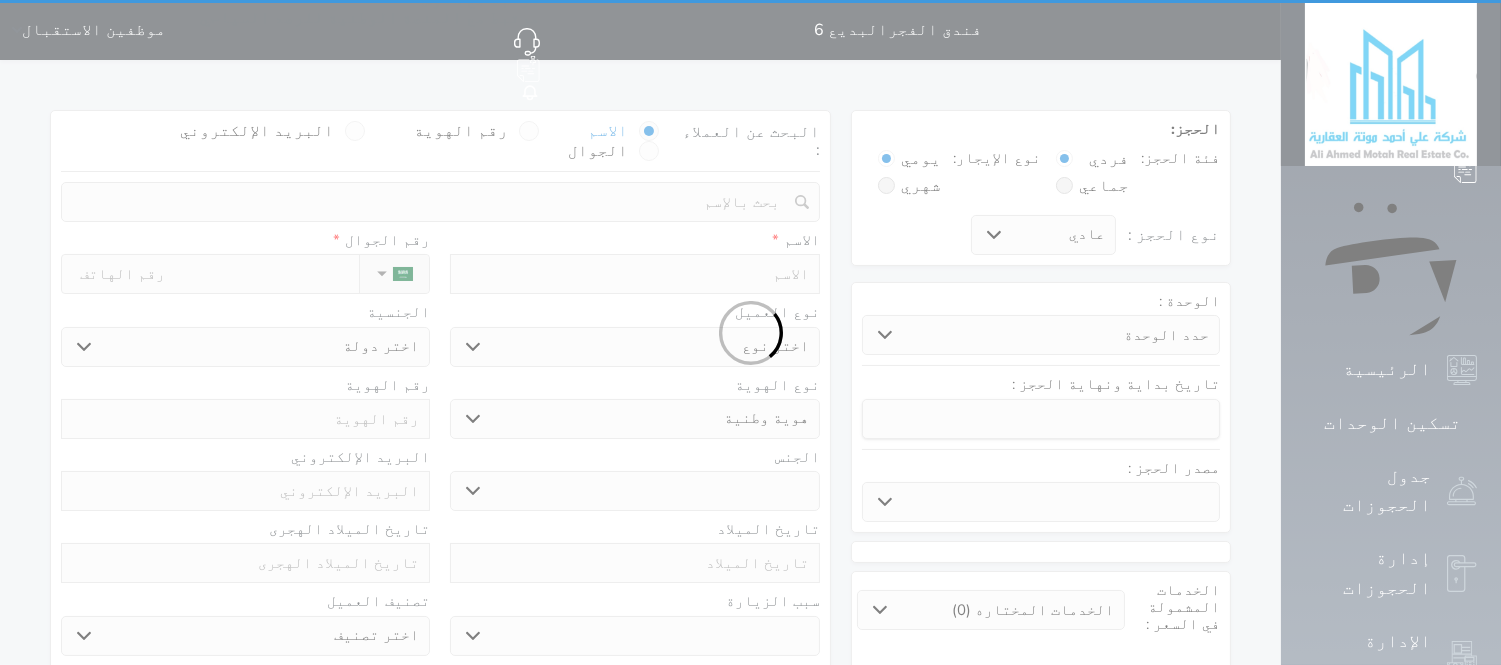 select 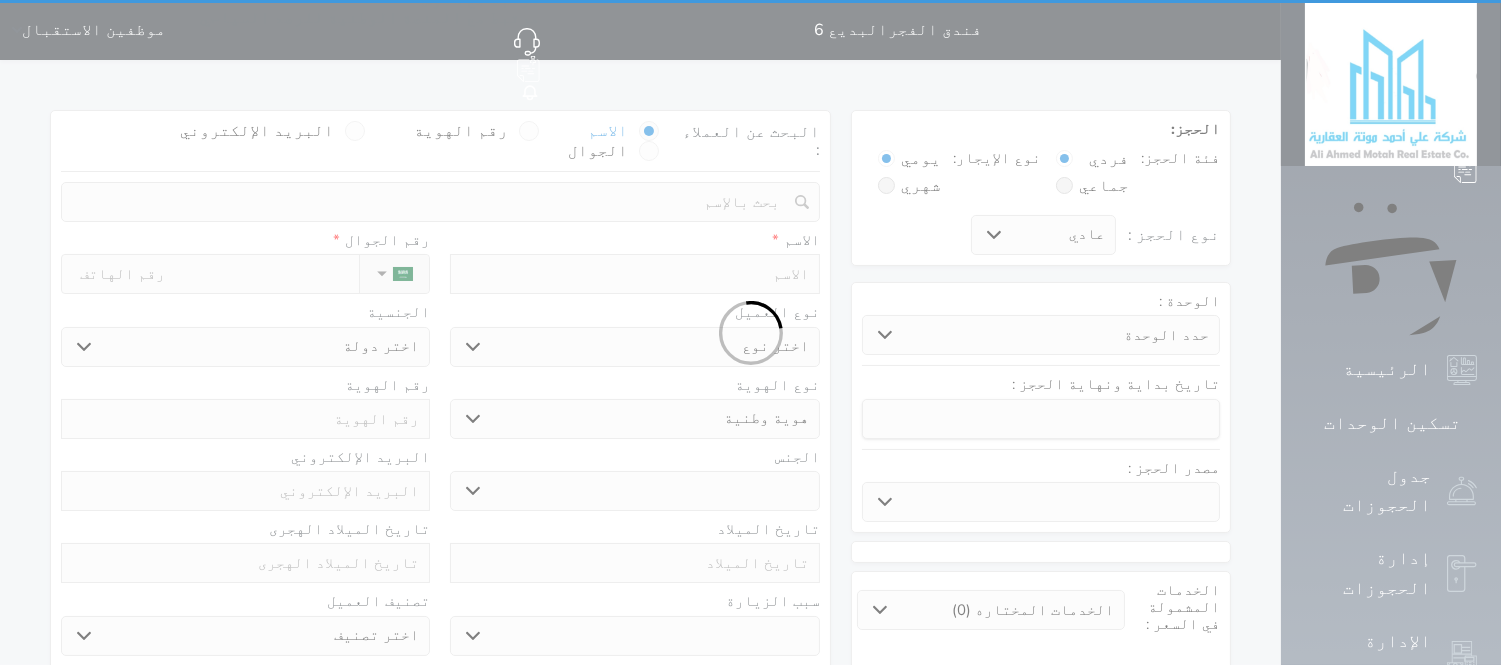 select on "113" 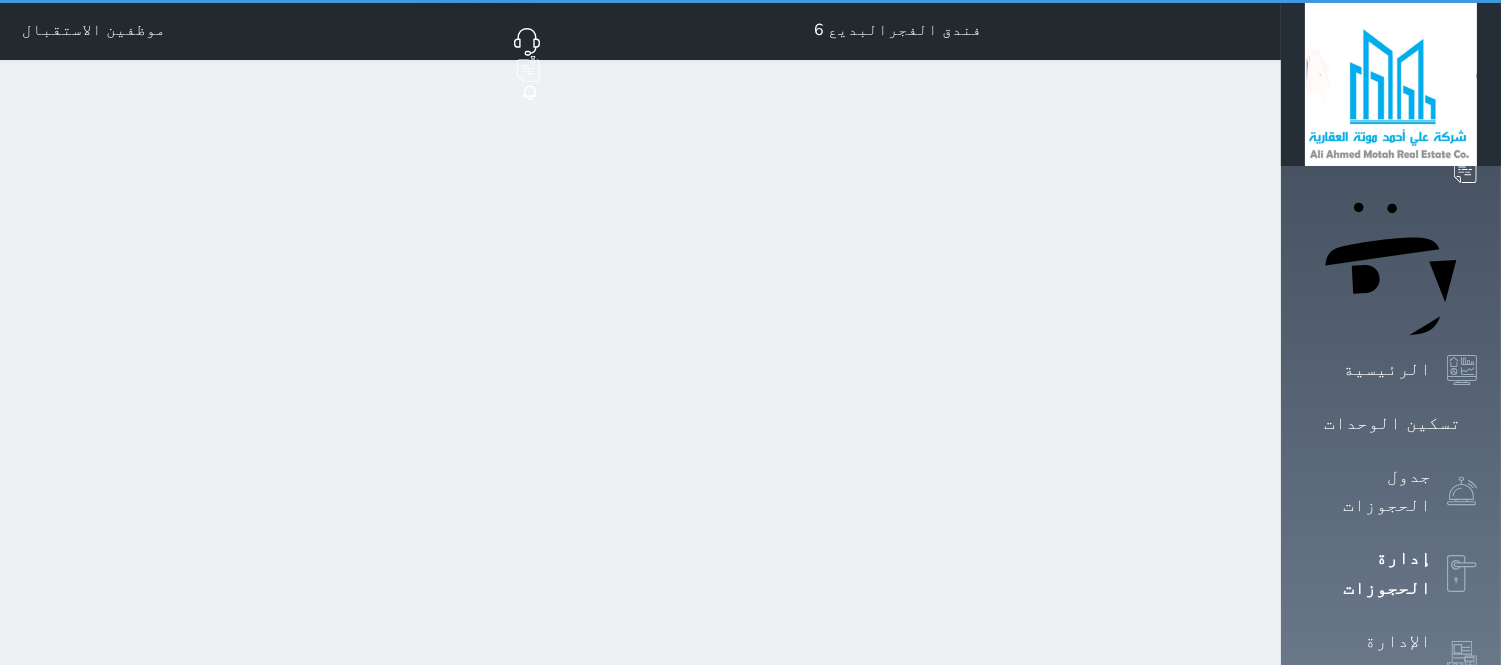 select on "open_all" 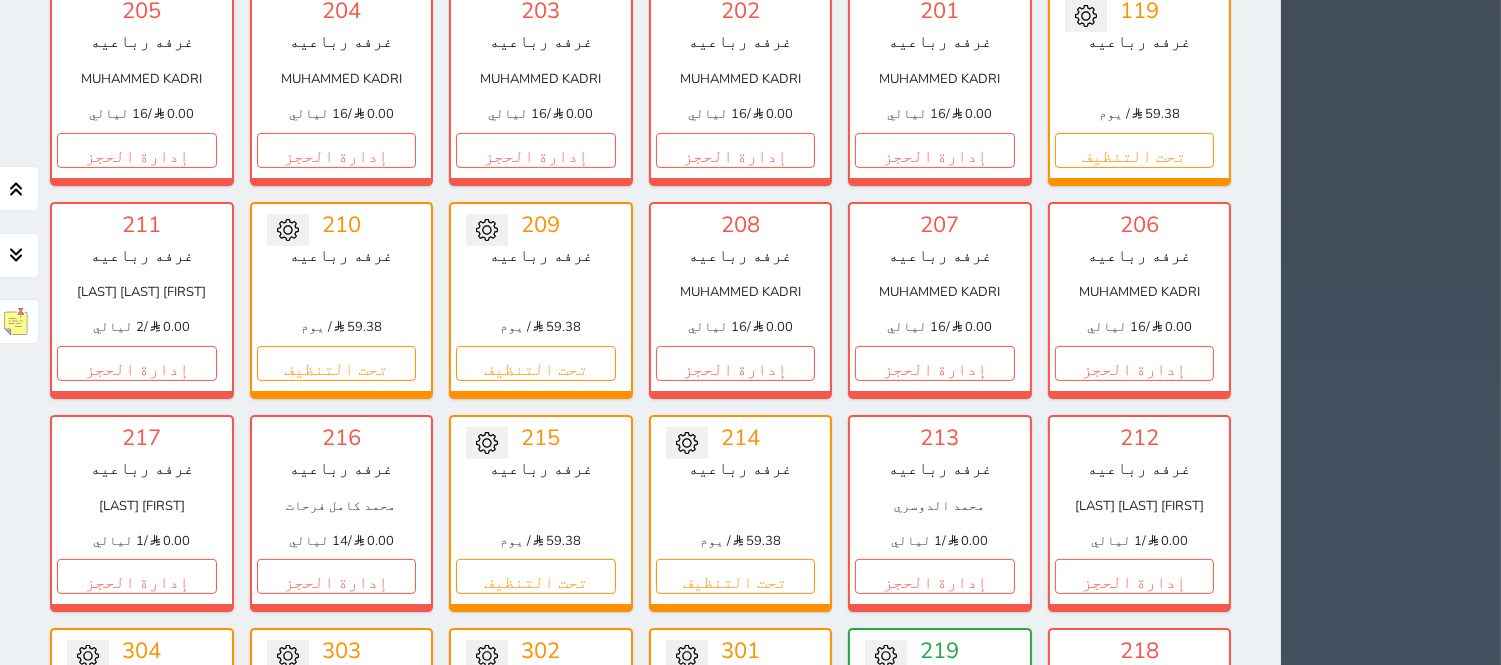 scroll, scrollTop: 1115, scrollLeft: 0, axis: vertical 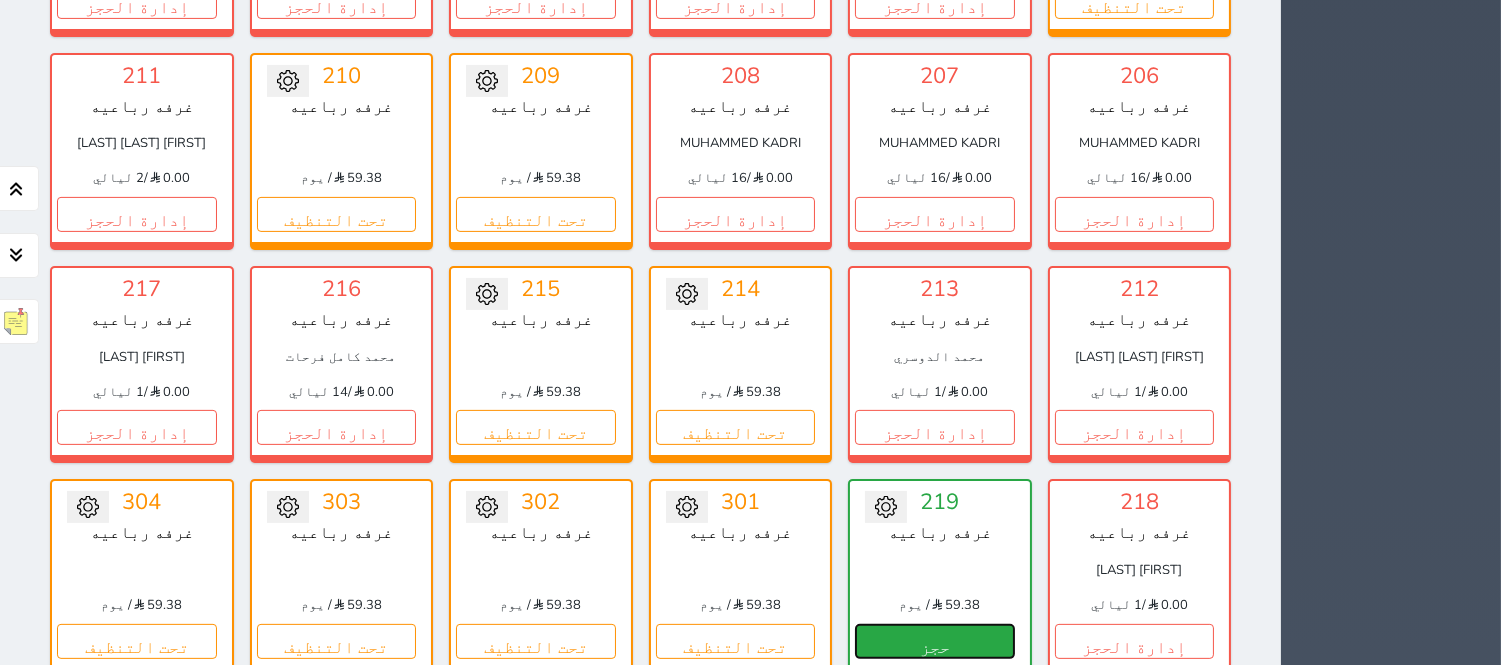 drag, startPoint x: 985, startPoint y: 604, endPoint x: 993, endPoint y: 556, distance: 48.6621 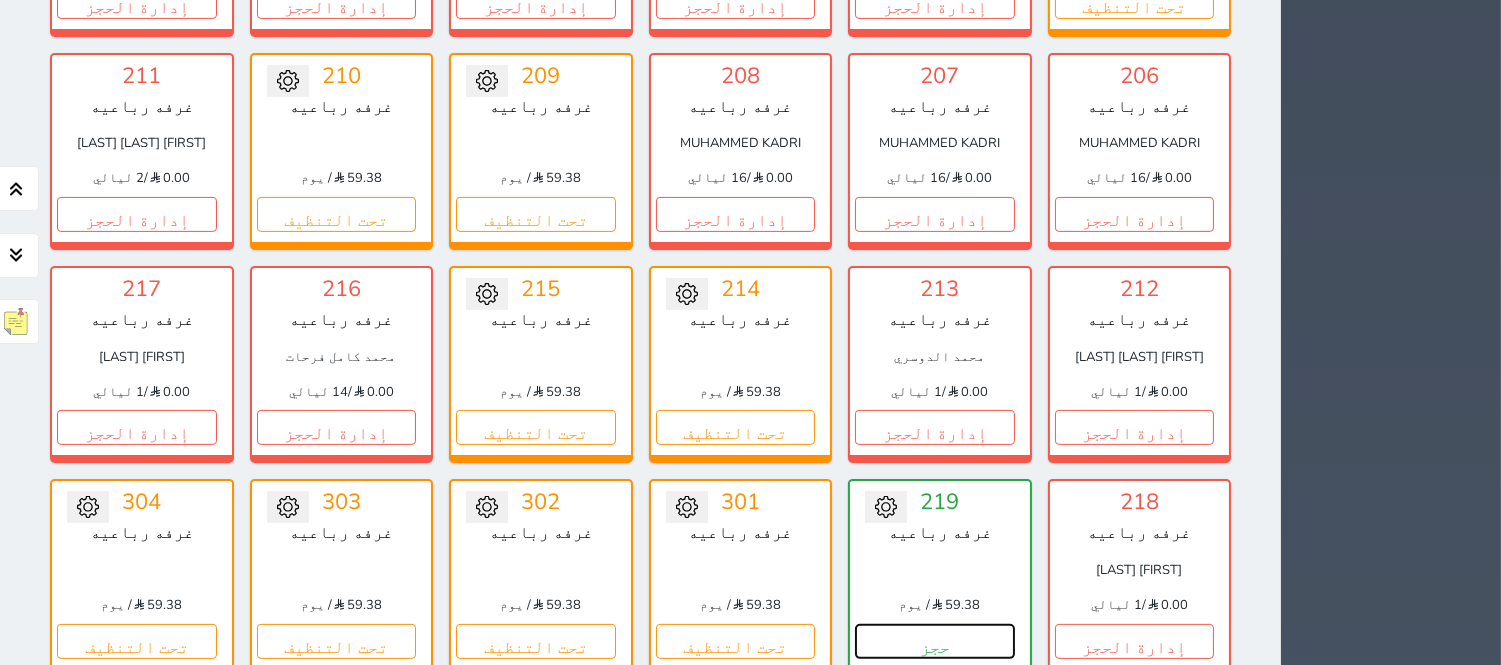 click on "حجز" at bounding box center [935, 641] 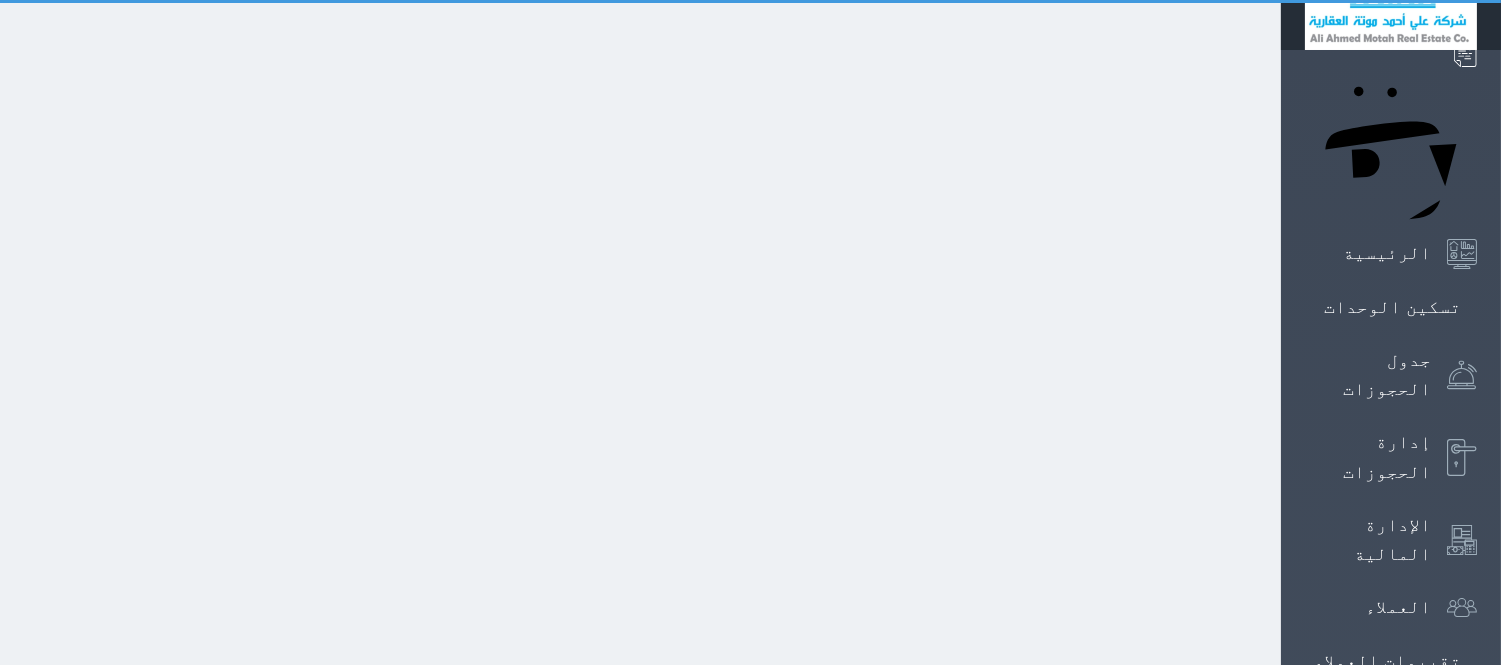 select on "1" 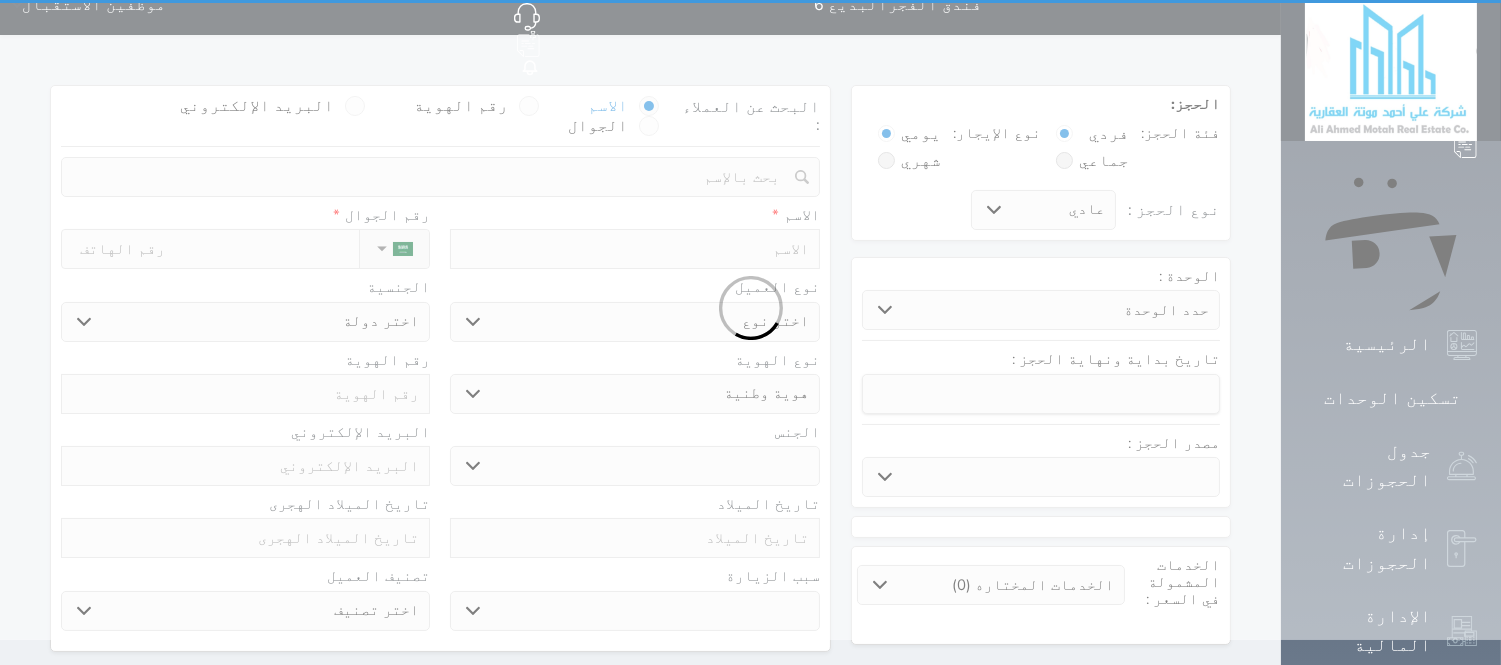 scroll, scrollTop: 0, scrollLeft: 0, axis: both 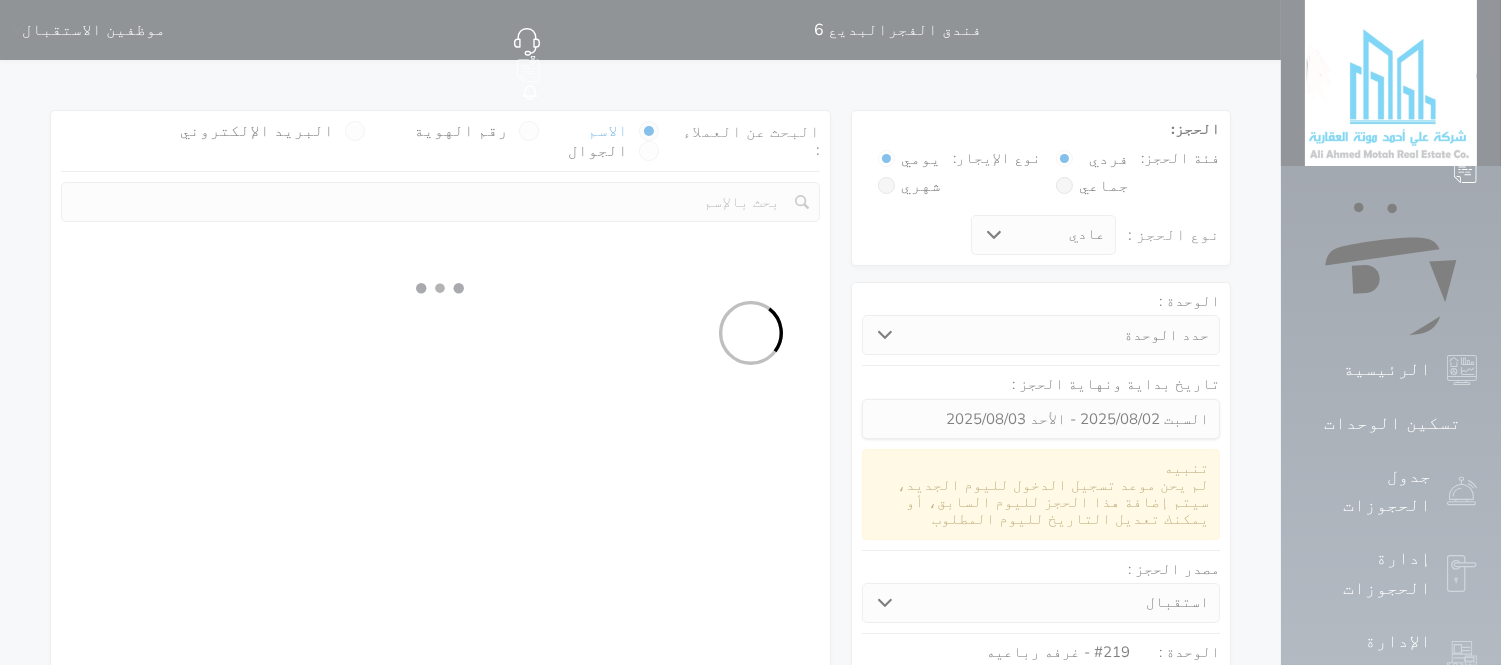 select 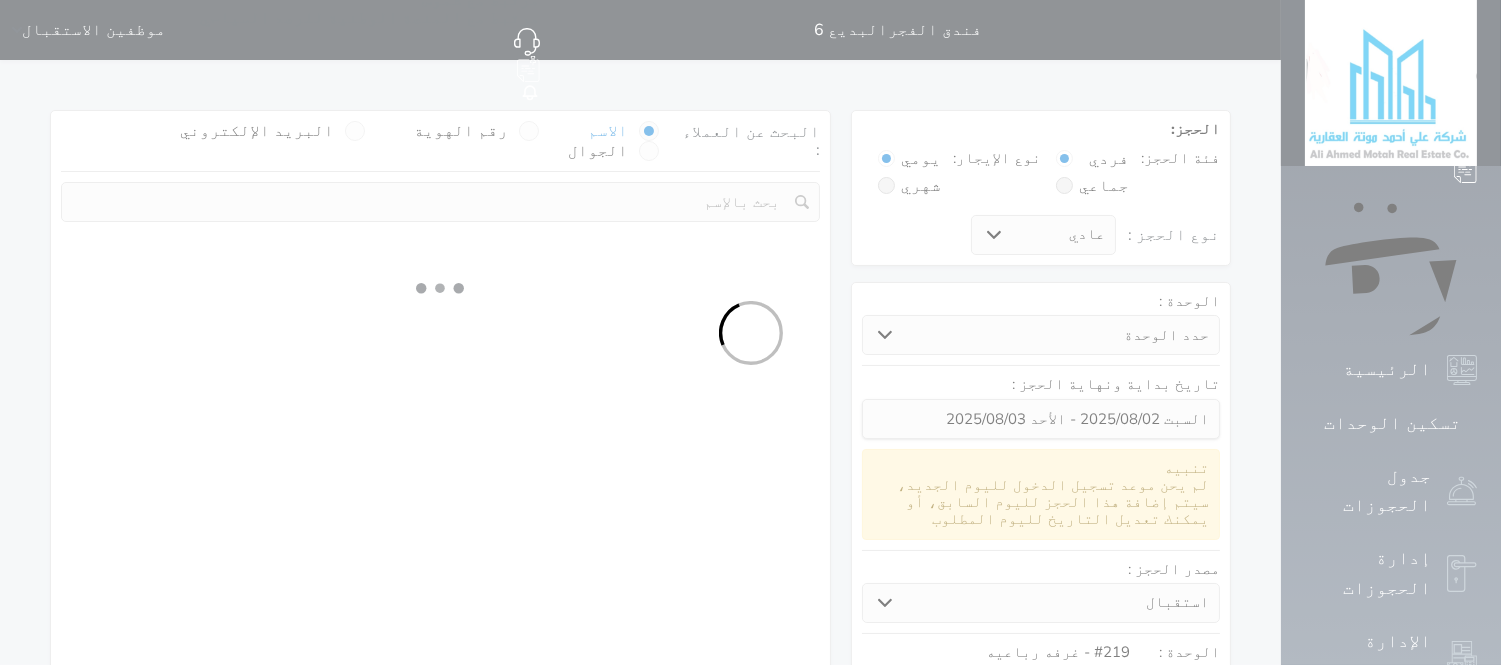 select on "113" 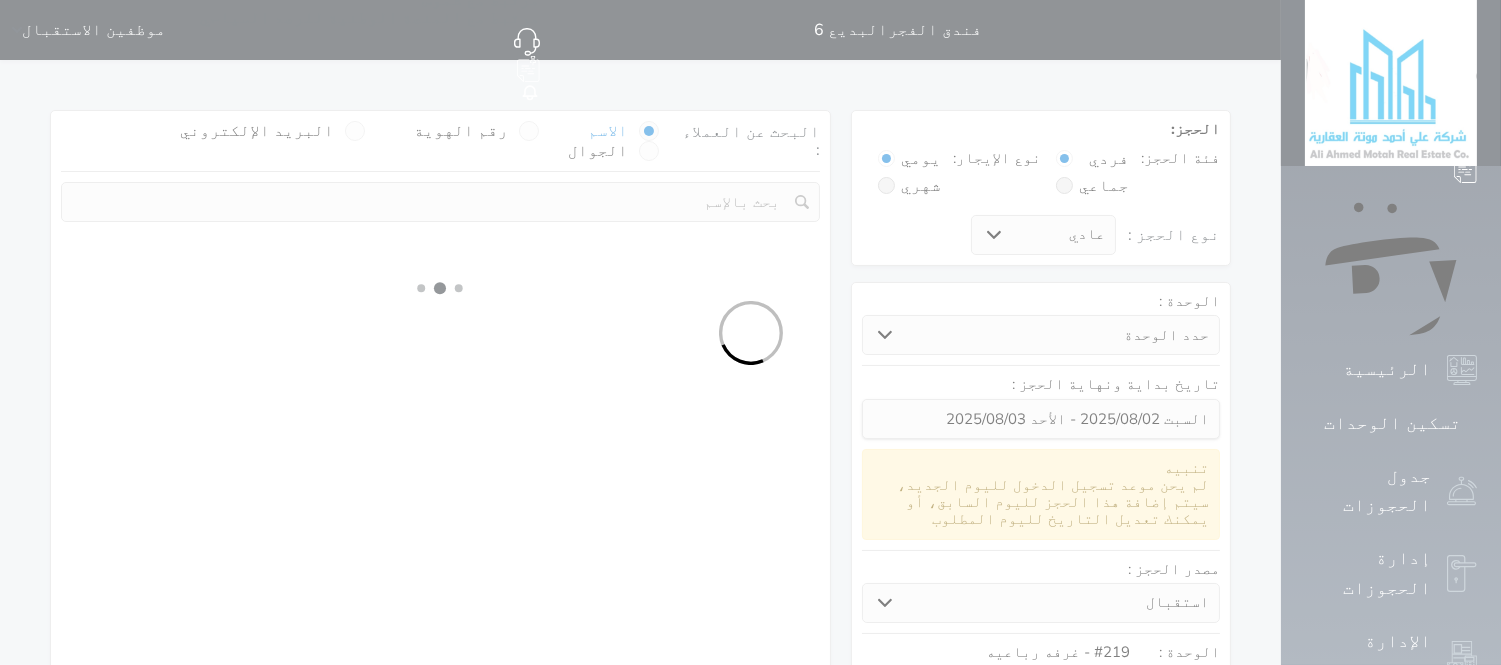 select on "1" 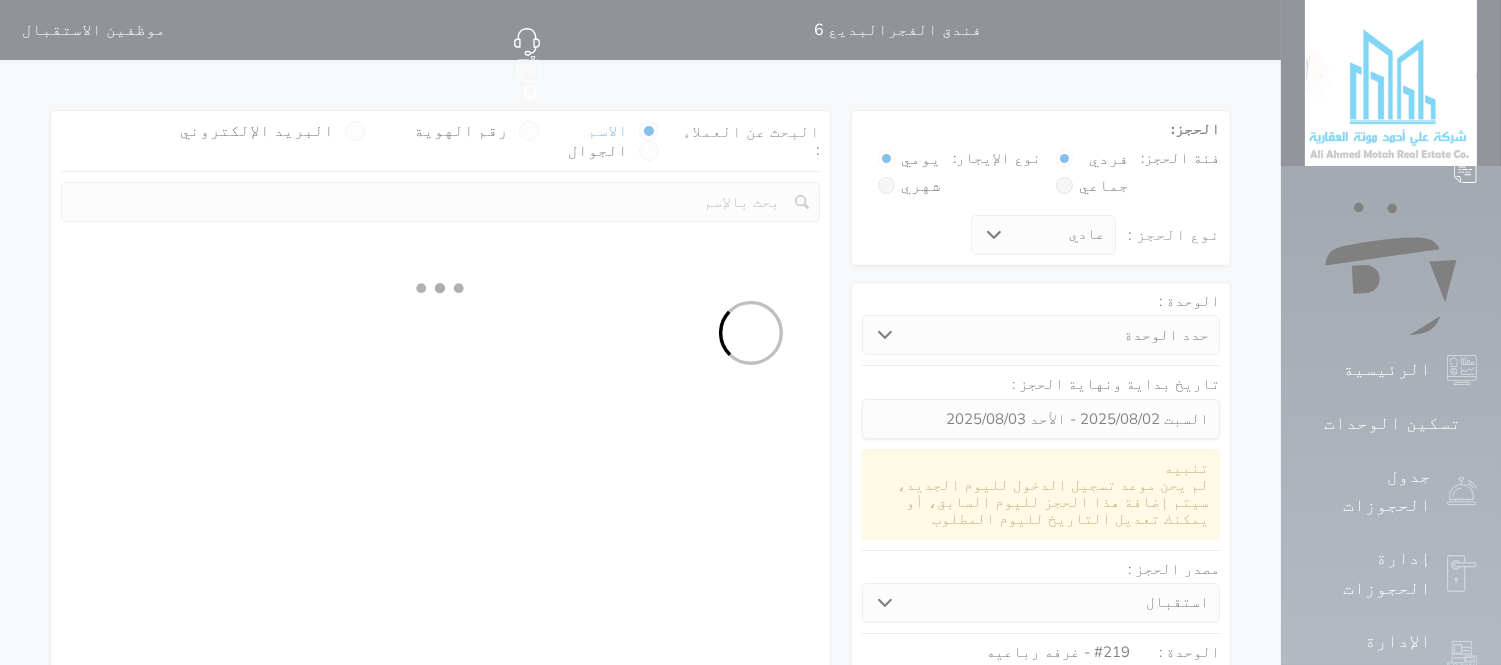 select 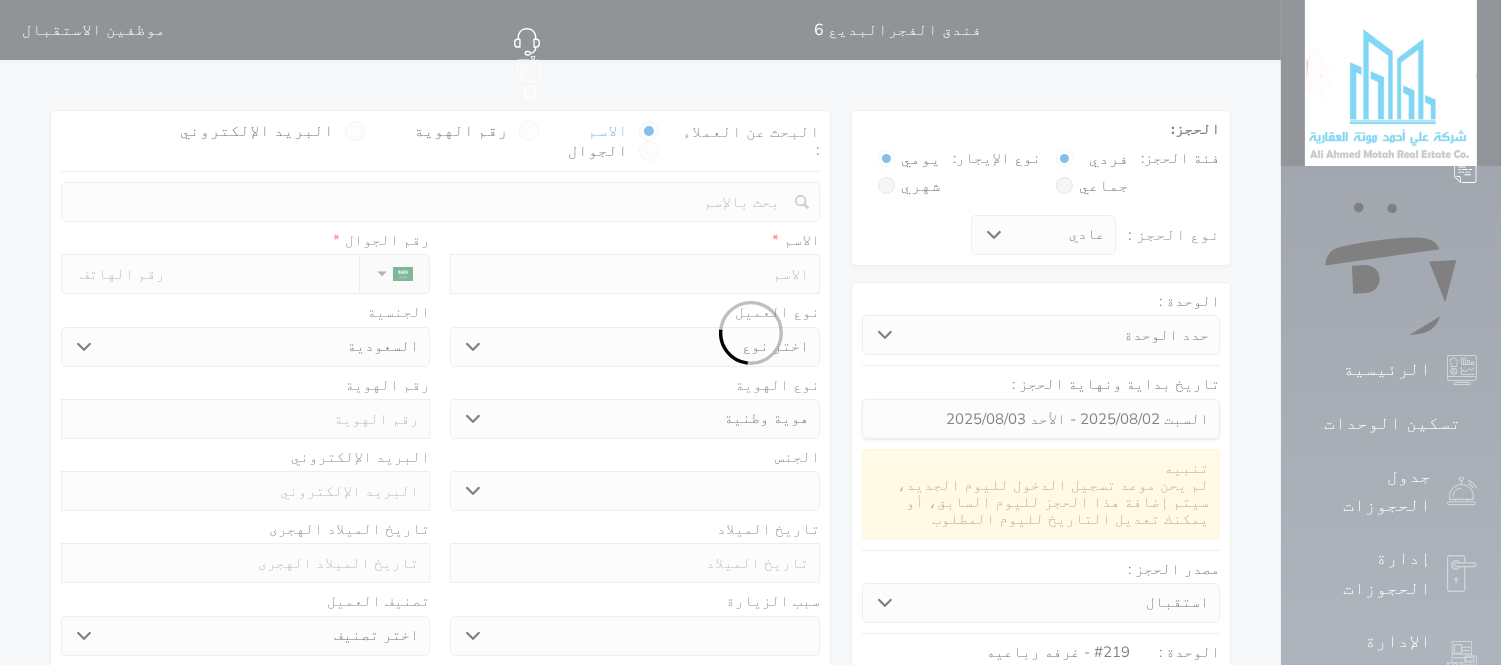 select 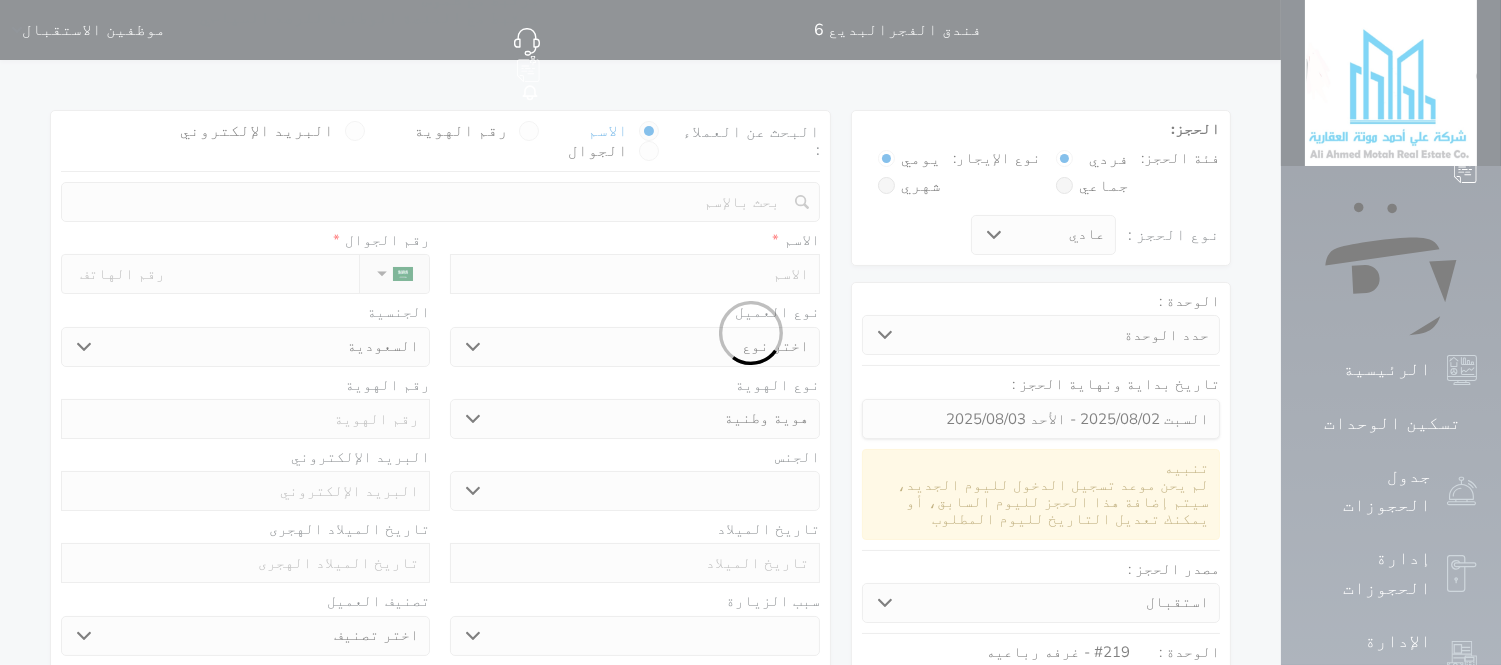 select 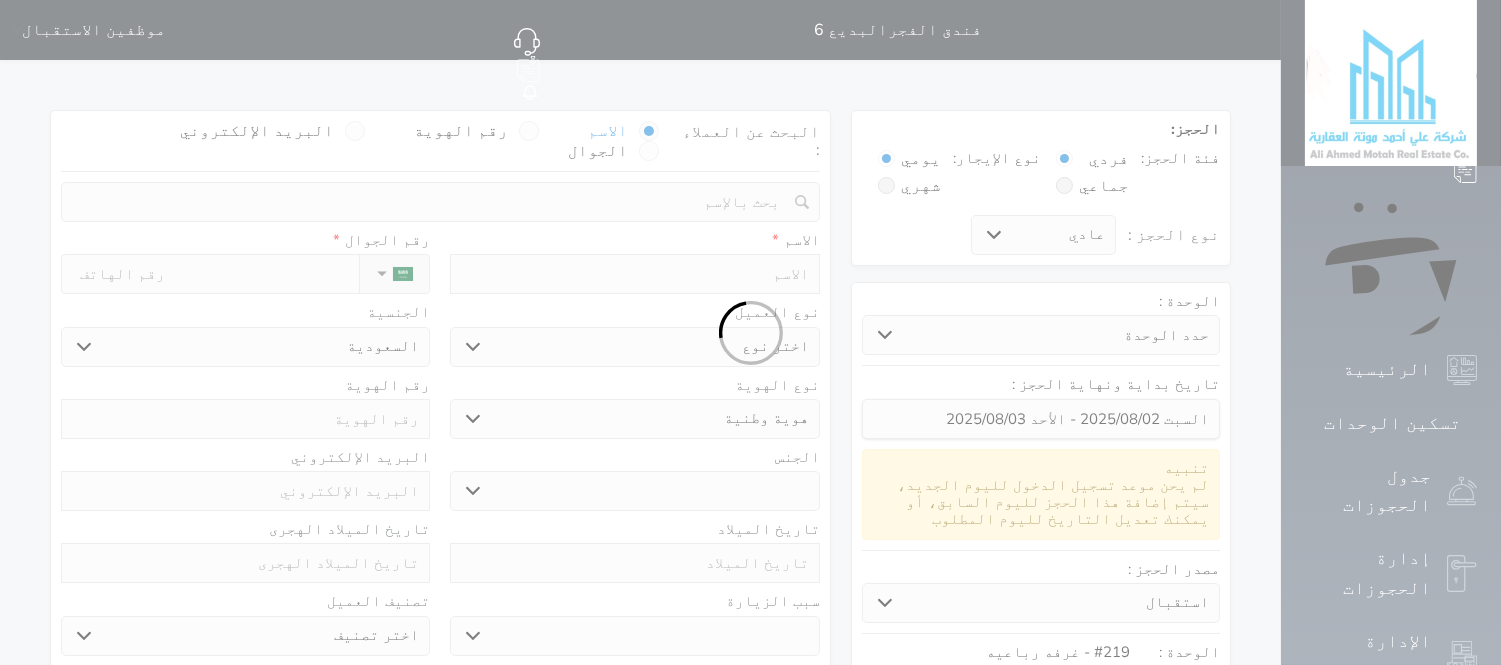 select 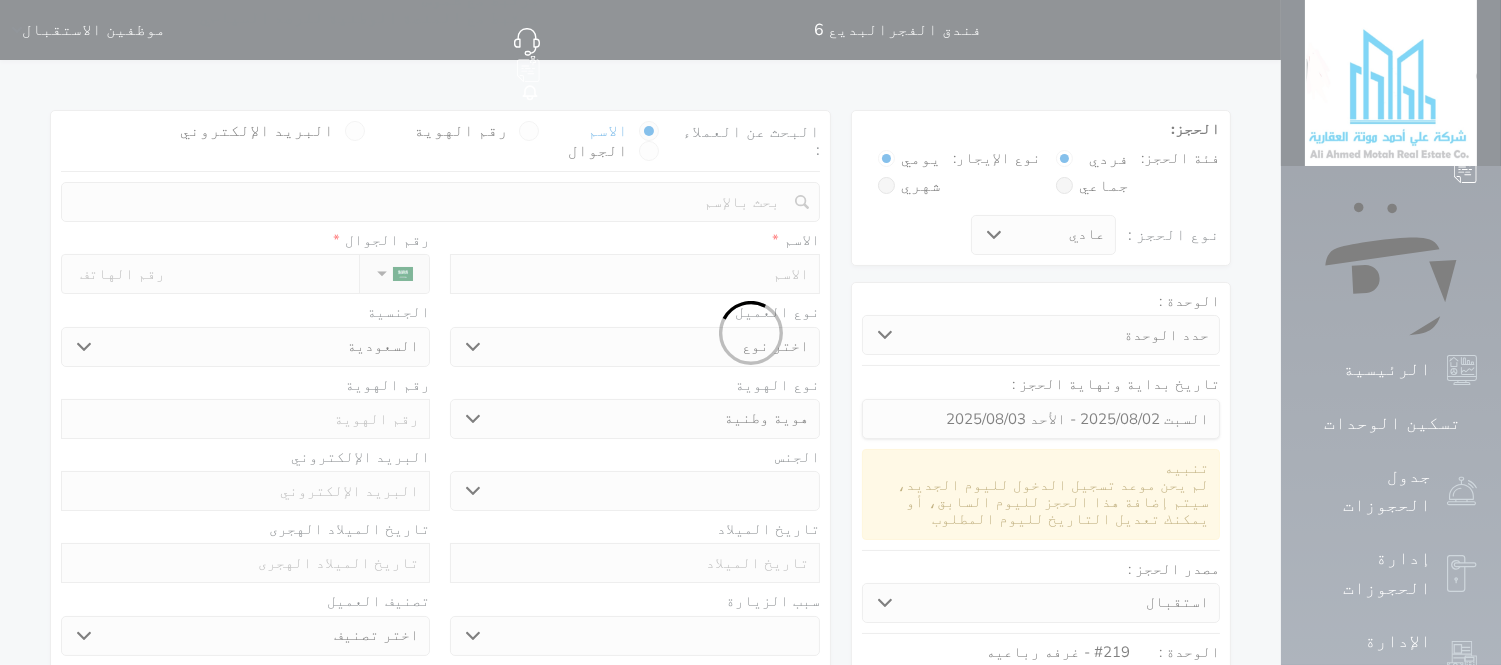 select 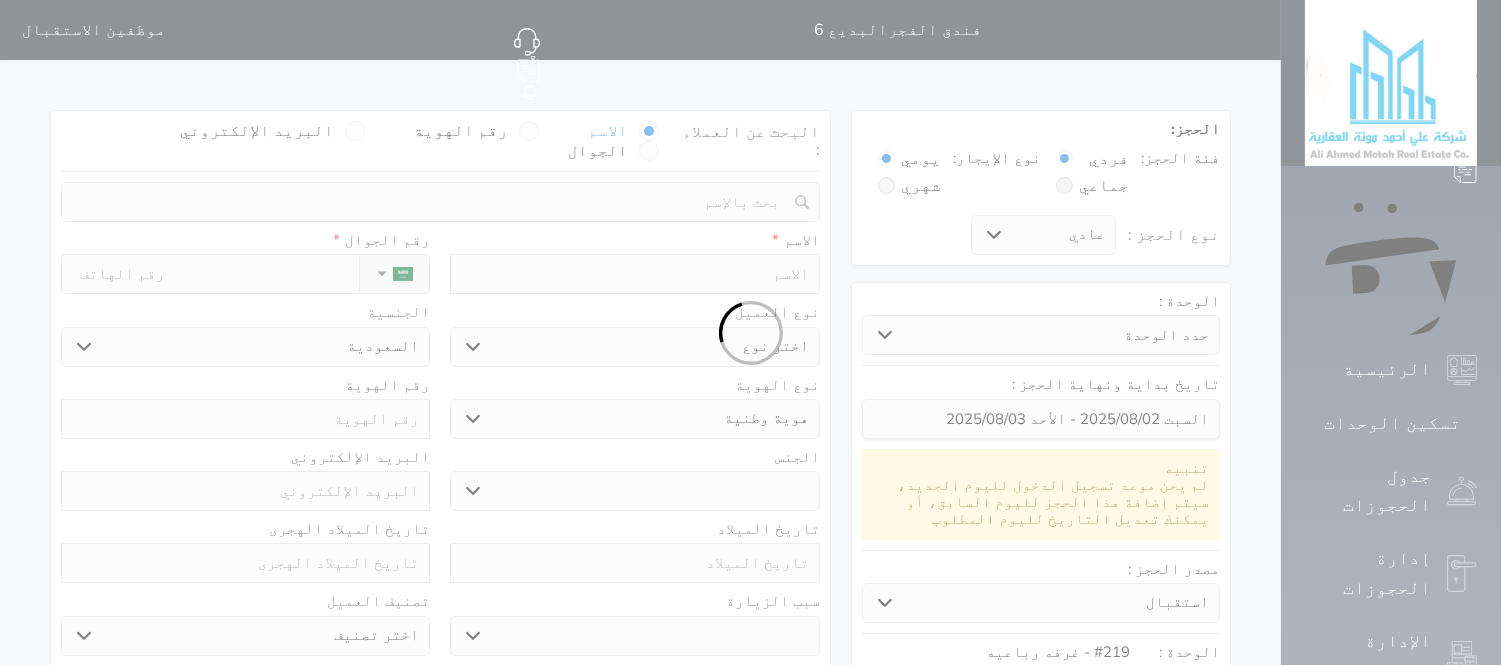 select 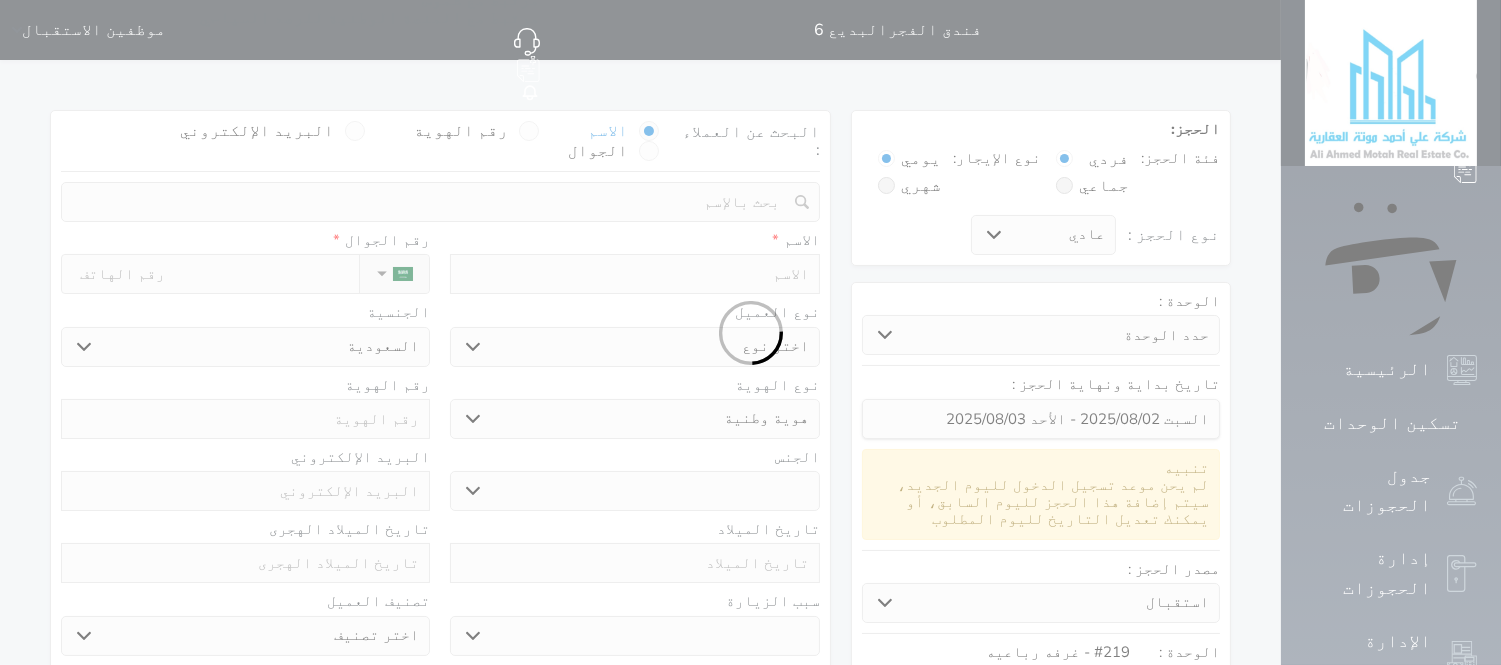 select 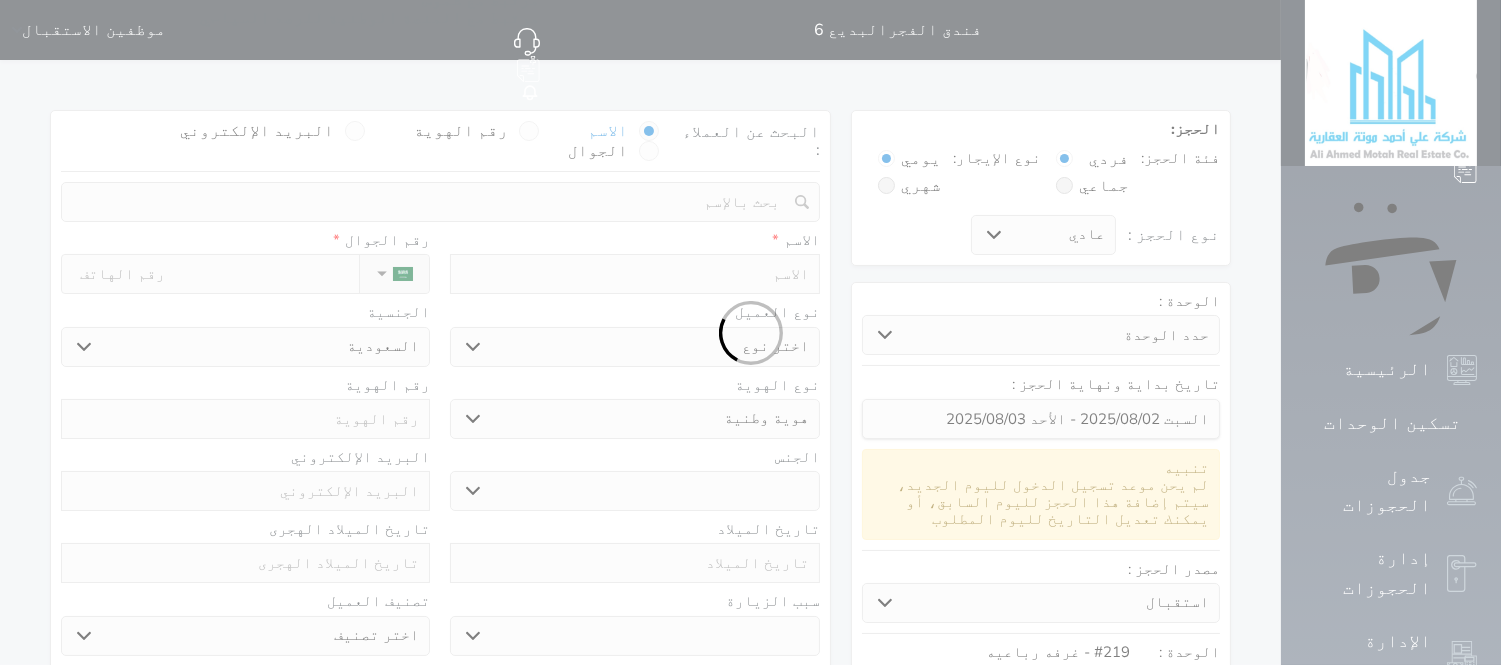 select 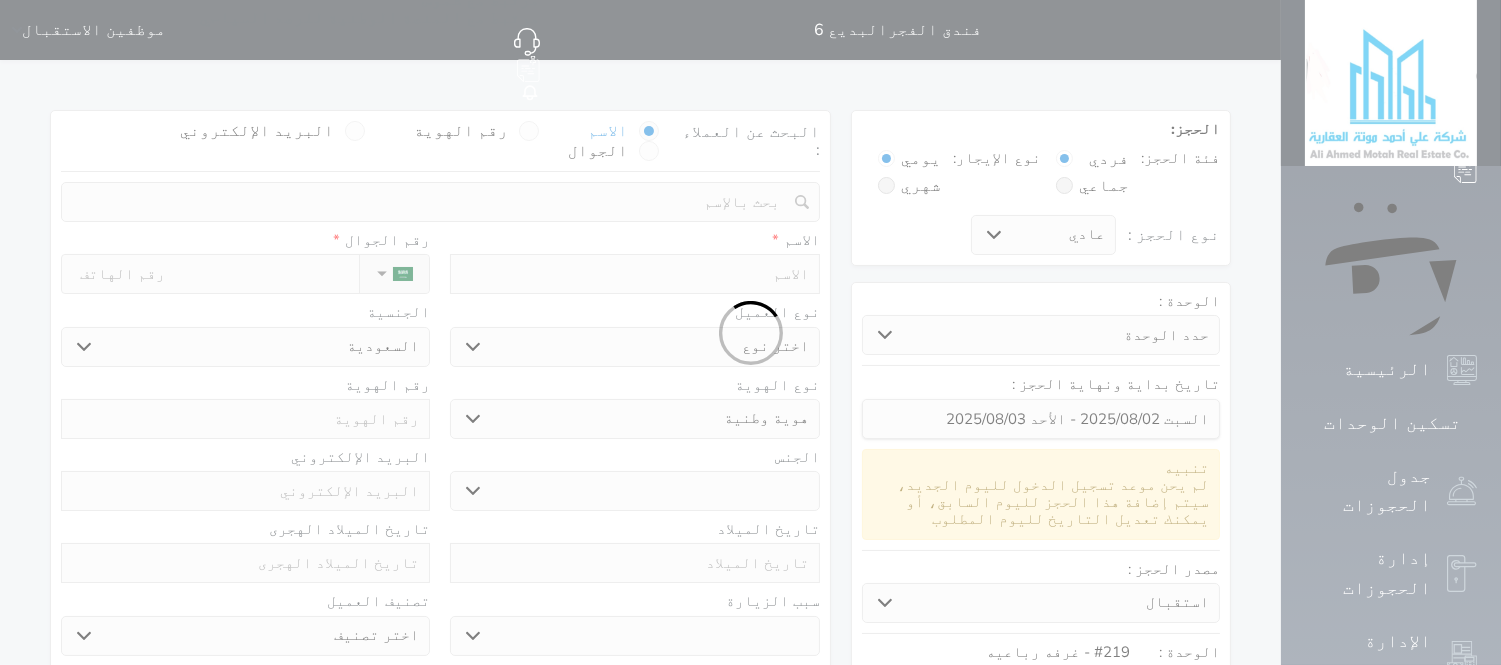 select on "1" 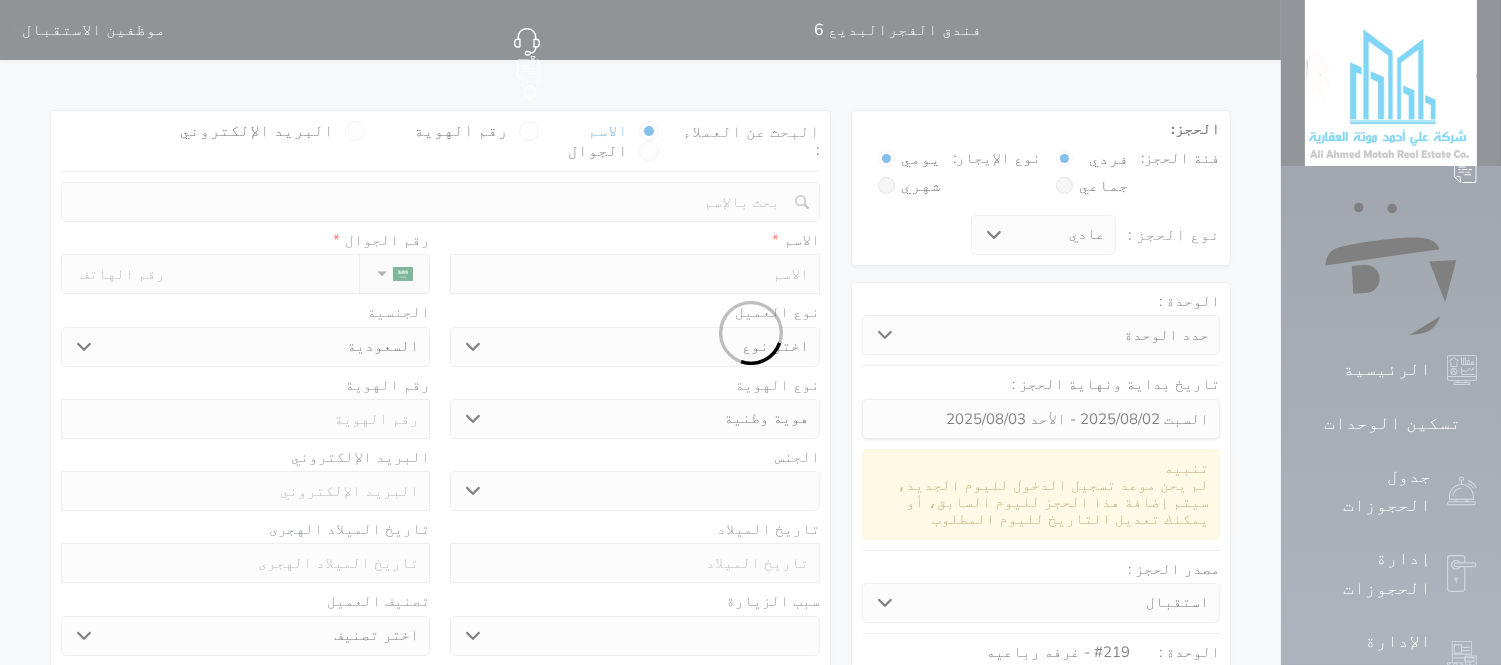 select on "7" 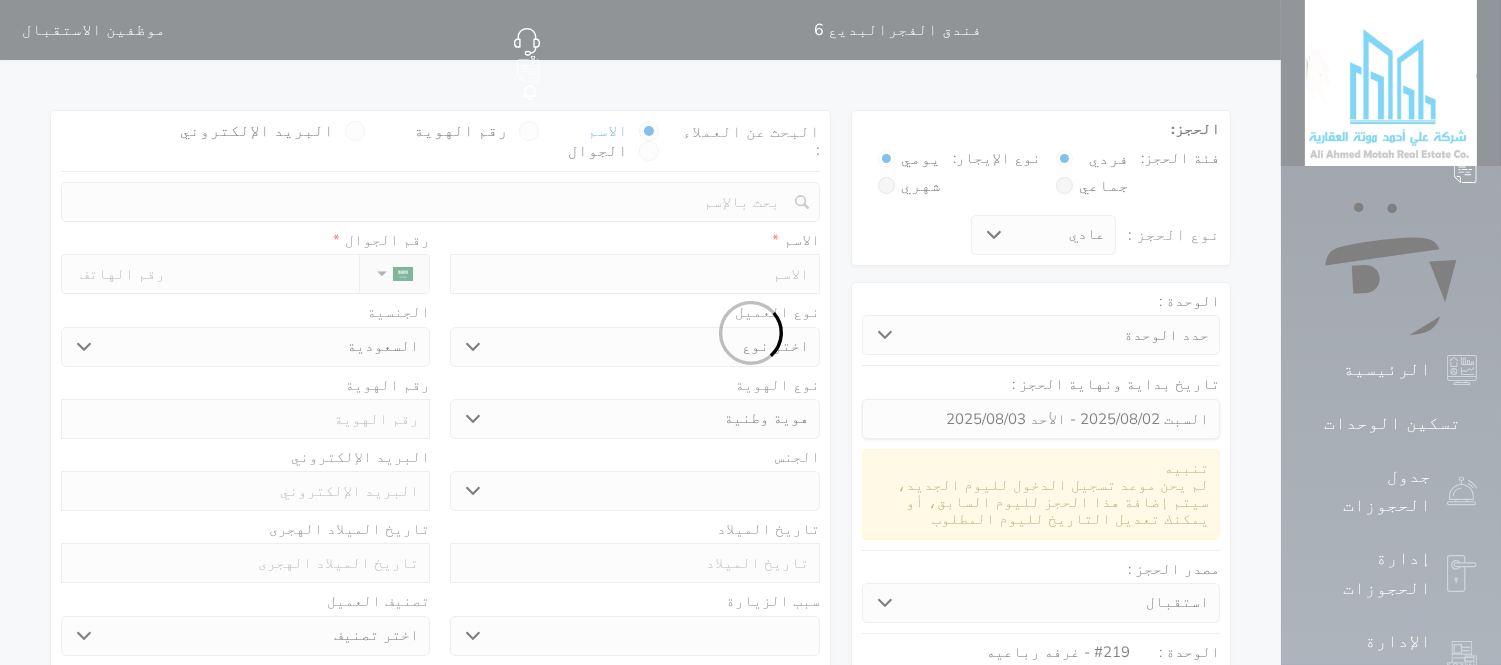 select 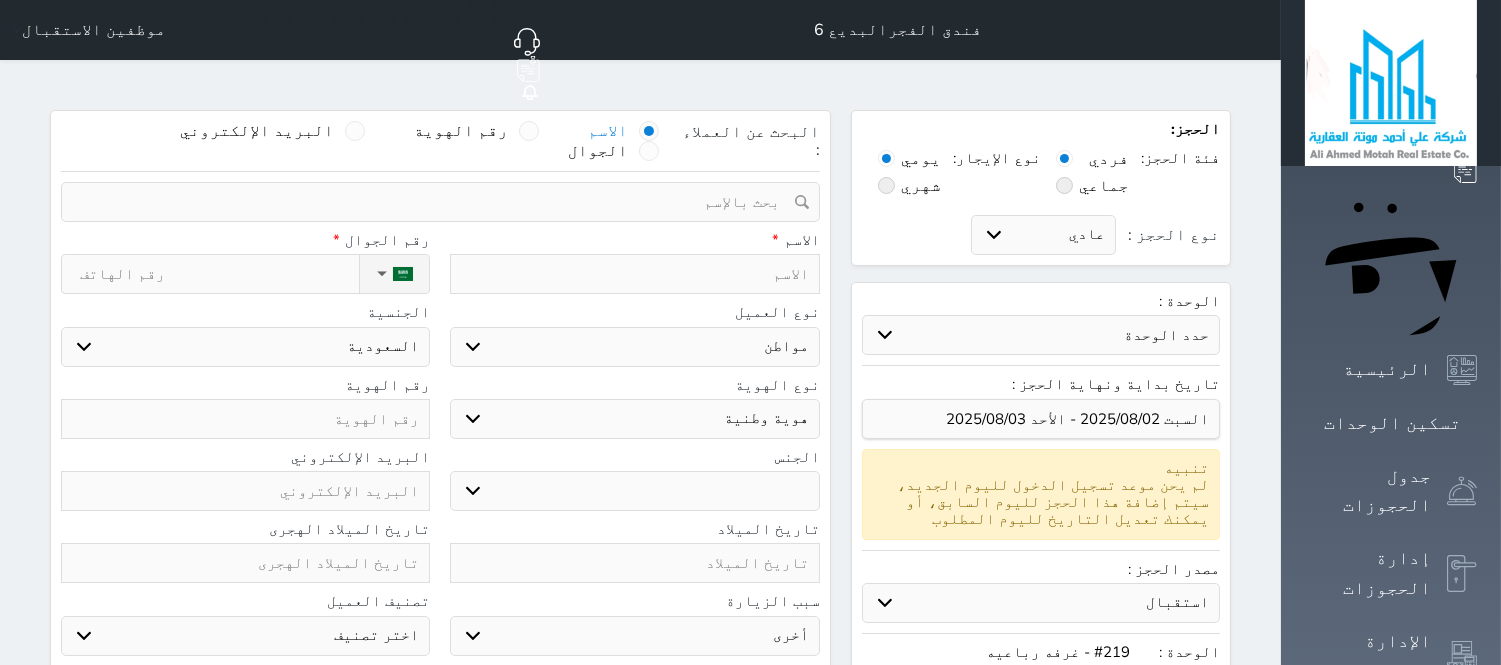 click at bounding box center (433, 202) 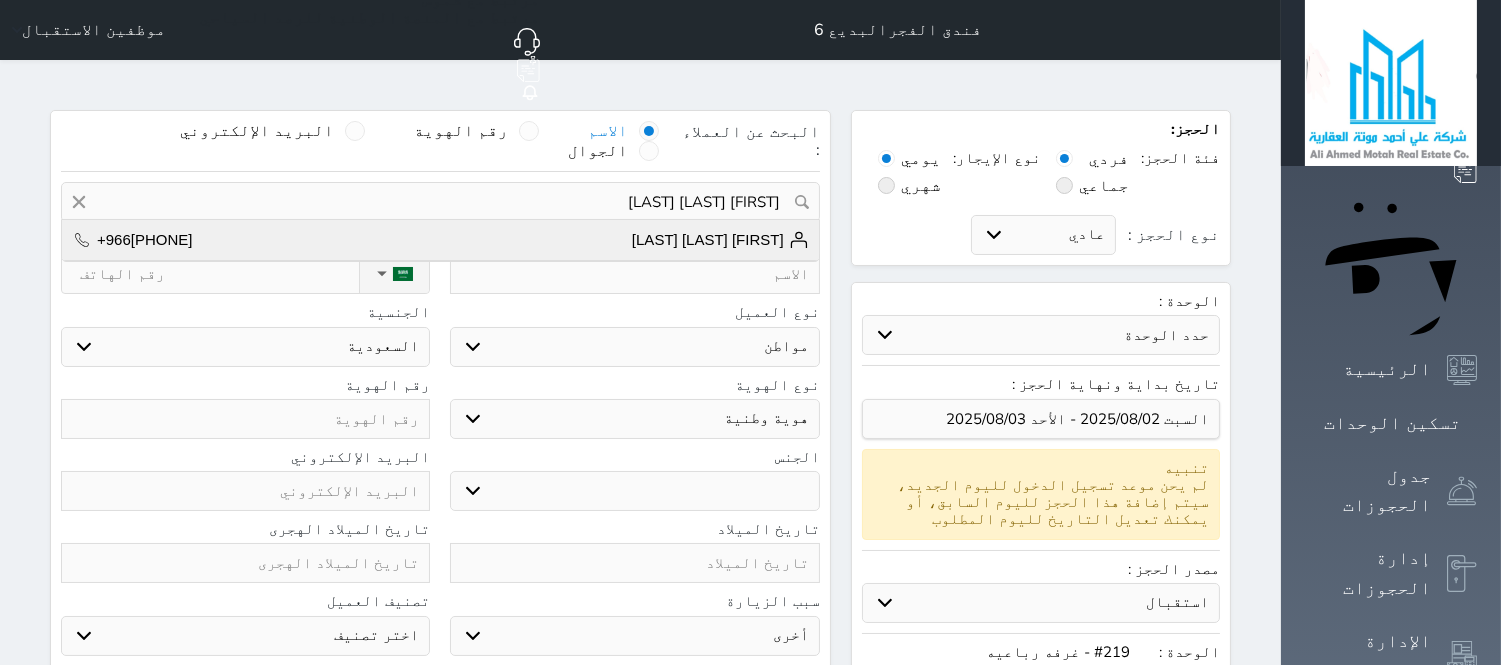 click on "[FIRST] [LAST] [LAST]   +966[PHONE]" at bounding box center (440, 240) 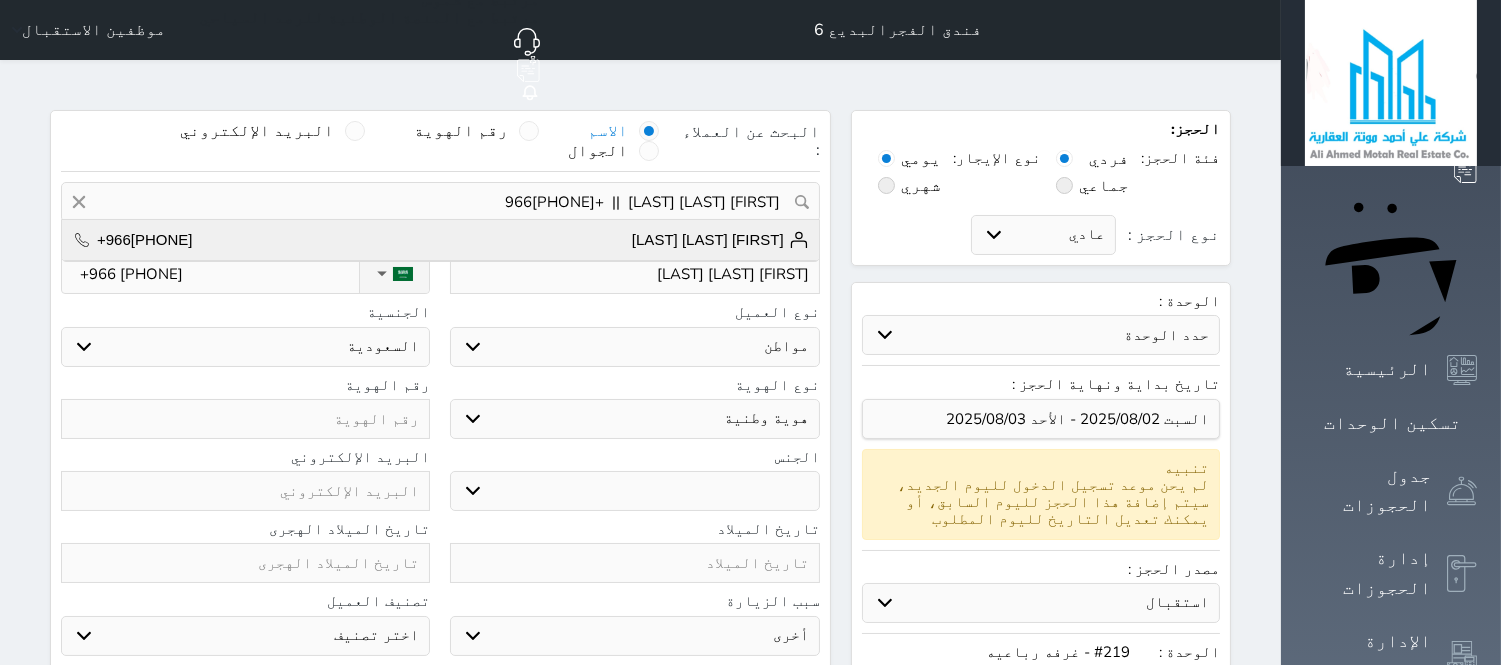 select on "3" 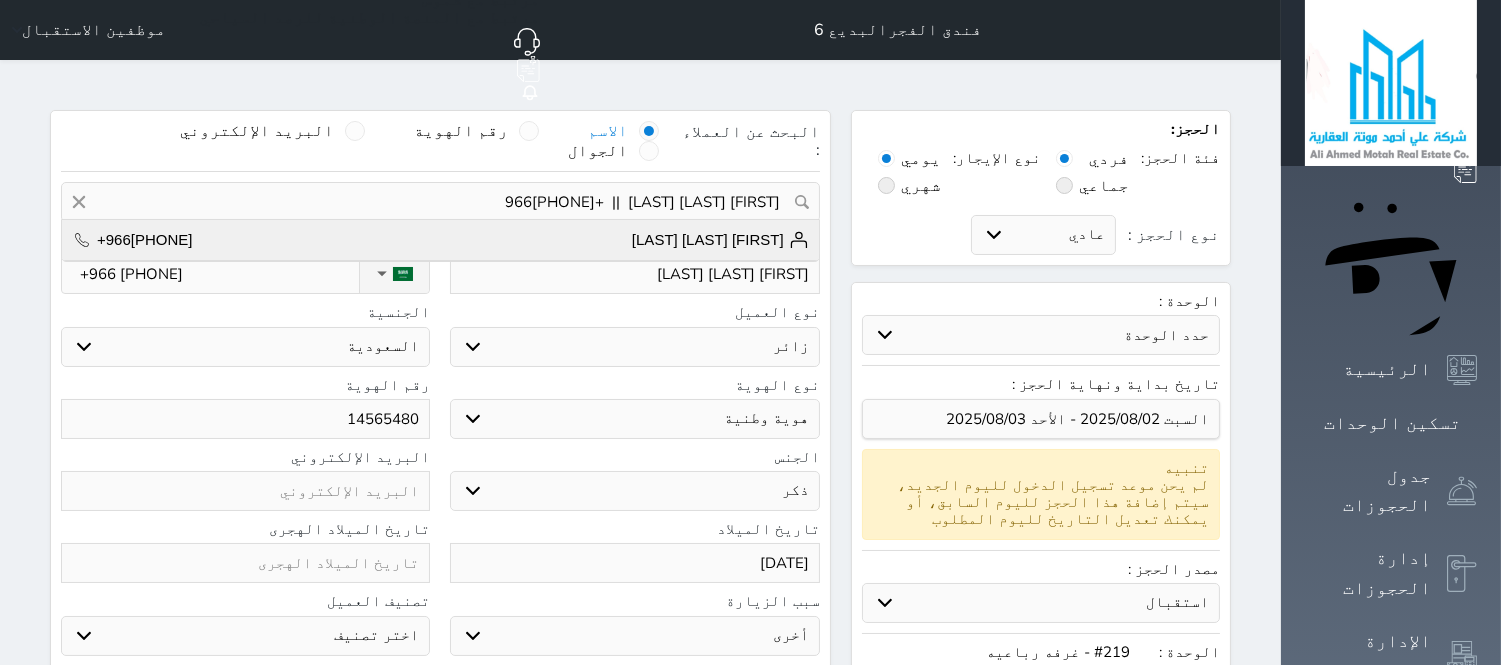 select on "111" 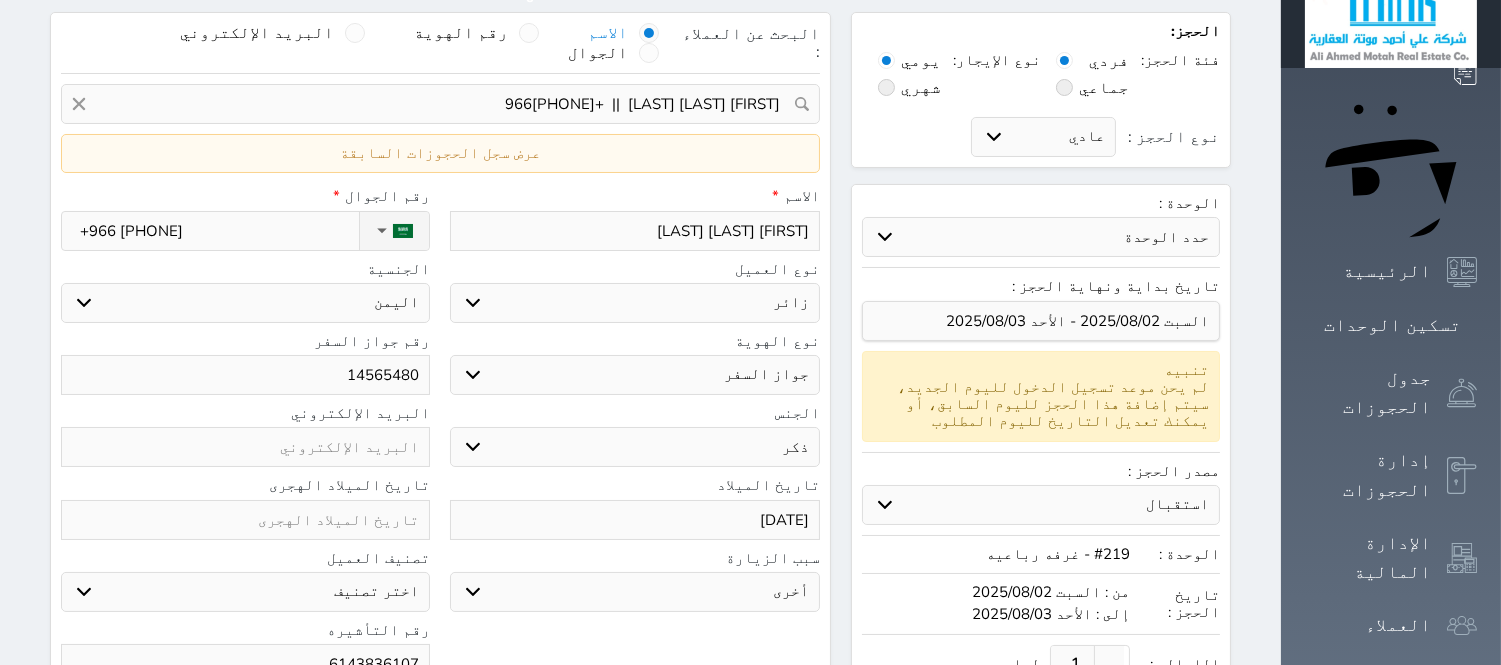 scroll, scrollTop: 147, scrollLeft: 0, axis: vertical 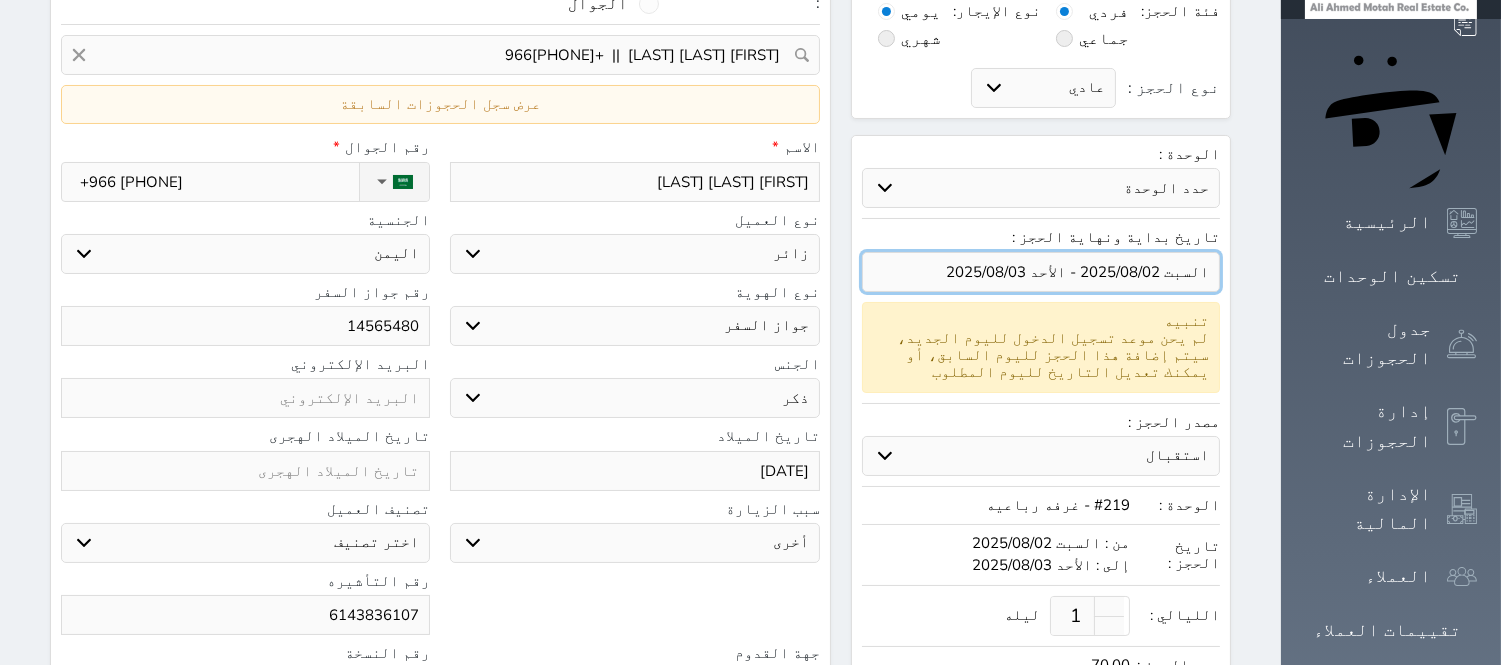 click at bounding box center (1041, 272) 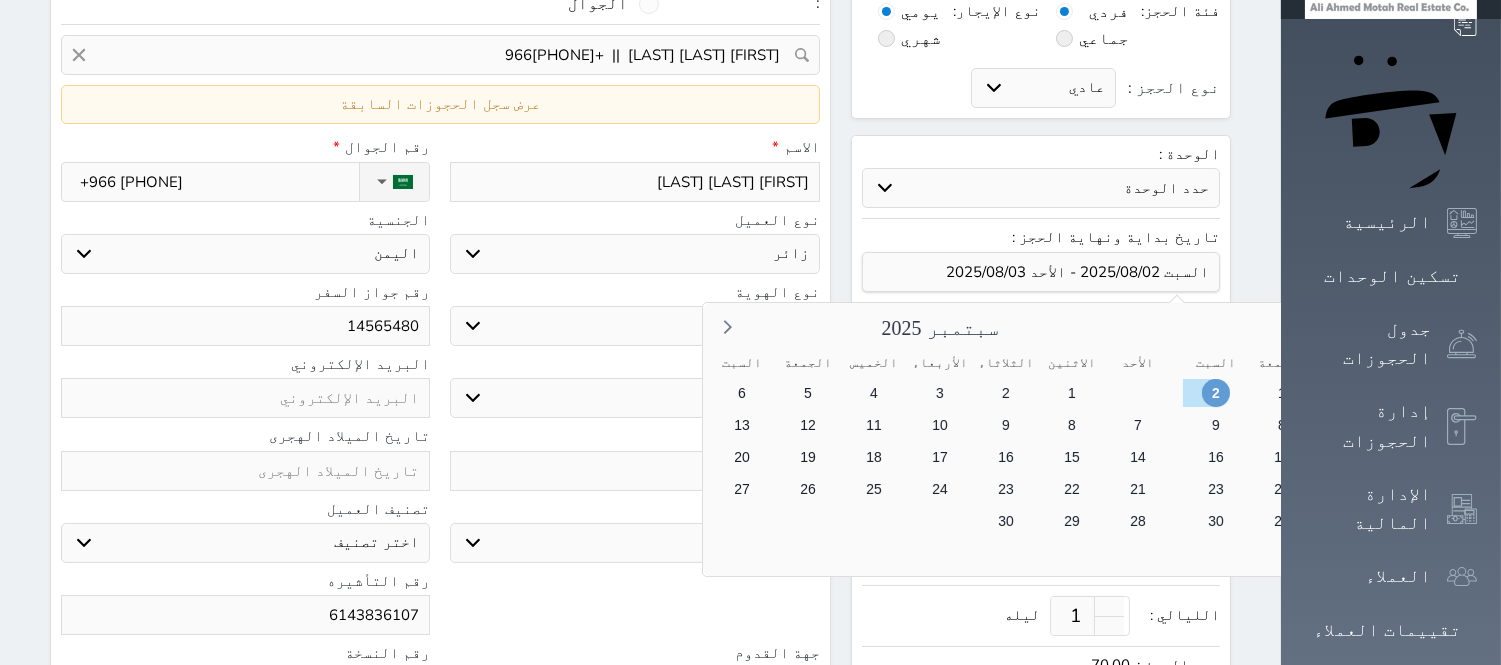 click on "2" at bounding box center [1215, 393] 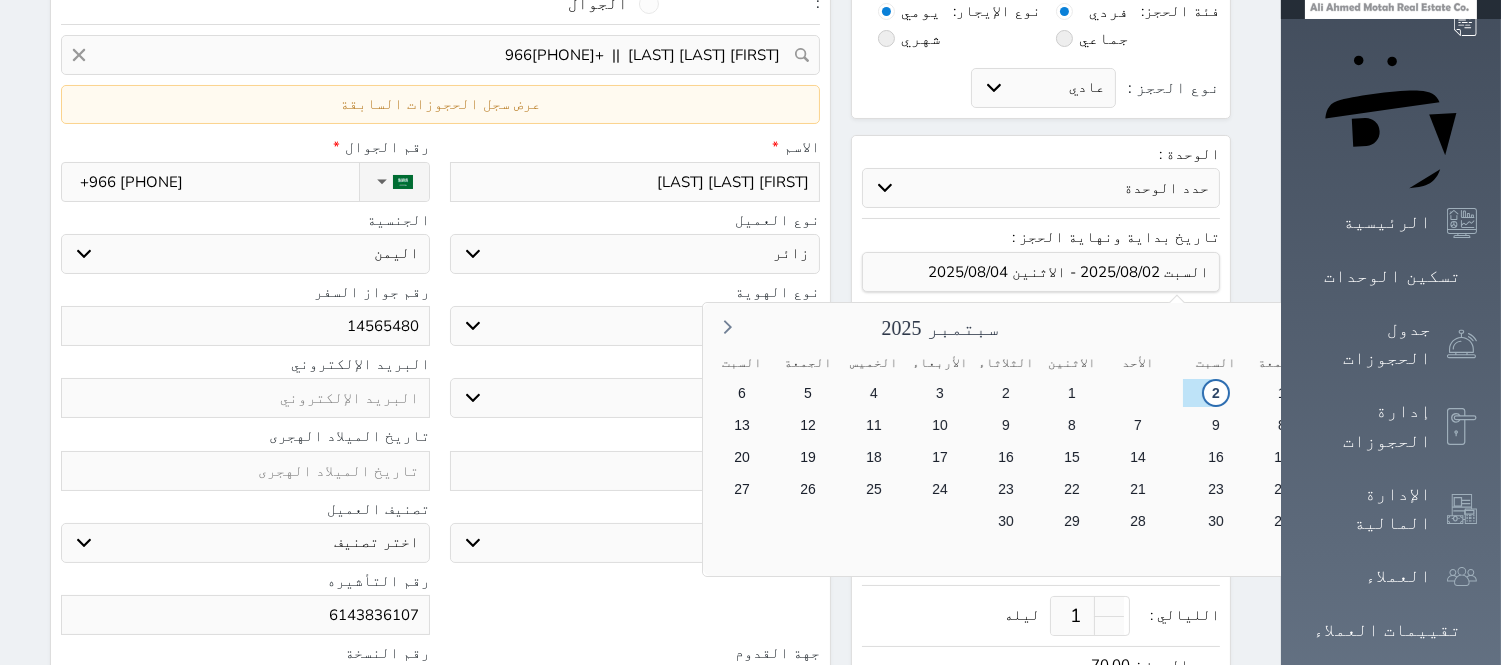 click on "4" at bounding box center (1545, 425) 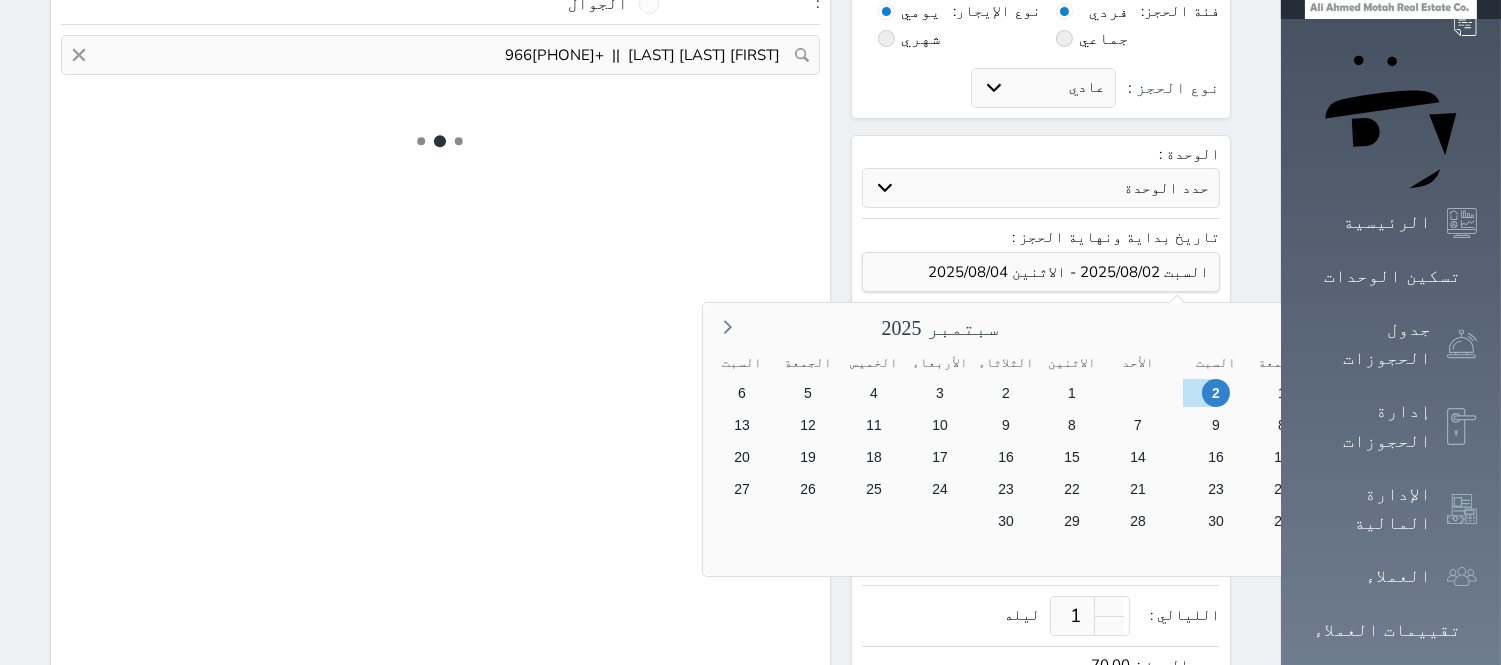 type on "2" 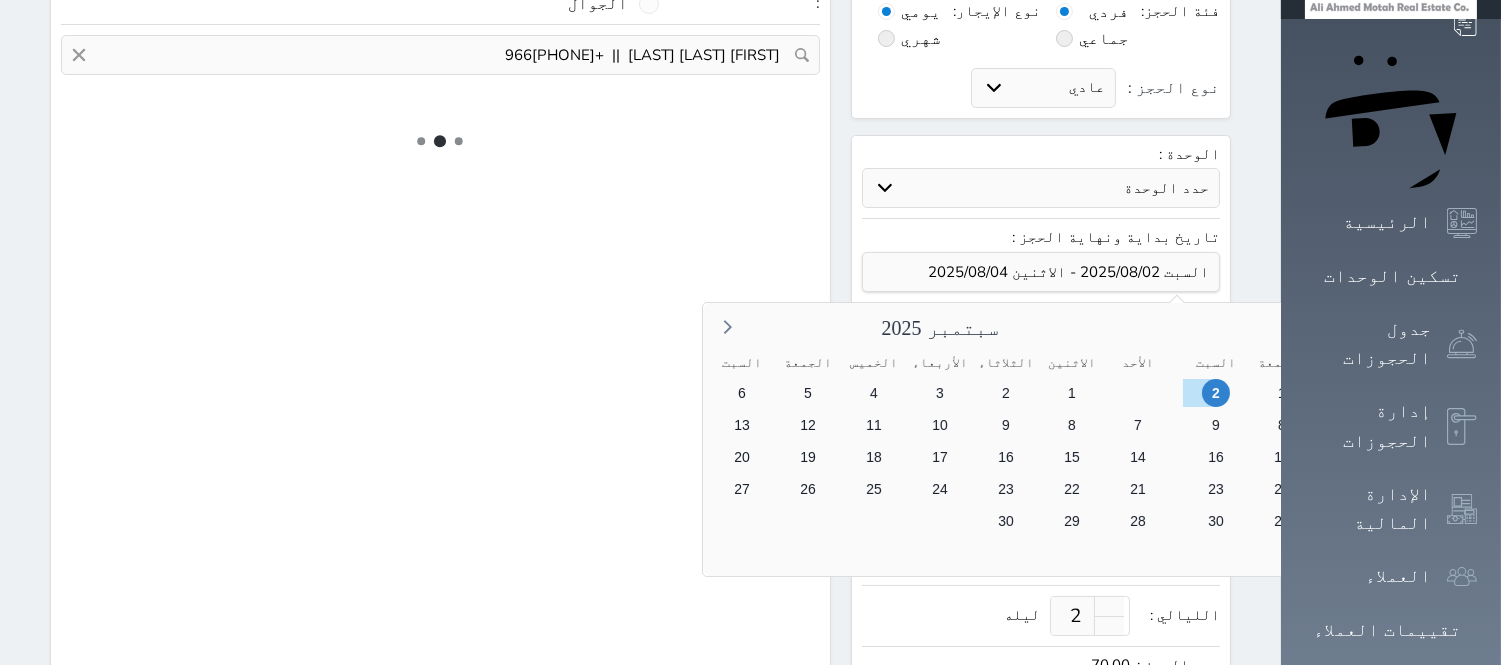 select on "3" 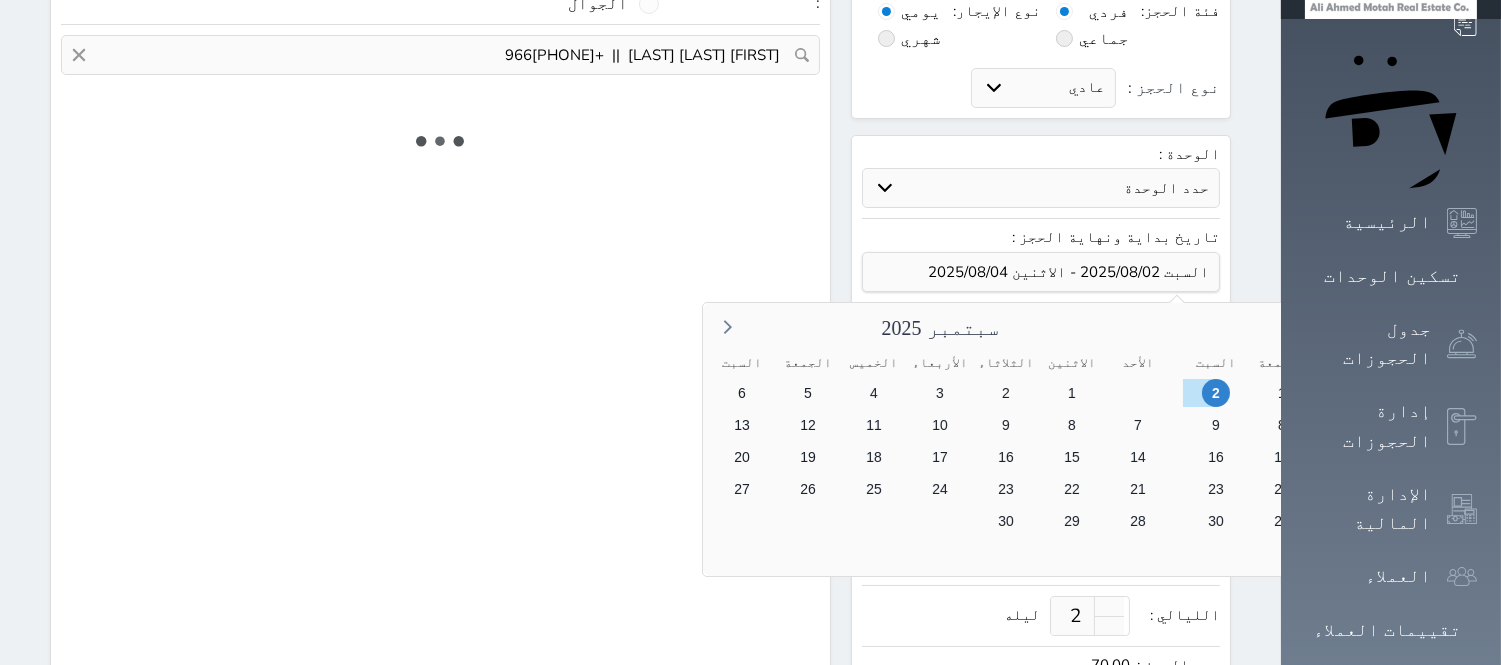 select on "111" 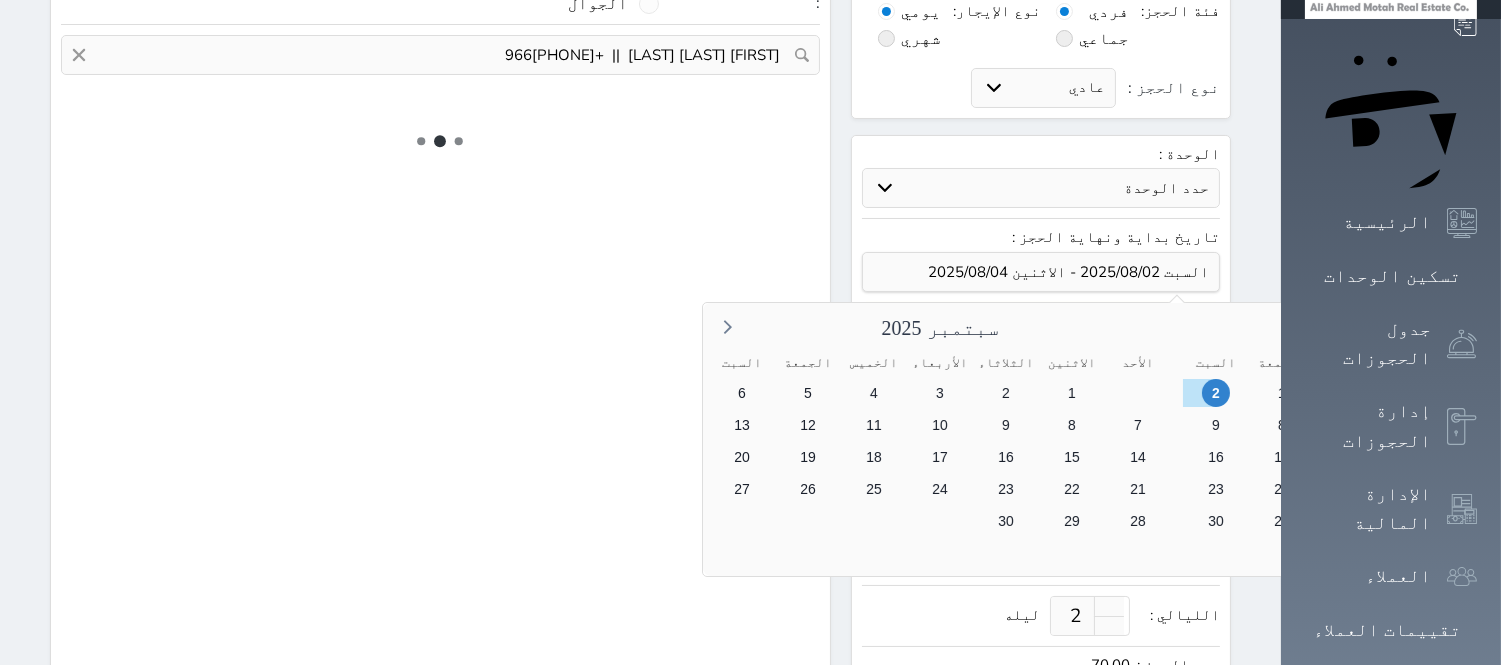 select on "5" 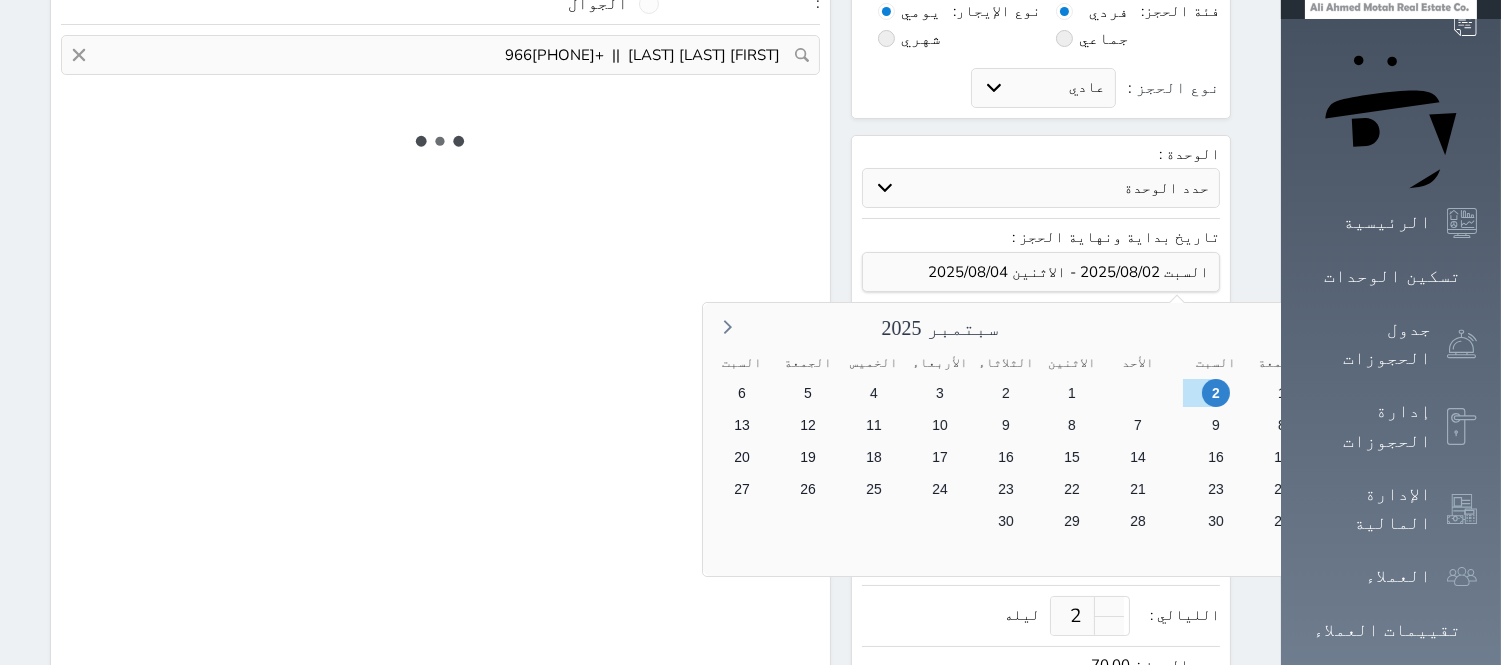 select on "7" 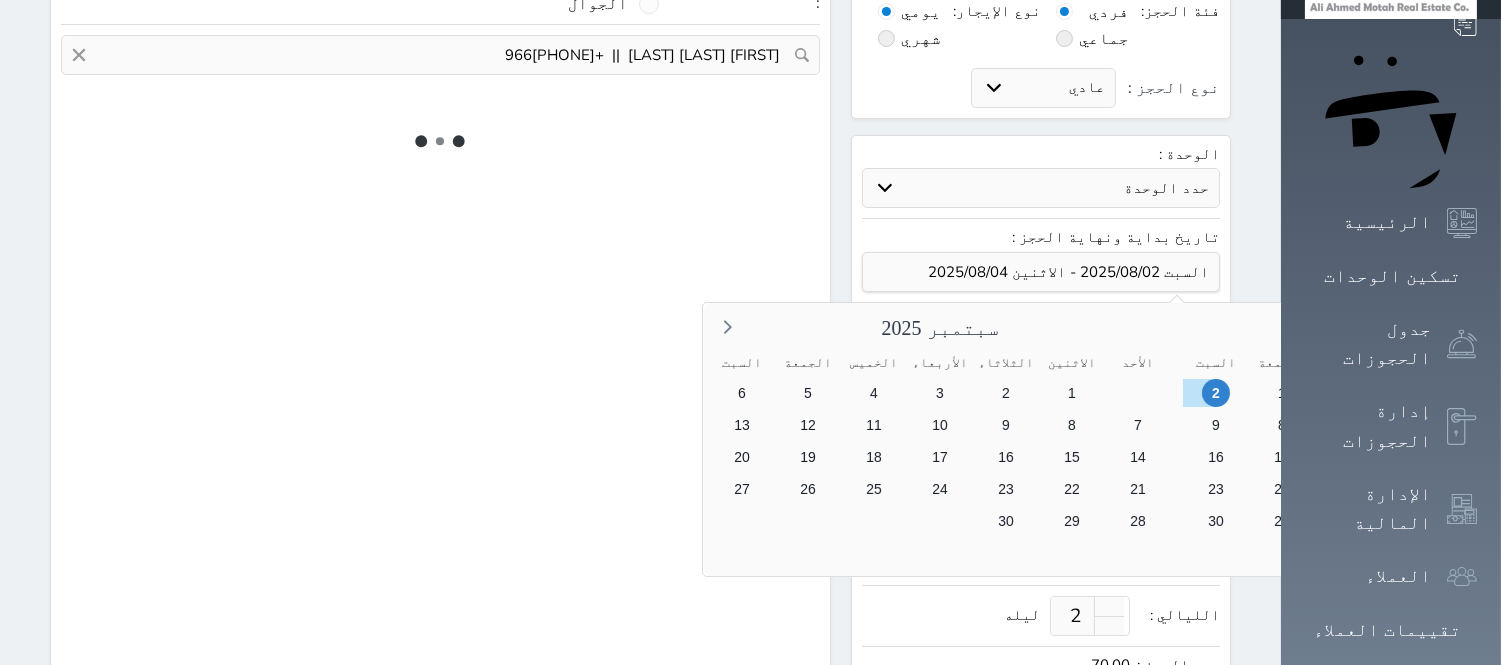 select on "9" 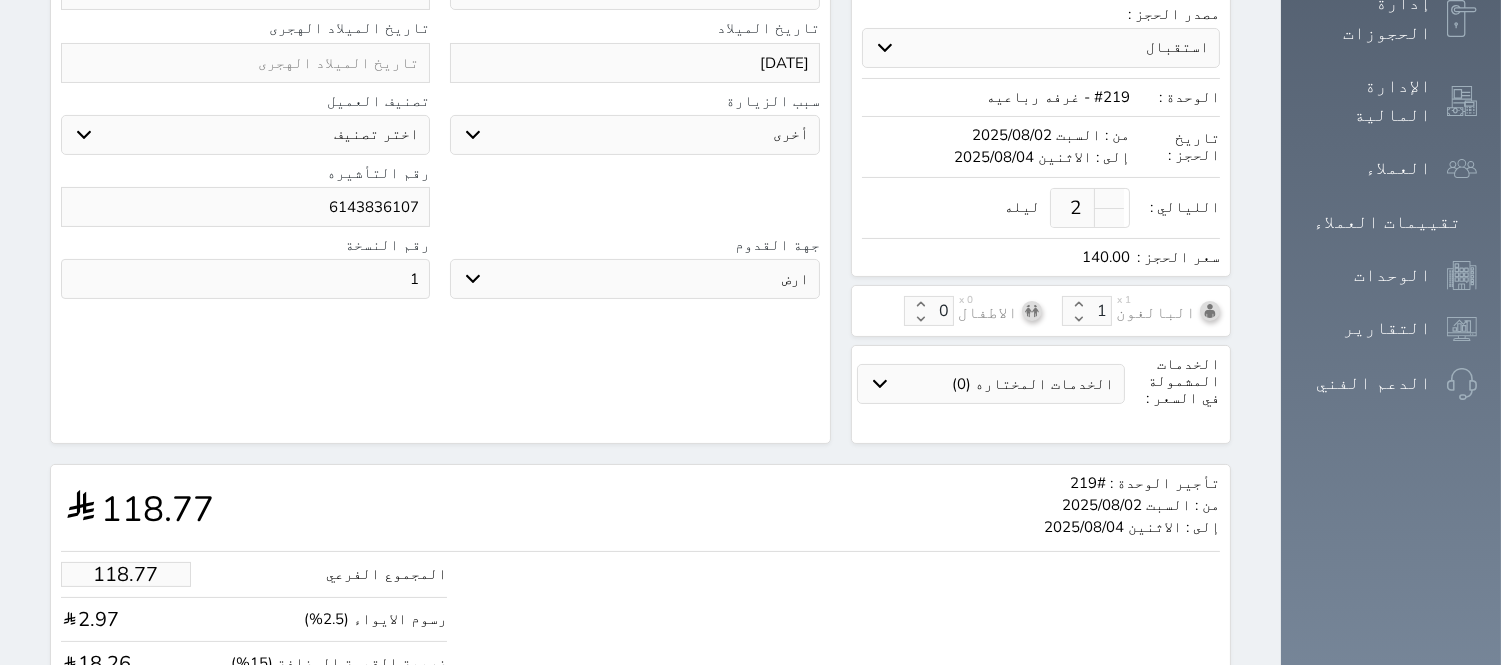 scroll, scrollTop: 647, scrollLeft: 0, axis: vertical 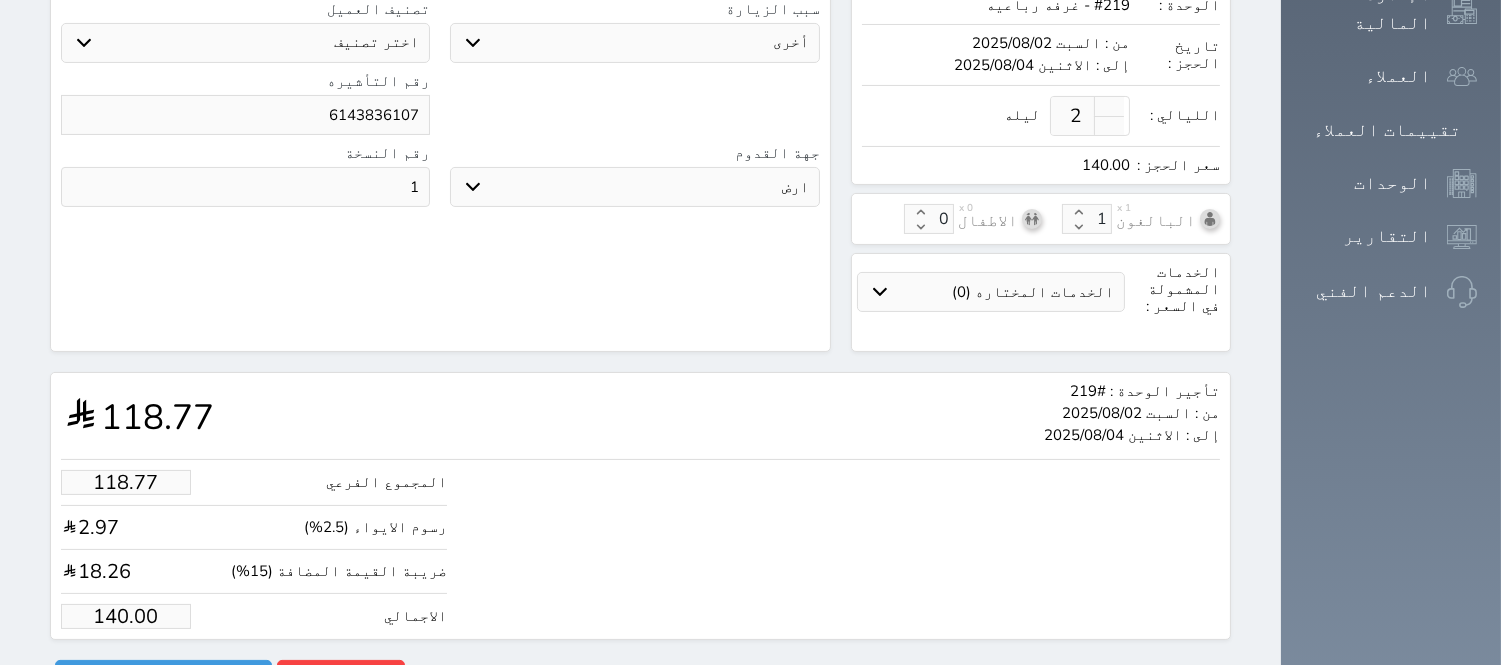select on "11284" 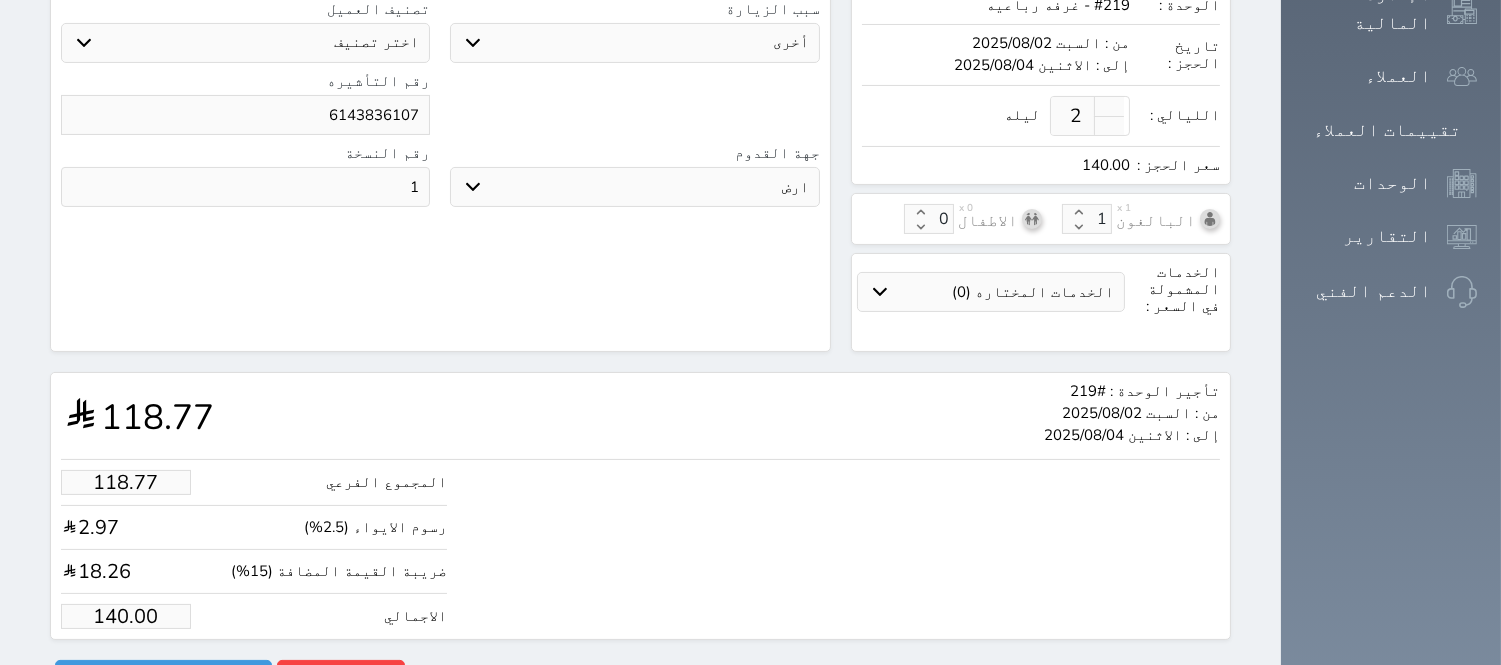 type on "1.00" 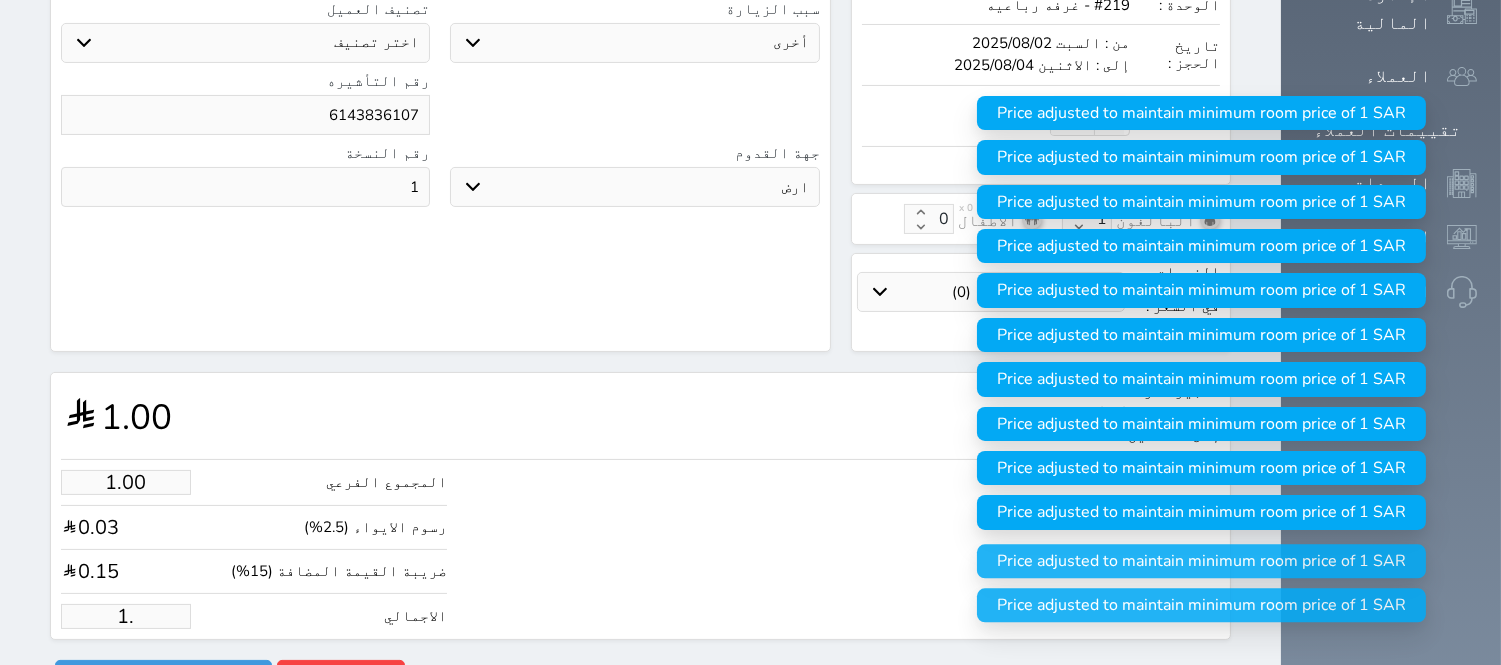 type on "1" 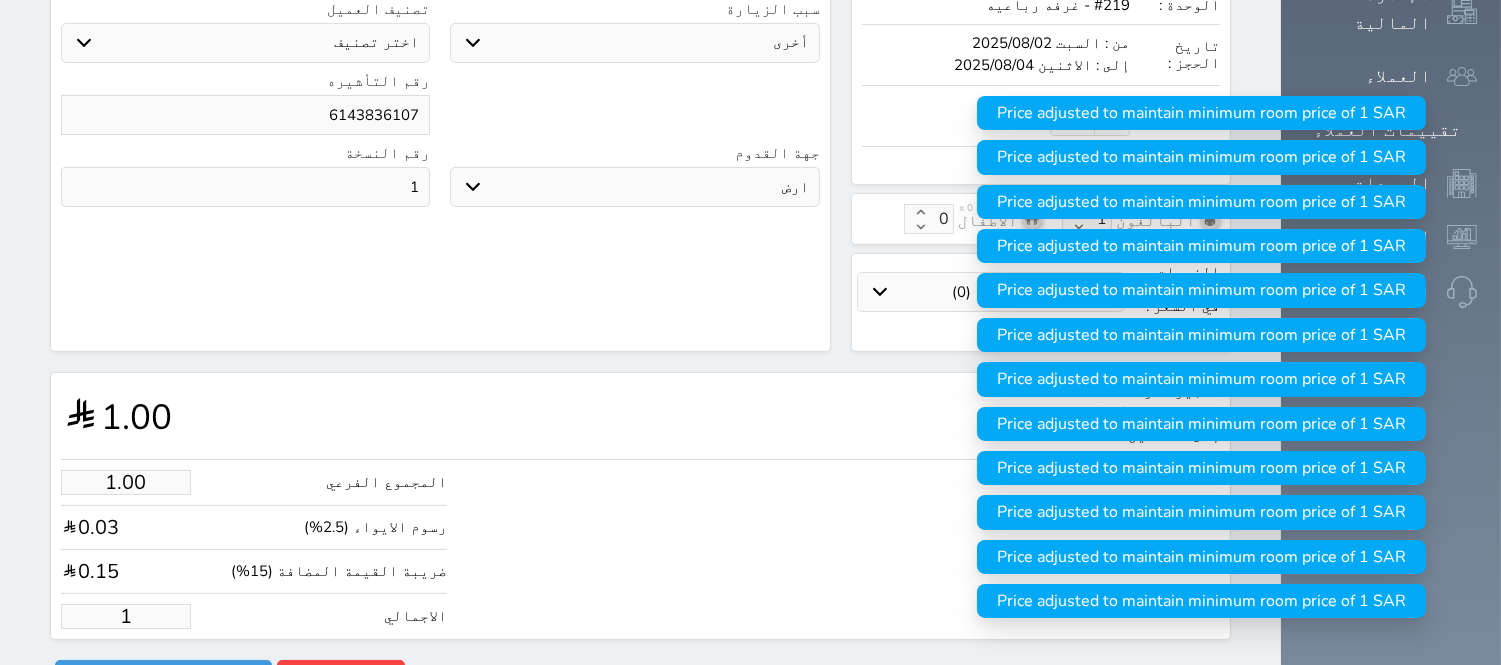 type on "15.27" 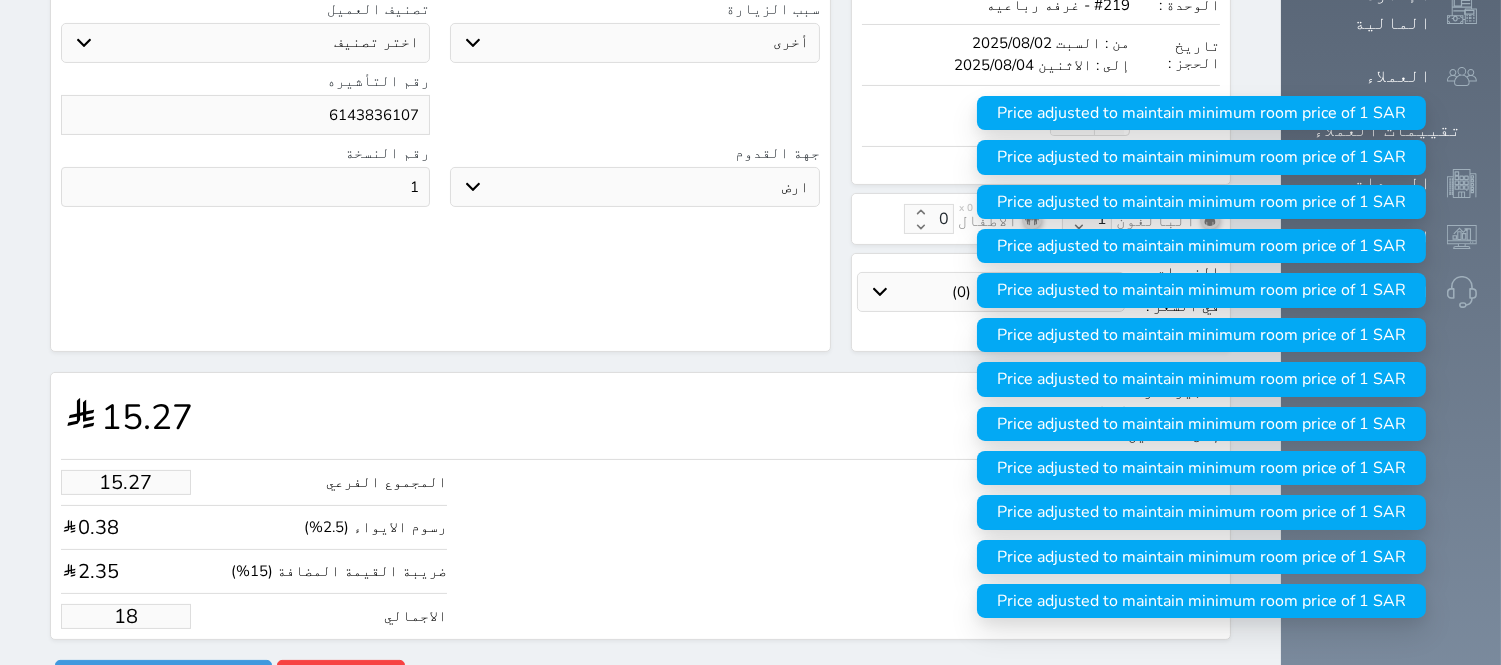 type on "152.70" 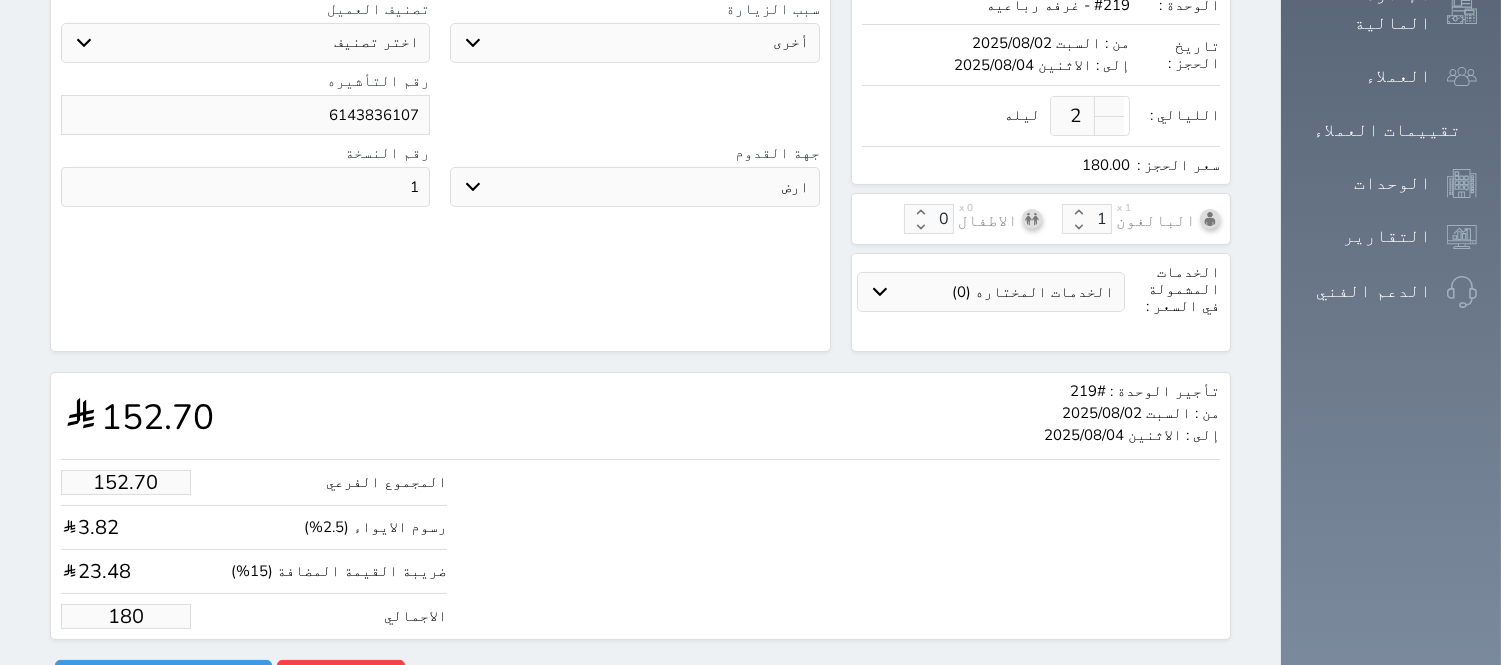 type on "180.00" 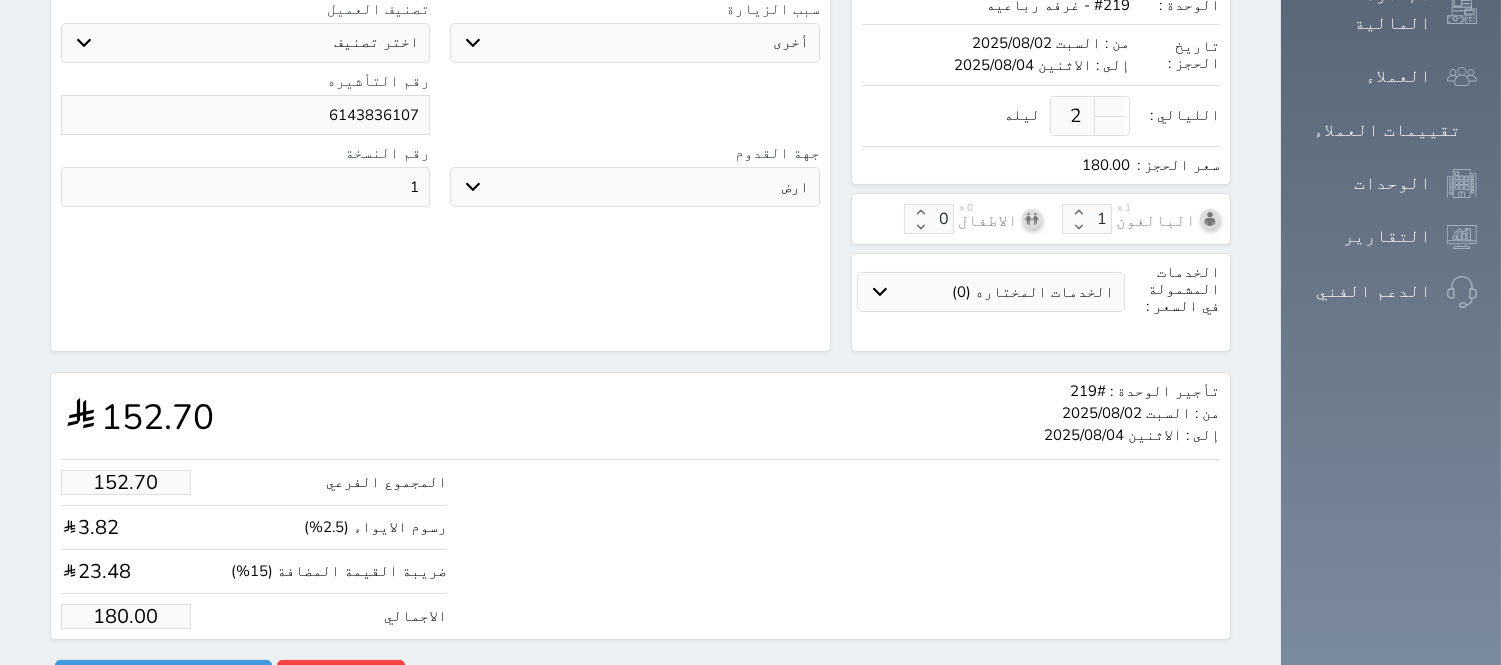 click on "المجموع الفرعي   152.70   رسوم الايواء (2.5%)    3.82    ضريبة القيمة المضافة (15%)    23.48      الاجمالي   180.00" at bounding box center (640, 544) 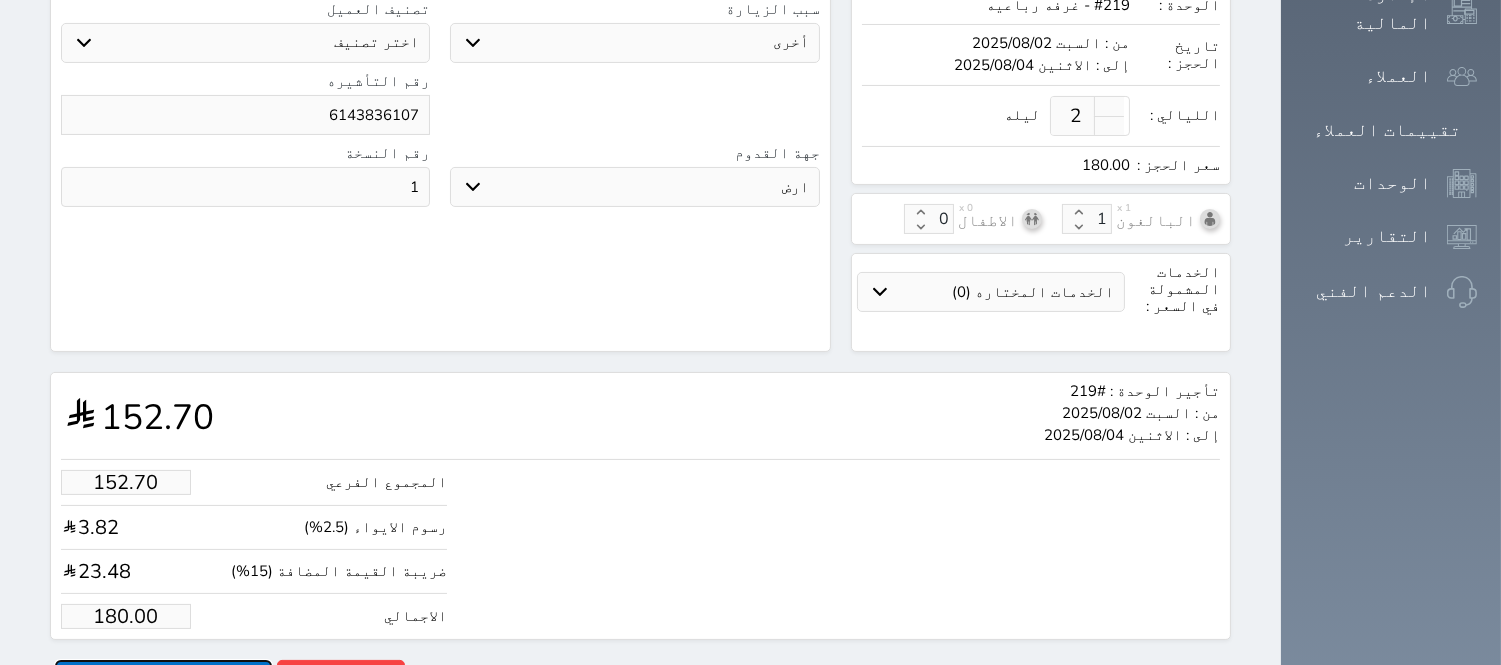 click on "حجز" at bounding box center [163, 677] 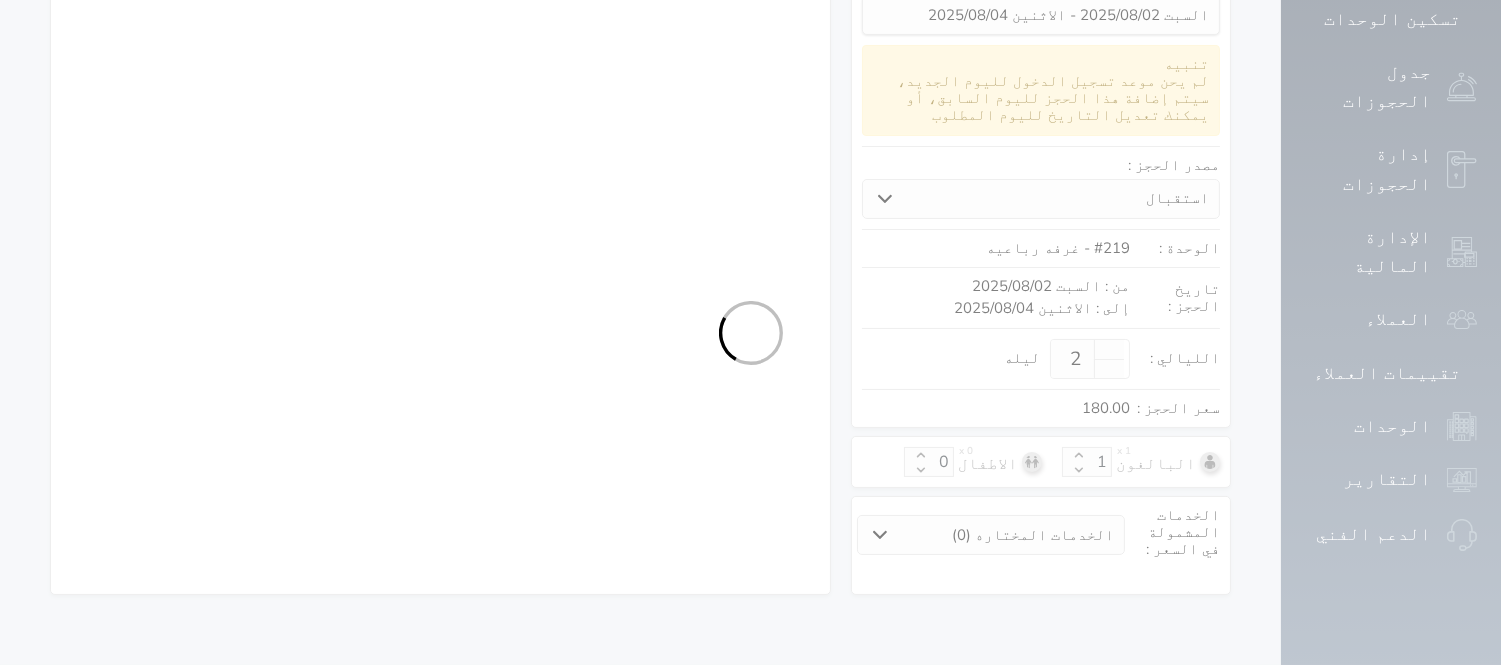 select on "3" 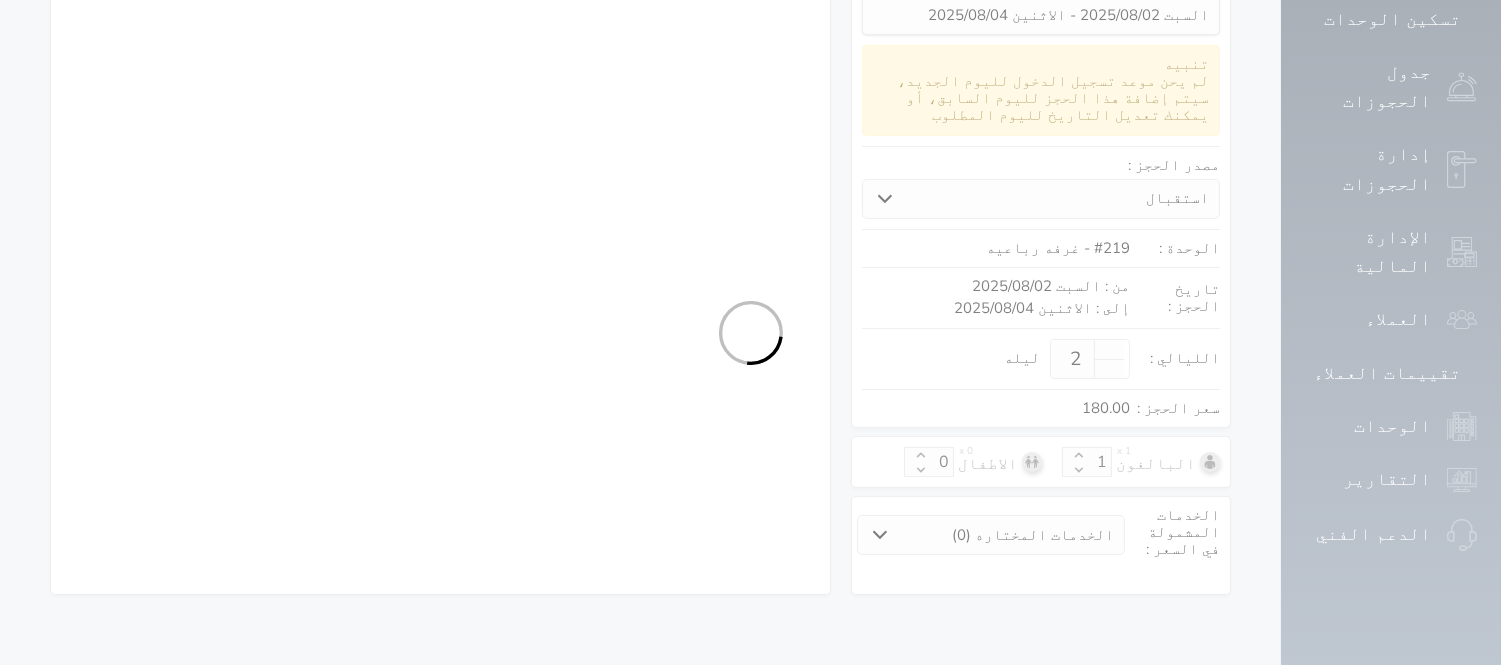 select on "111" 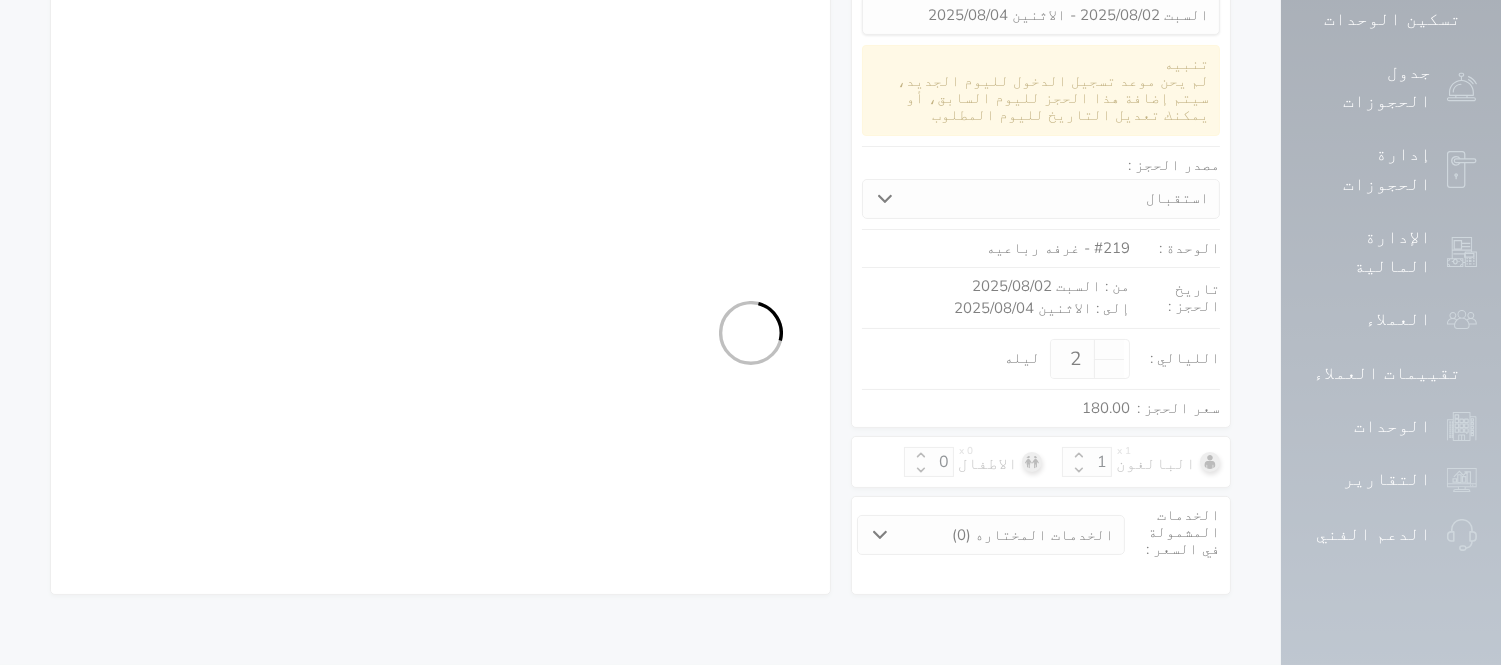 select on "5" 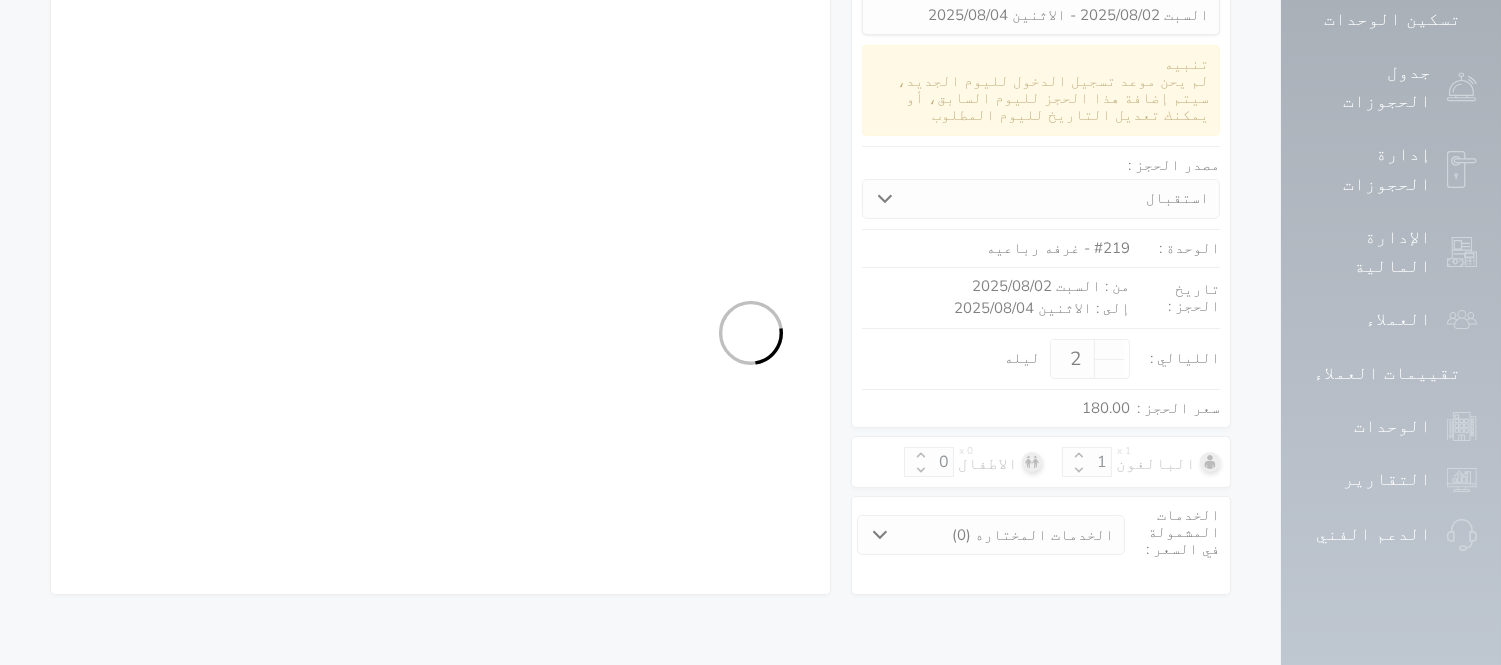 select on "7" 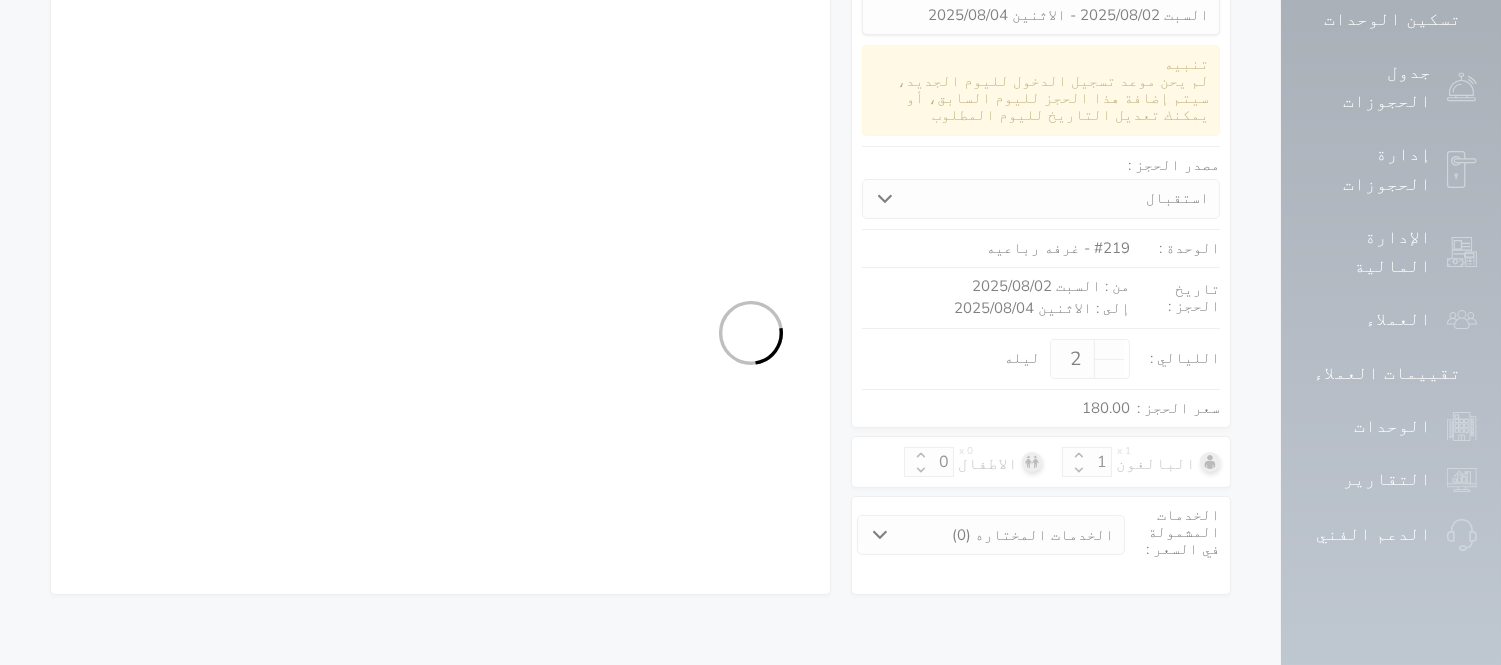 select on "9" 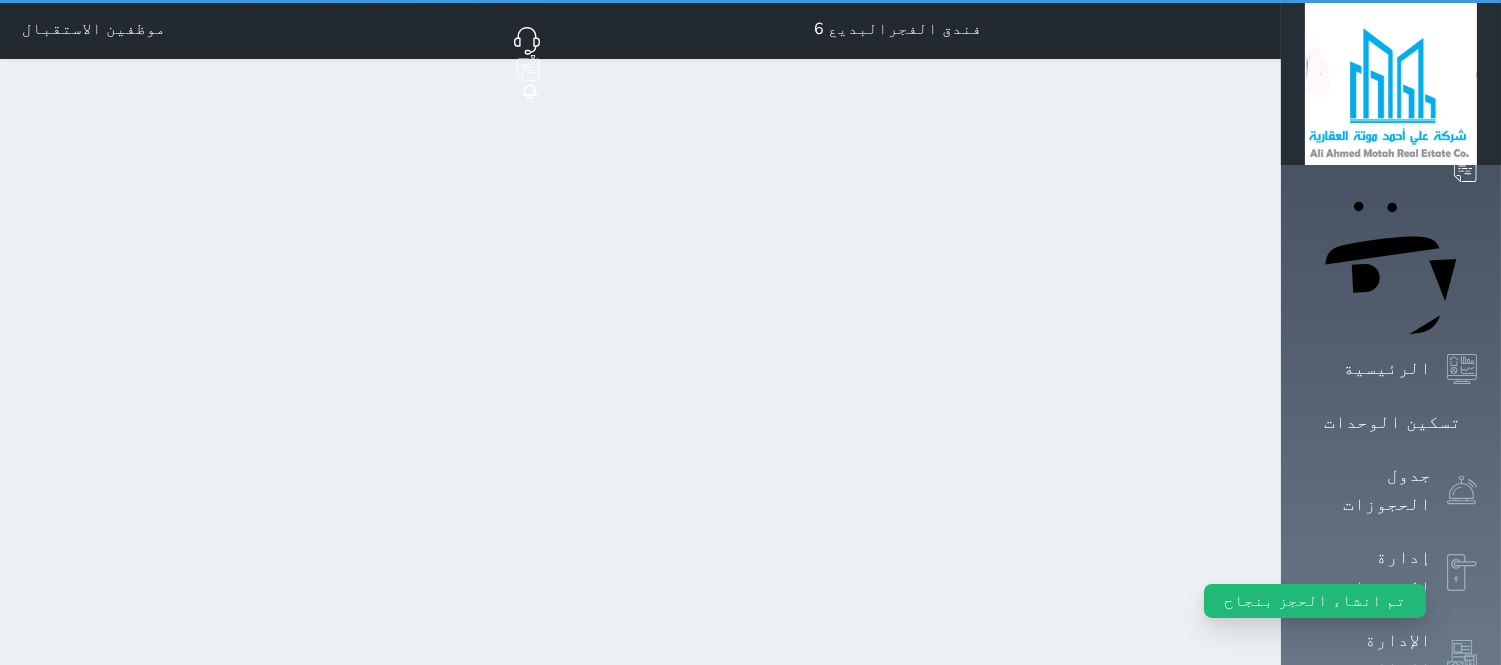 scroll, scrollTop: 0, scrollLeft: 0, axis: both 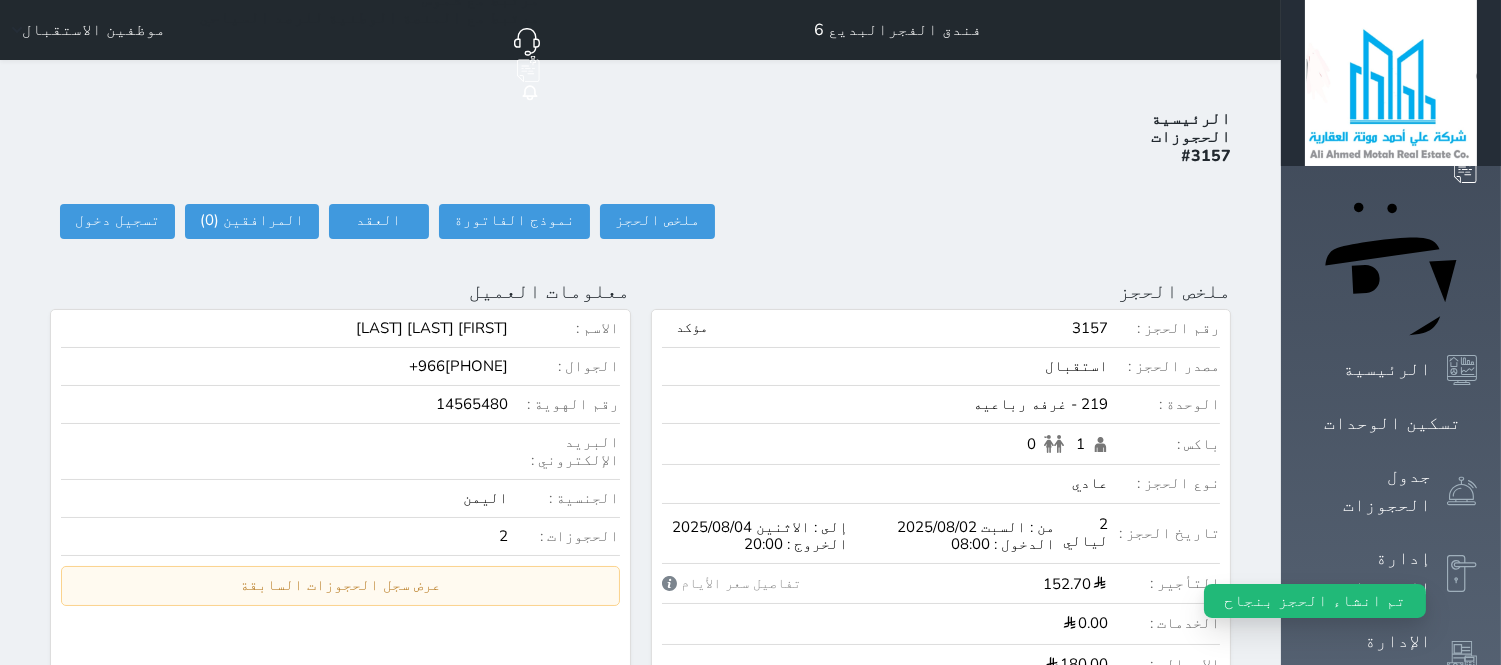 select 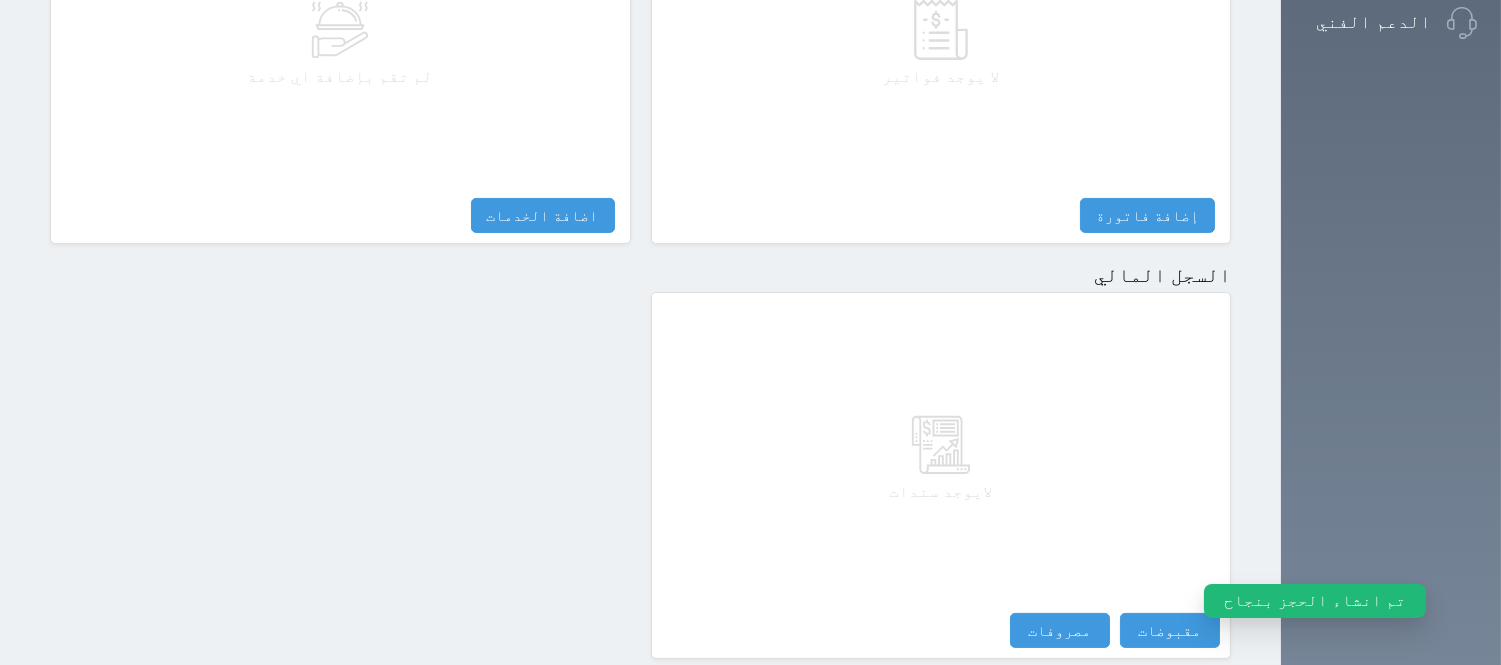 scroll, scrollTop: 1036, scrollLeft: 0, axis: vertical 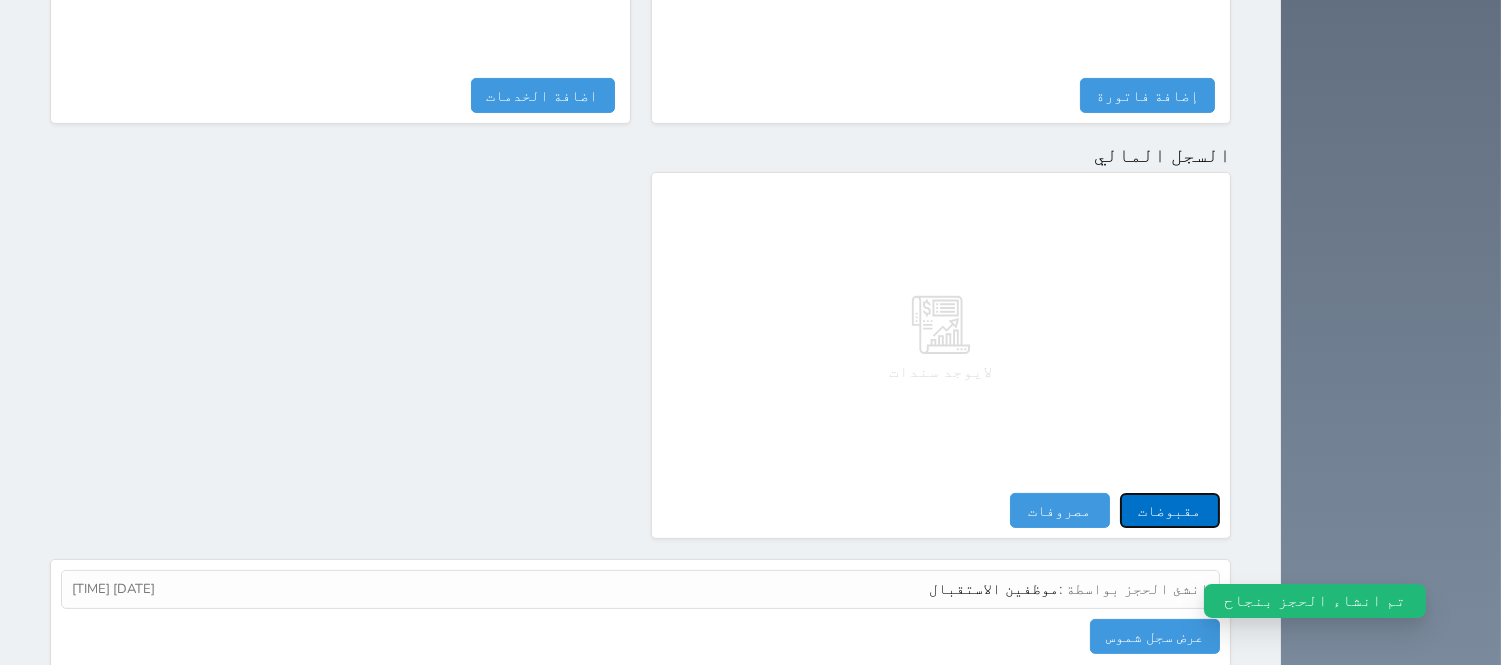 drag, startPoint x: 1247, startPoint y: 441, endPoint x: 1226, endPoint y: 343, distance: 100.22475 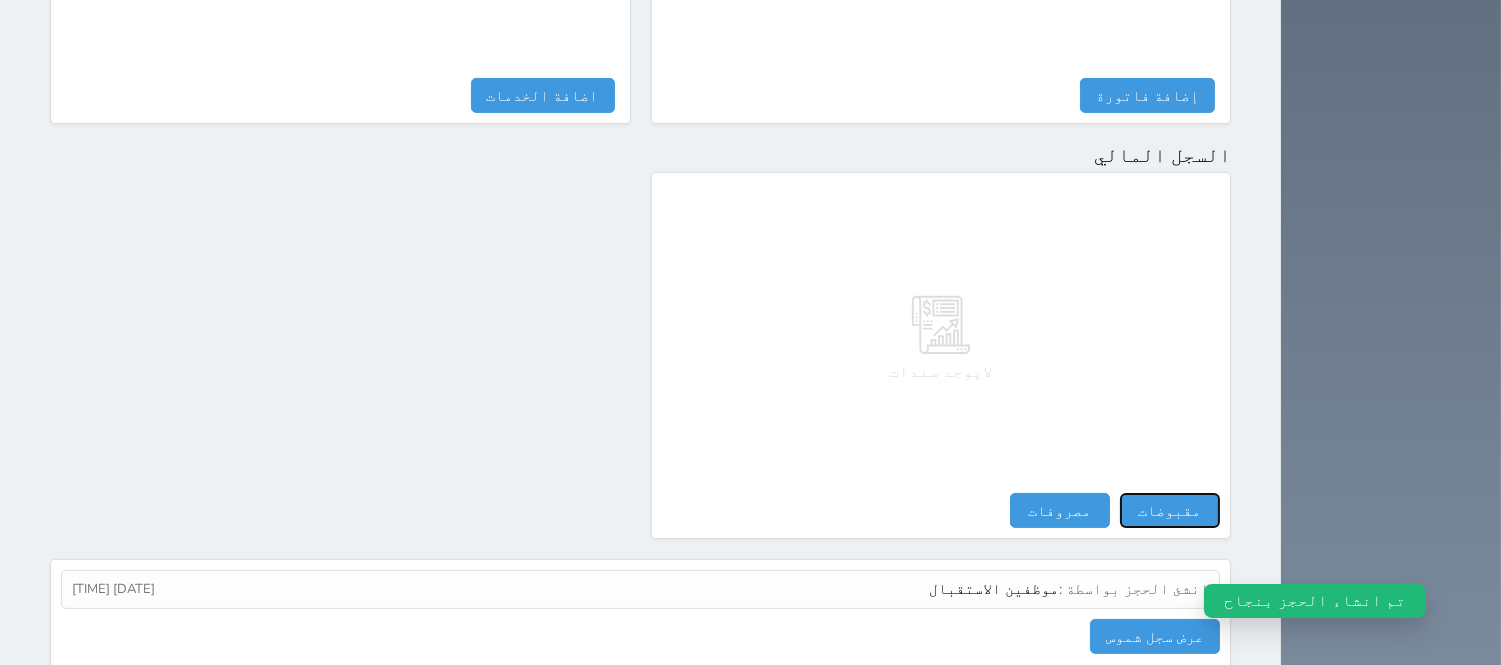 click on "مقبوضات" at bounding box center (1170, 510) 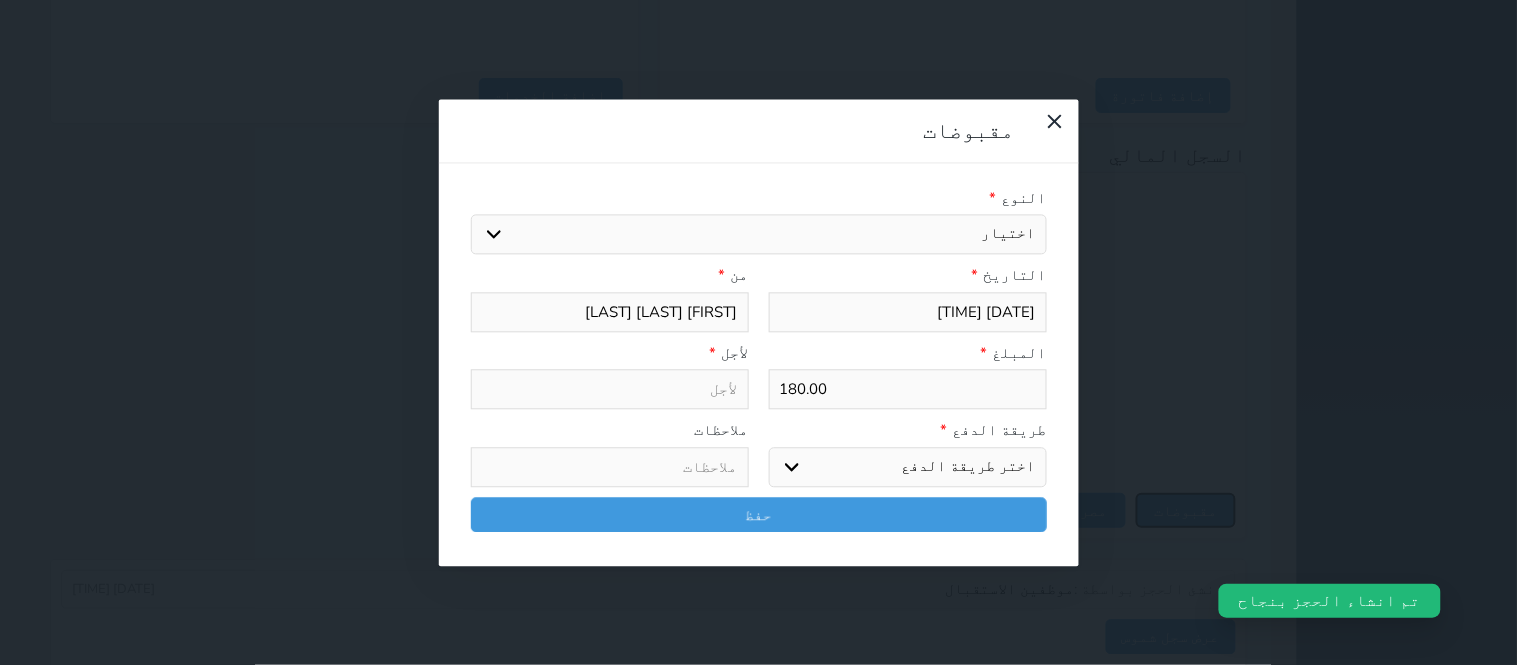 select 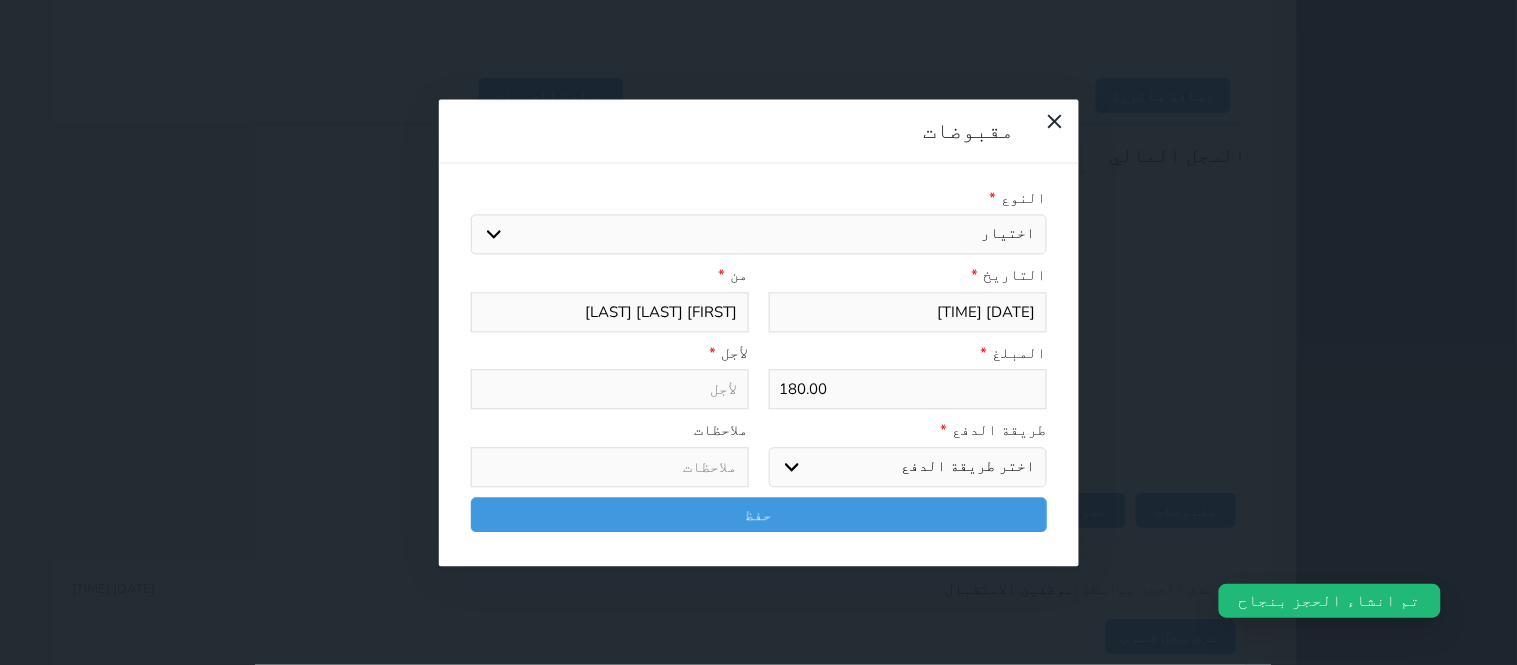 click on "اختيار   مقبوضات عامة قيمة إيجار فواتير تامين عربون لا ينطبق آخر مغسلة واي فاي - الإنترنت مواقف السيارات طعام الأغذية والمشروبات مشروبات المشروبات الباردة المشروبات الساخنة الإفطار غداء عشاء مخبز و كعك حمام سباحة الصالة الرياضية سبا و خدمات الجمال اختيار وإسقاط (خدمات النقل) ميني بار كابل - تلفزيون سرير إضافي تصفيف الشعر التسوق خدمات الجولات السياحية المنظمة خدمات الدليل السياحي" at bounding box center (759, 235) 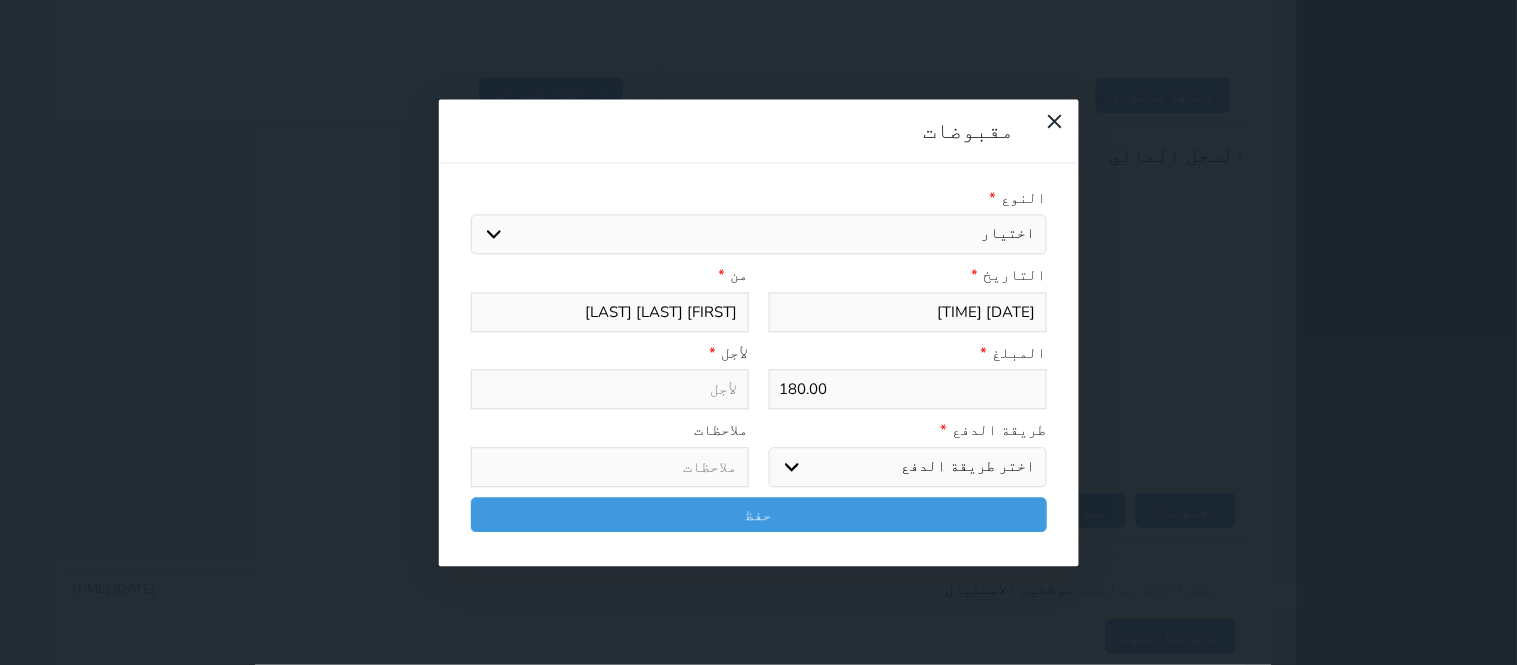 select on "31656" 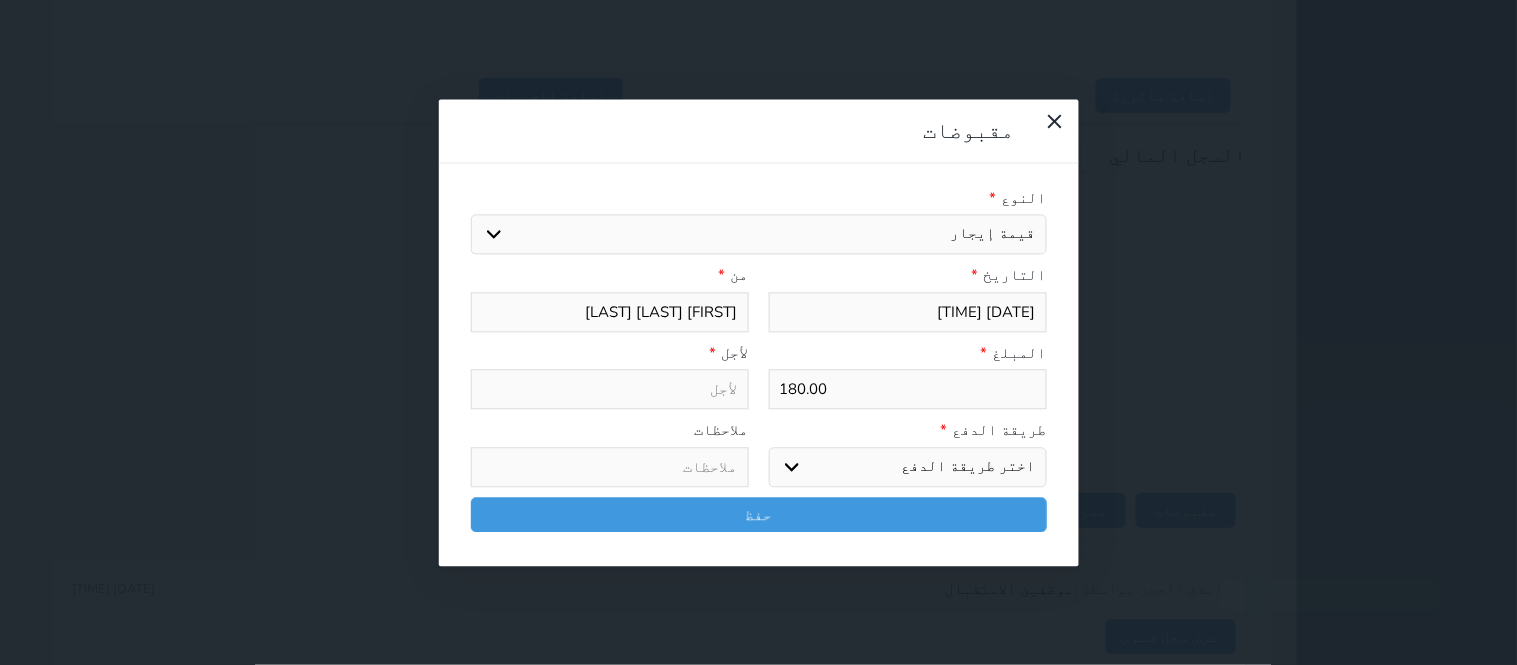 click on "اختيار   مقبوضات عامة قيمة إيجار فواتير تامين عربون لا ينطبق آخر مغسلة واي فاي - الإنترنت مواقف السيارات طعام الأغذية والمشروبات مشروبات المشروبات الباردة المشروبات الساخنة الإفطار غداء عشاء مخبز و كعك حمام سباحة الصالة الرياضية سبا و خدمات الجمال اختيار وإسقاط (خدمات النقل) ميني بار كابل - تلفزيون سرير إضافي تصفيف الشعر التسوق خدمات الجولات السياحية المنظمة خدمات الدليل السياحي" at bounding box center (759, 235) 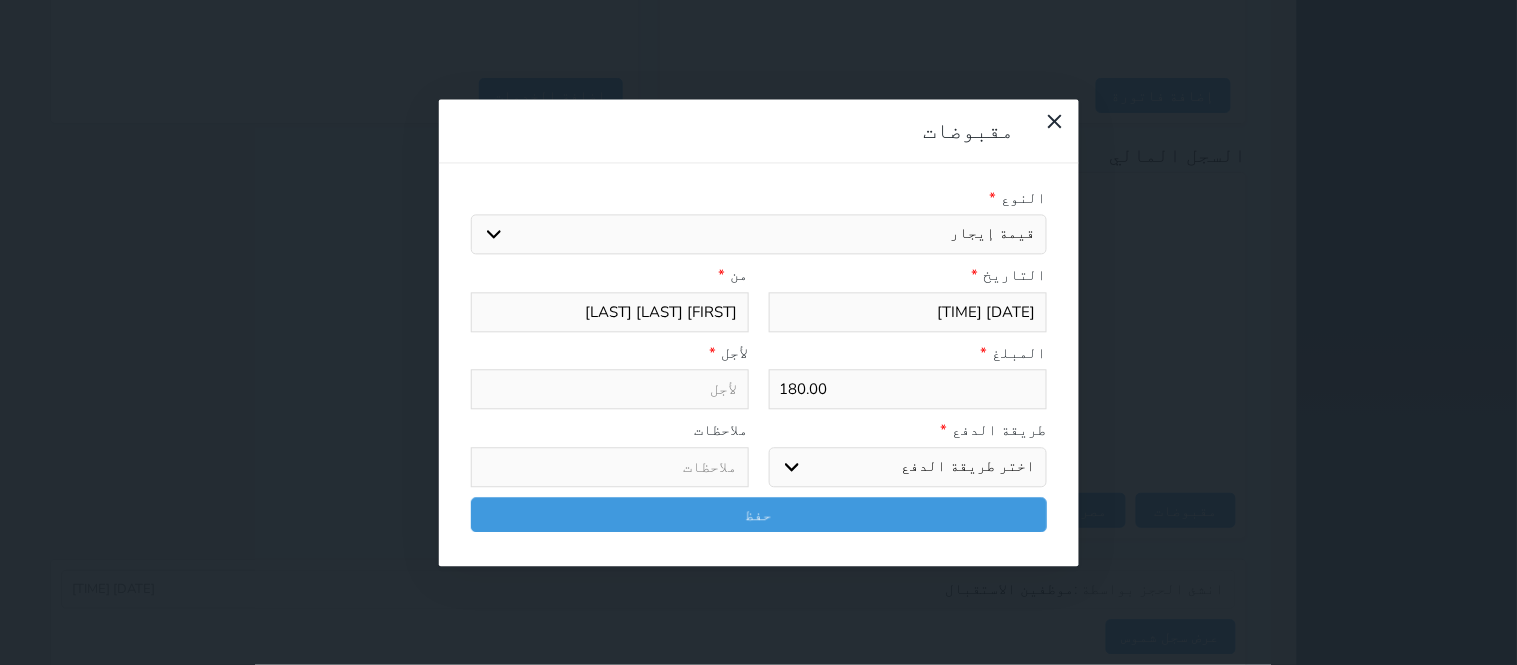 type on "قيمة إيجار - الوحدة - 219" 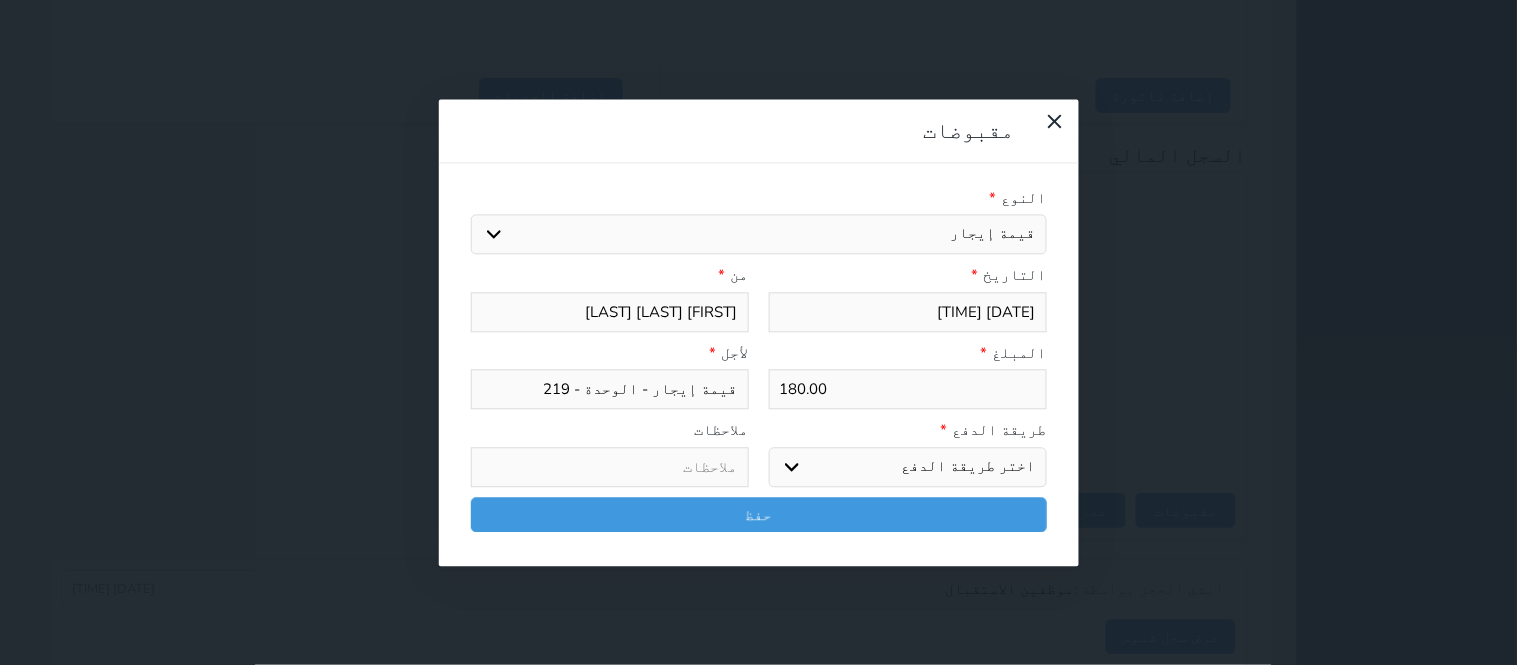 click on "اختر طريقة الدفع   دفع نقدى   تحويل بنكى   مدى   بطاقة ائتمان   آجل" at bounding box center [908, 467] 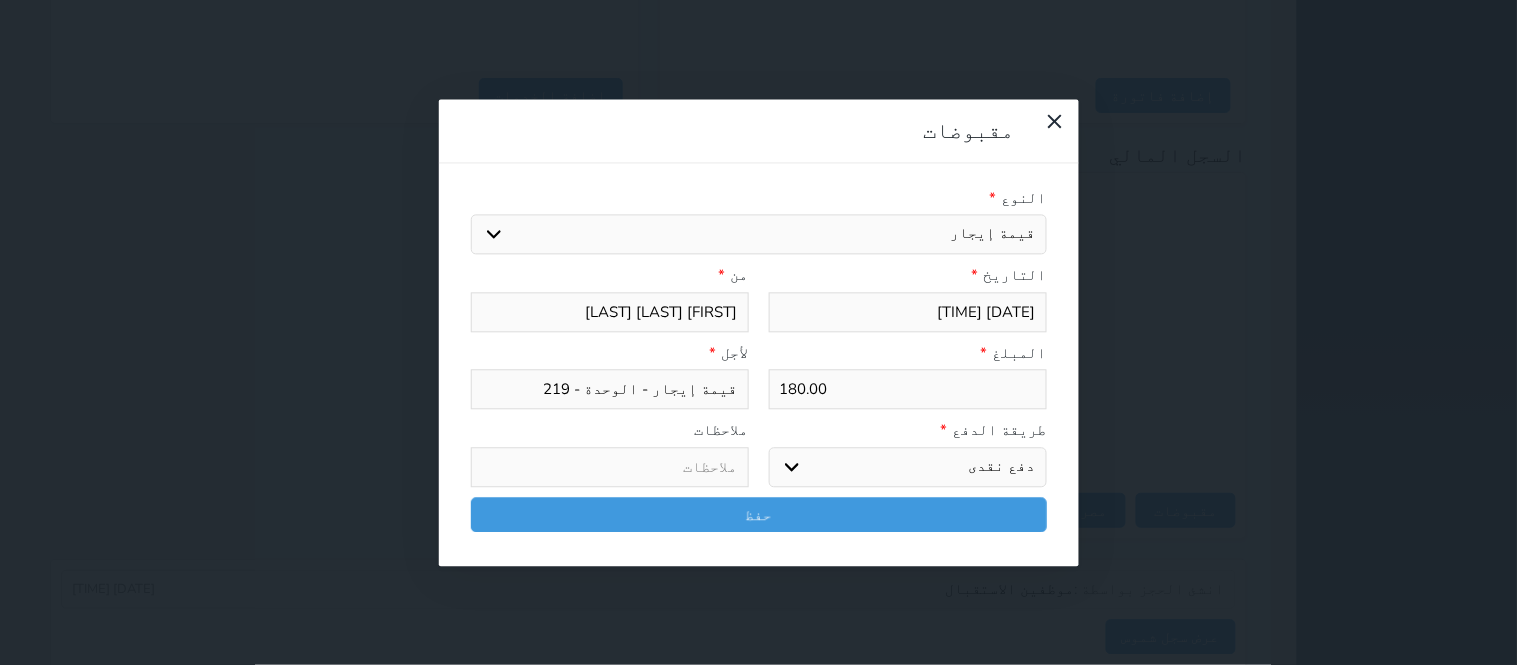 click on "اختر طريقة الدفع   دفع نقدى   تحويل بنكى   مدى   بطاقة ائتمان   آجل" at bounding box center [908, 467] 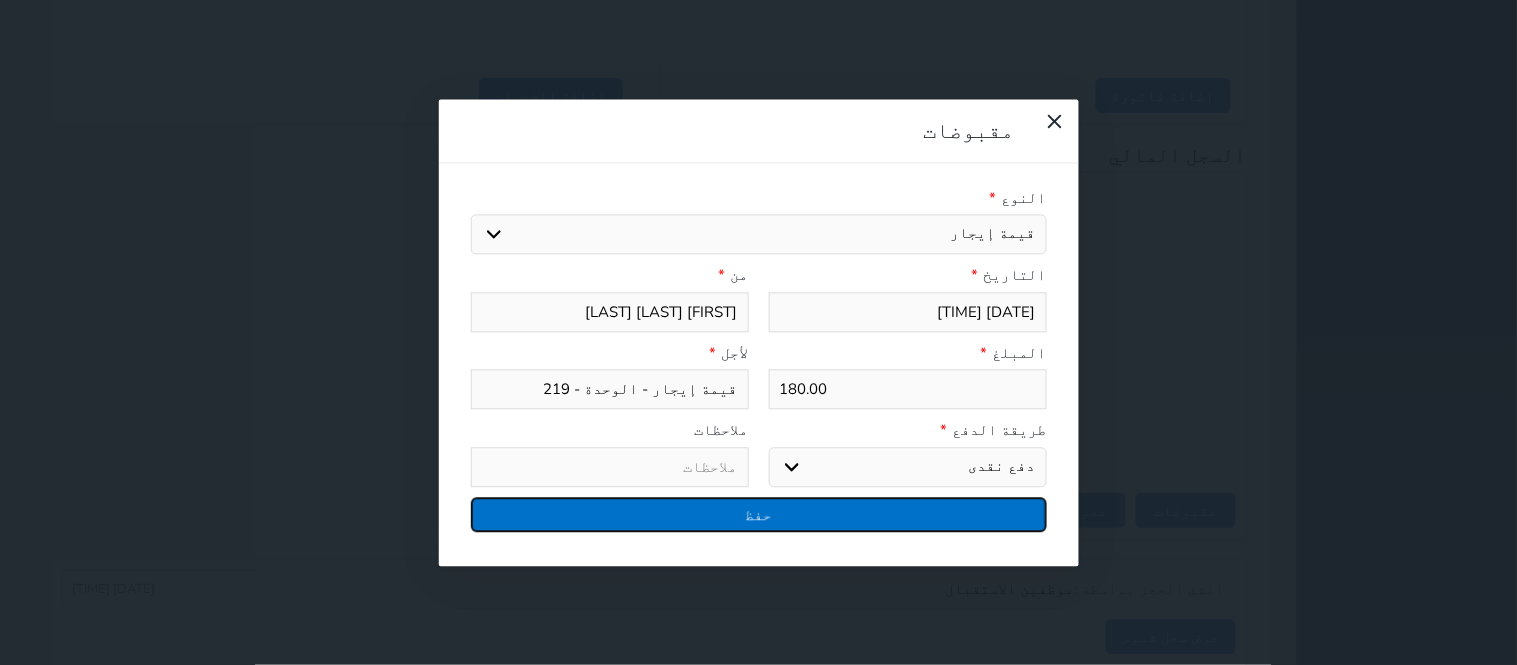 click on "حفظ" at bounding box center (759, 514) 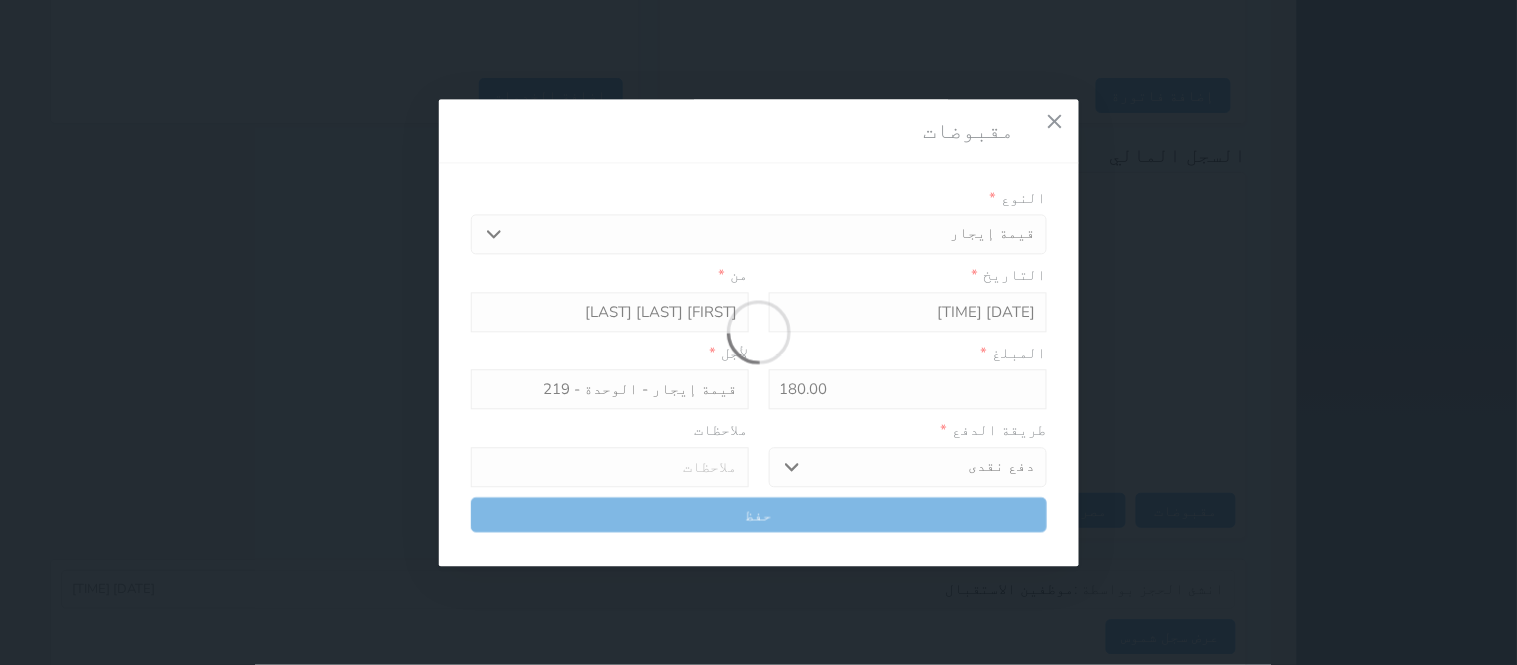 select 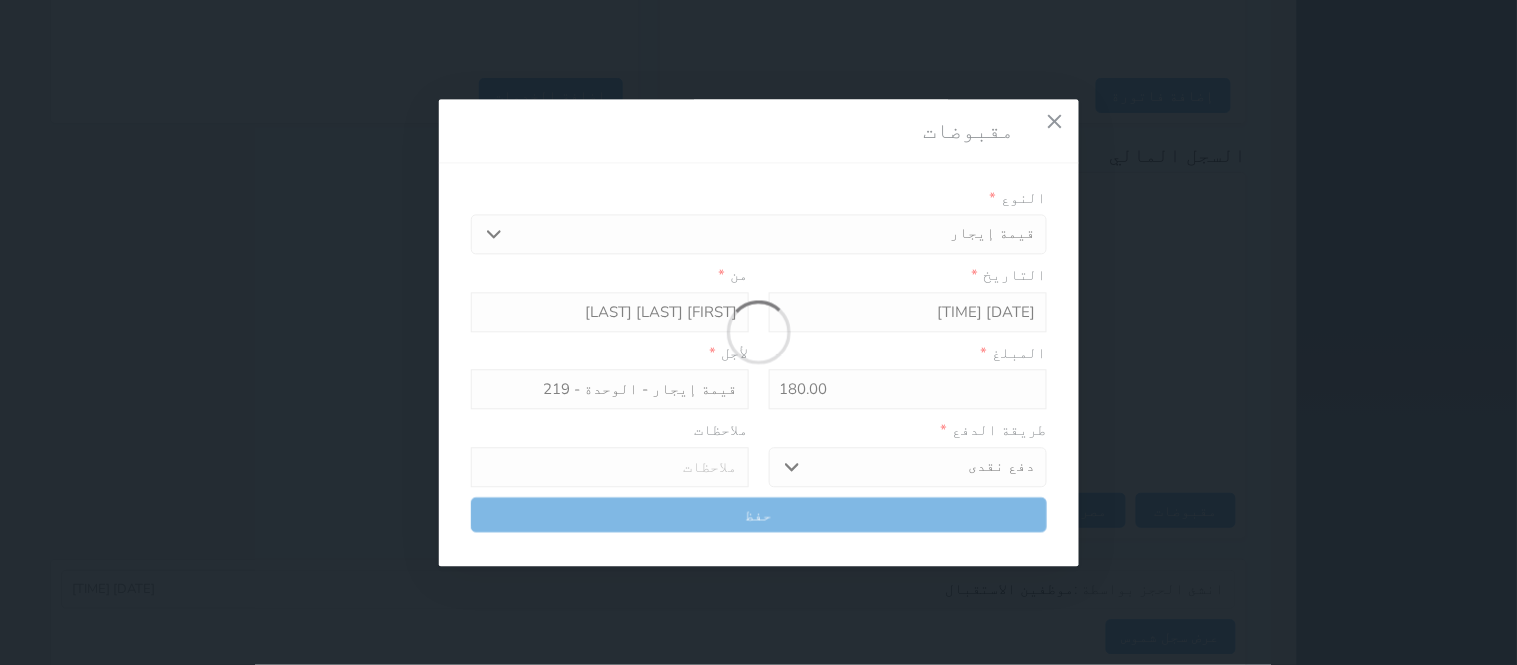 type 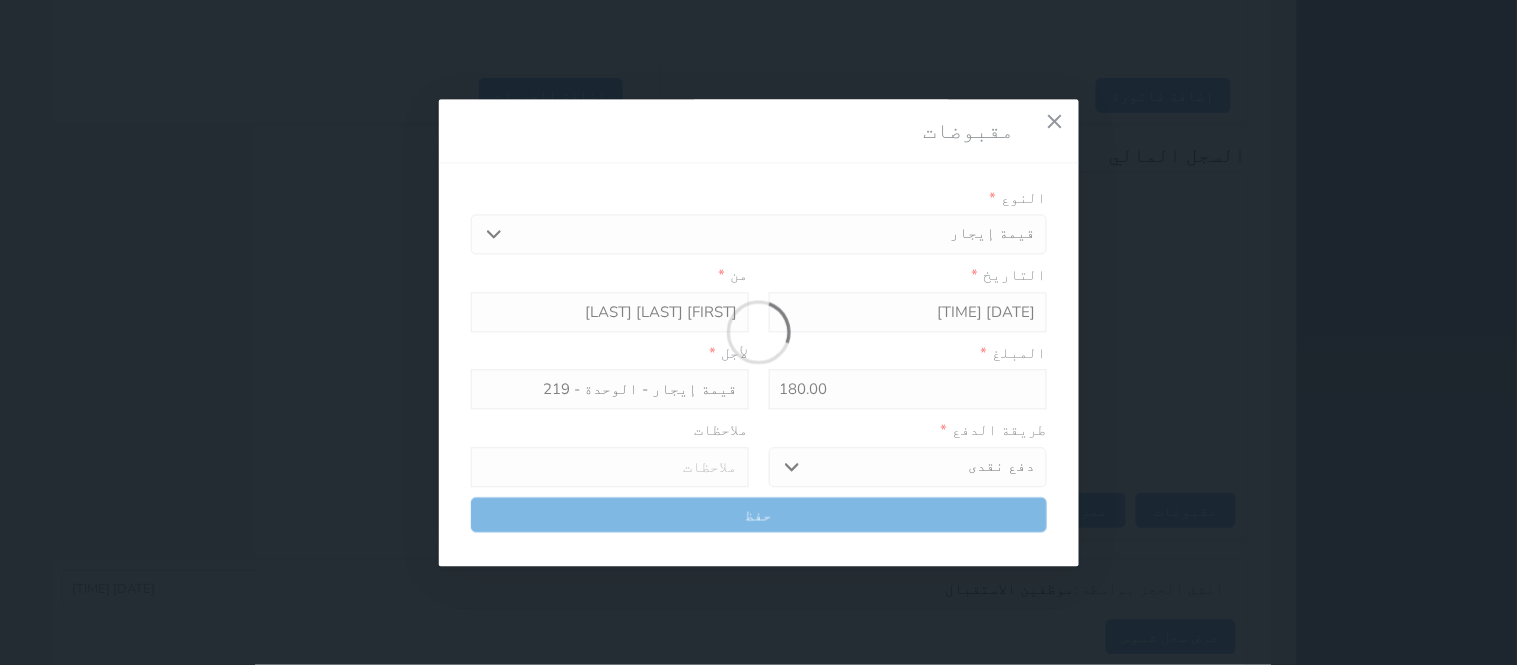 type on "0" 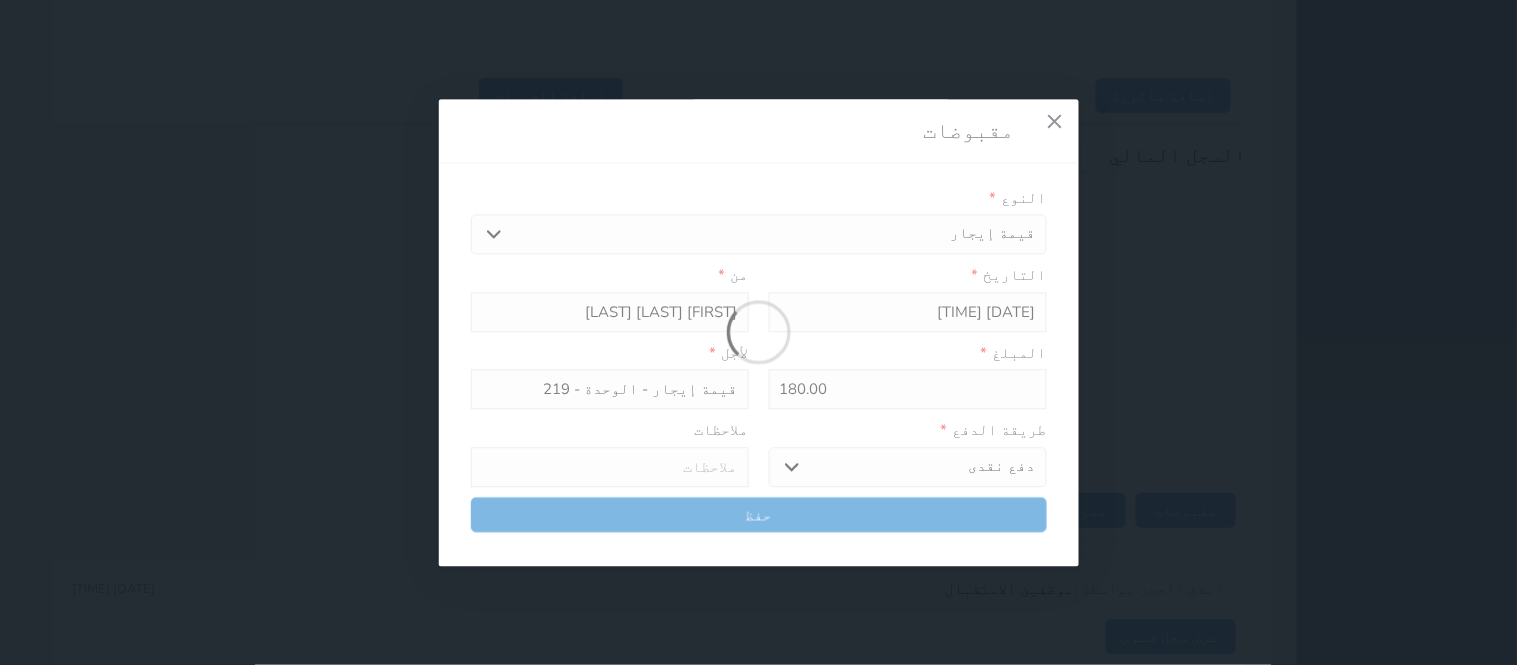 select 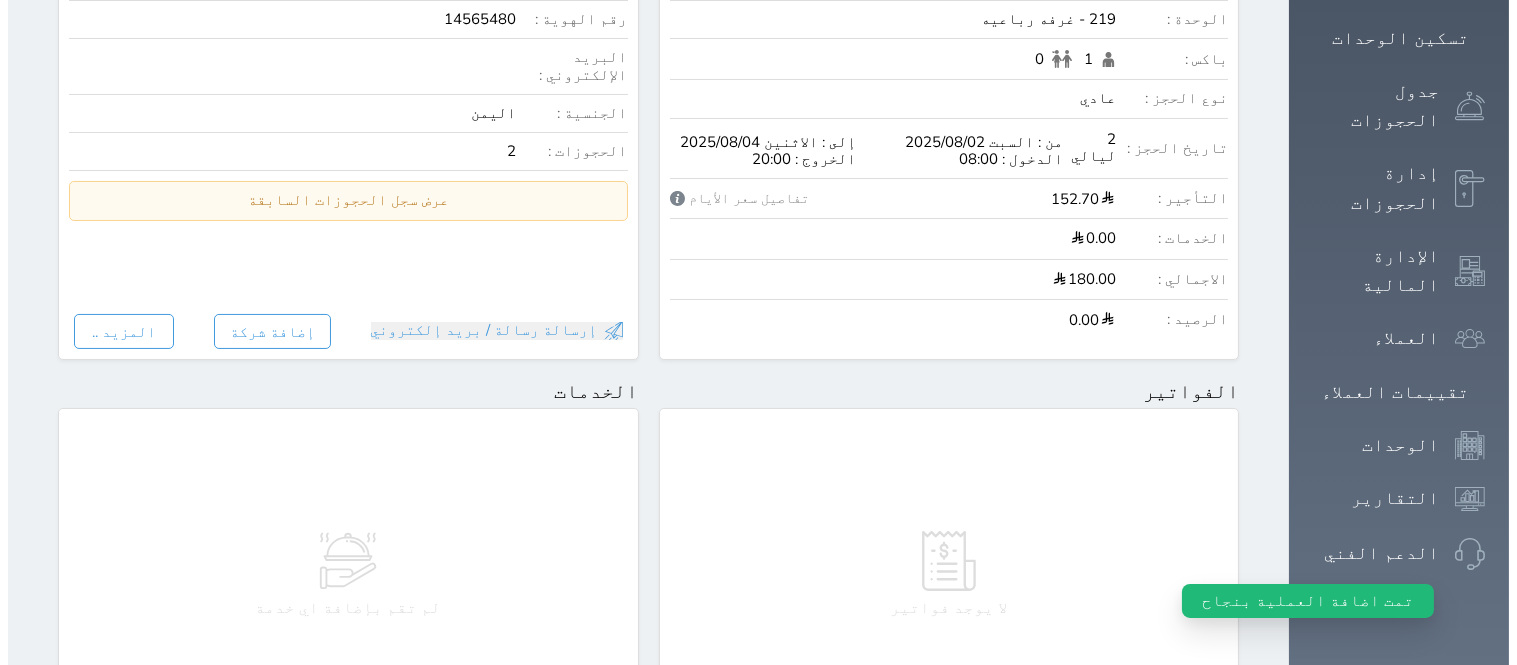 scroll, scrollTop: 0, scrollLeft: 0, axis: both 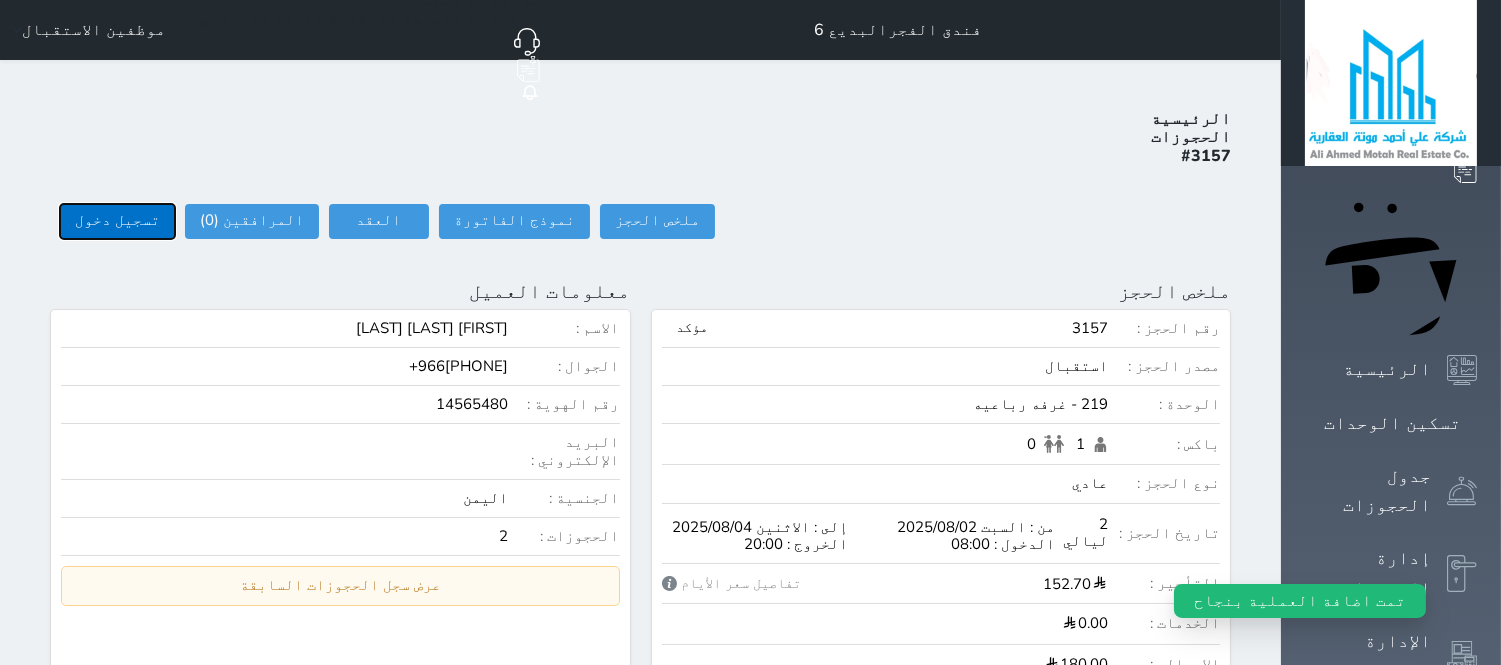 click on "تسجيل دخول" at bounding box center (117, 221) 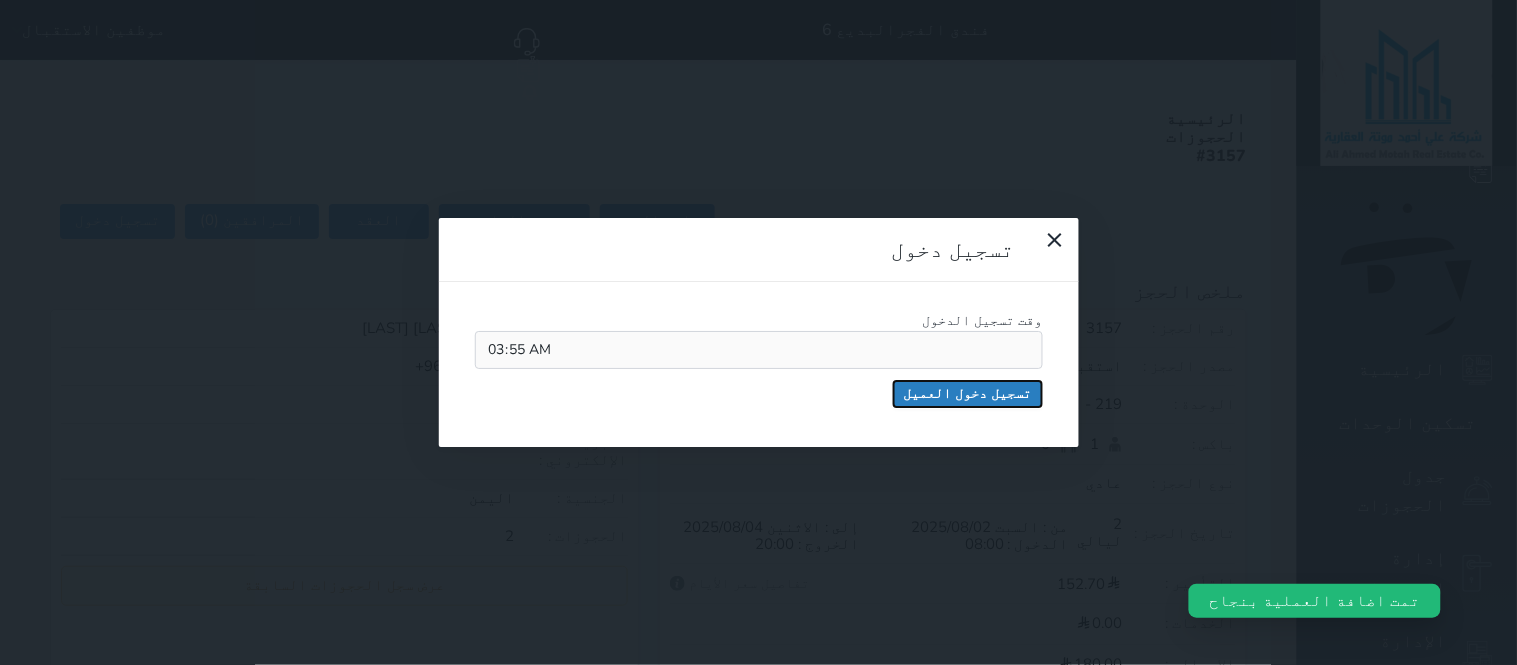 click on "تسجيل دخول العميل" at bounding box center (968, 394) 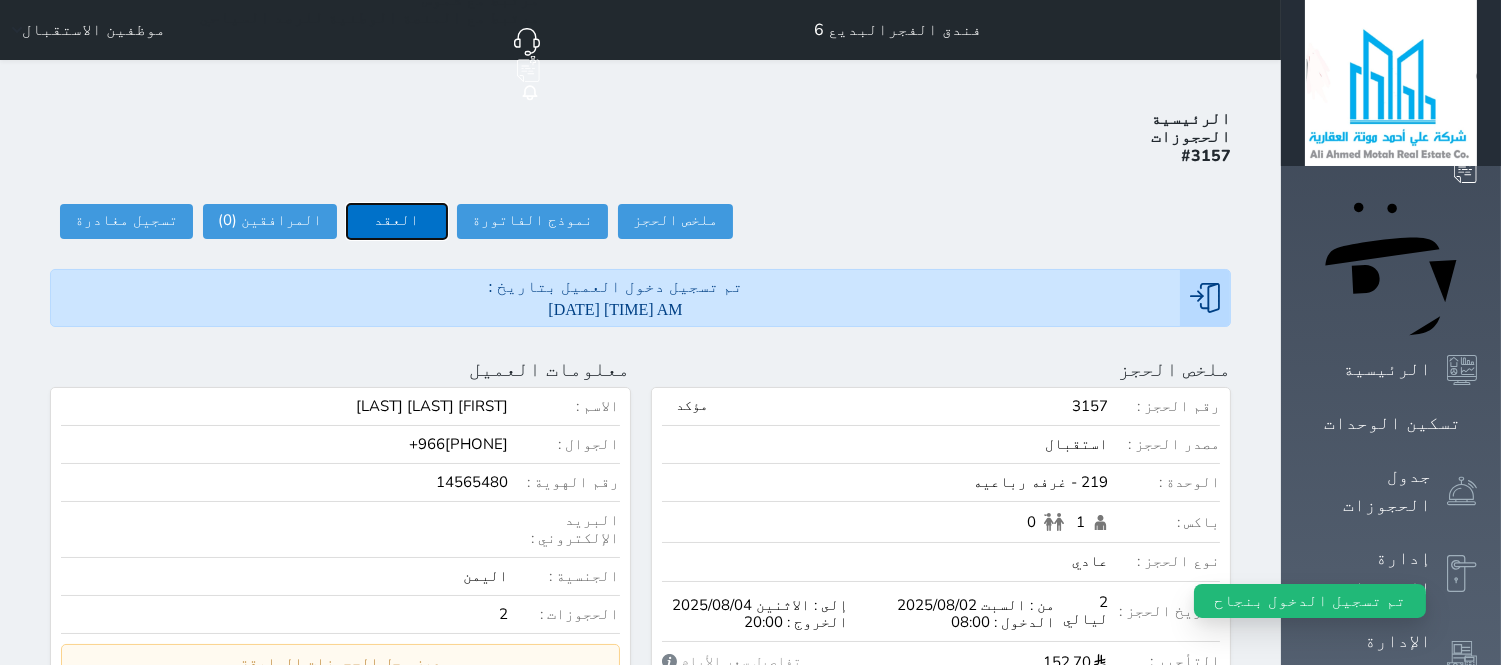 click on "العقد" at bounding box center [397, 221] 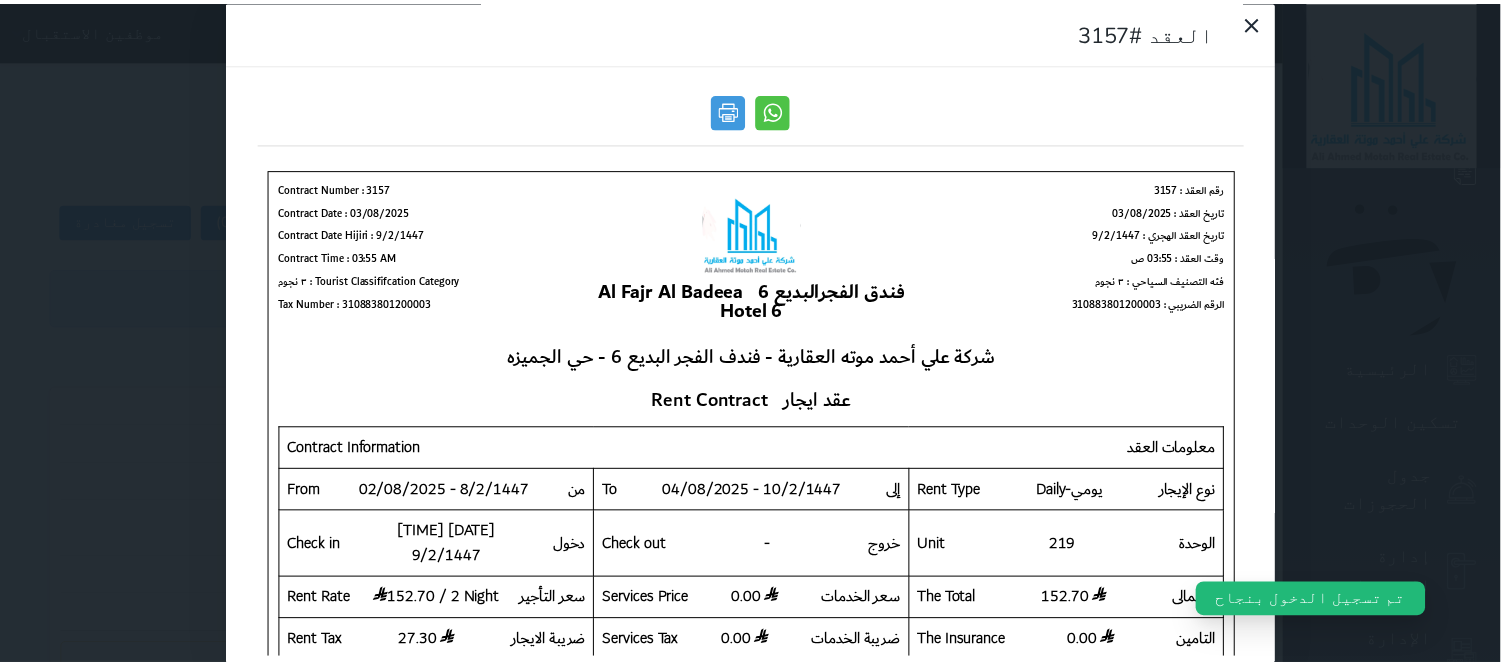scroll, scrollTop: 0, scrollLeft: 0, axis: both 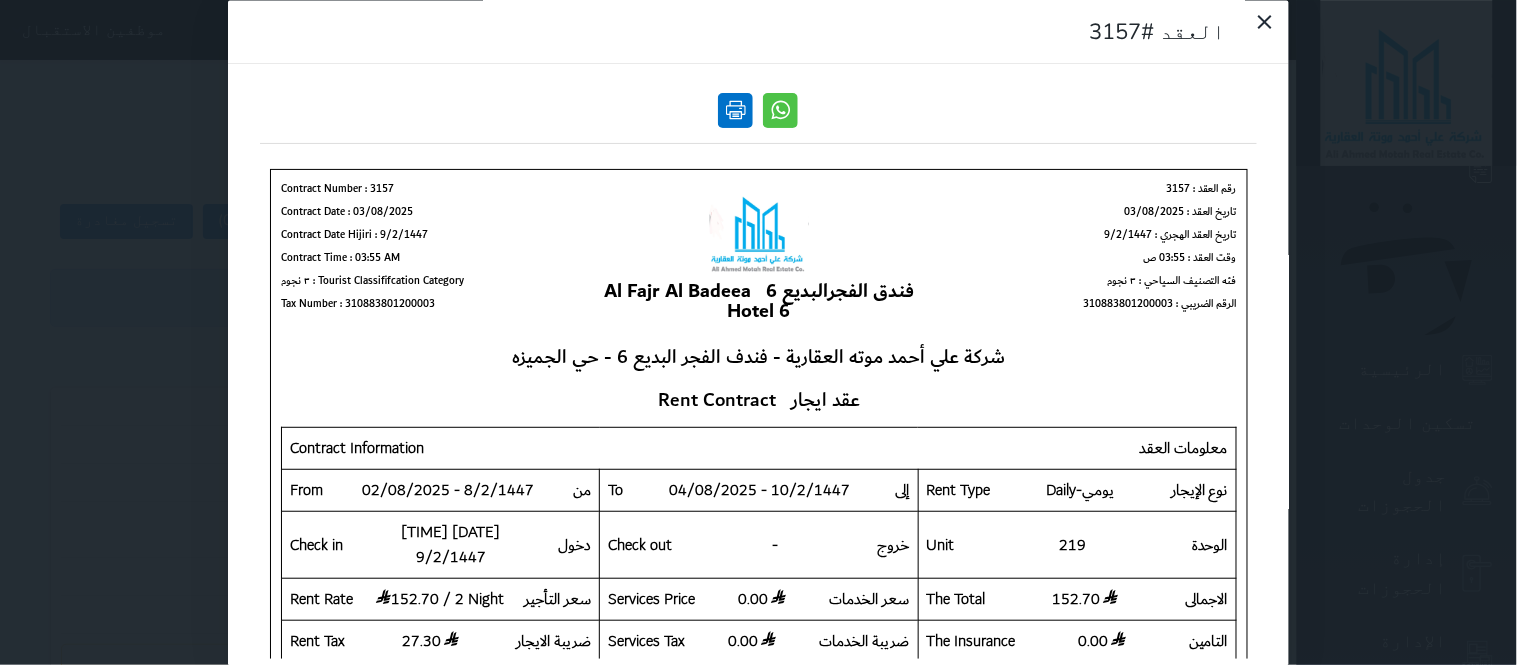 click at bounding box center (736, 110) 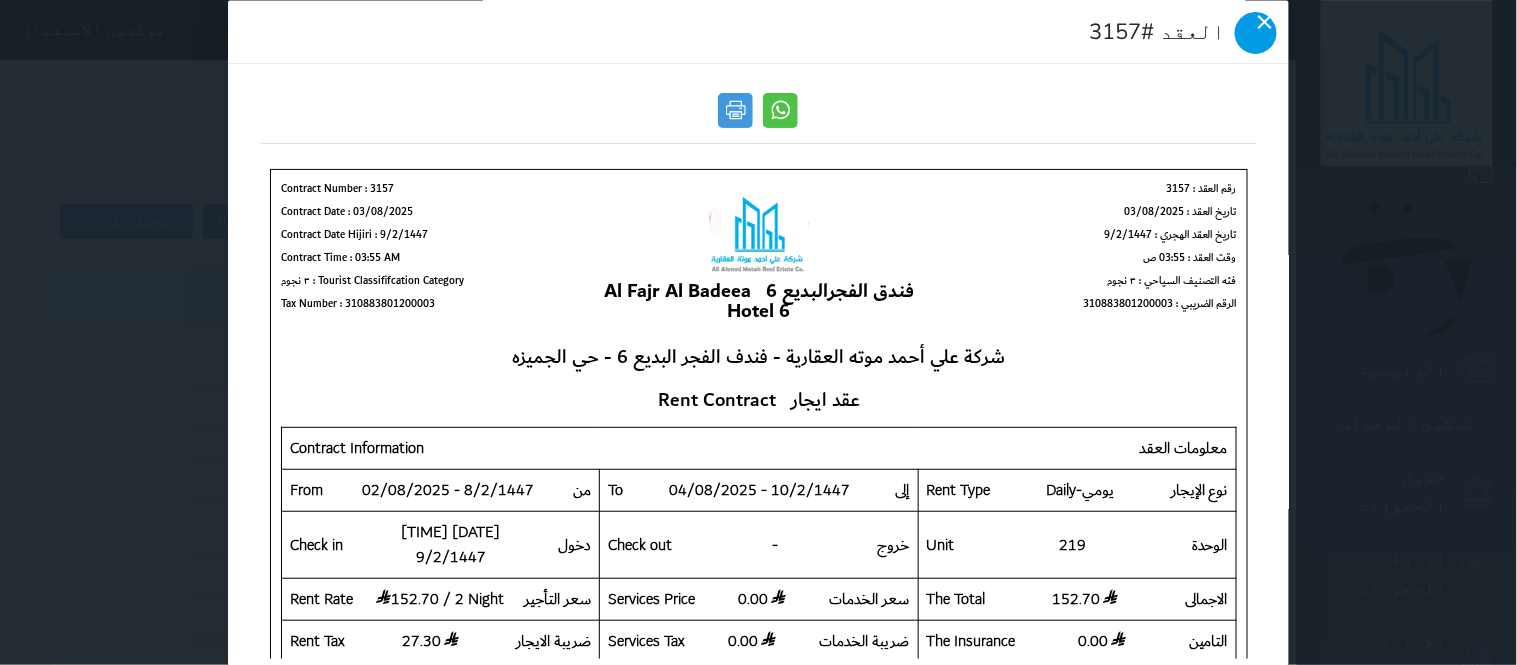 click 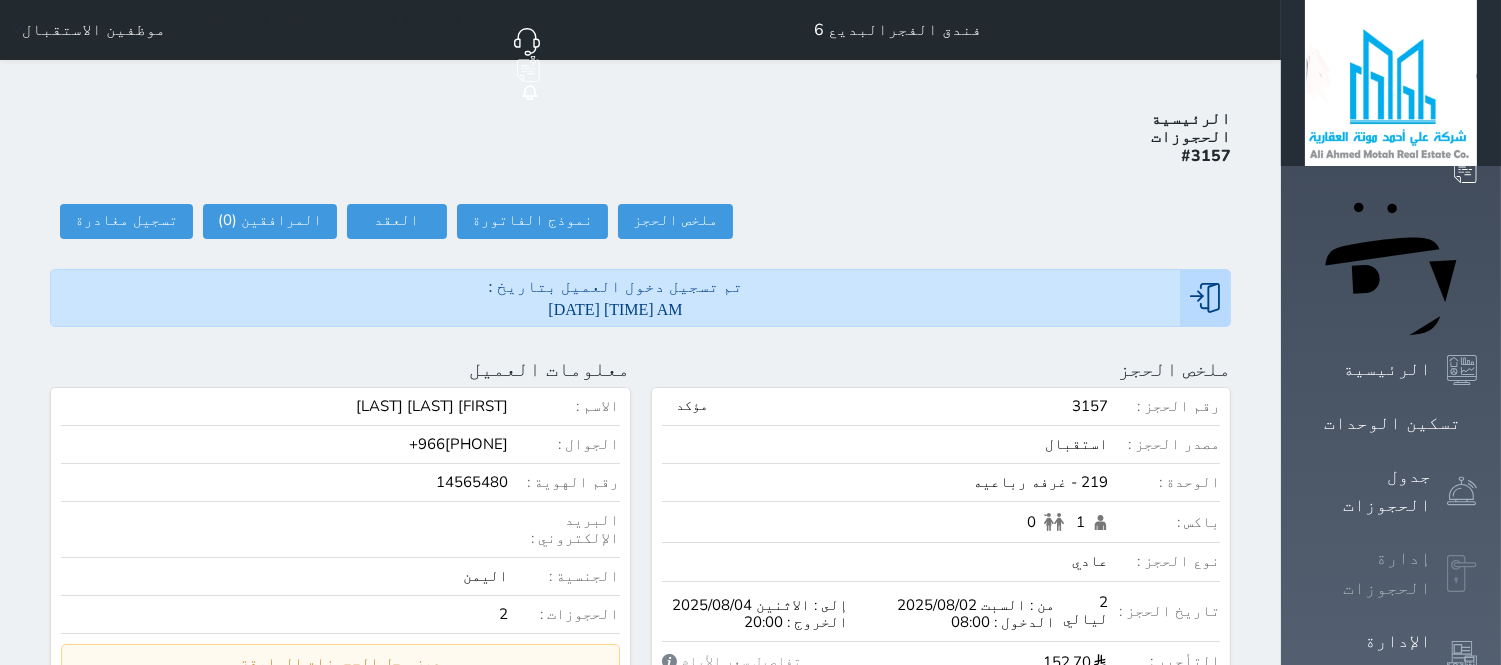 click at bounding box center [1462, 574] 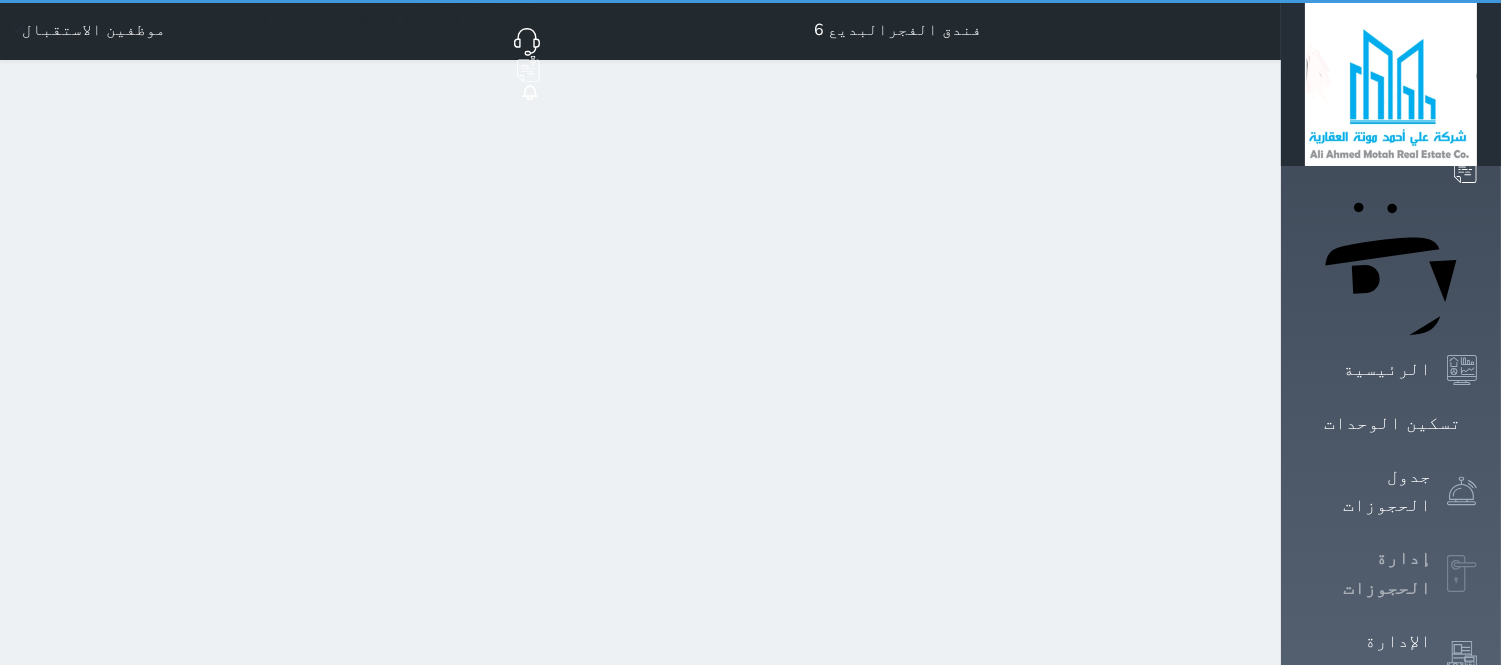 select on "open_all" 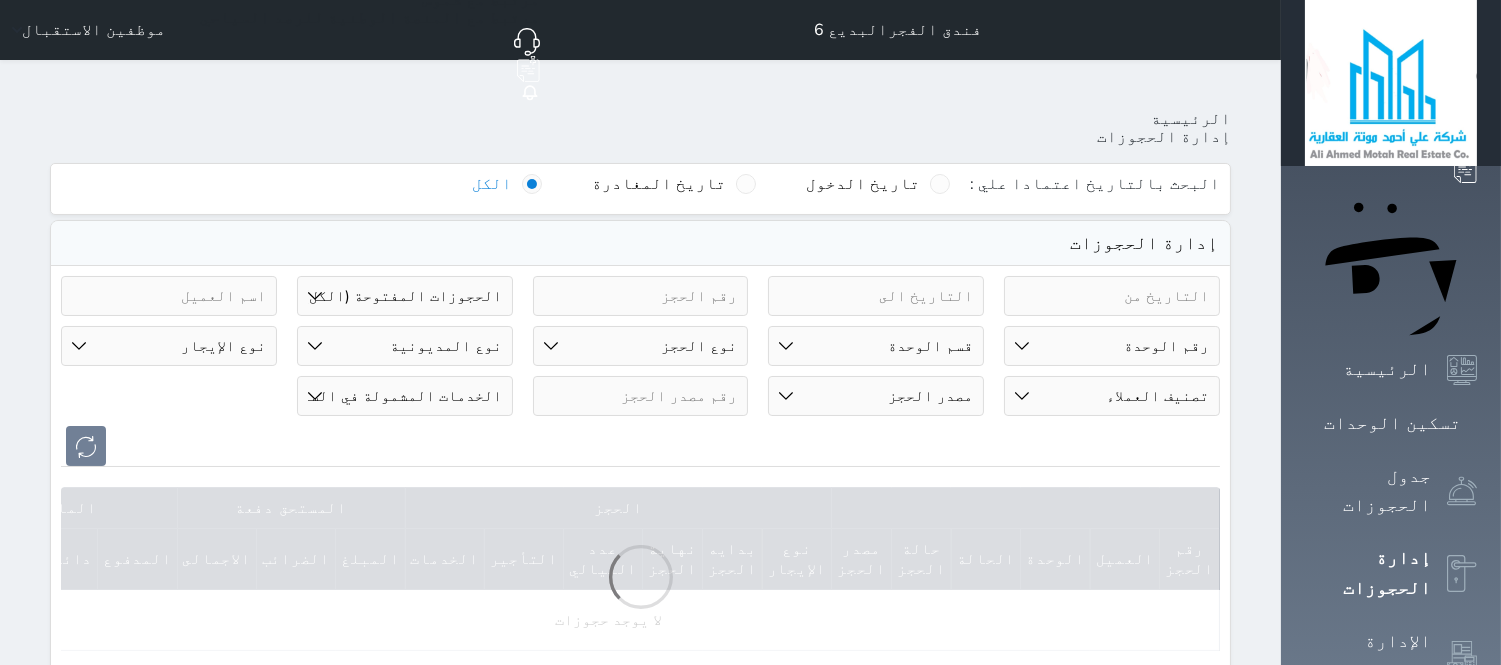 scroll, scrollTop: 147, scrollLeft: 0, axis: vertical 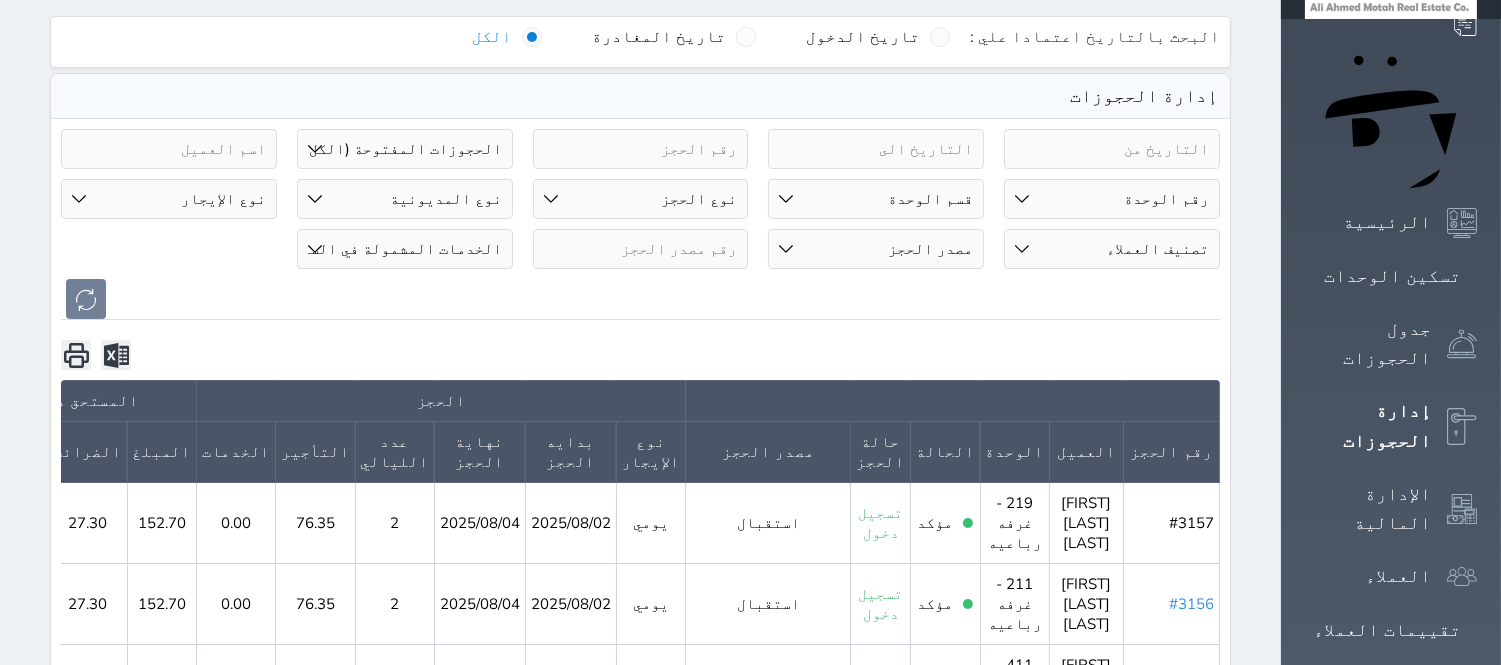 click on "#3156" at bounding box center [1191, 604] 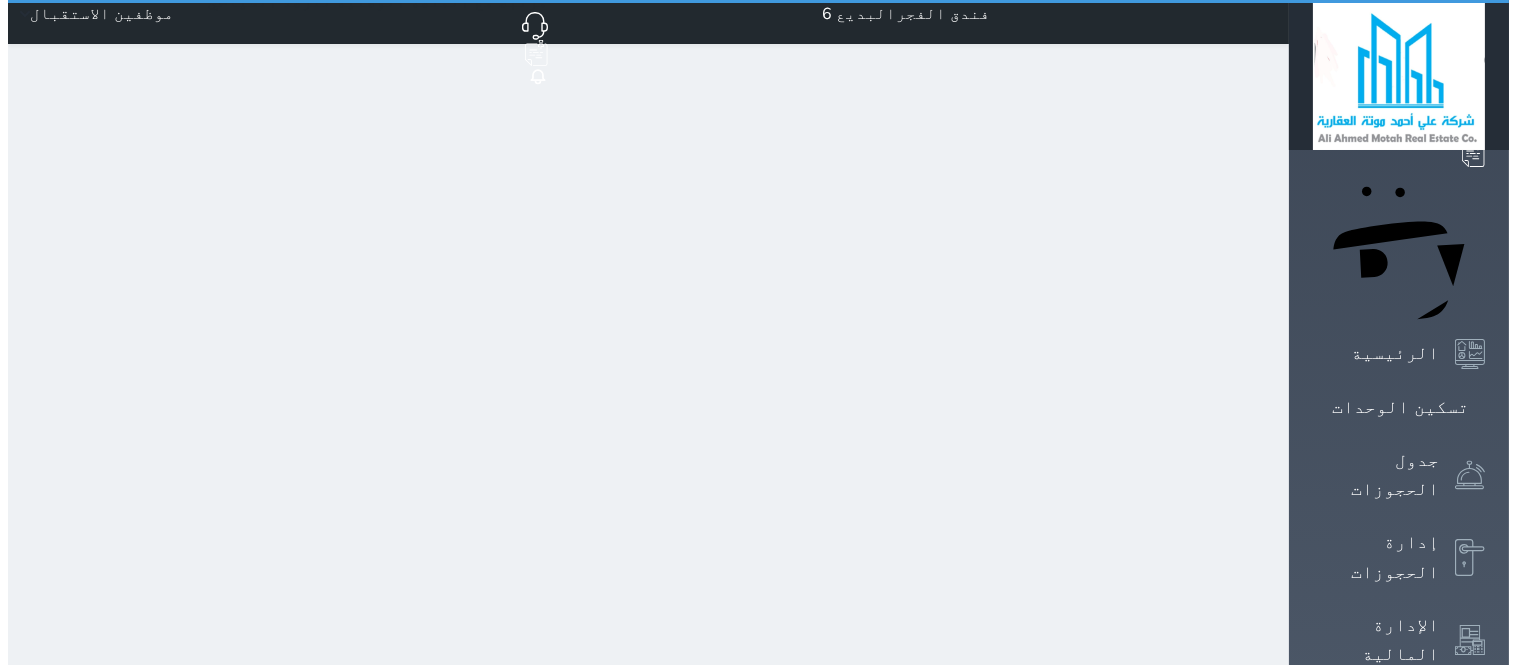 scroll, scrollTop: 0, scrollLeft: 0, axis: both 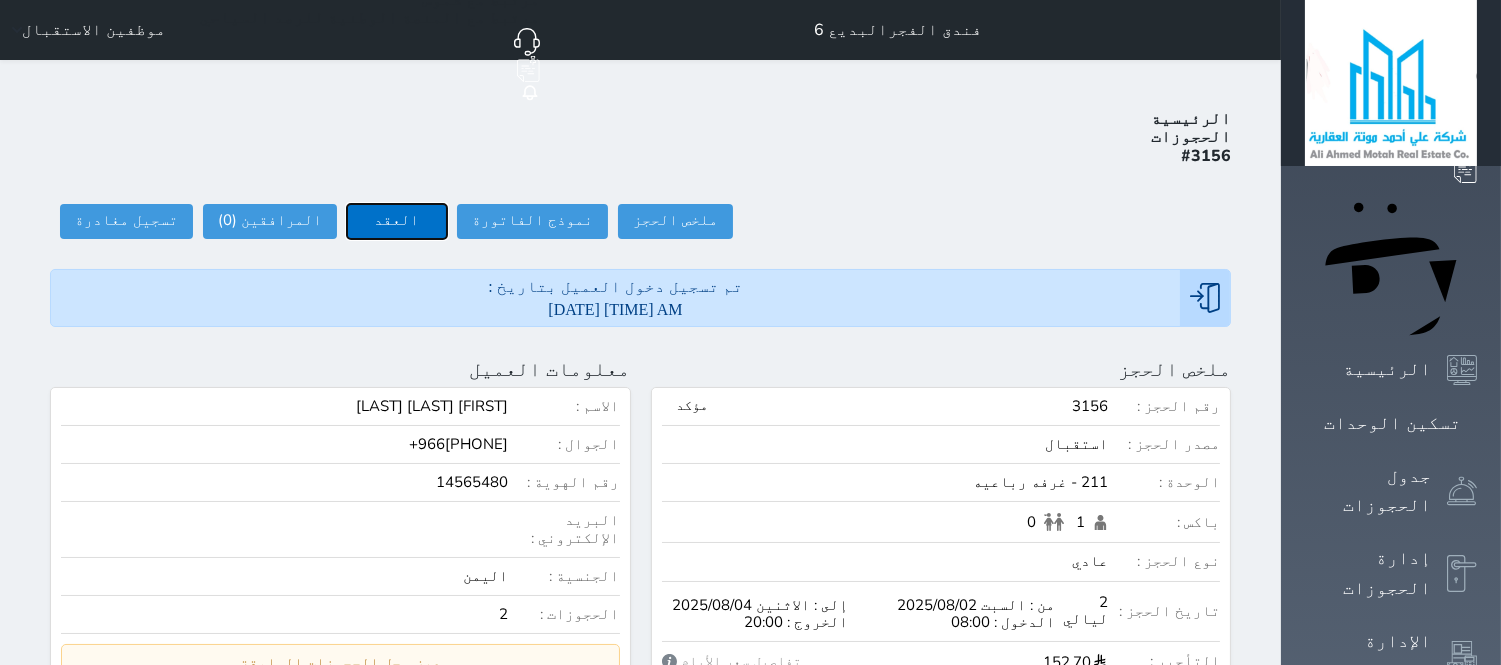click on "العقد" at bounding box center (397, 221) 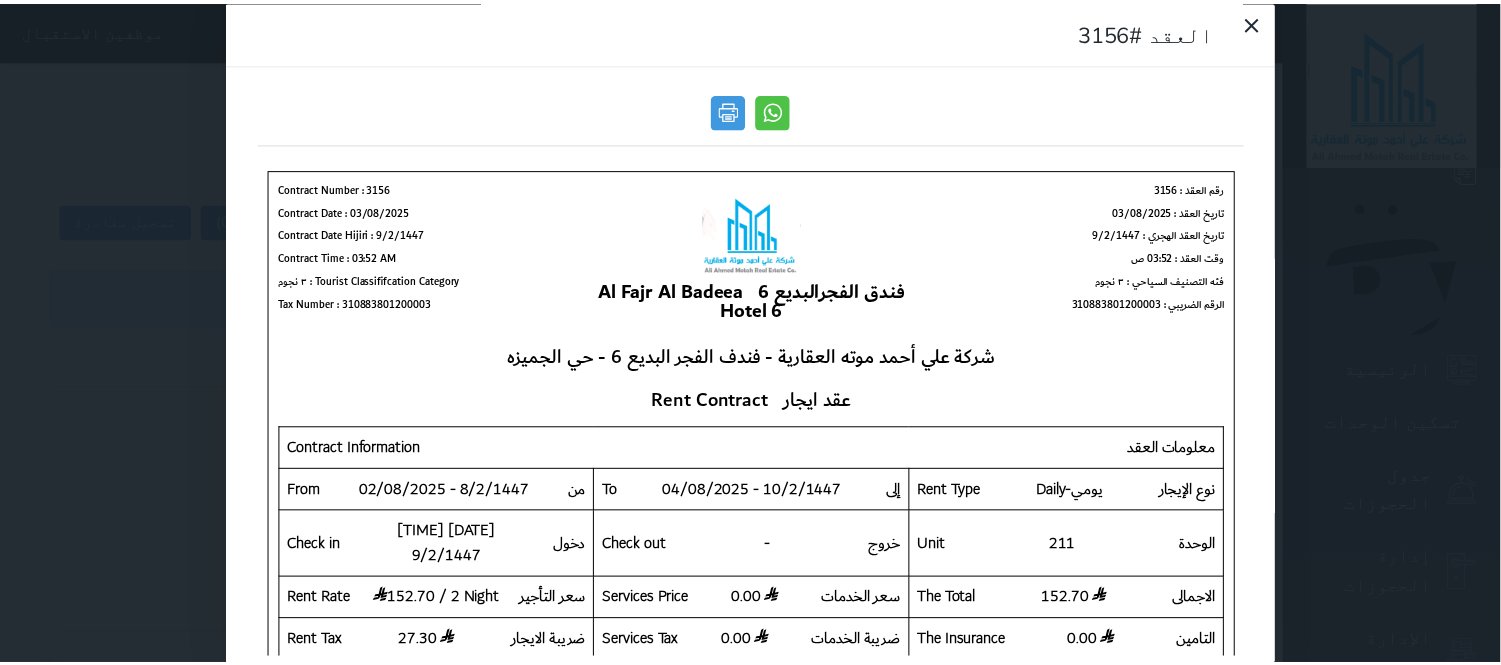 scroll, scrollTop: 0, scrollLeft: 0, axis: both 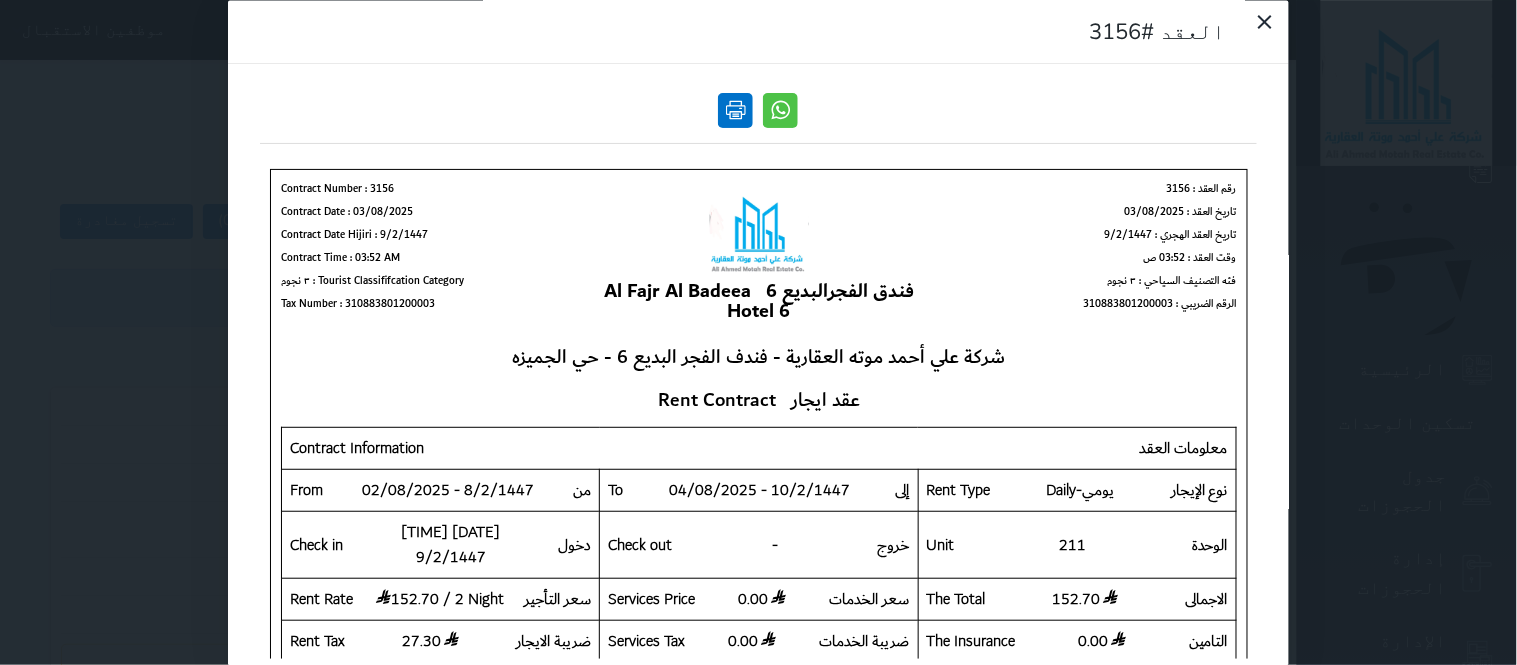 click at bounding box center (736, 110) 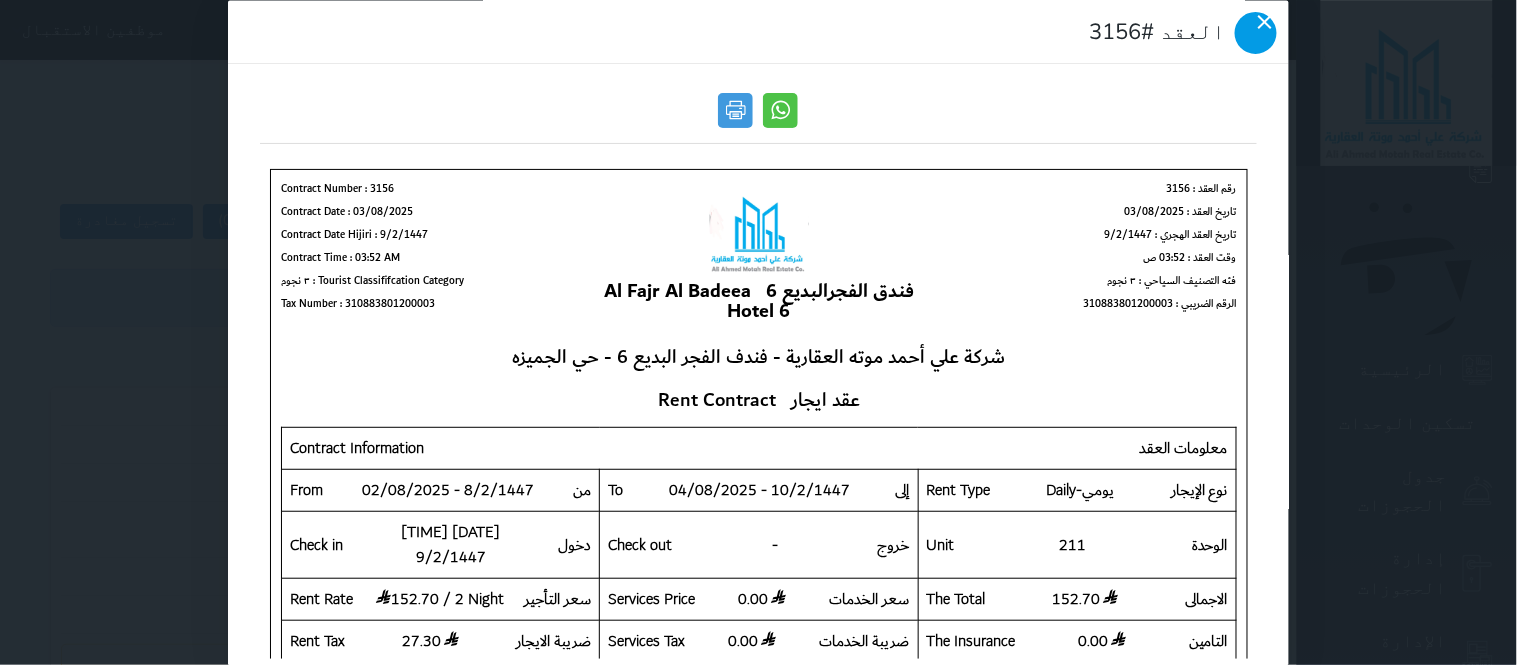 click 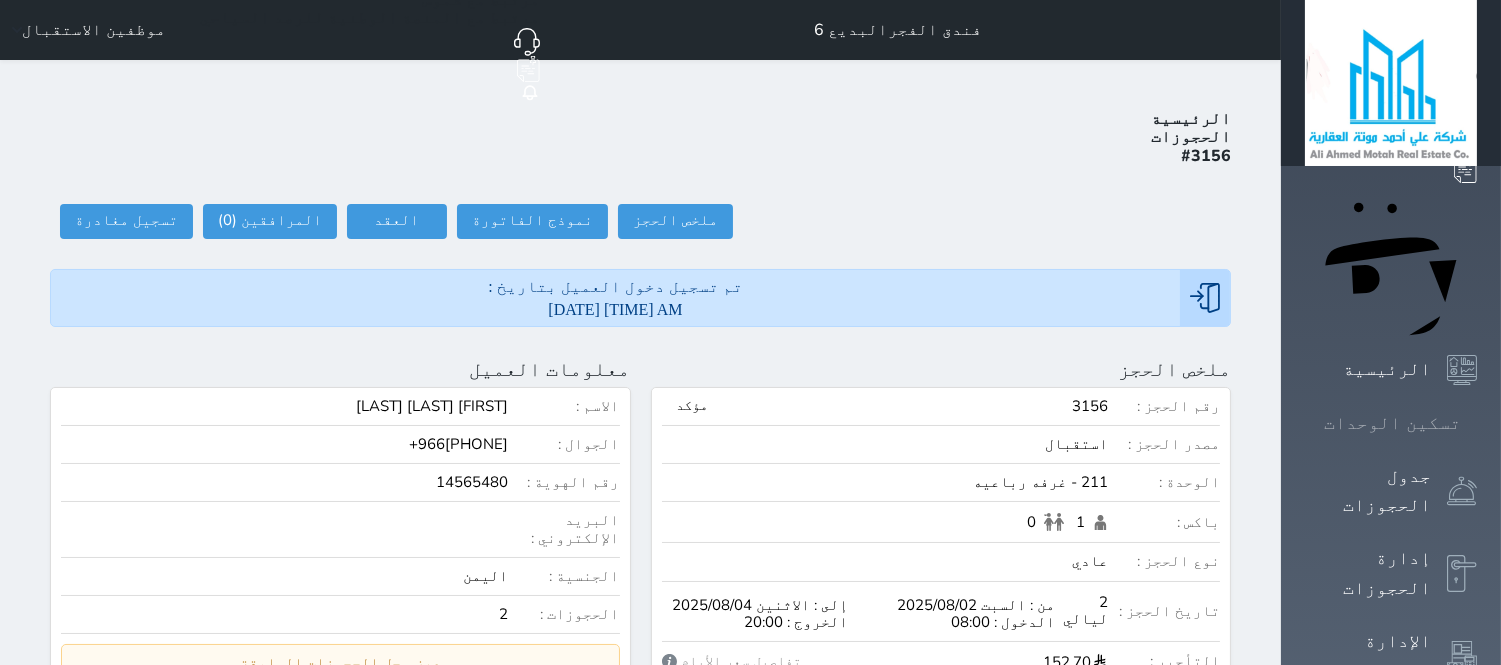 click on "تسكين الوحدات" at bounding box center [1392, 423] 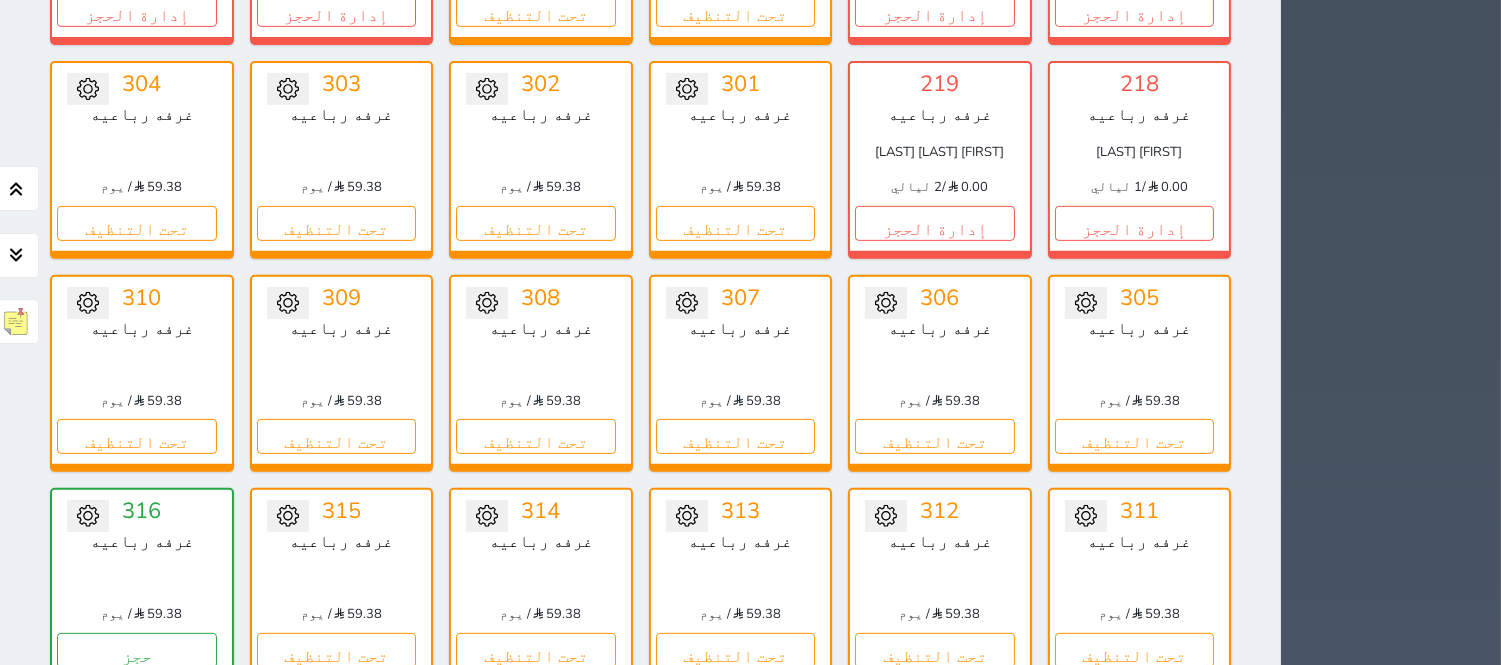 scroll, scrollTop: 1560, scrollLeft: 0, axis: vertical 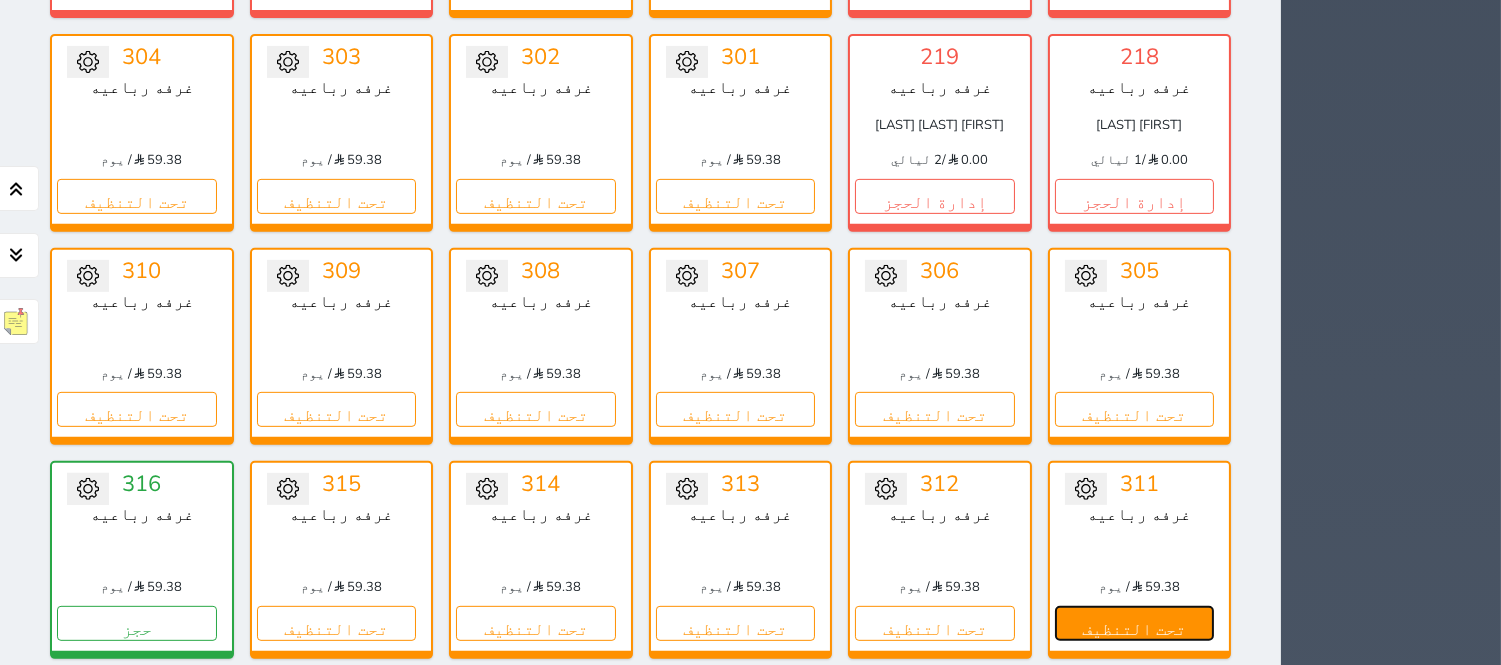 click on "تحت التنظيف" at bounding box center [1135, 623] 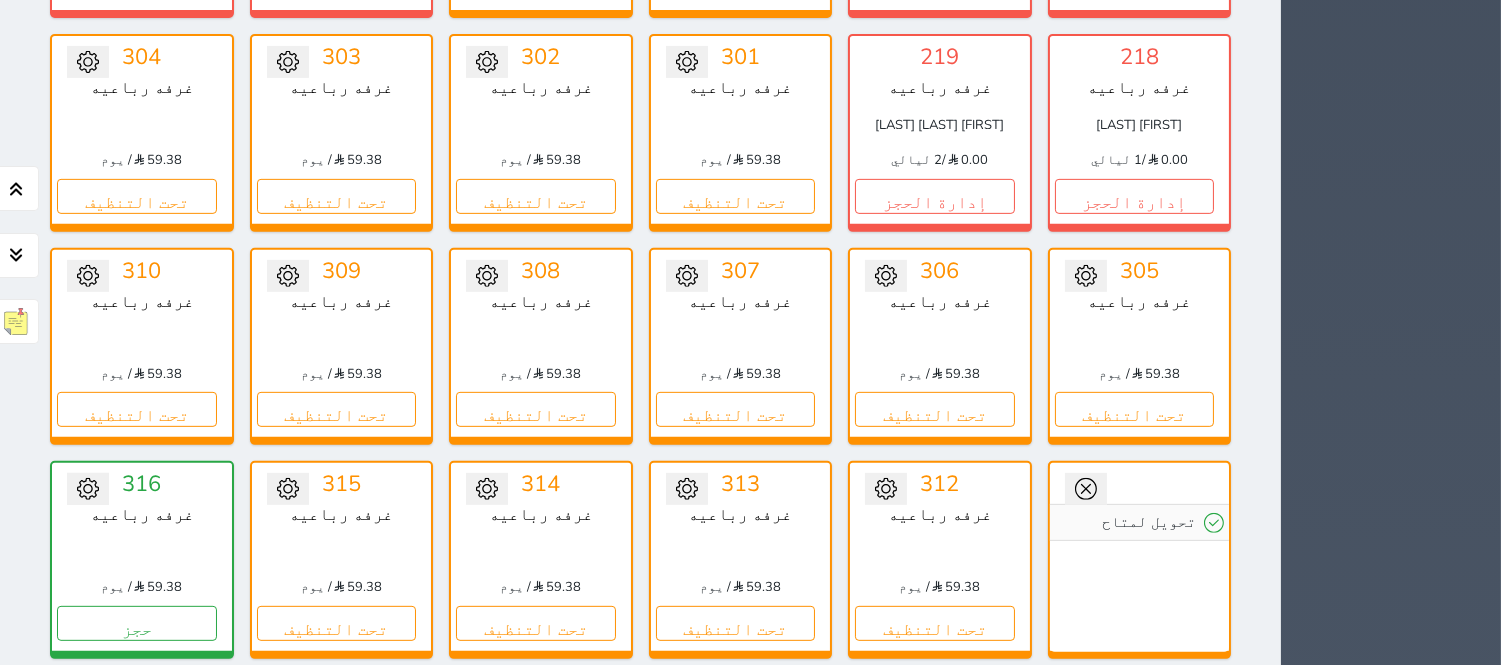 drag, startPoint x: 1133, startPoint y: 474, endPoint x: 1141, endPoint y: 493, distance: 20.615528 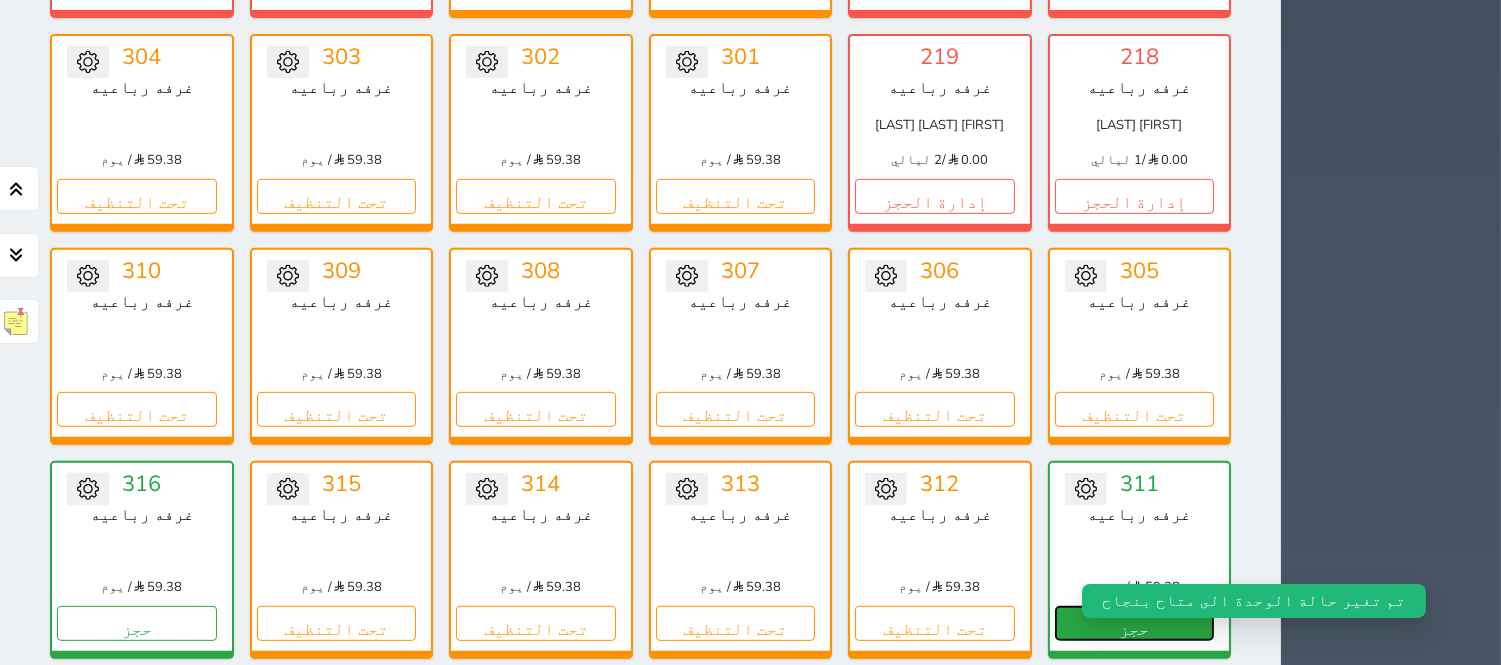 drag, startPoint x: 1168, startPoint y: 572, endPoint x: 1168, endPoint y: 558, distance: 14 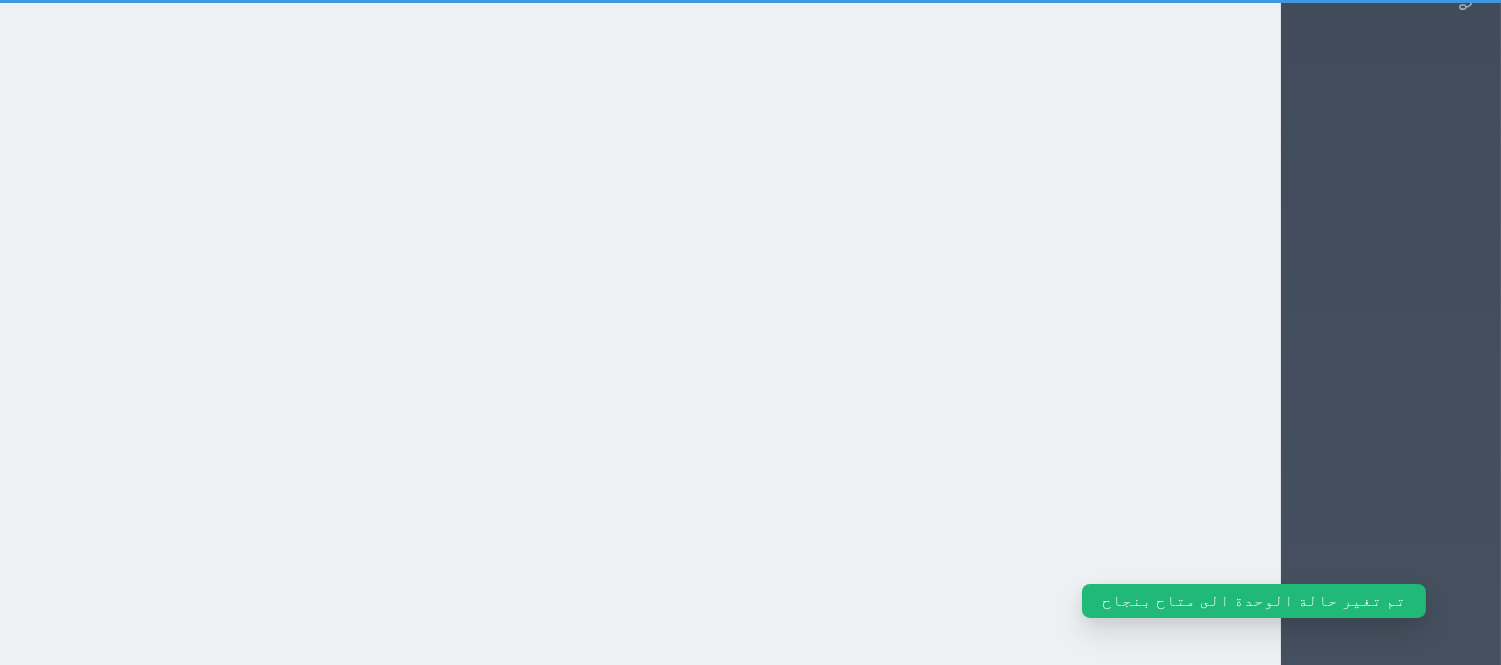 select on "1" 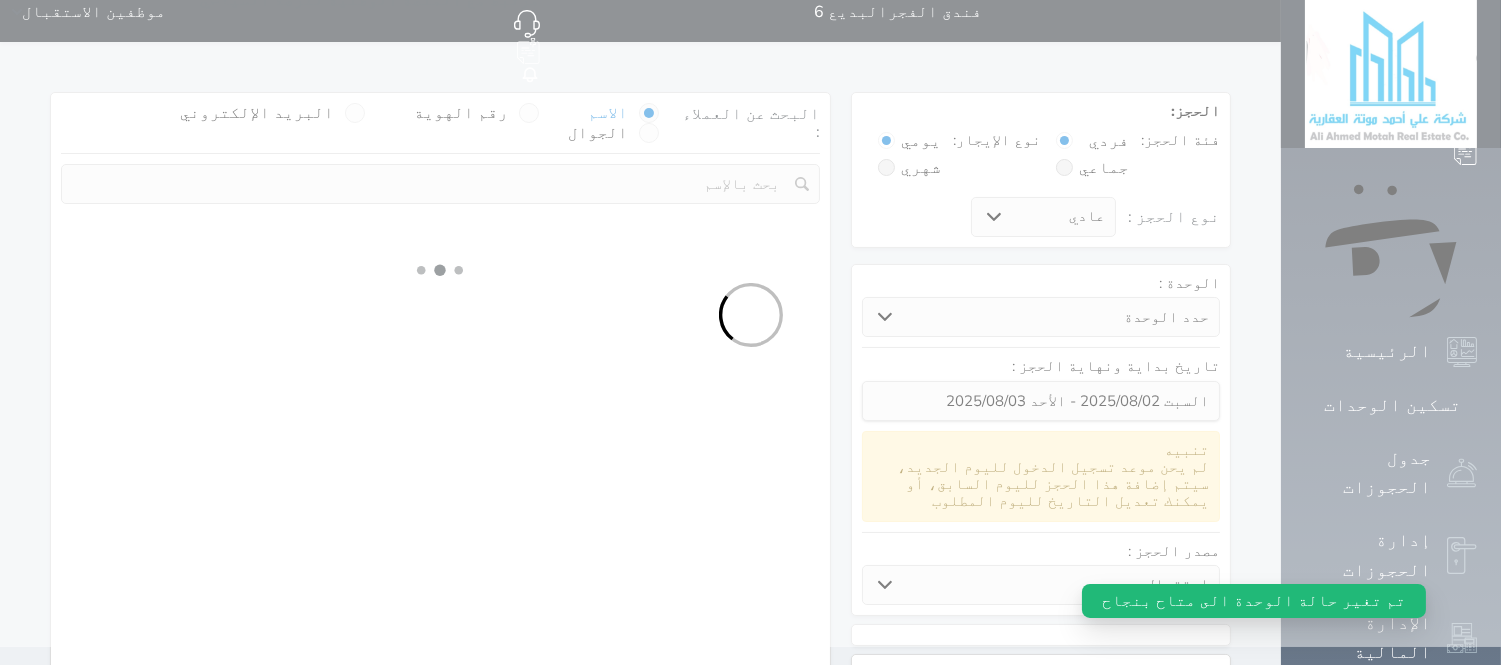 scroll, scrollTop: 0, scrollLeft: 0, axis: both 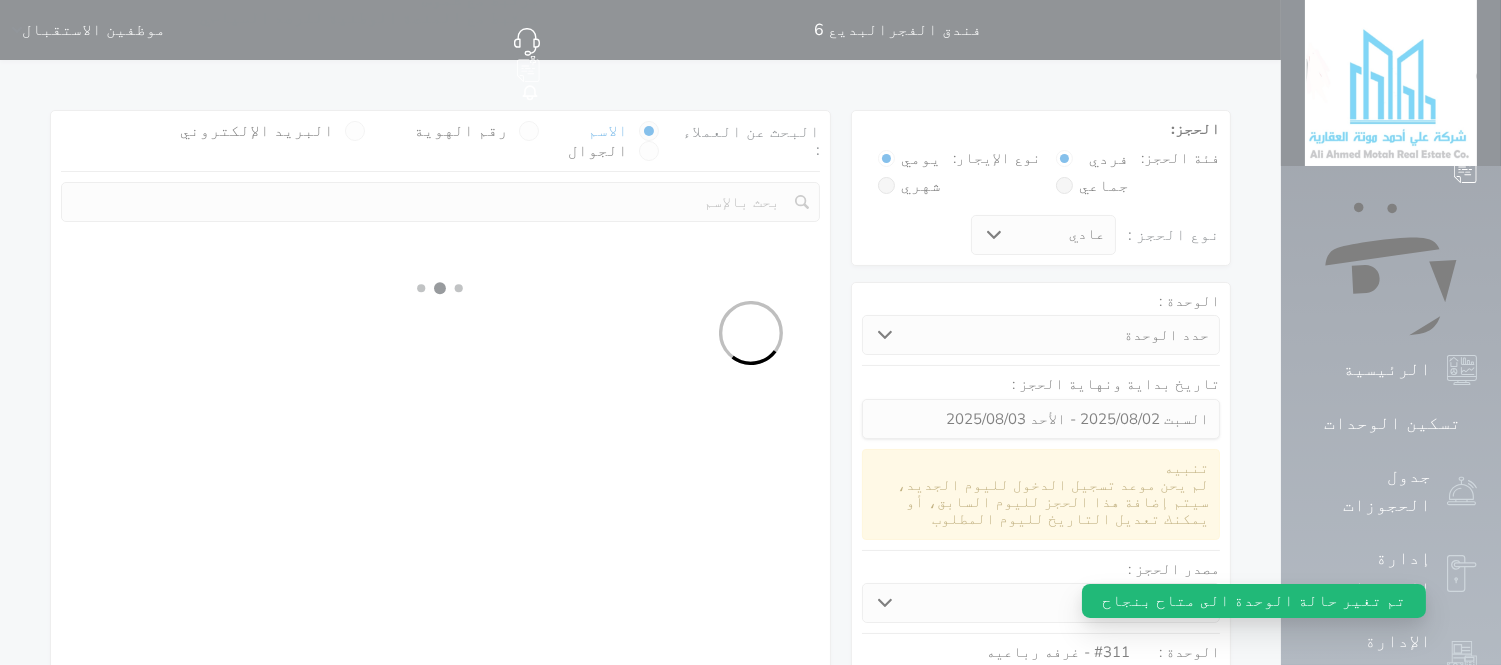 select 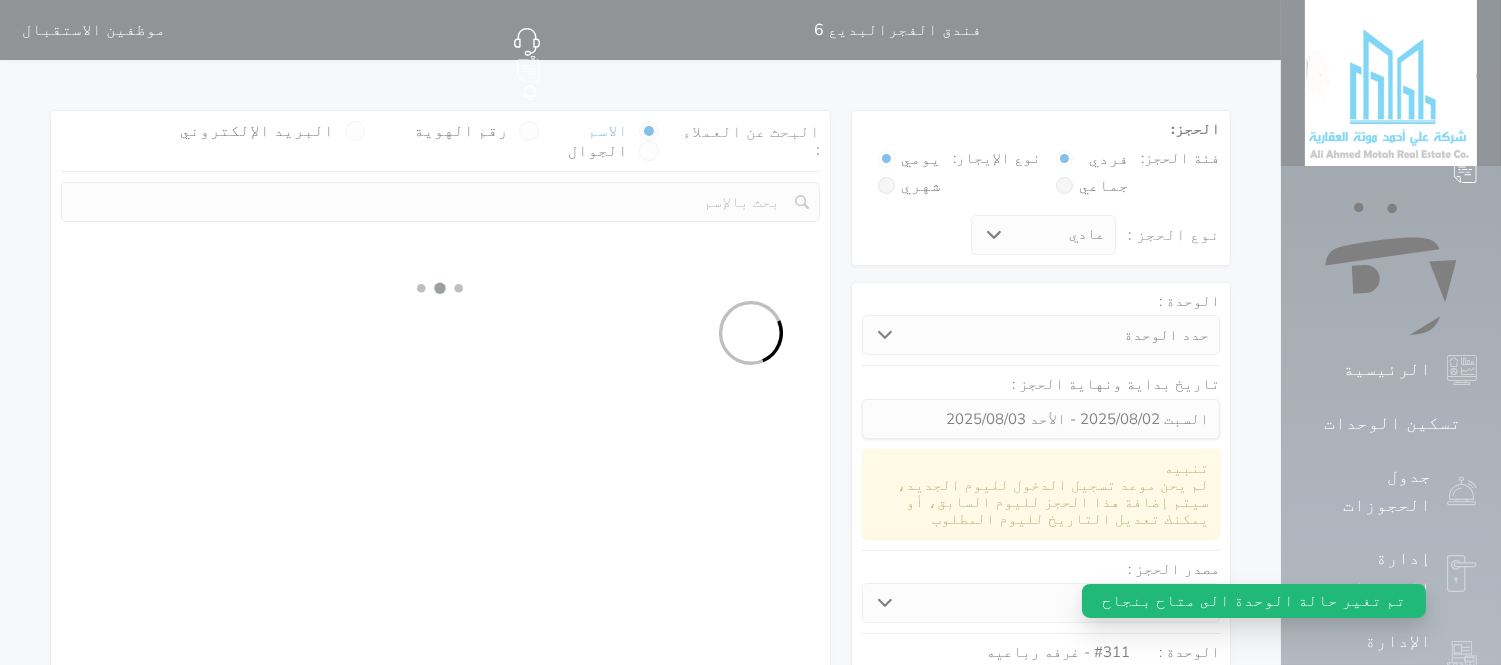 select on "113" 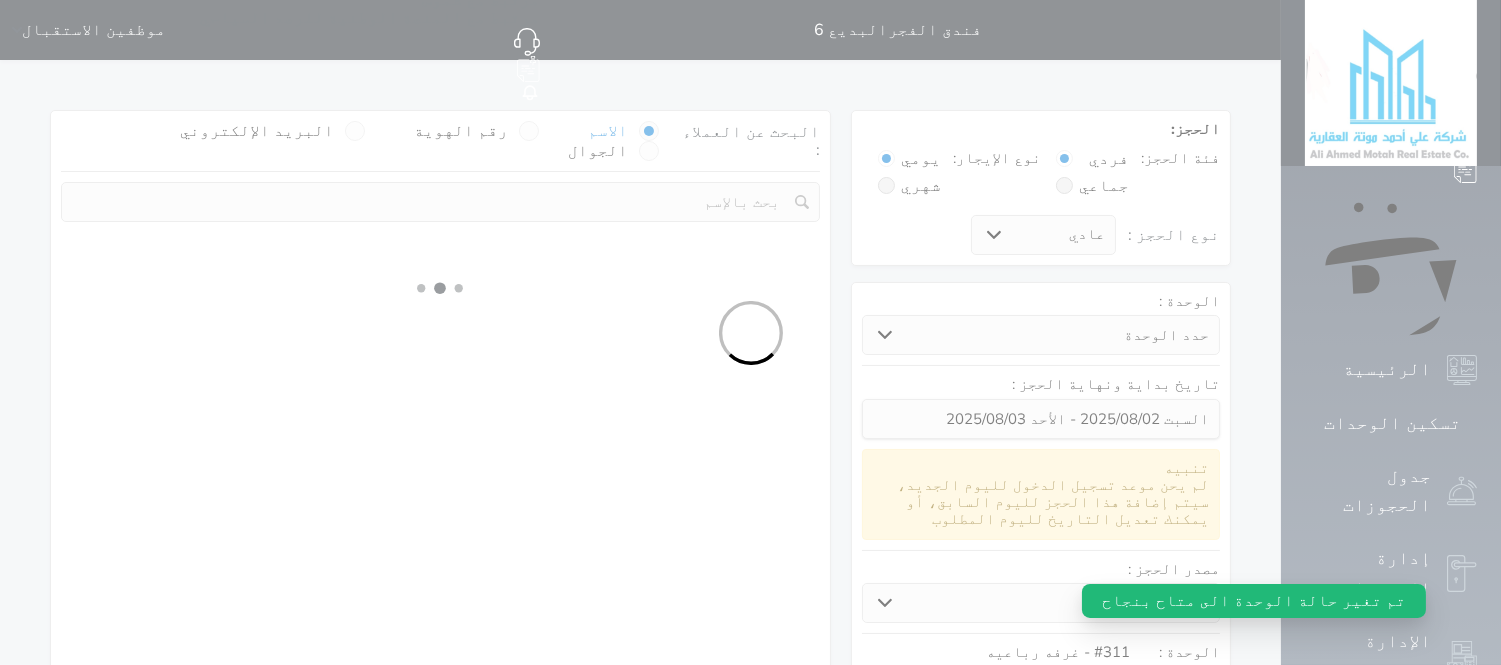 select on "1" 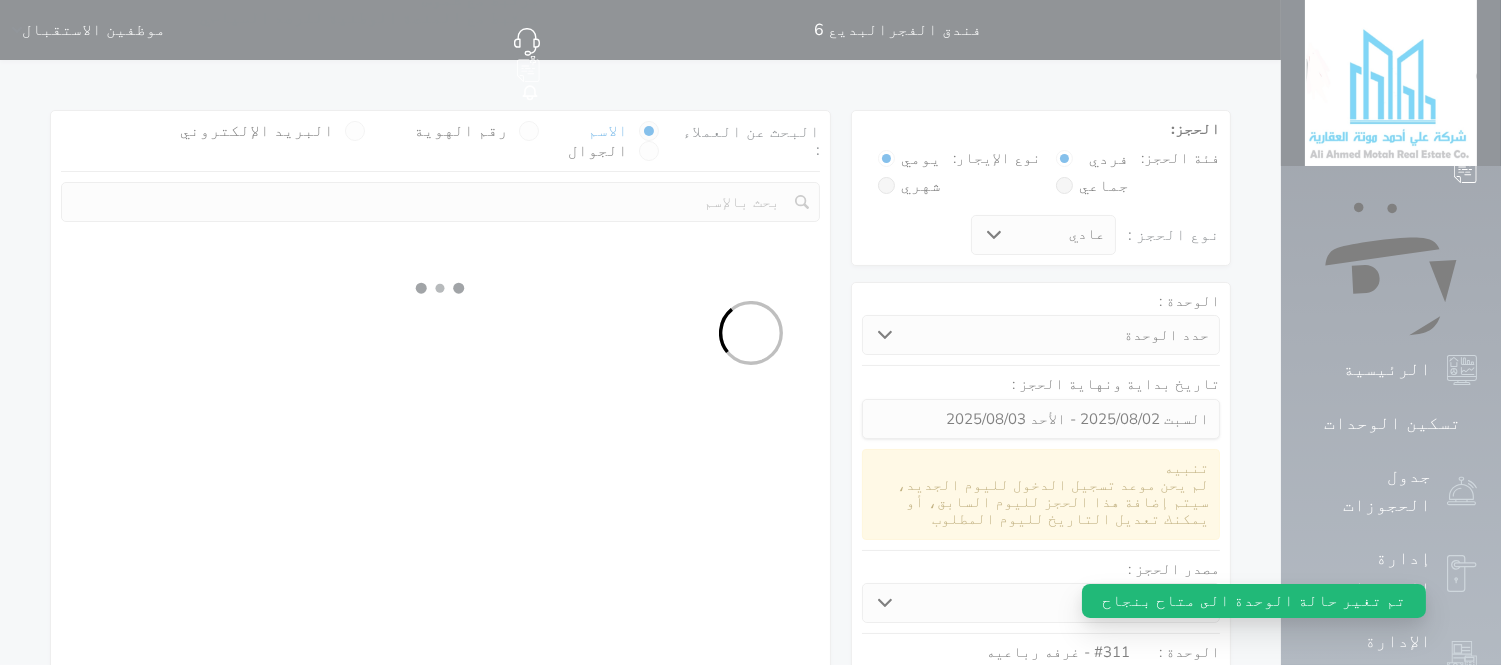 select 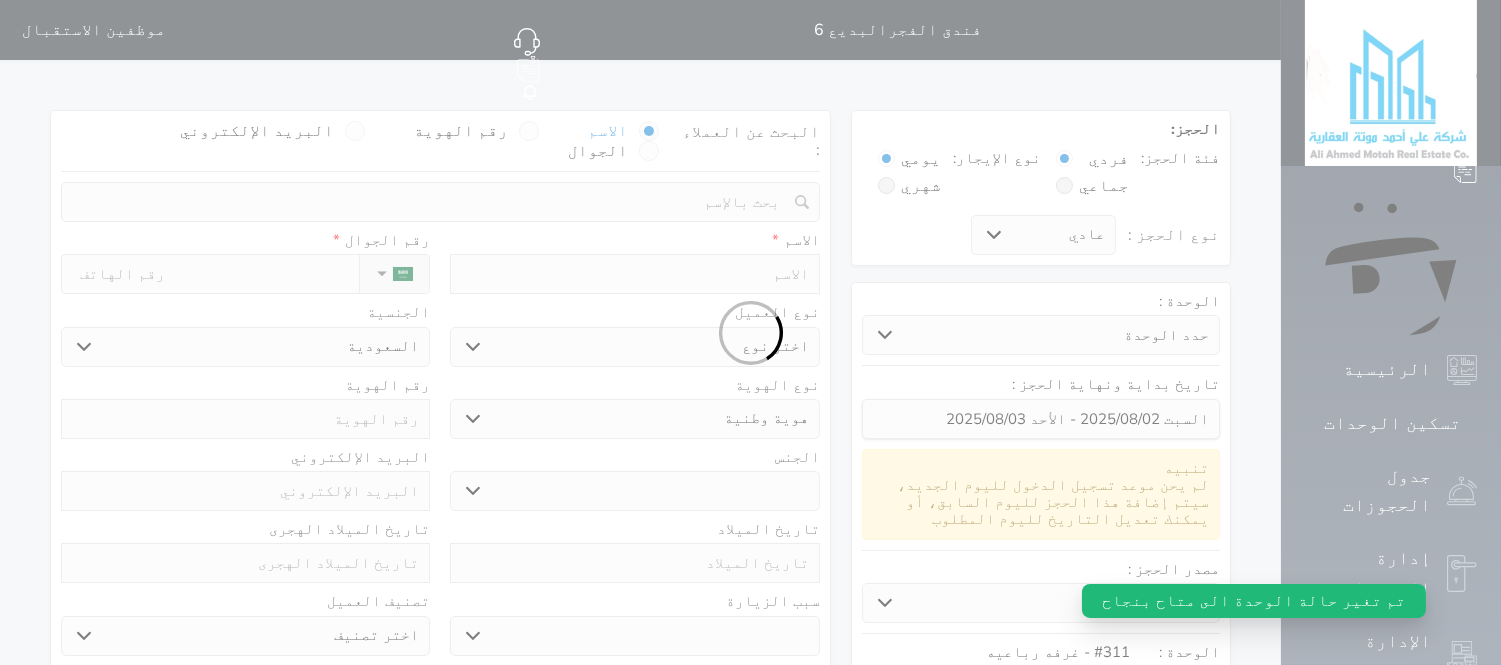 select 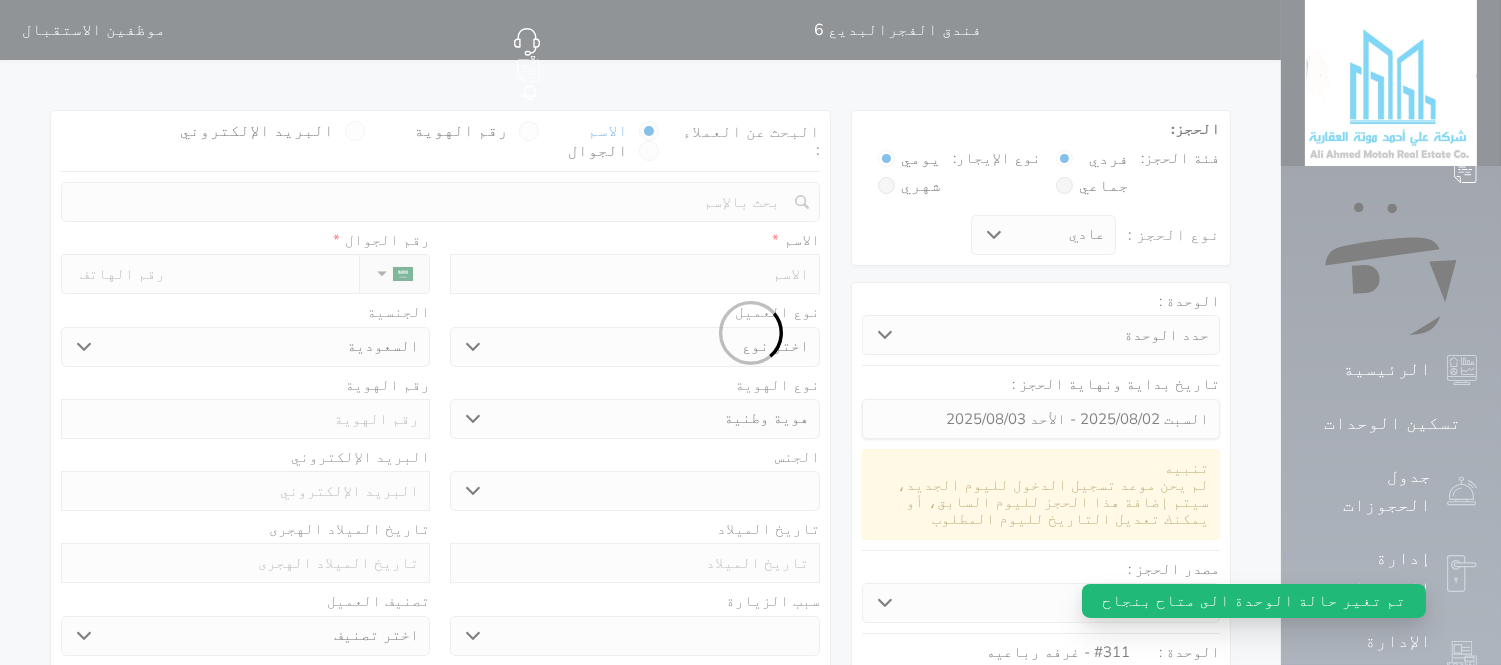 select 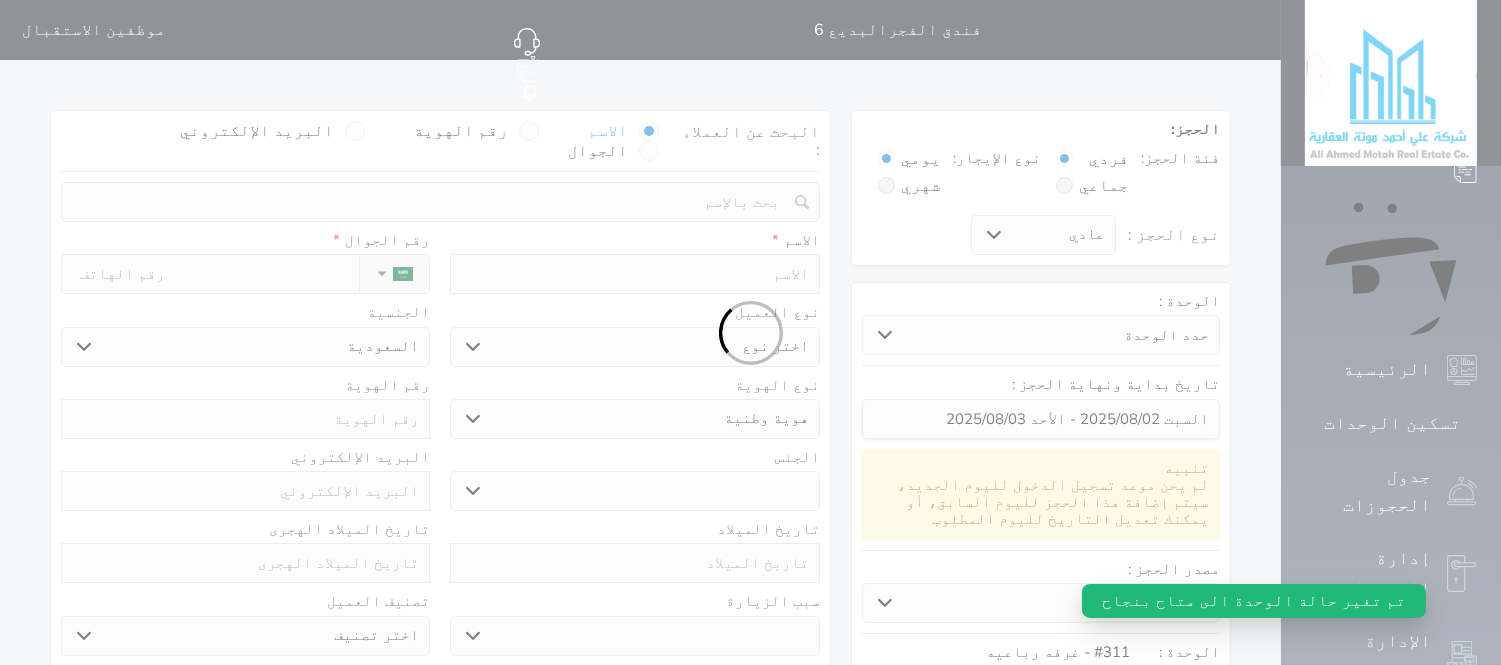 select 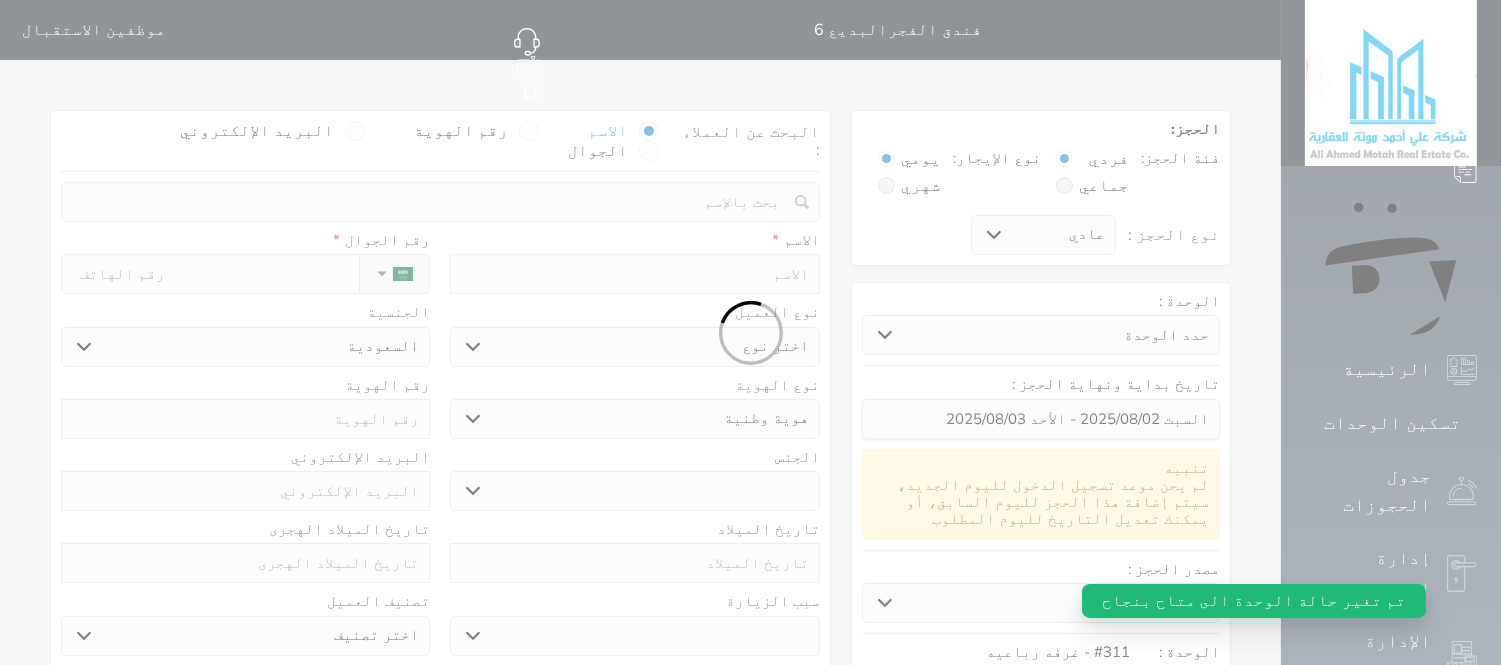 select 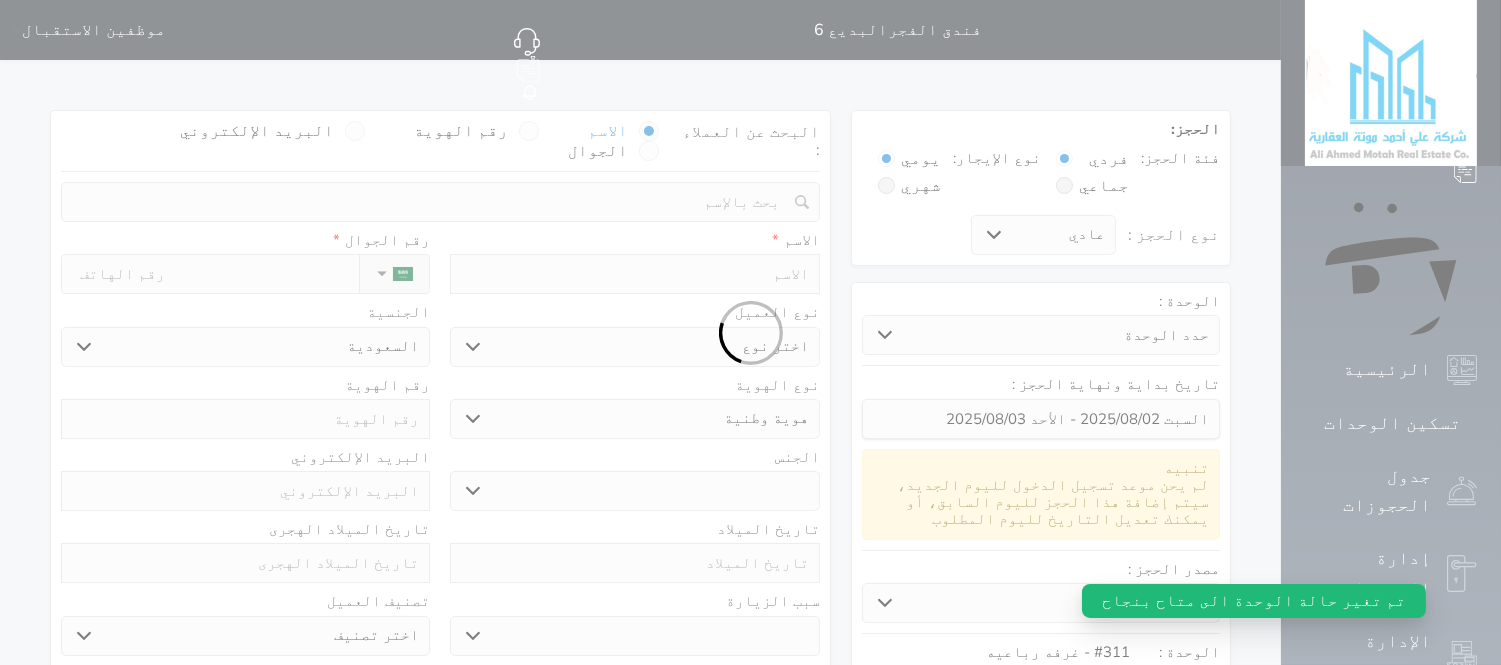 select 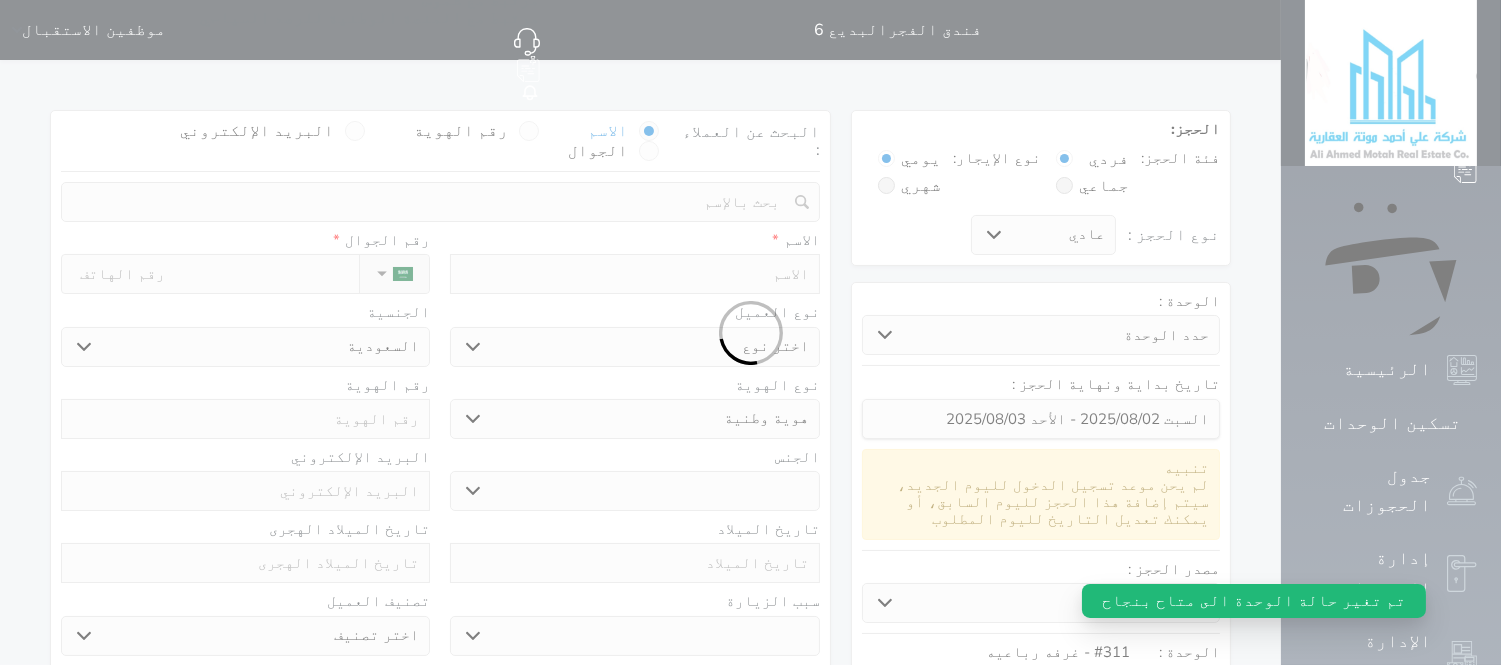select 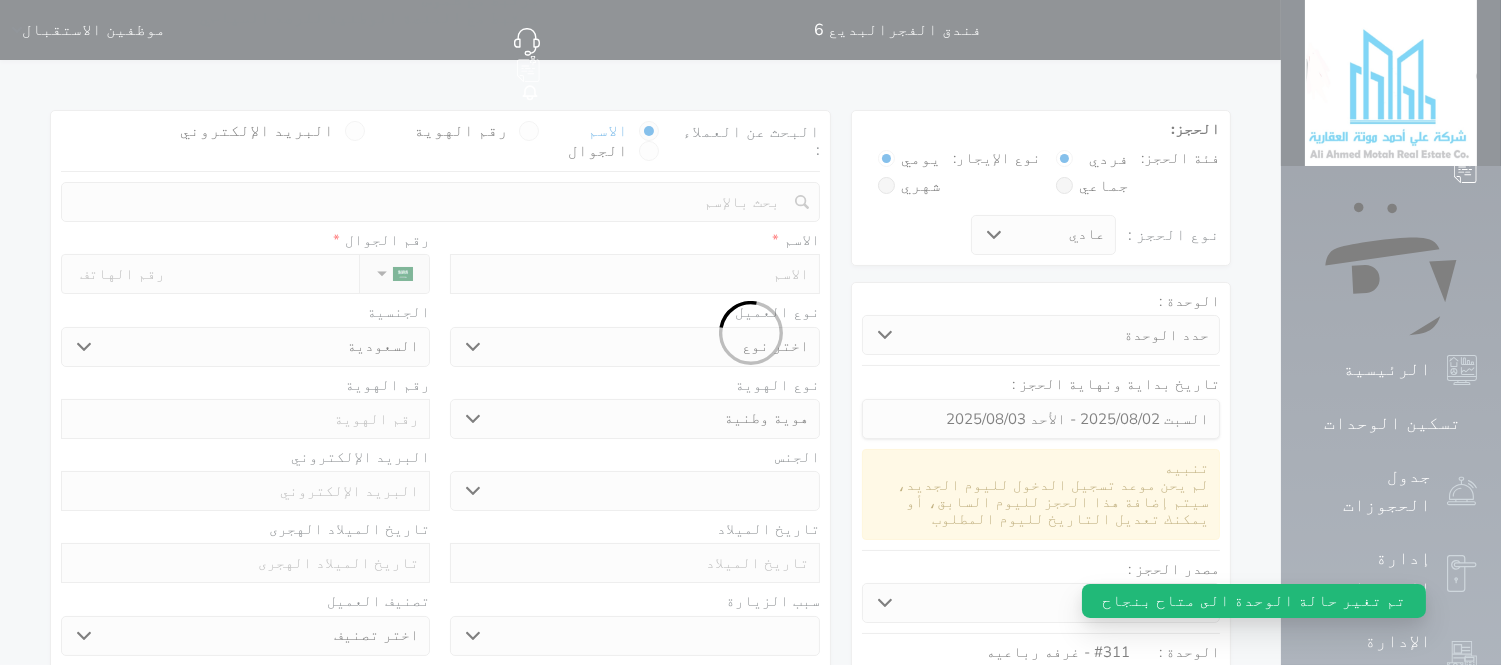 select 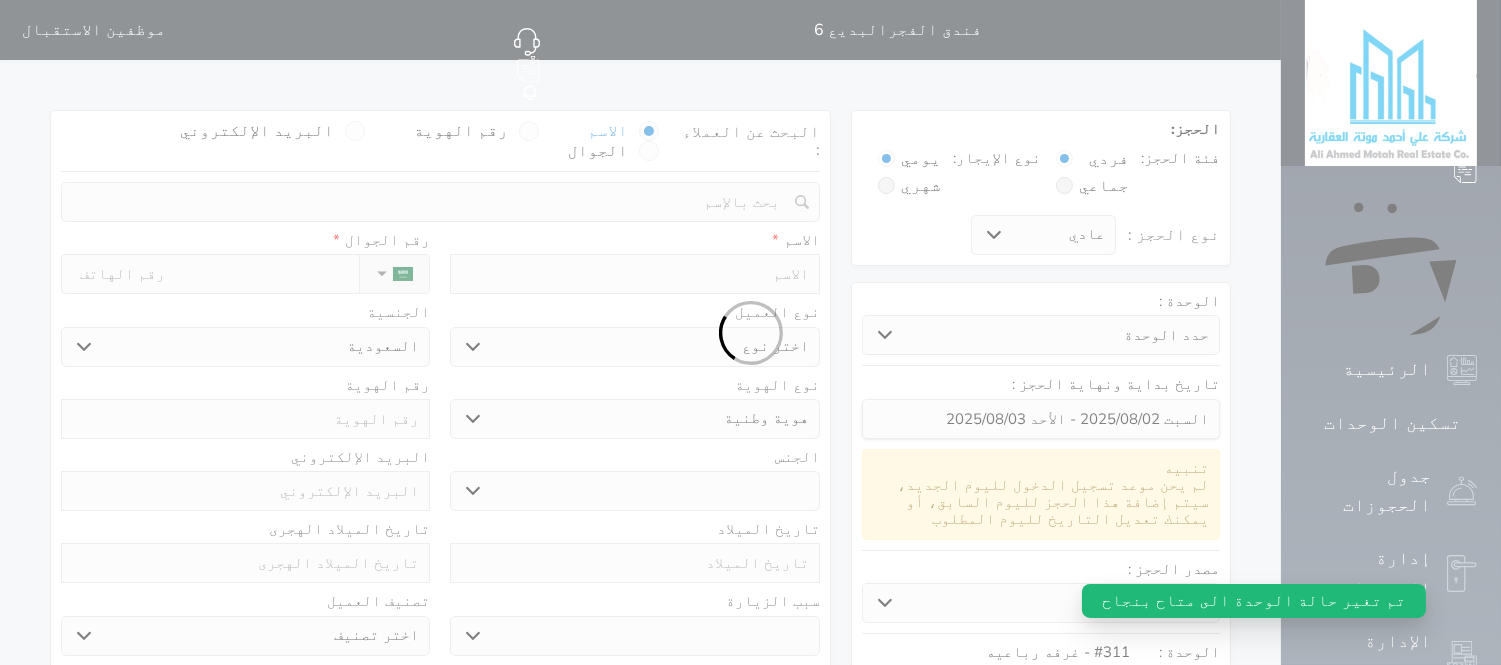 select on "1" 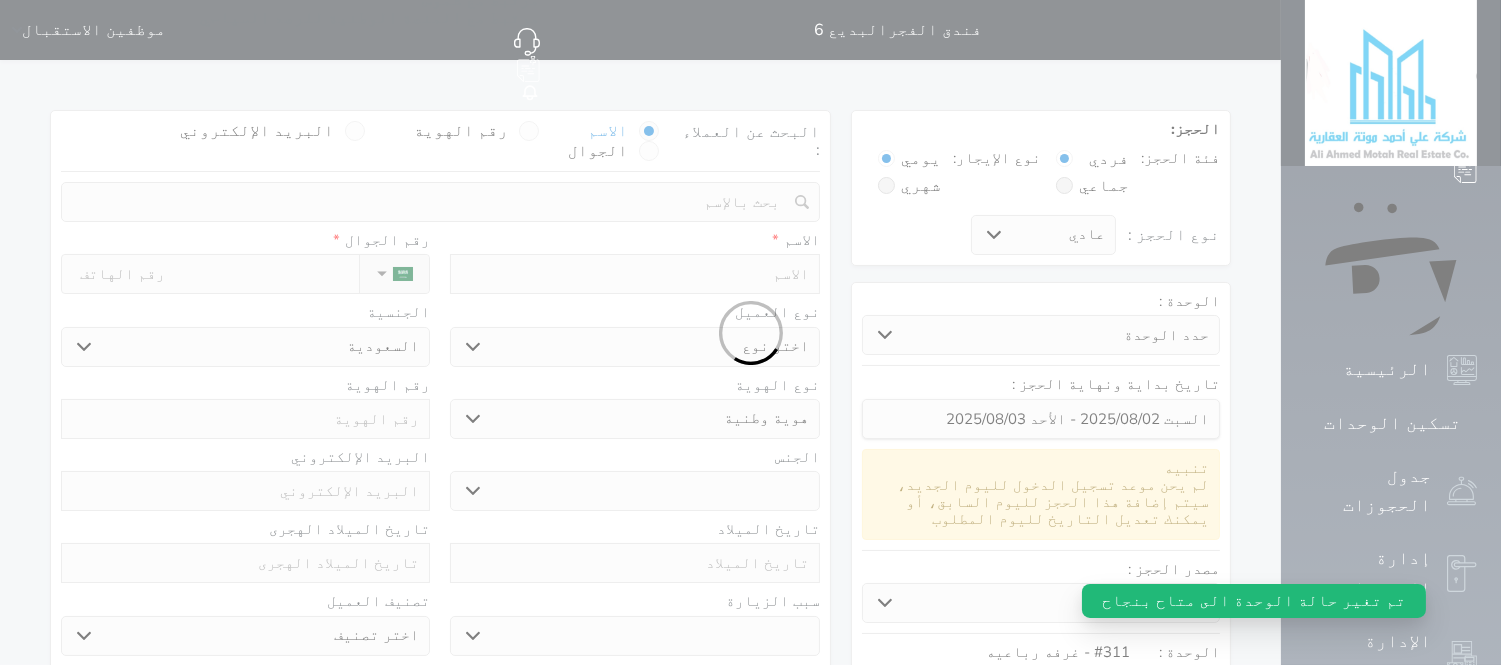 select on "7" 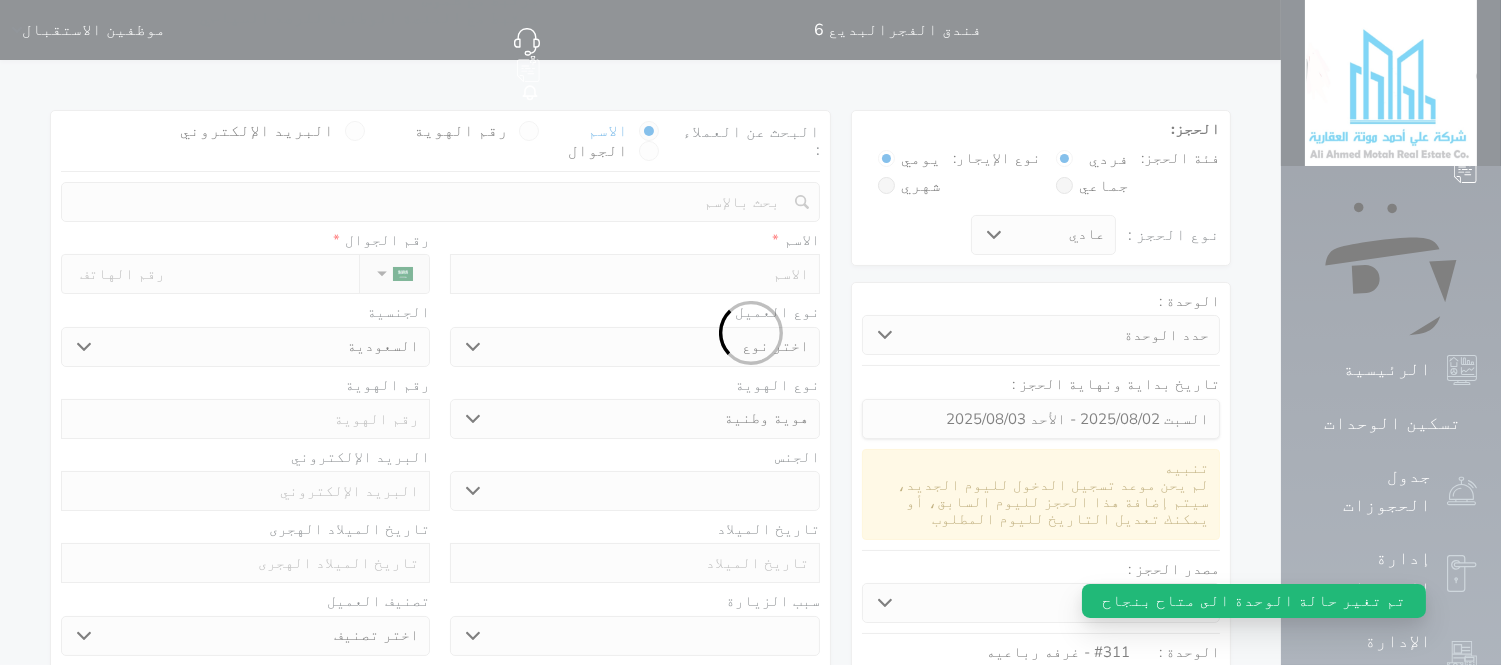 select 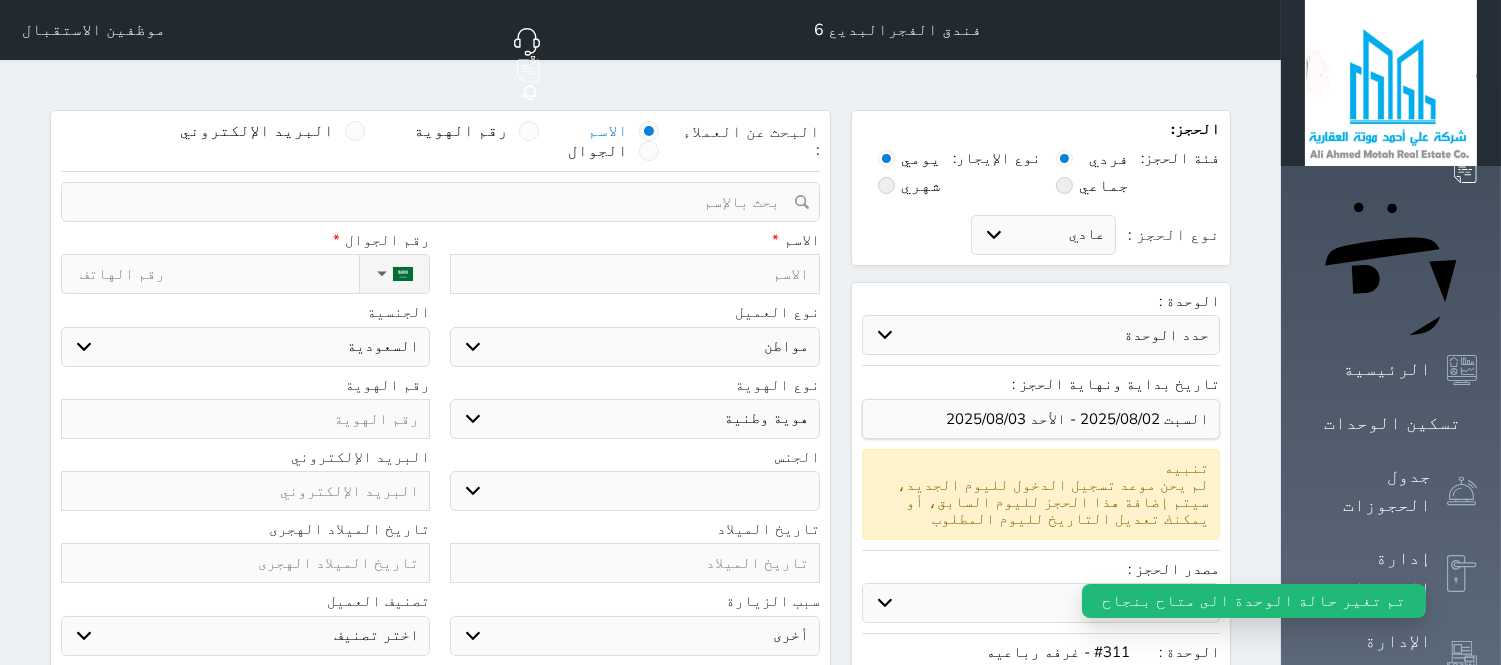 click at bounding box center (634, 274) 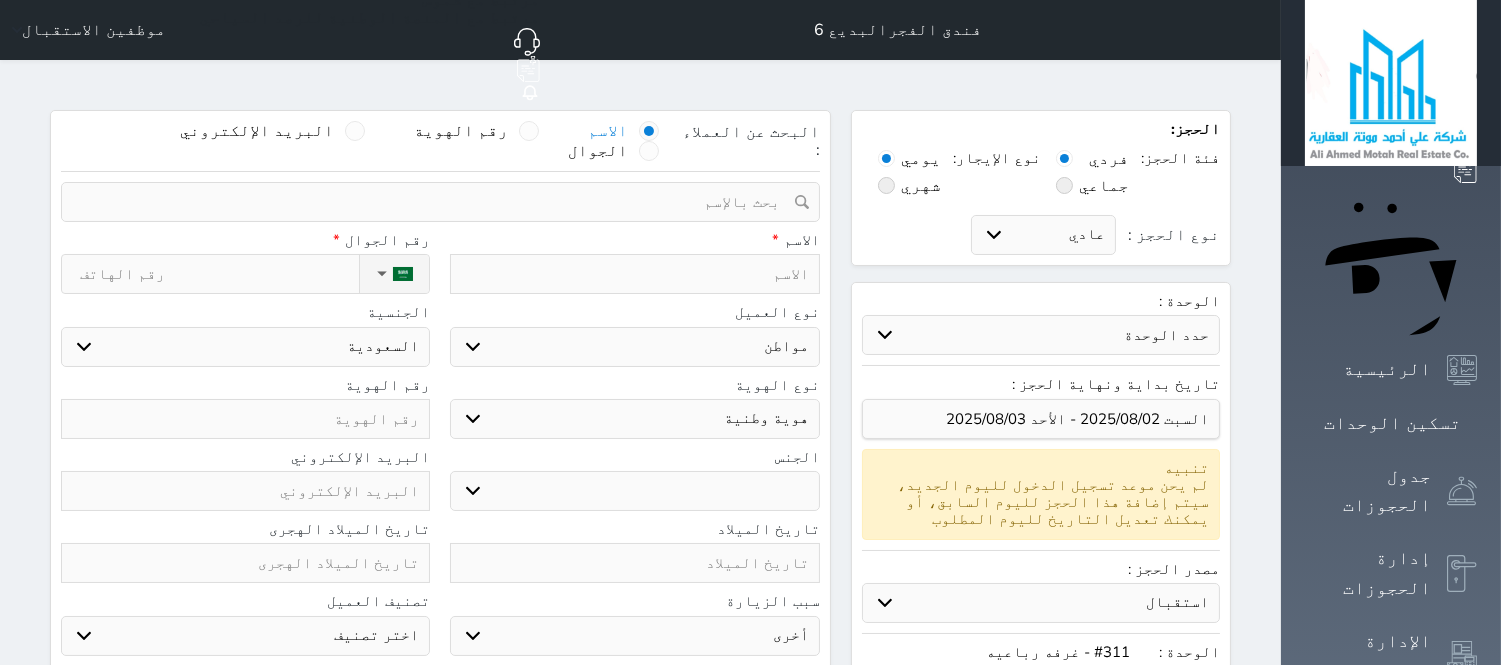 type on "ن" 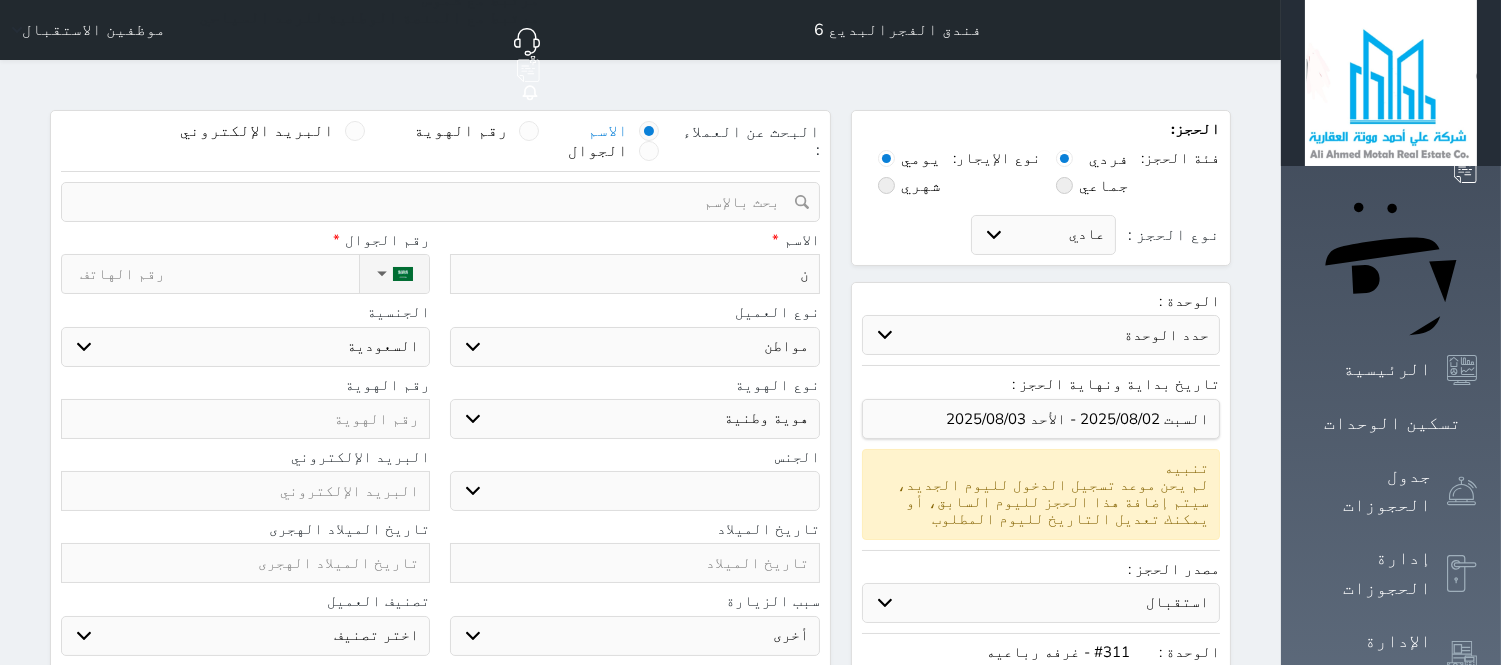 type on "نو" 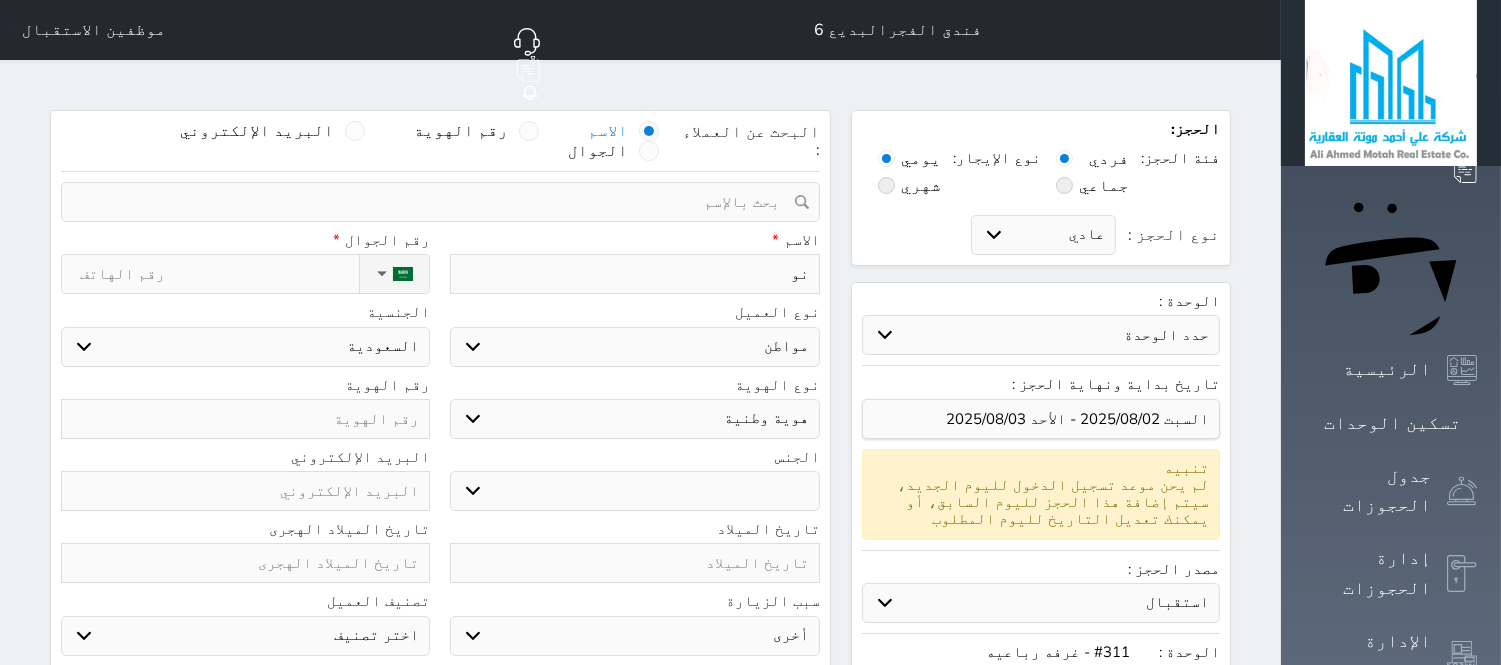 type on "نوا" 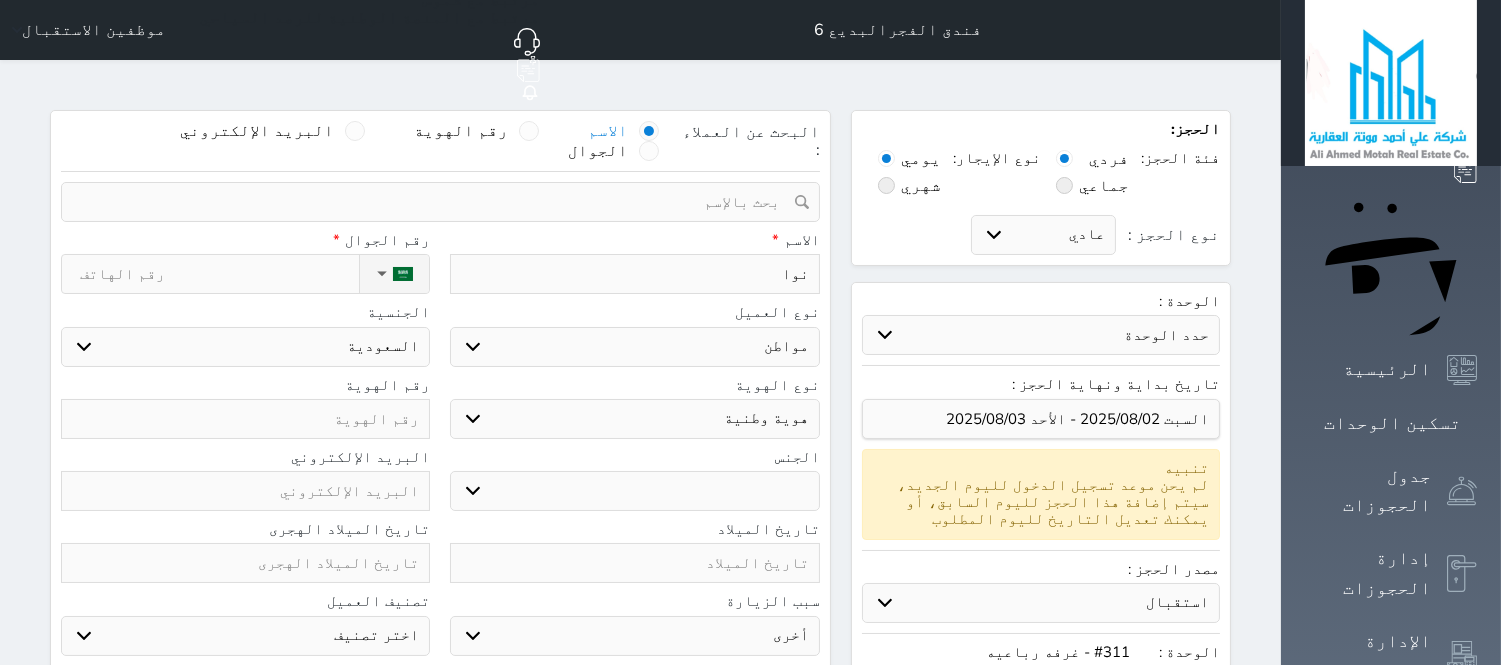 type on "[NAME]" 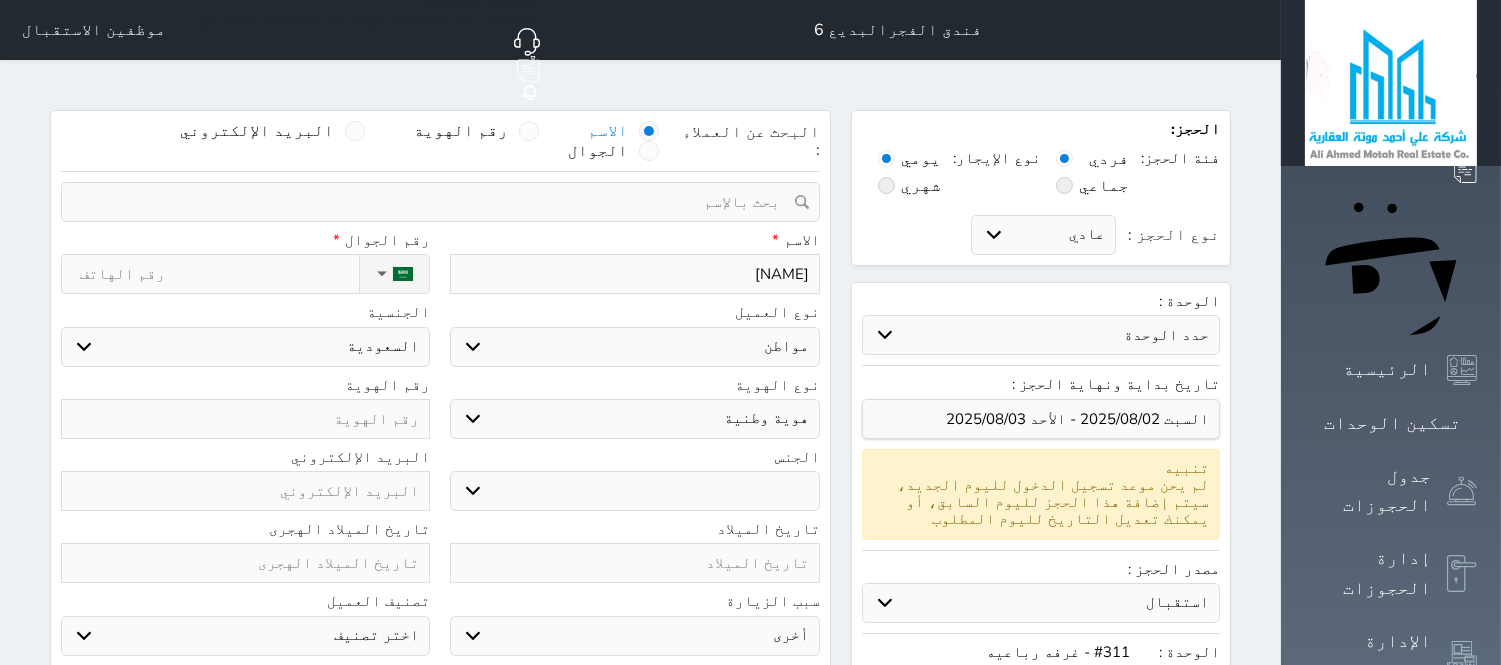 type on "[NAME]" 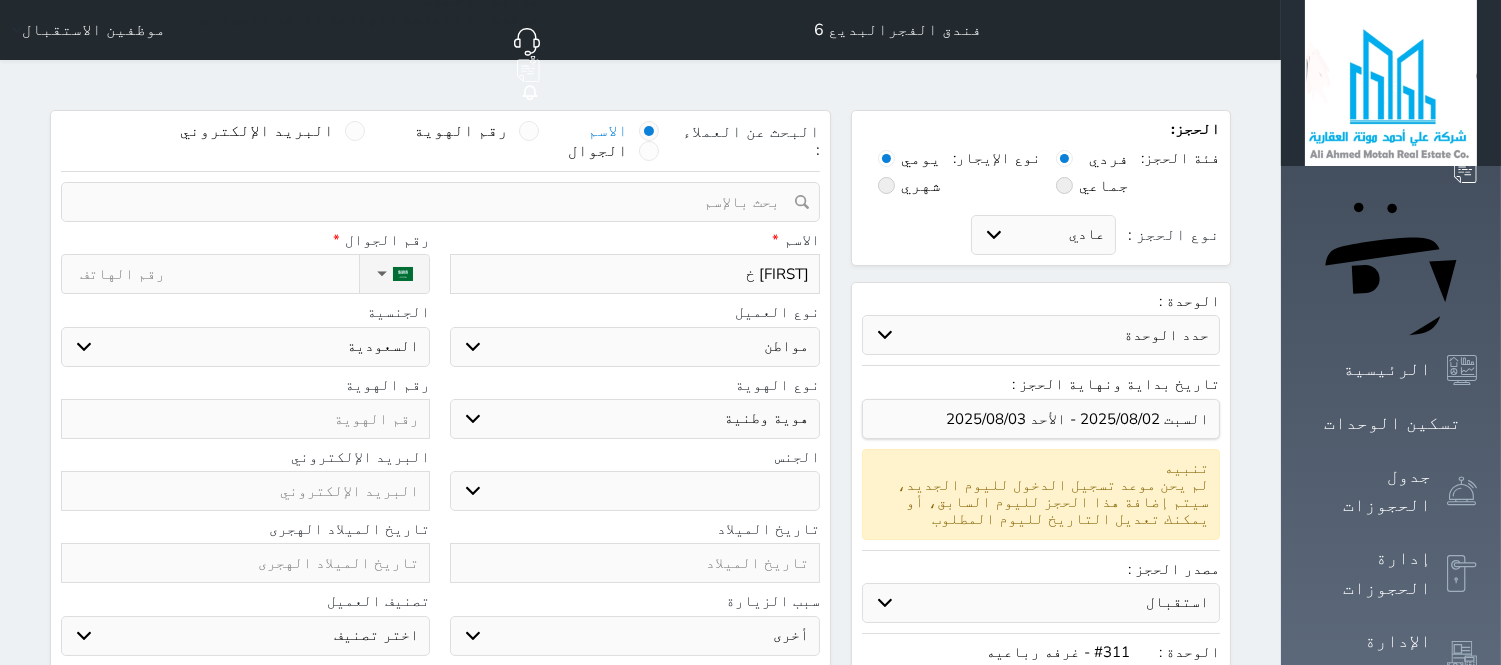 type on "[FIRST] خا" 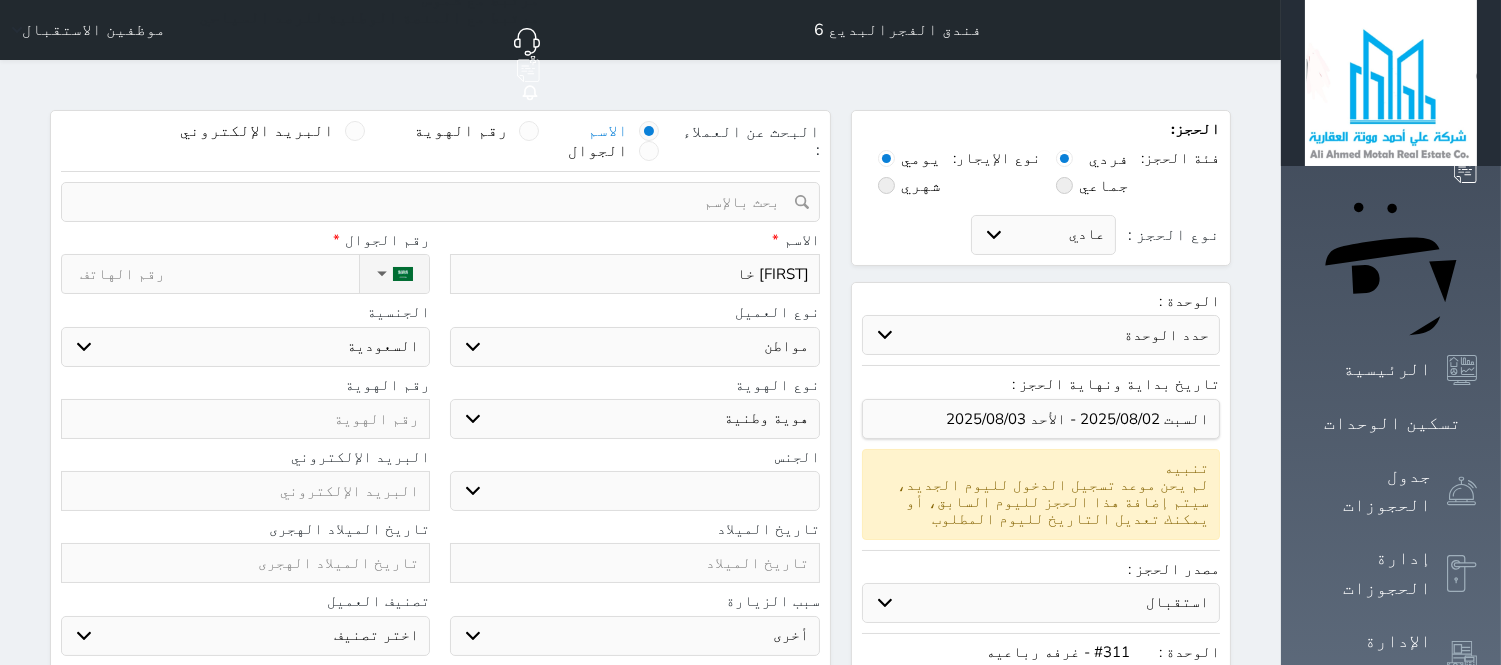 type on "[FIRST] [LAST]" 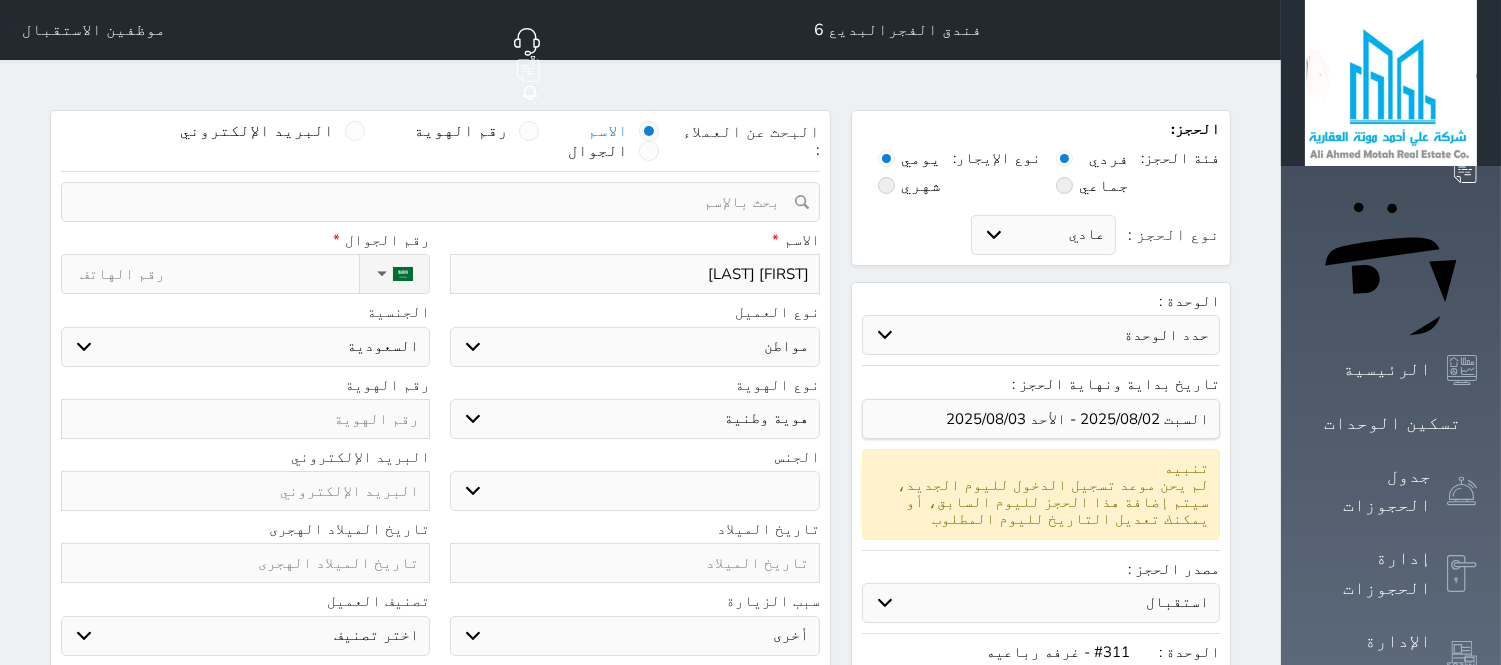 type on "[FIRST] [LAST]" 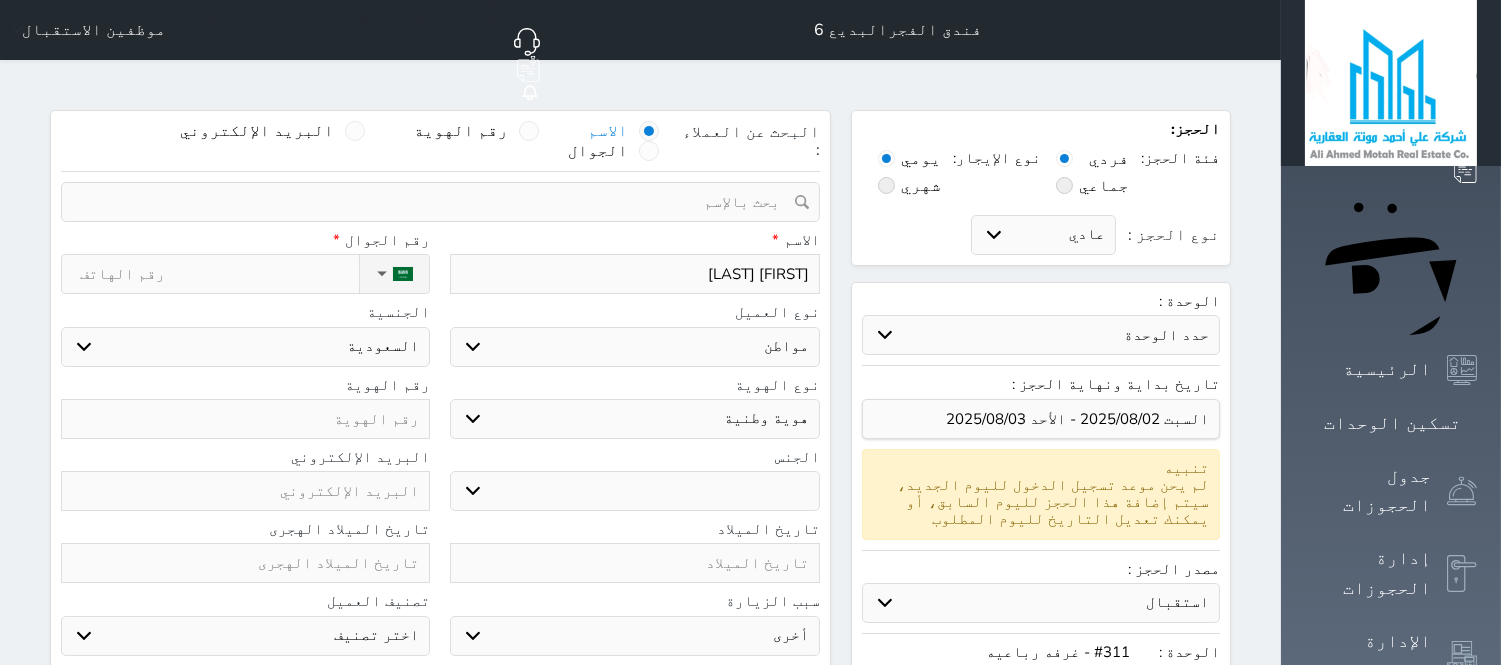 select 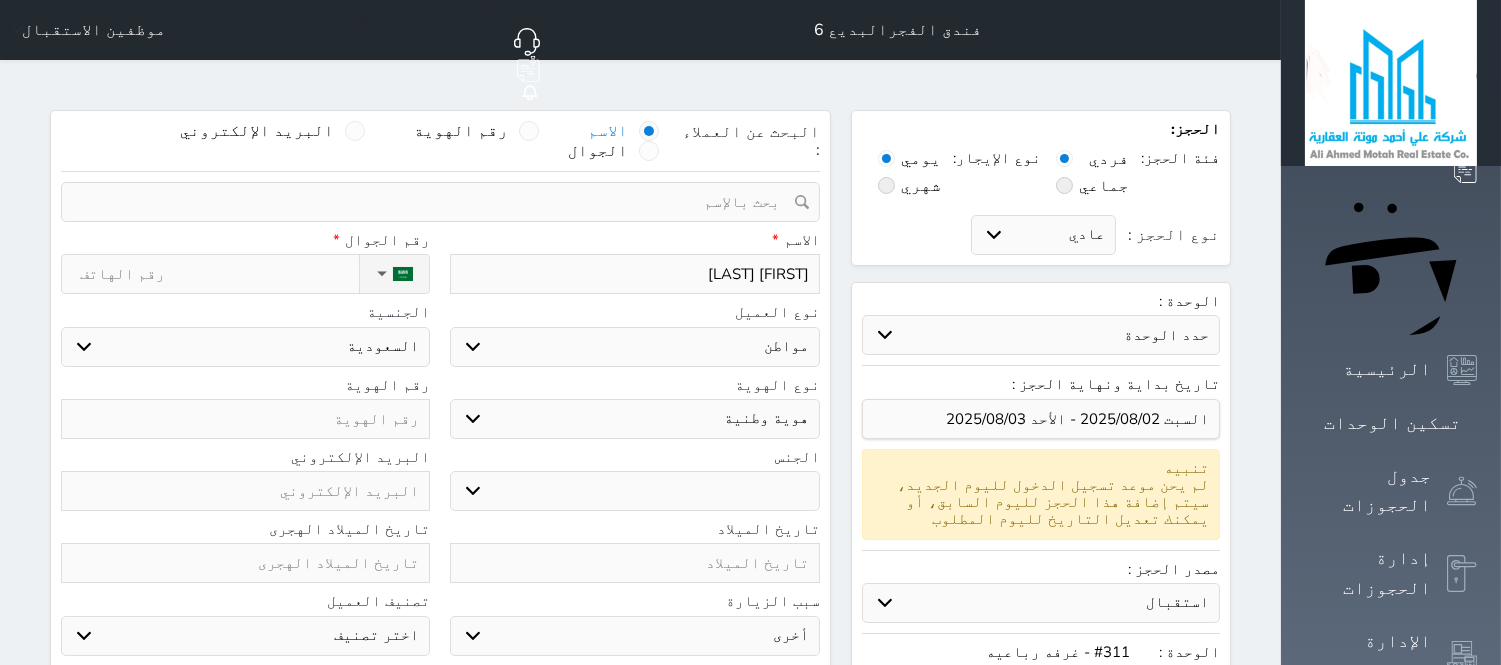 type on "[FIRST] [LAST]" 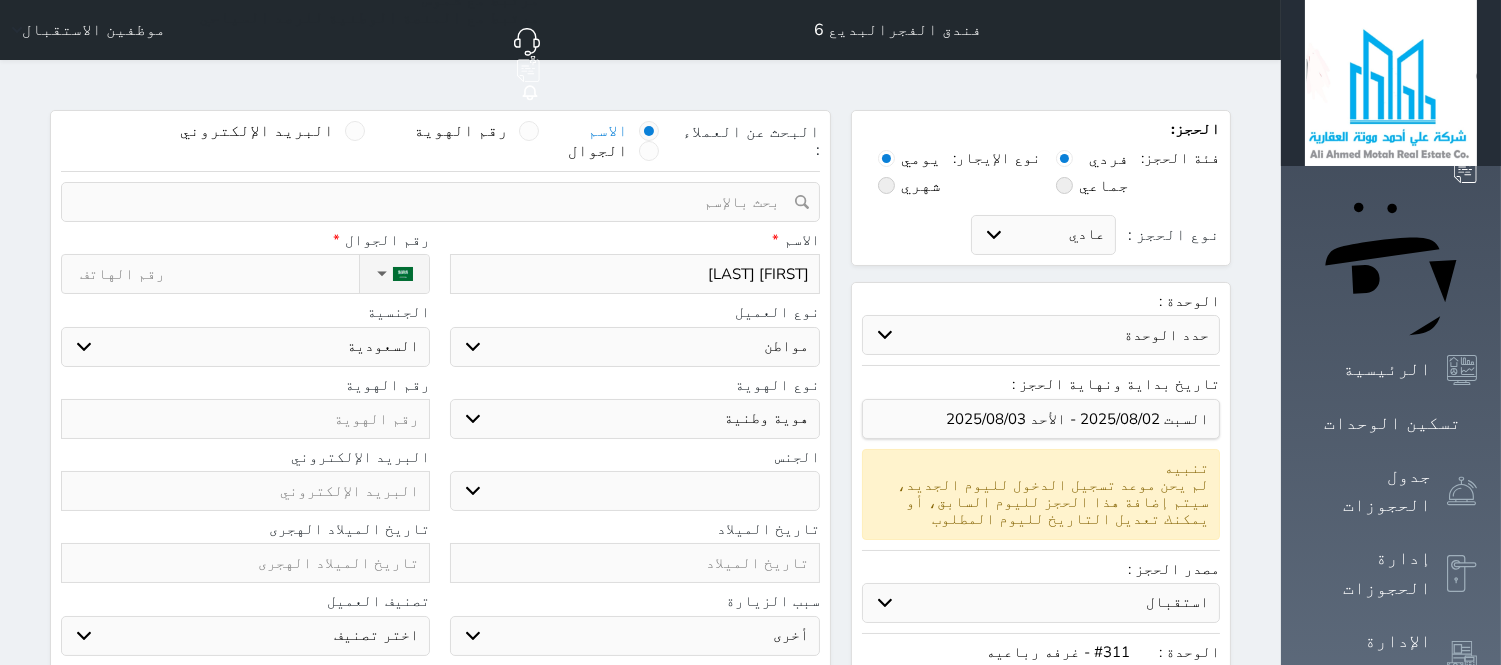 select 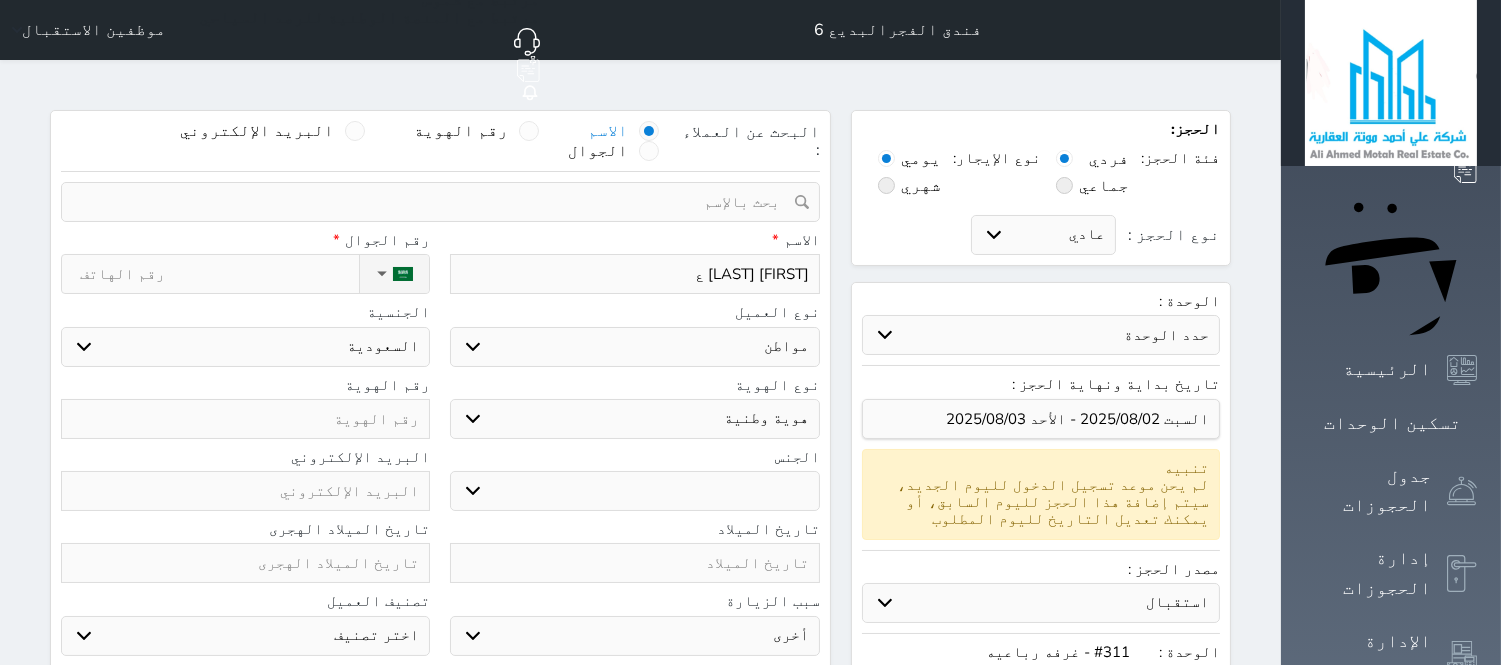 type on "[FIRST] [LAST] عب" 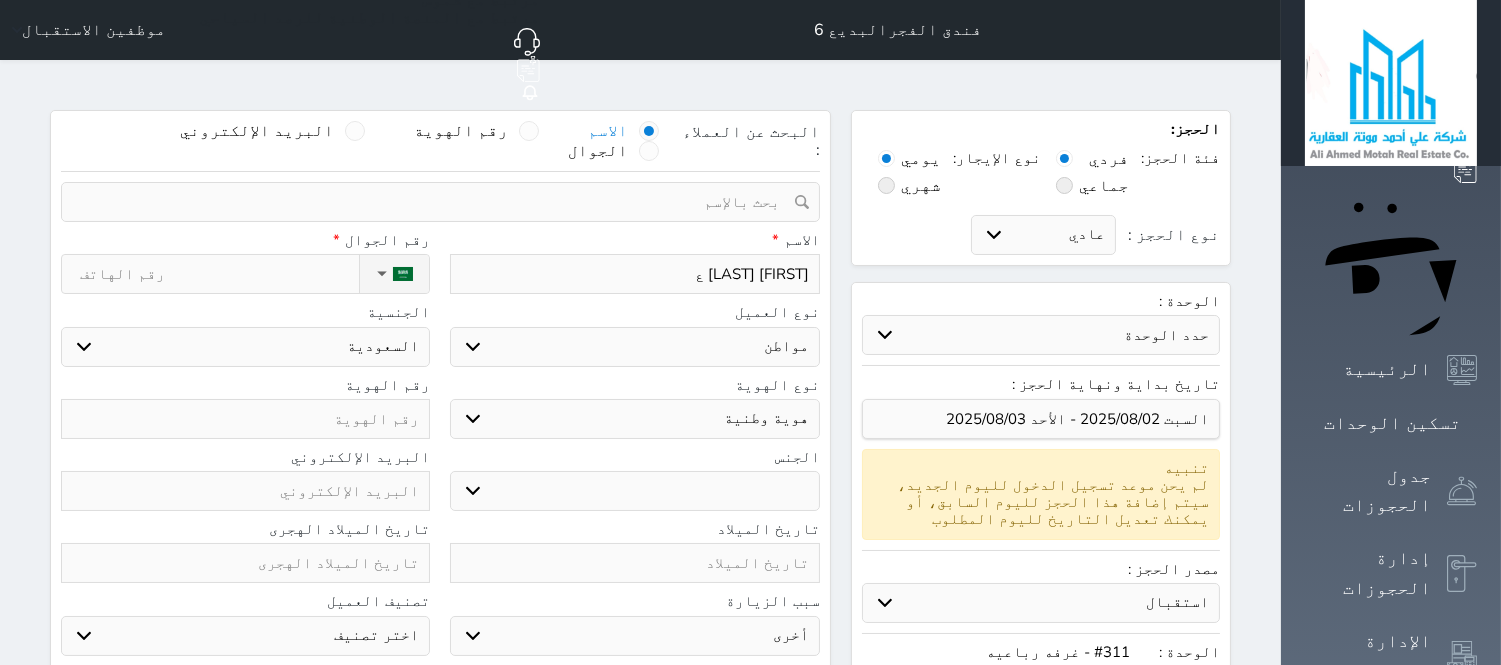 select 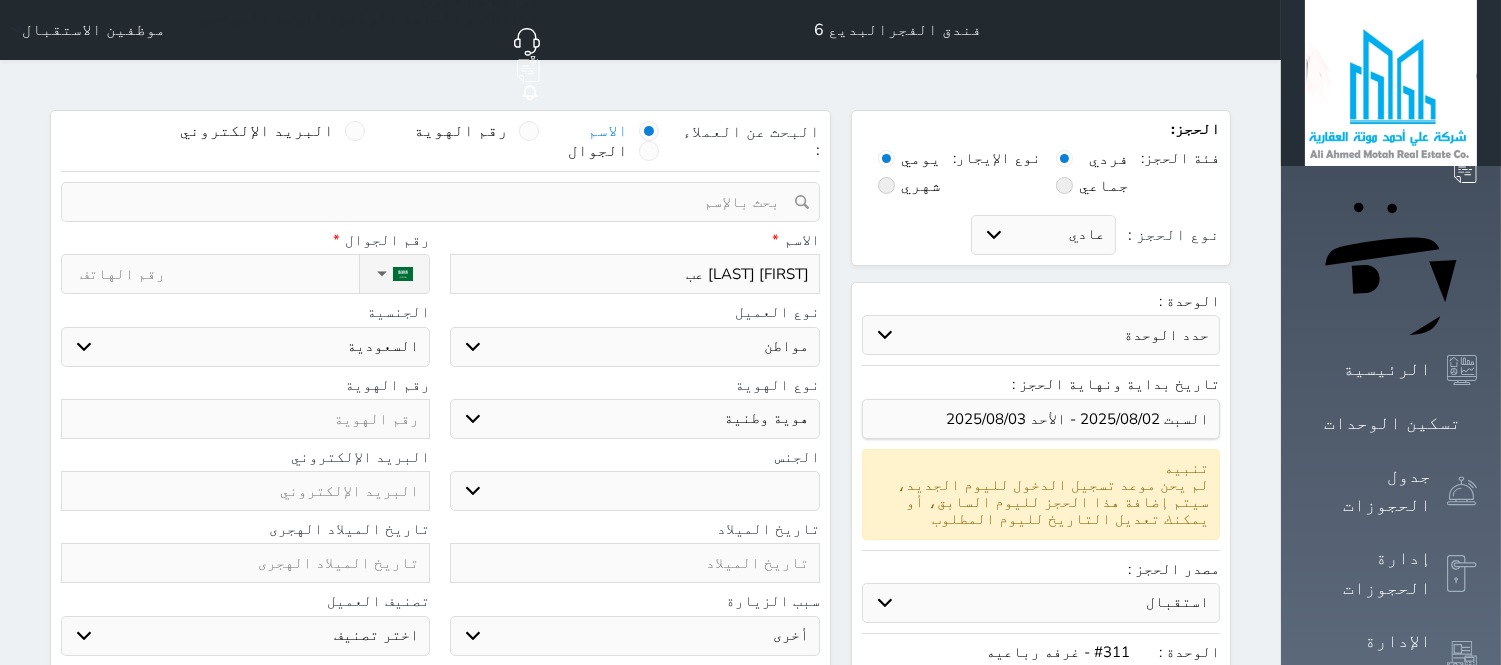 type on "[FIRST] [LAST] عبد" 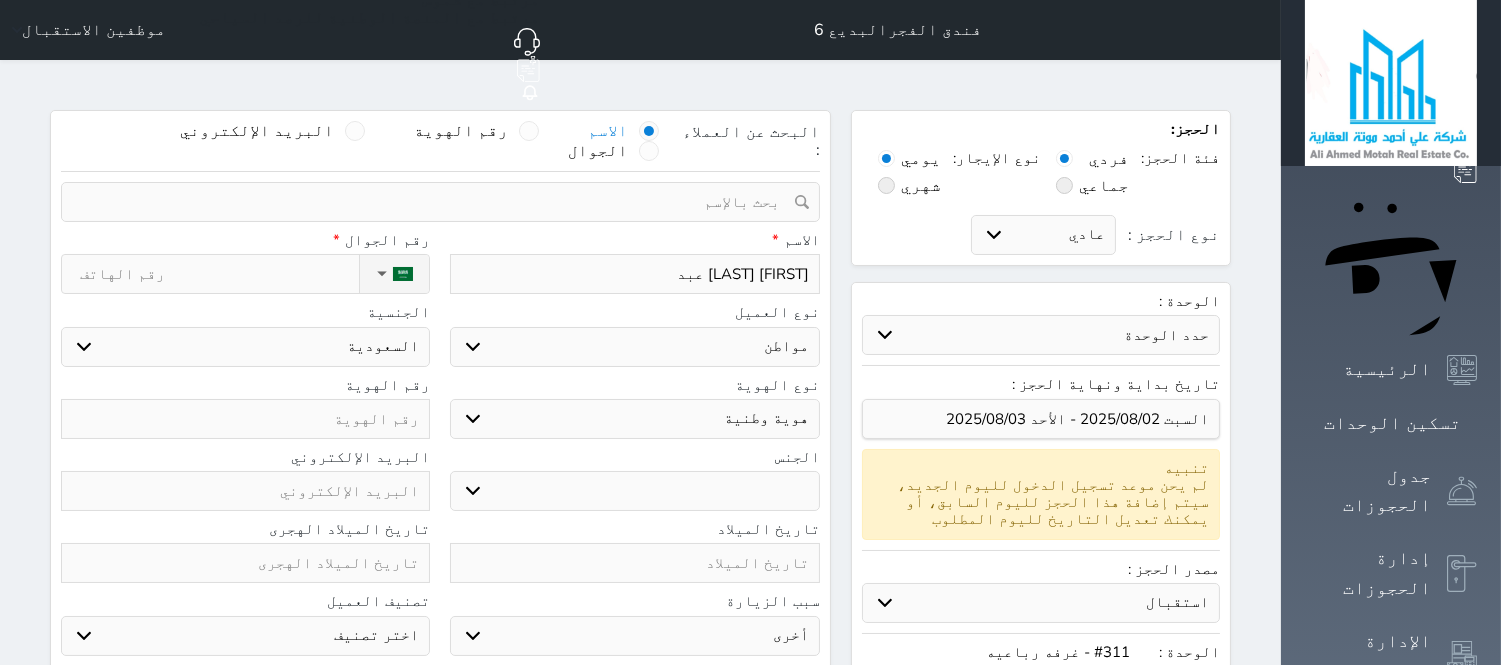 type on "[FIRST] [LAST] عب" 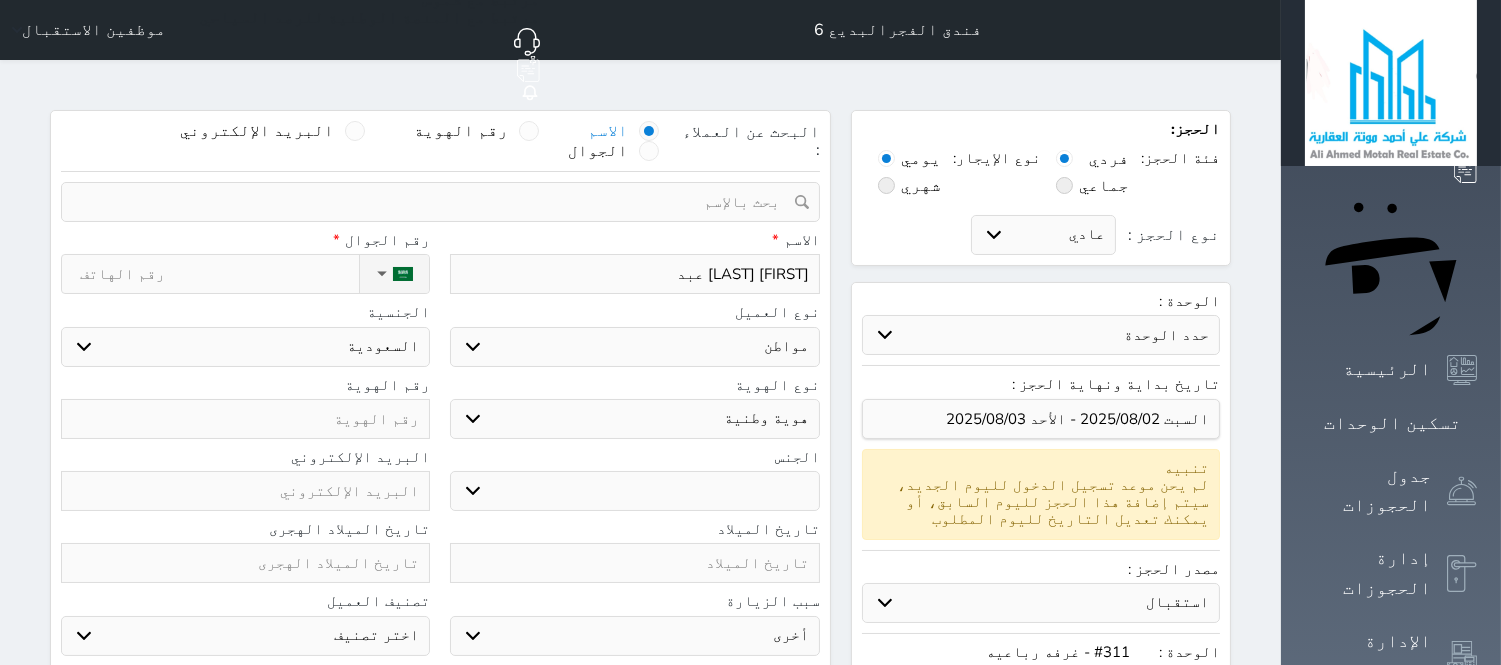 select 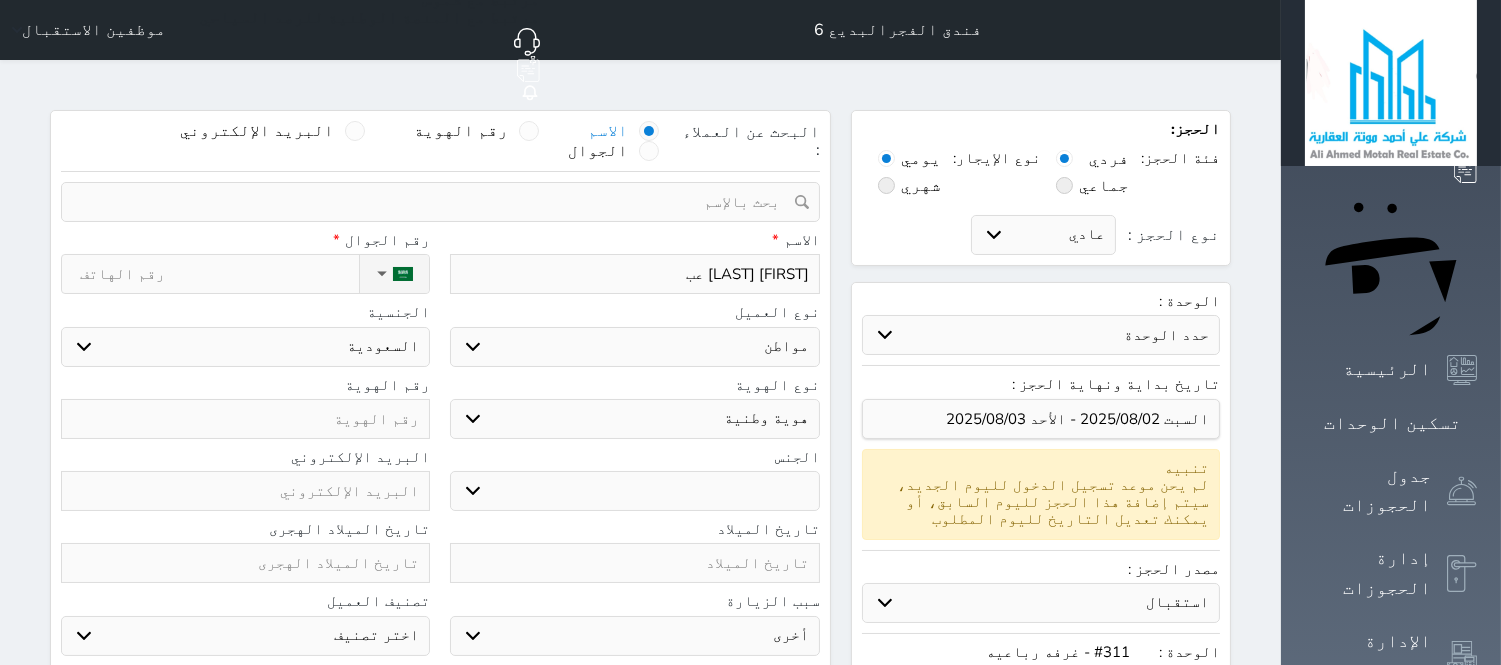 type on "[FIRST] [LAST] [LAST]" 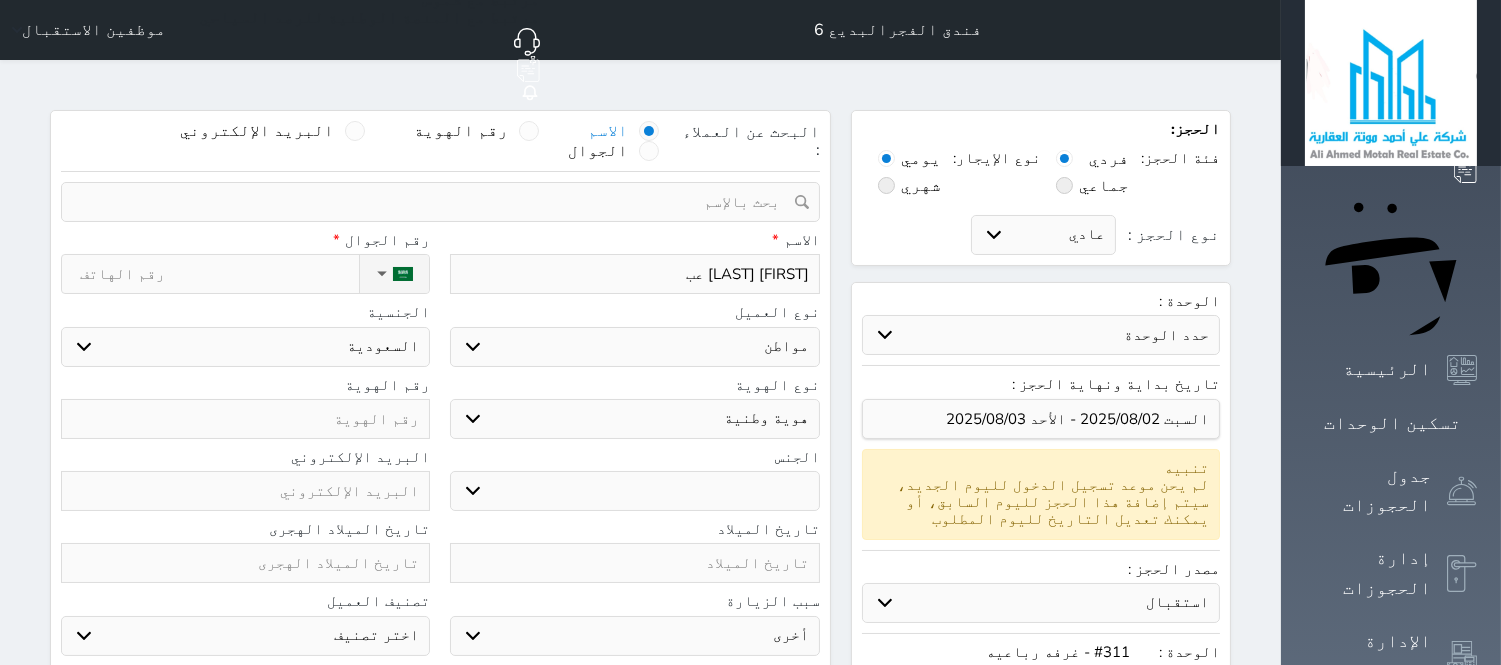 select 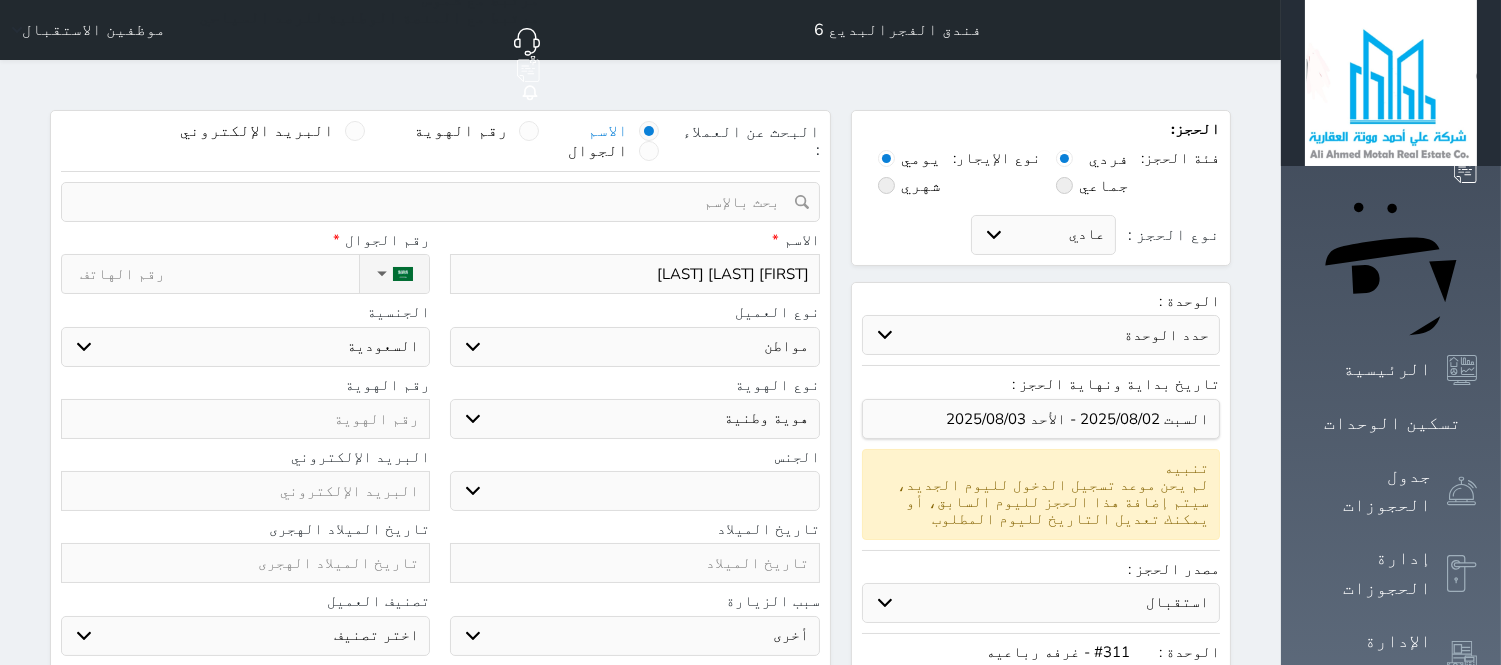 type on "[FIRST] [LAST] [LAST]" 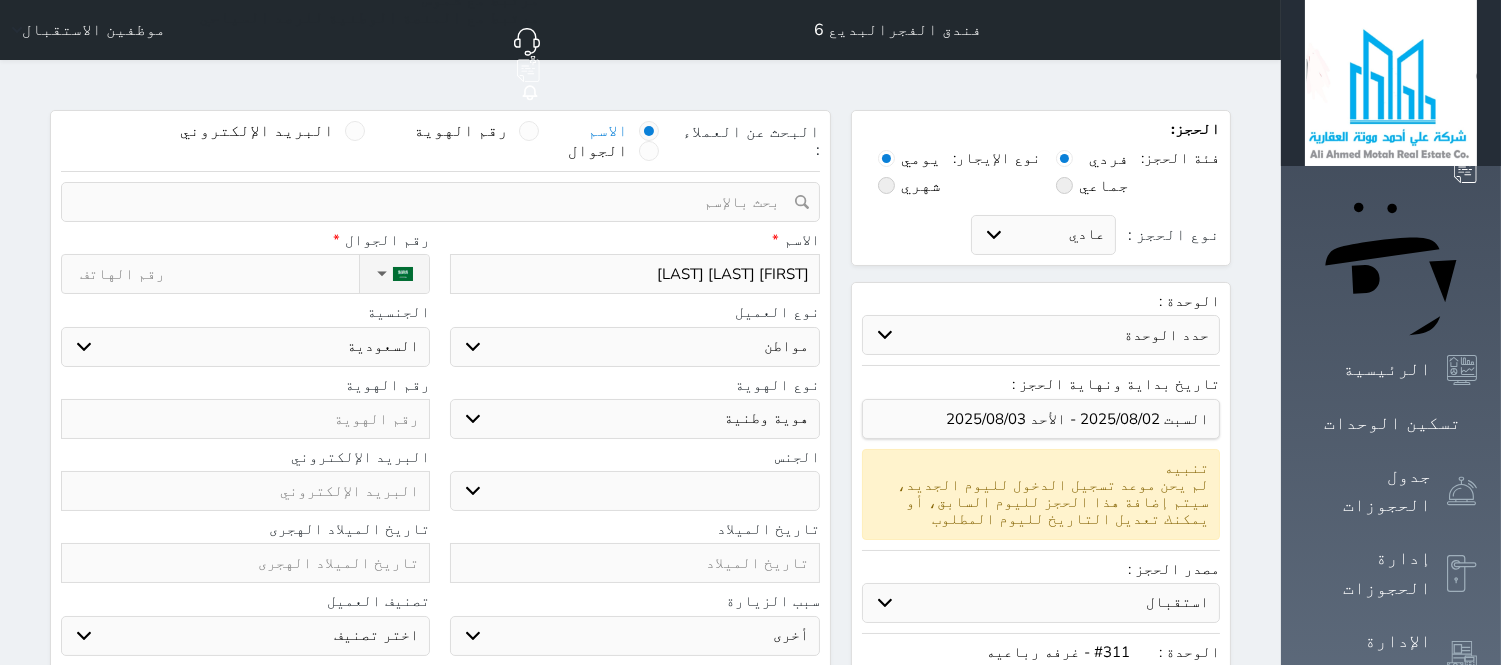 type on "[FIRST] [LAST] عب" 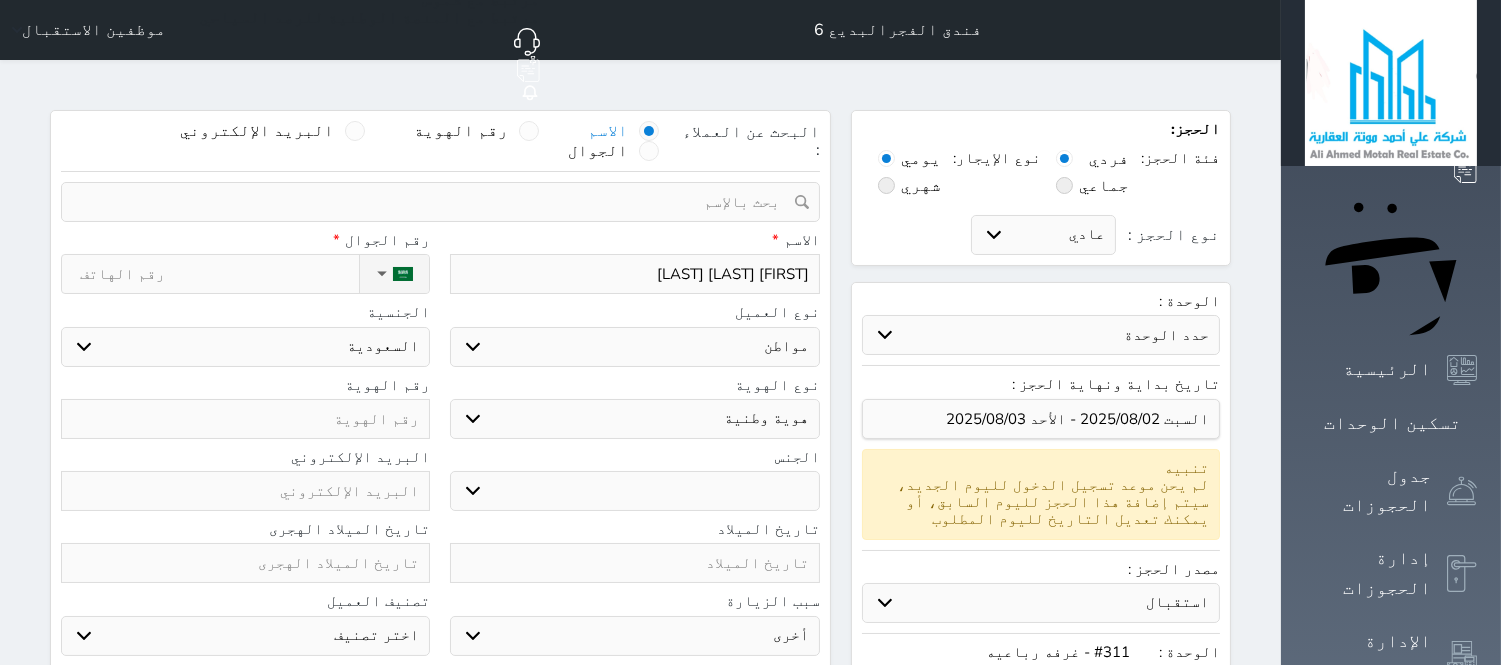 select 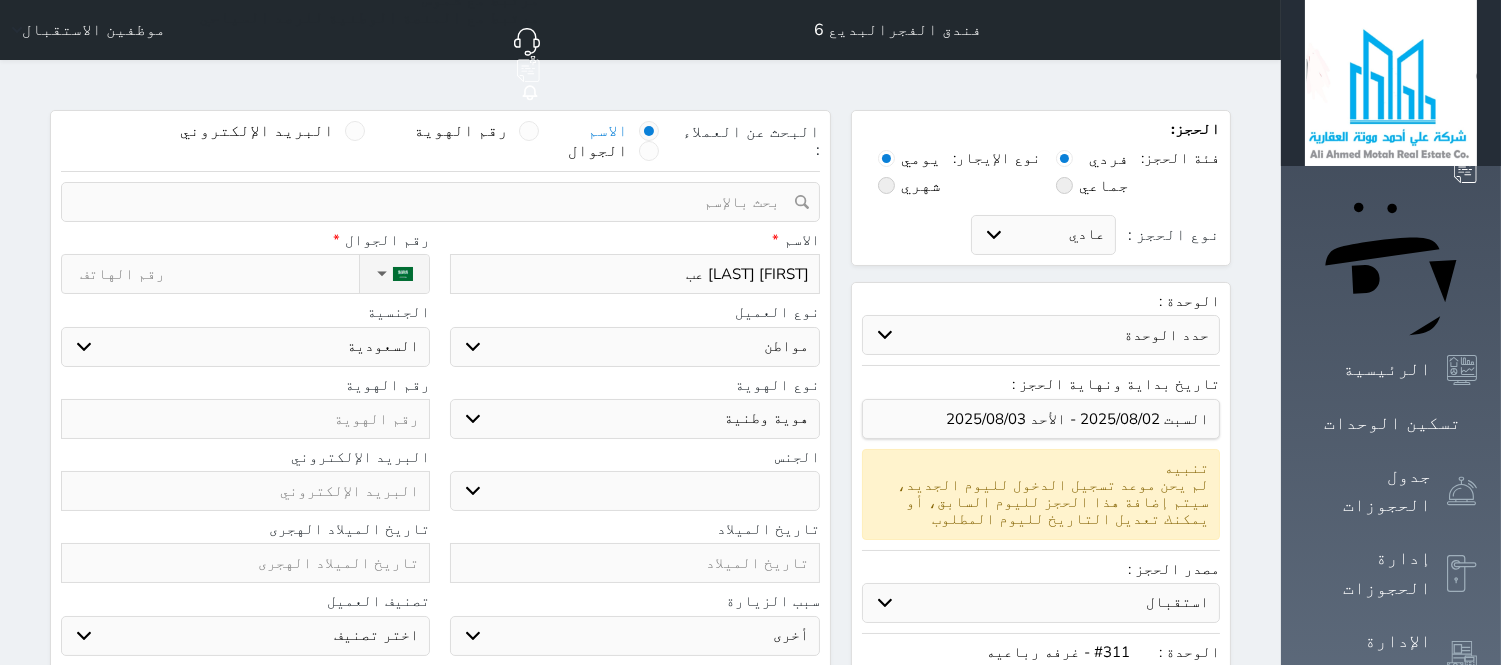 type on "[FIRST] [LAST]" 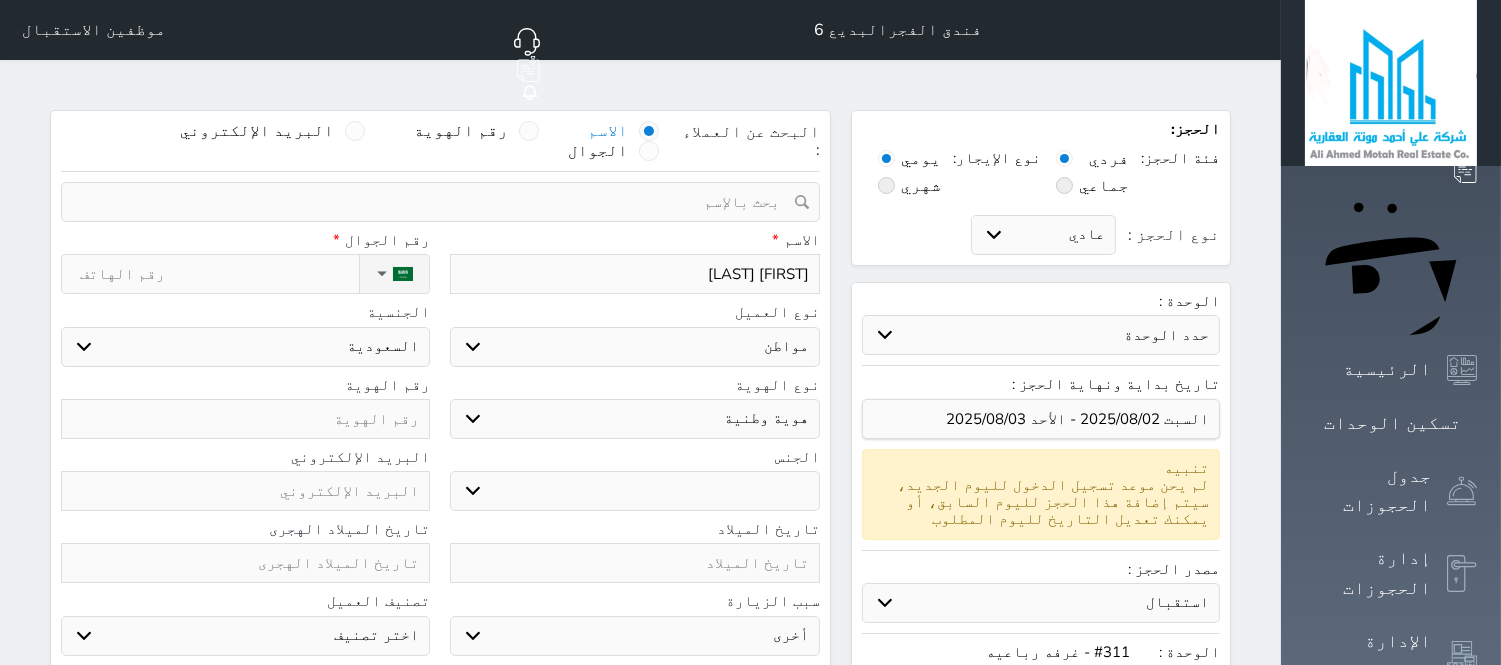 type on "[FIRST] [LAST] عب" 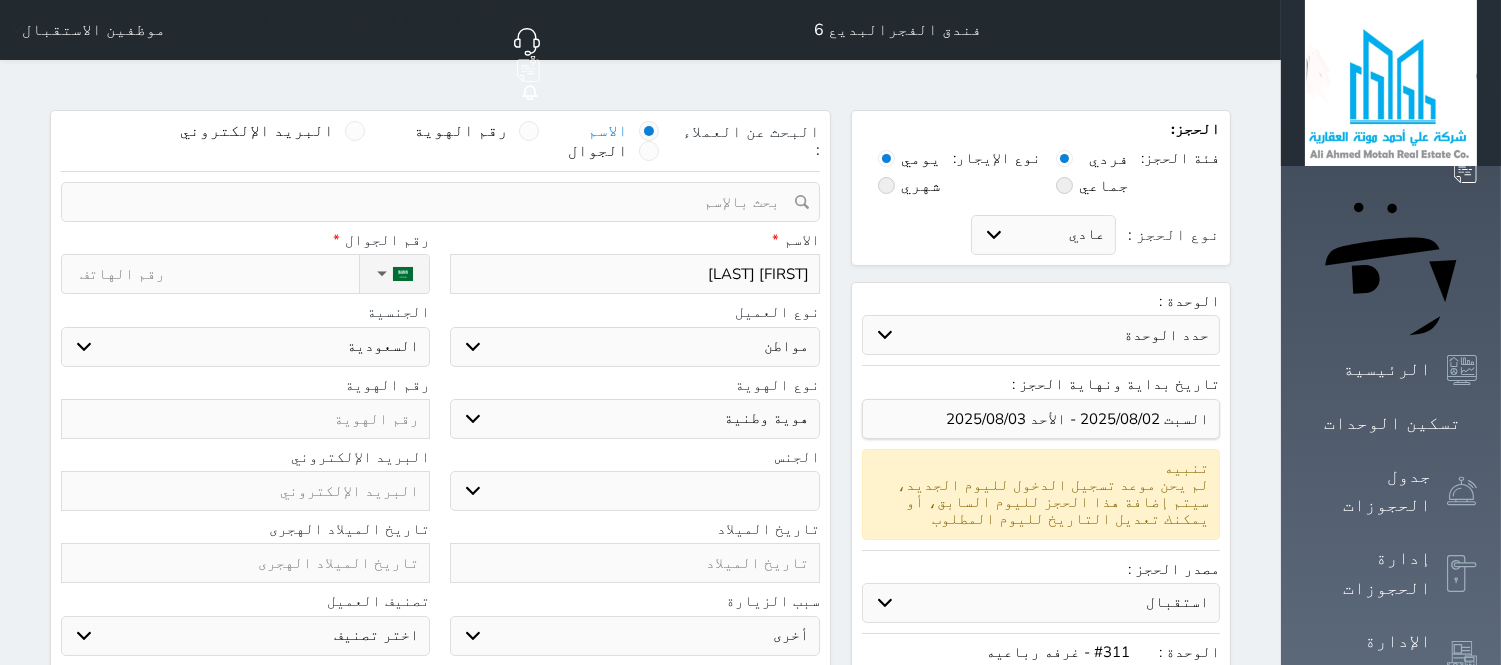 select 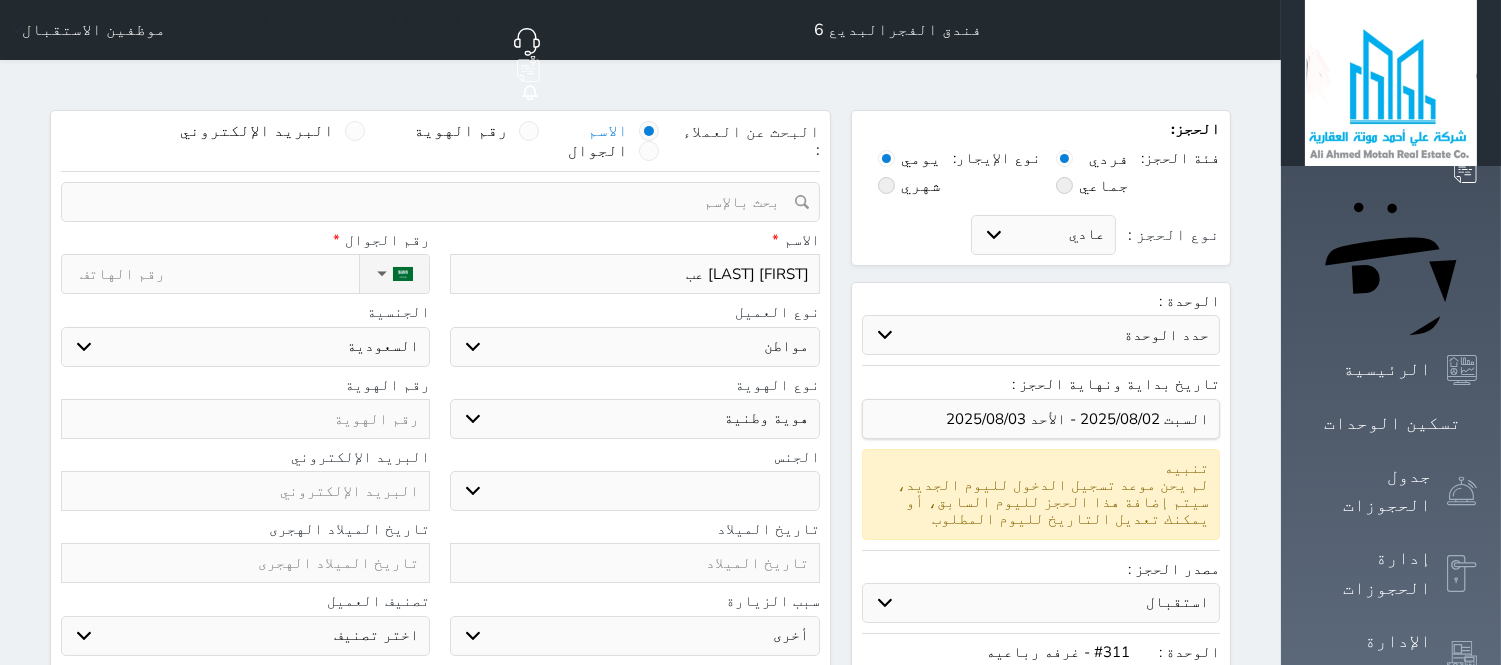 type on "[FIRST] [LAST] عبد" 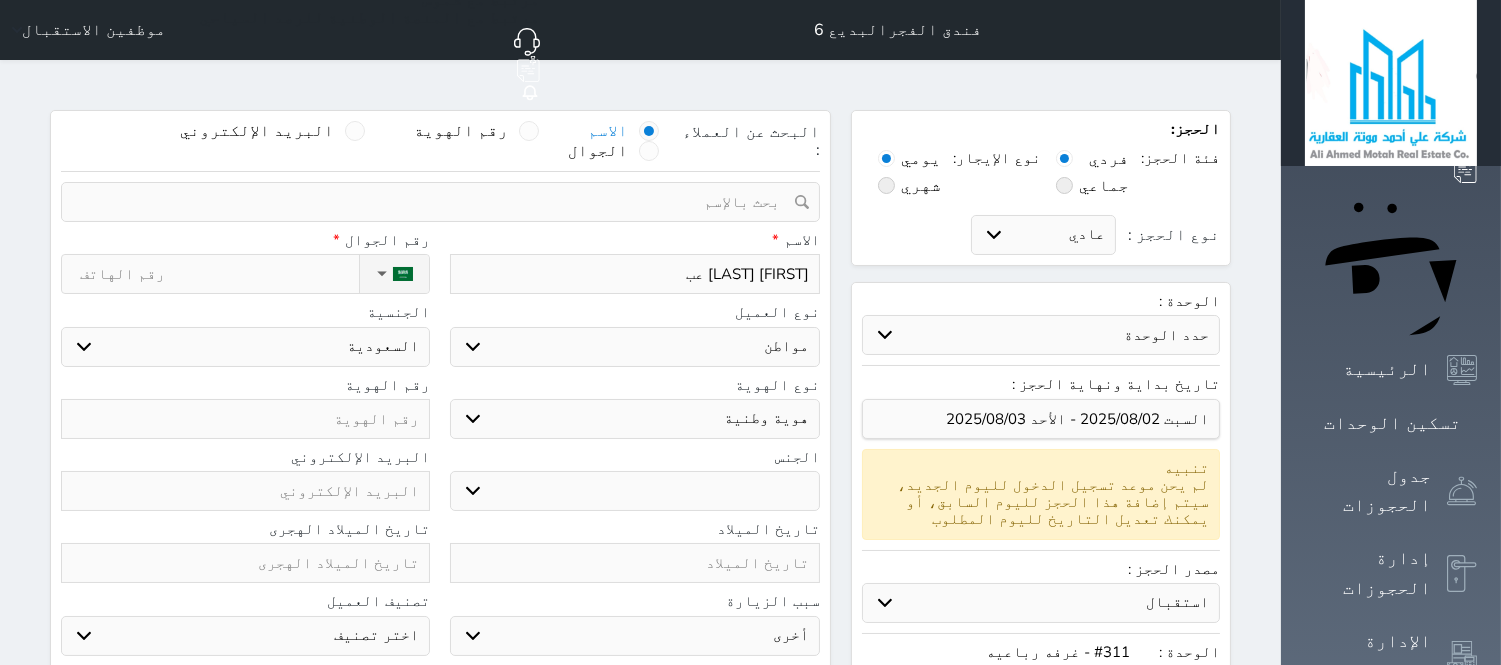 select 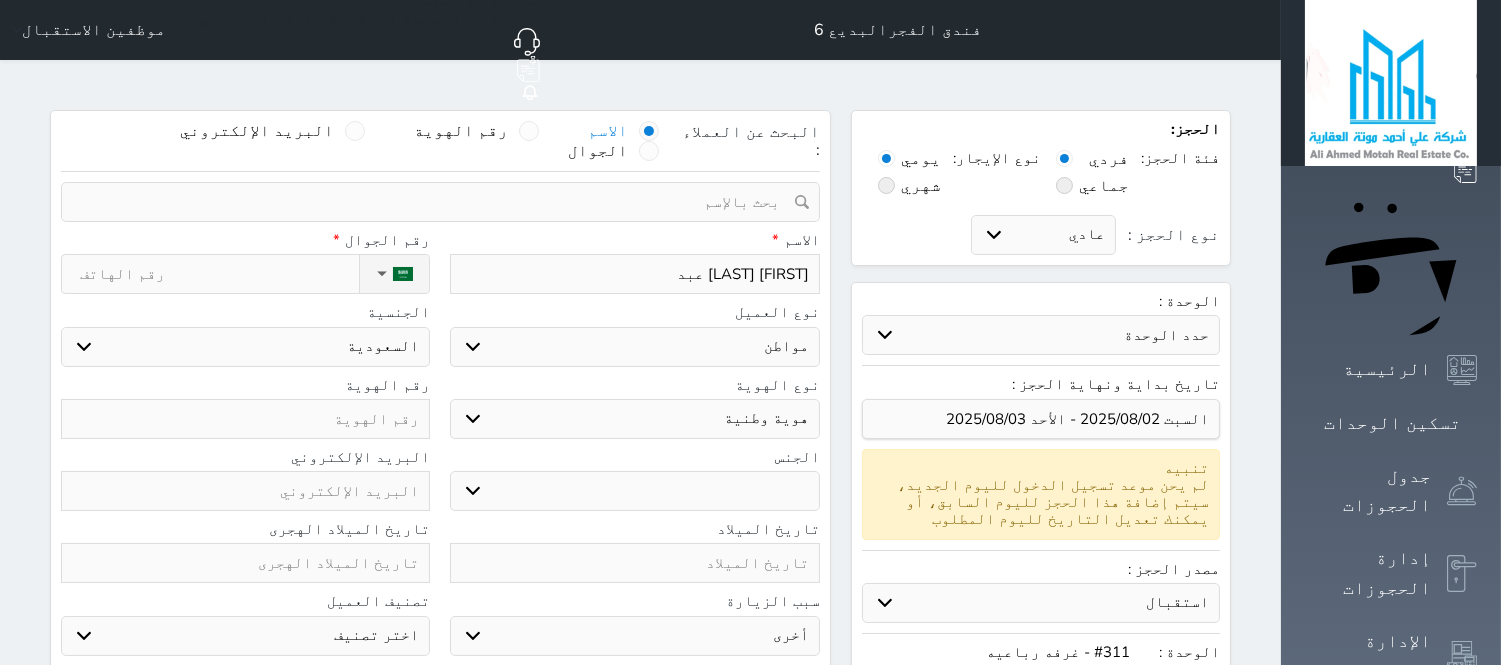type on "[FIRST] [LAST] عب" 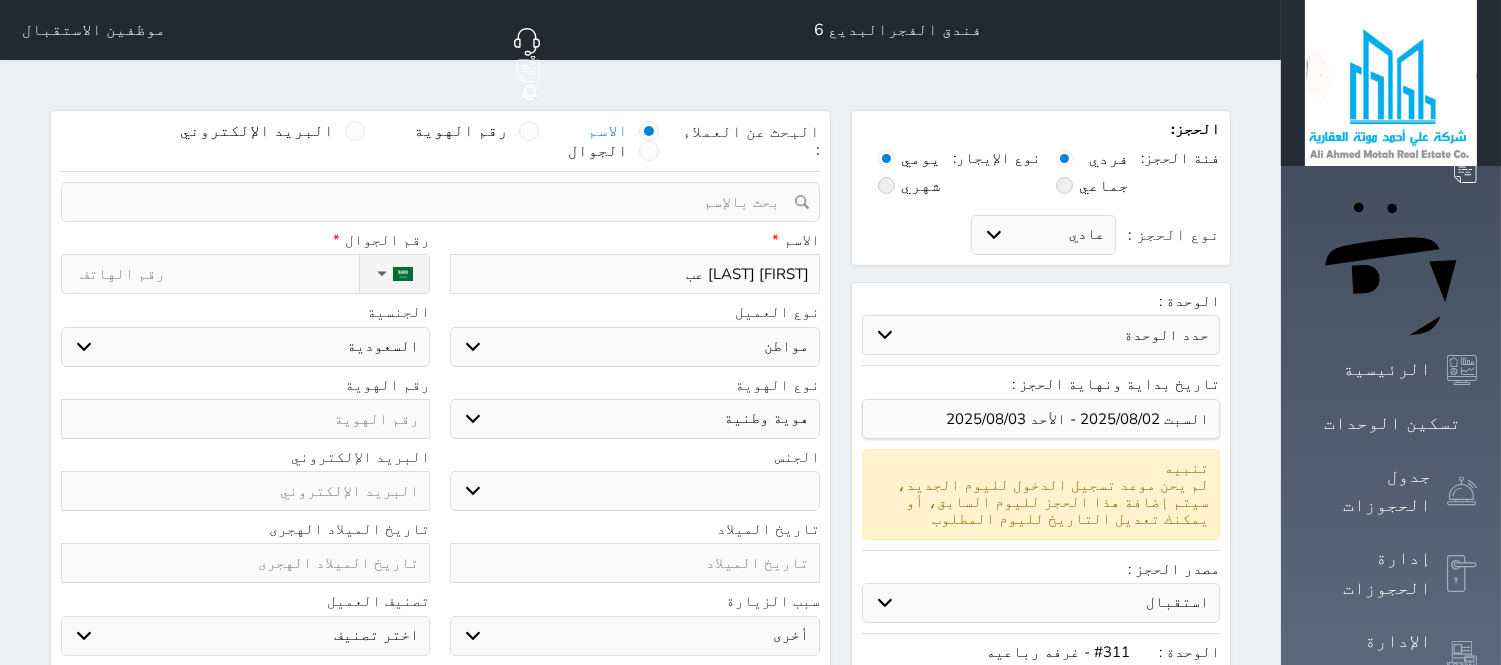 type on "[FIRST] [LAST] عبد" 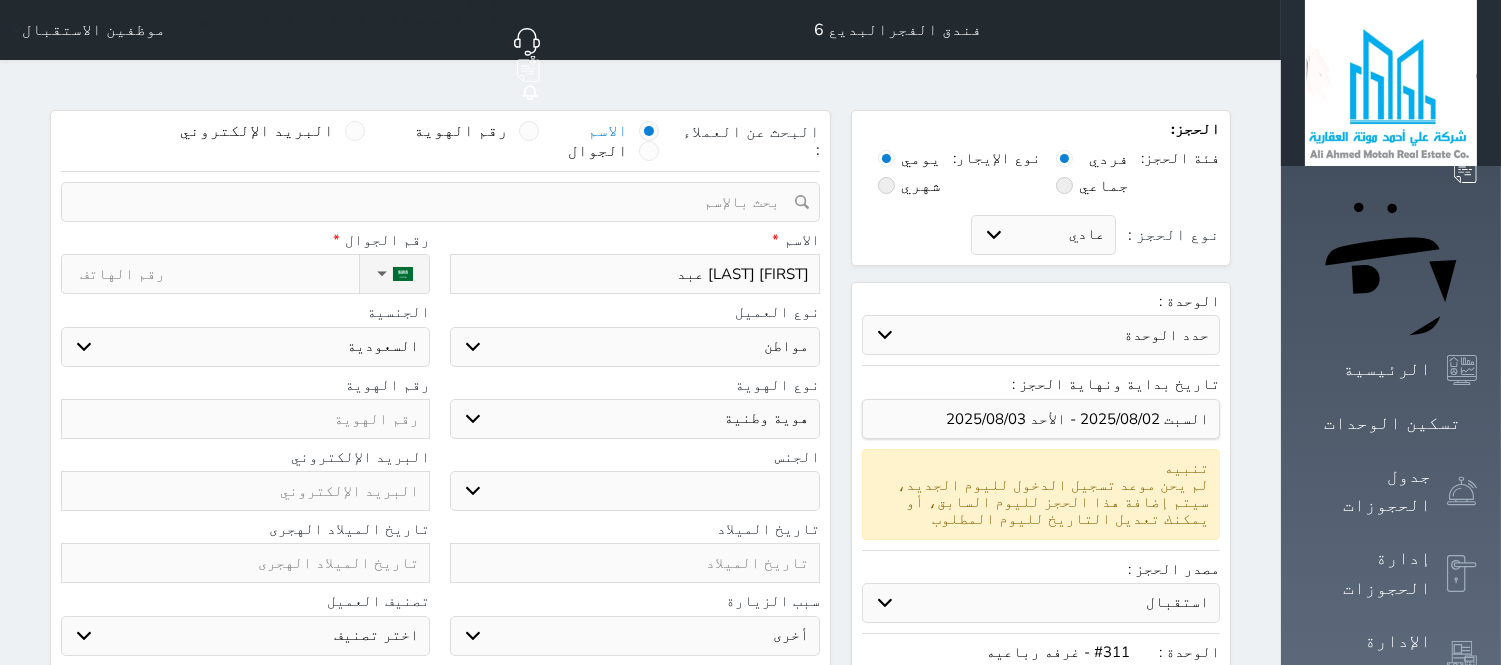 type on "[FIRST] [LAST] عبدا" 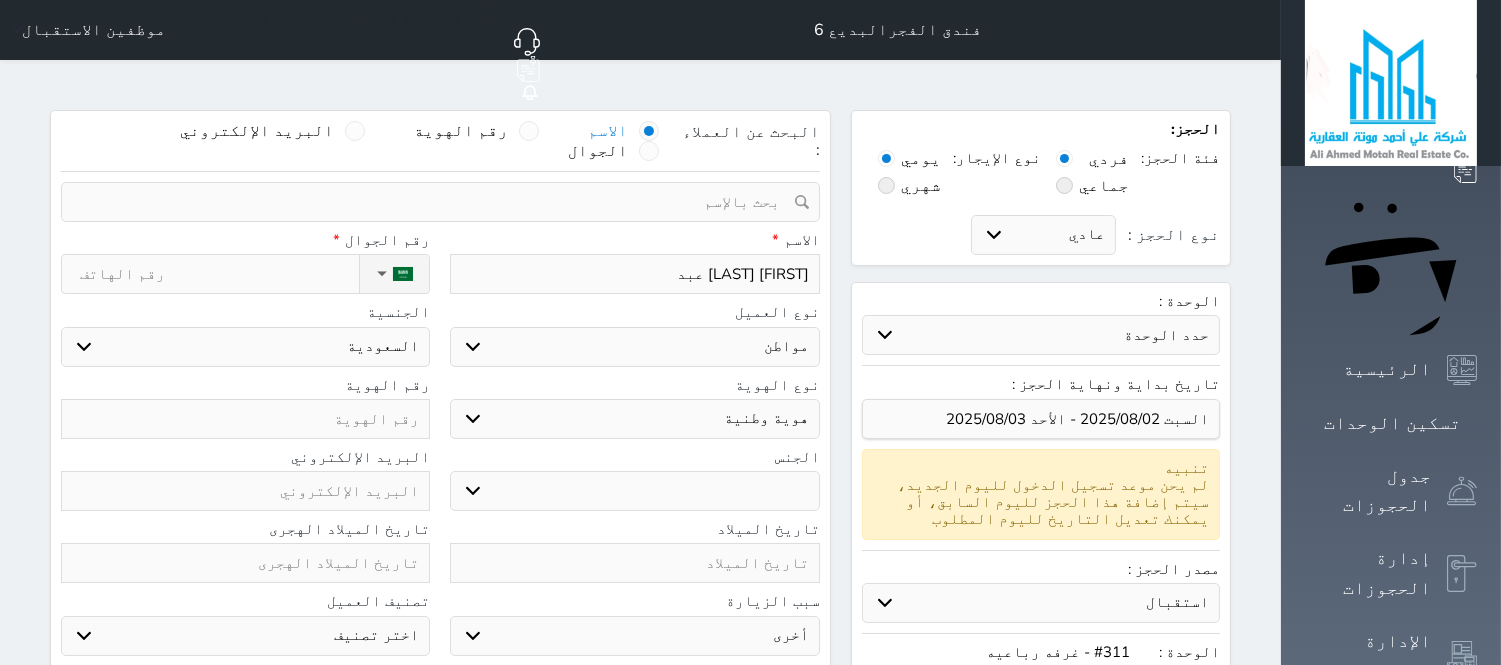select 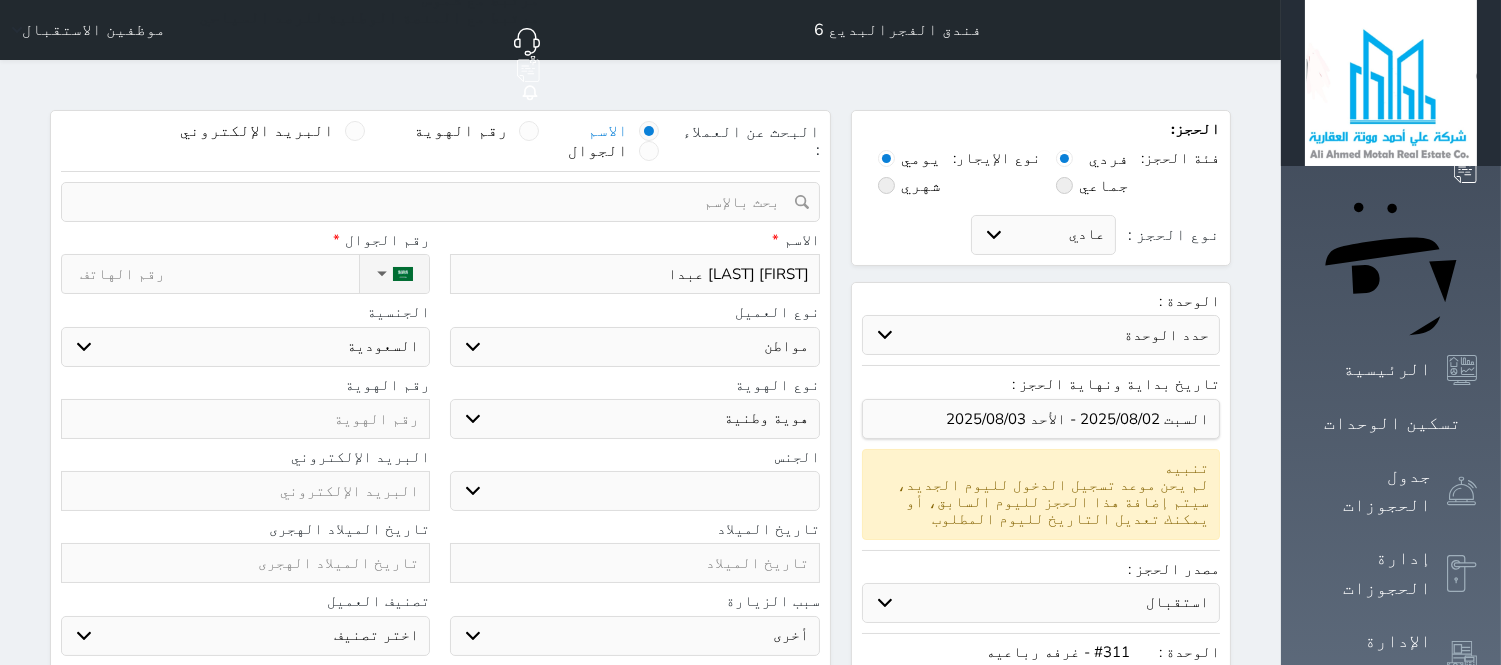 type on "[FIRST] [LAST] عبد" 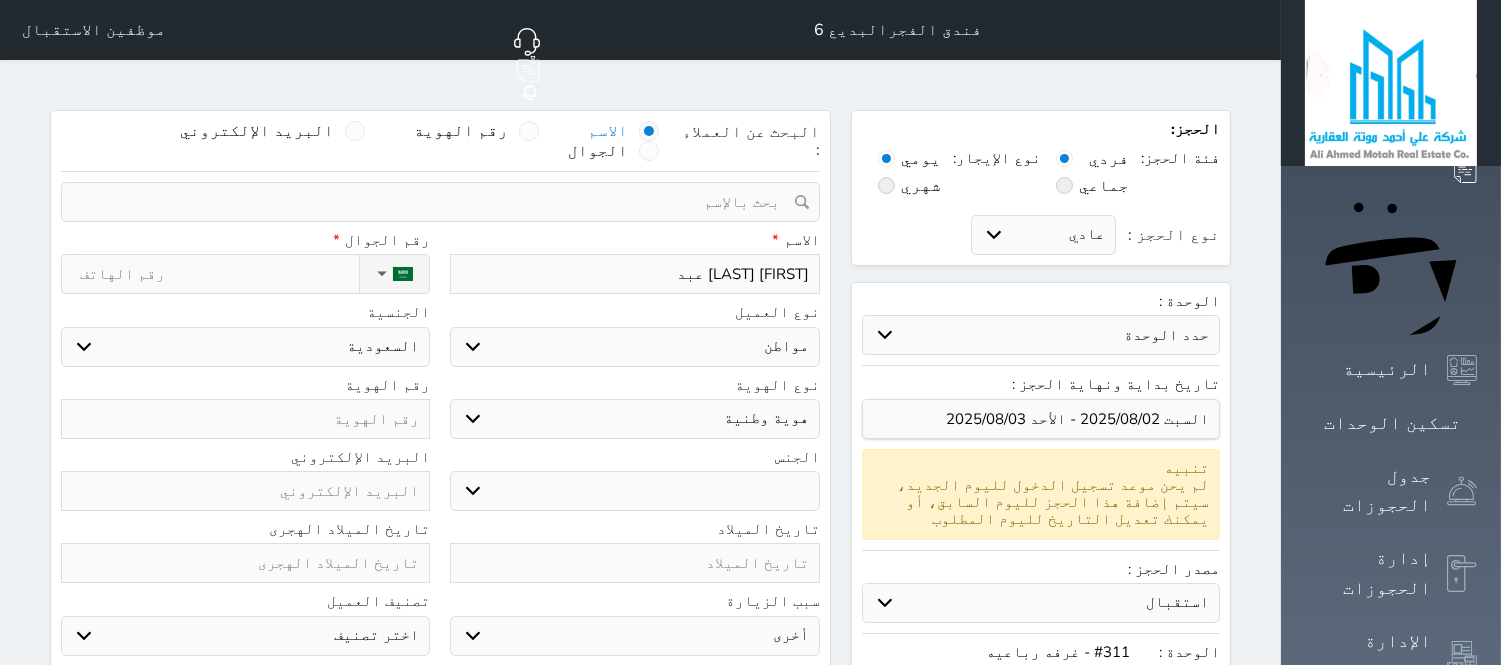 type on "[FIRST] [LAST] عبد" 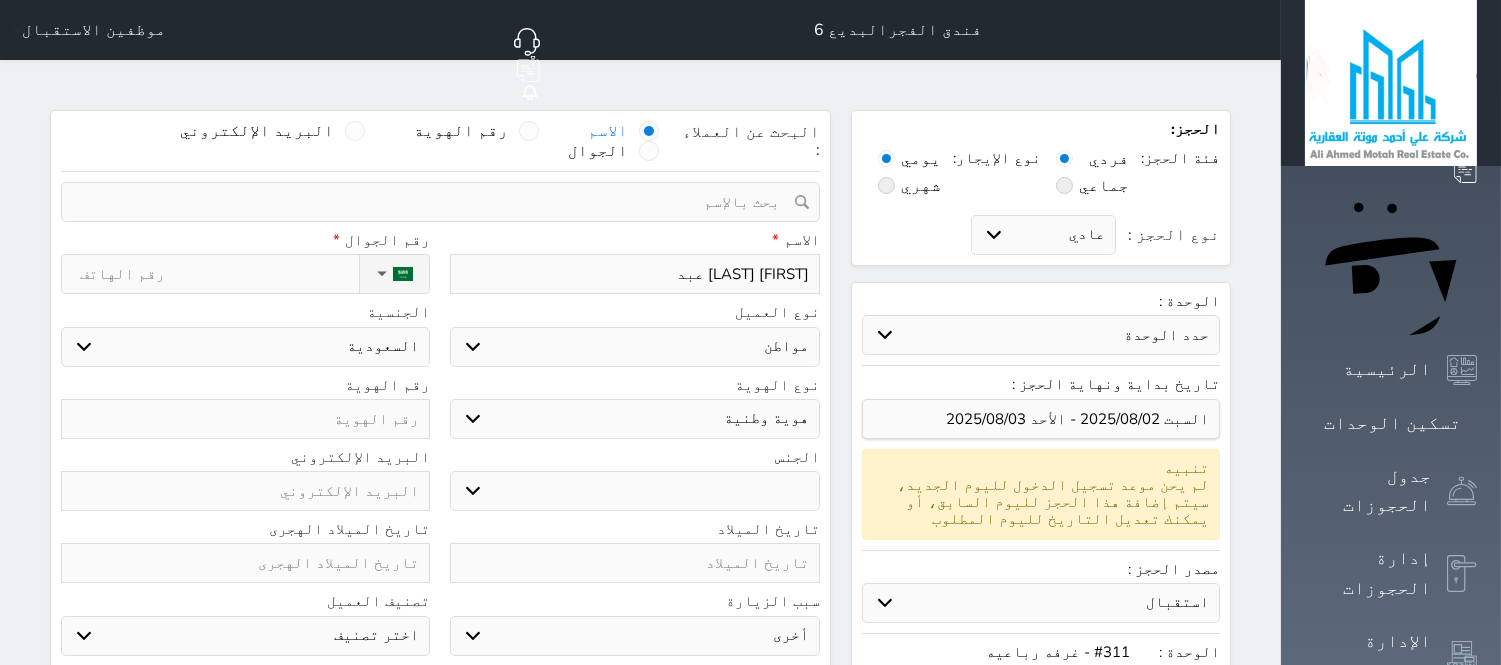 type on "[FIRST] [LAST] [LAST]" 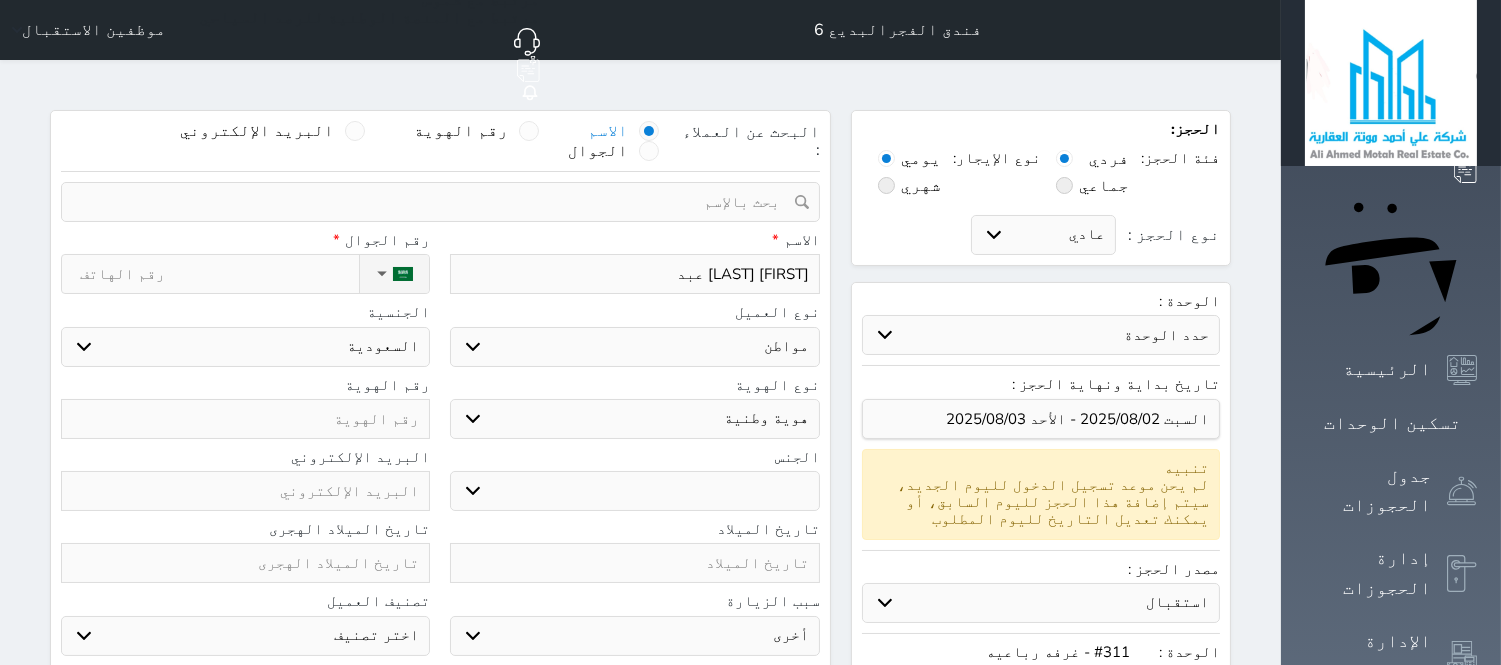 type 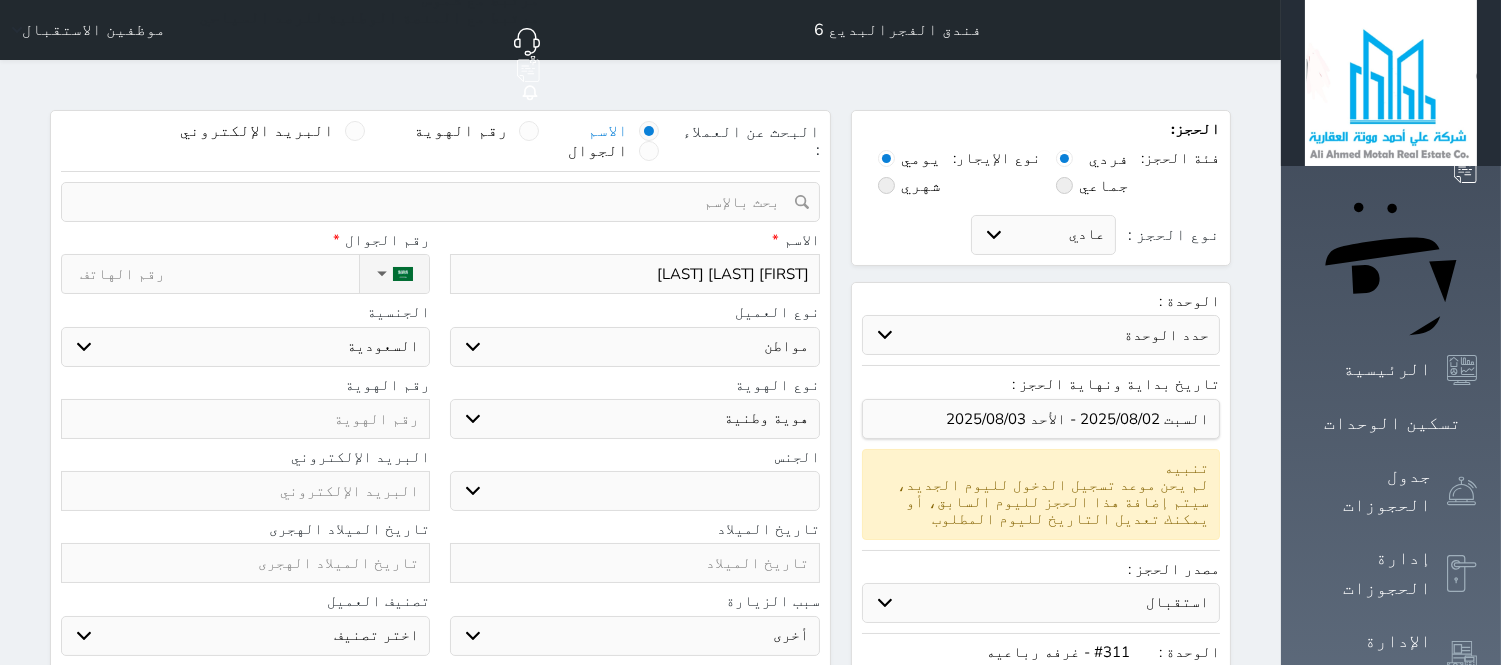 click on "نوع الحجز :" at bounding box center [219, 274] 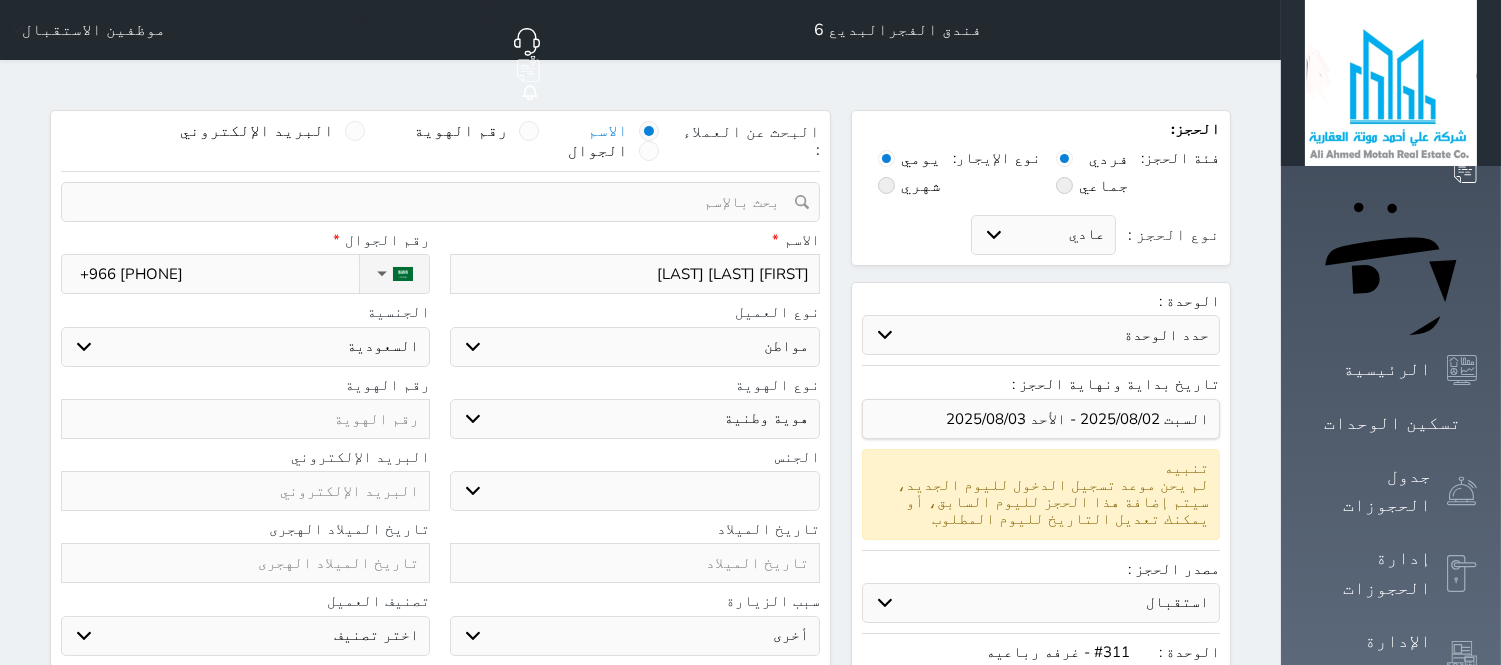 click on "اختر نوع   مواطن مواطن خليجي زائر مقيم" at bounding box center [634, 347] 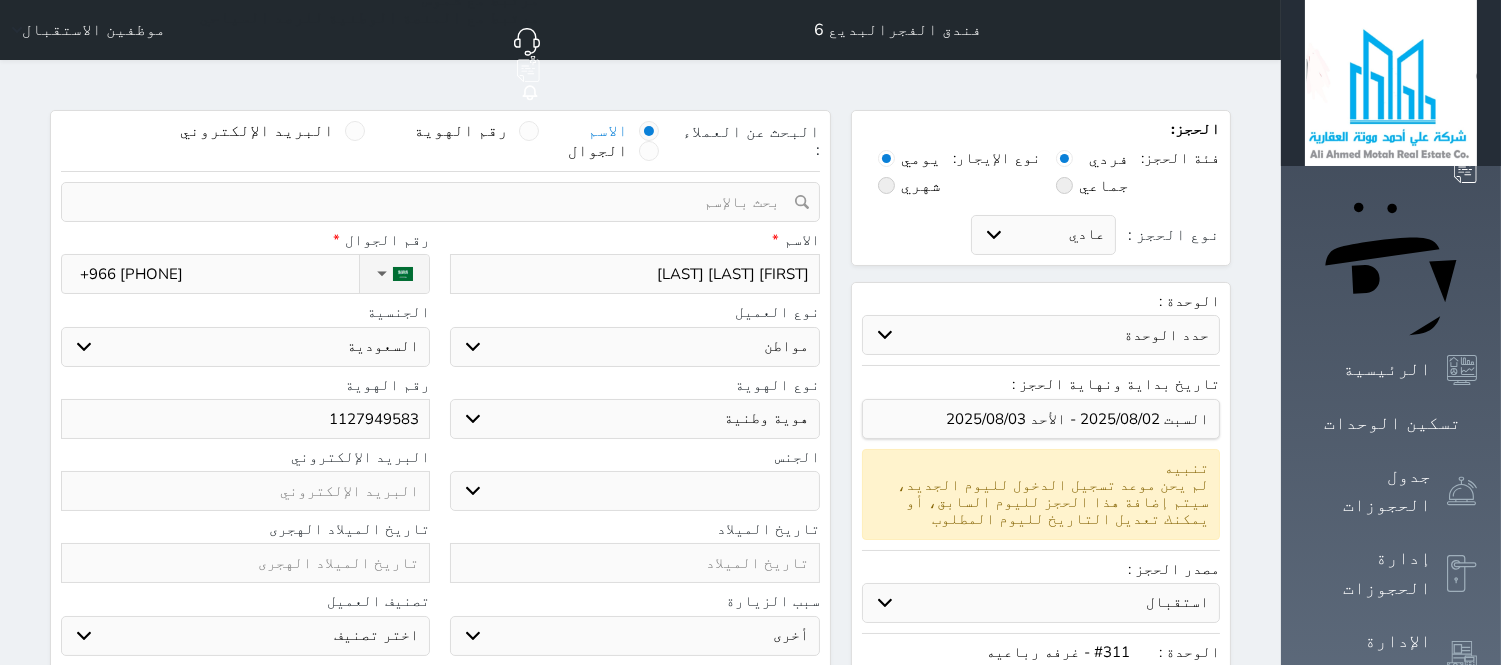 click on "ذكر   انثى" at bounding box center (634, 491) 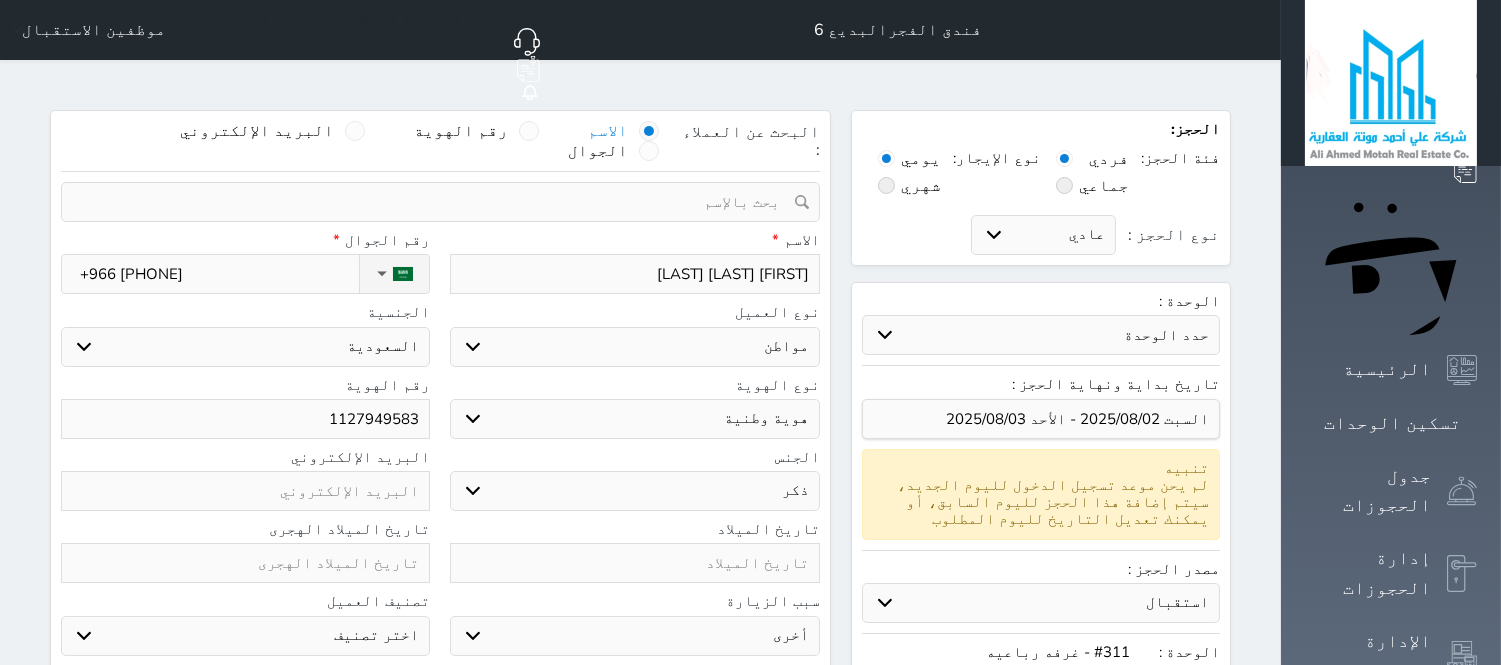 click on "ذكر   انثى" at bounding box center (634, 491) 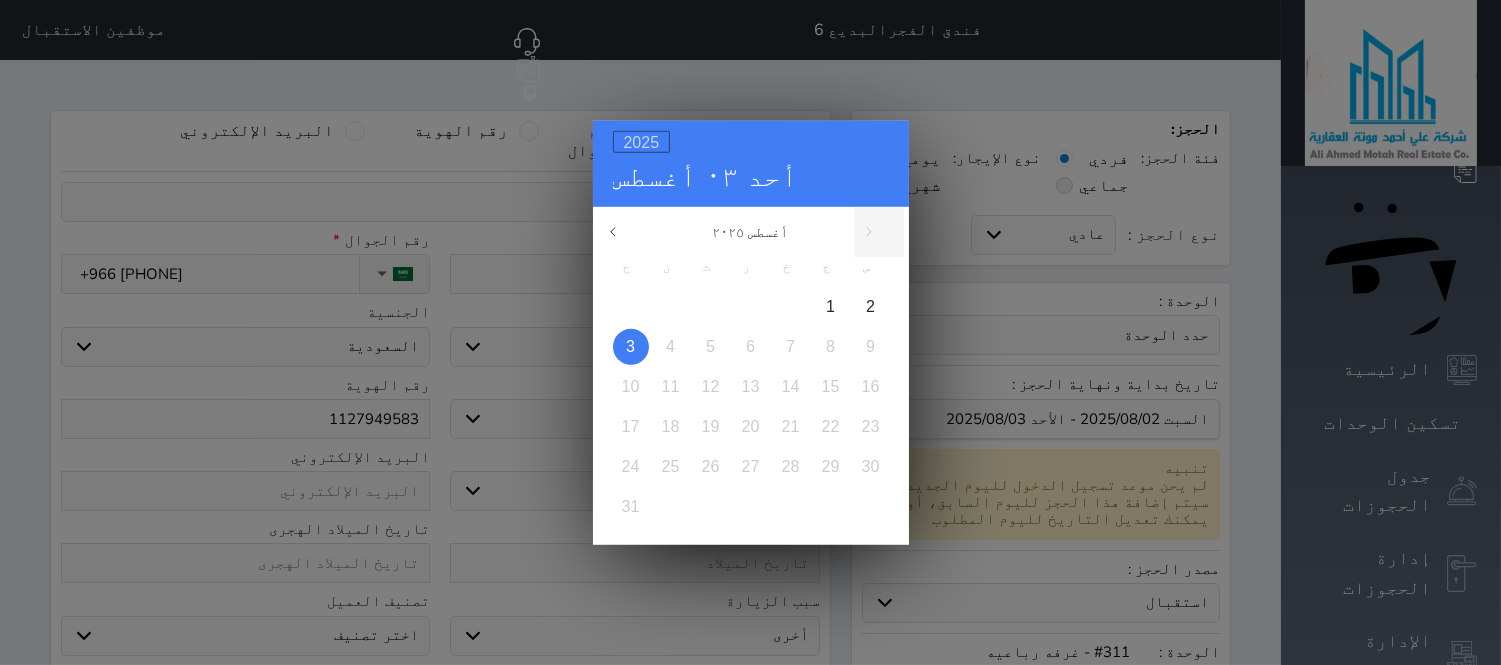 click on "2025" at bounding box center [642, 141] 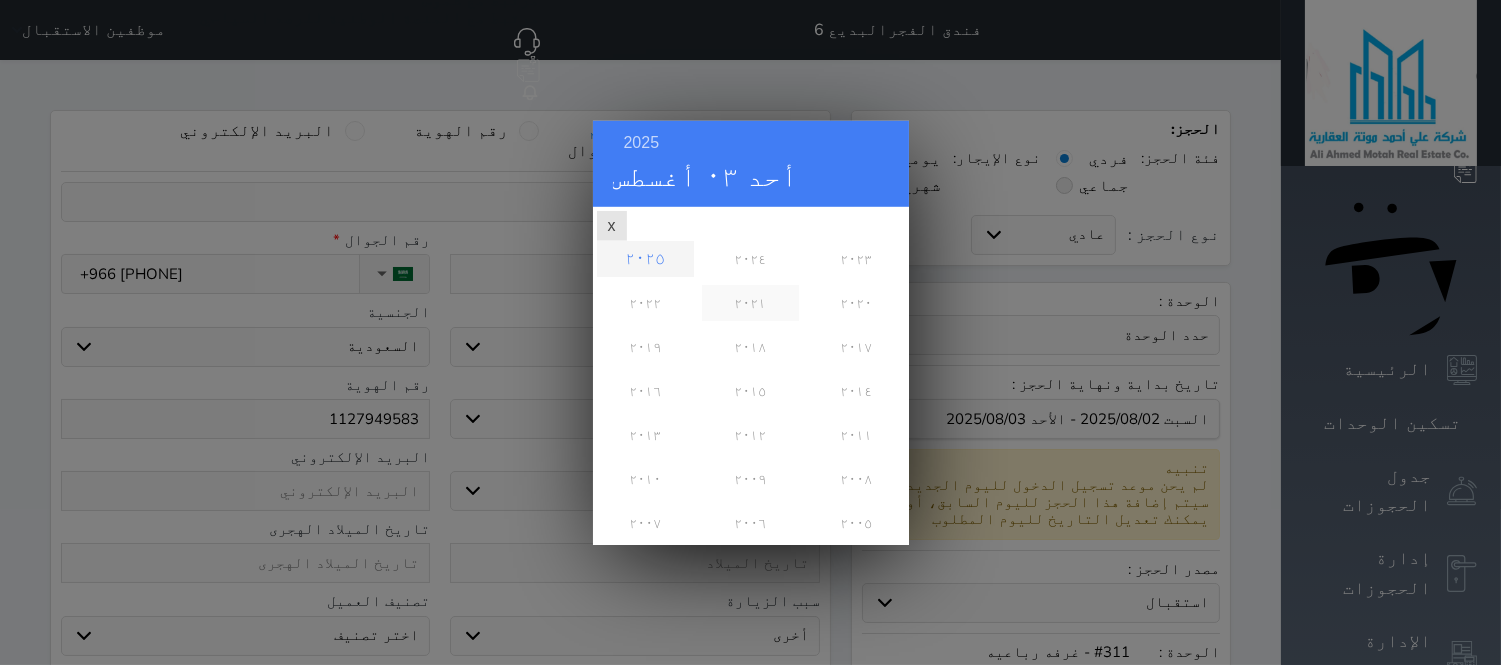 scroll, scrollTop: 0, scrollLeft: 0, axis: both 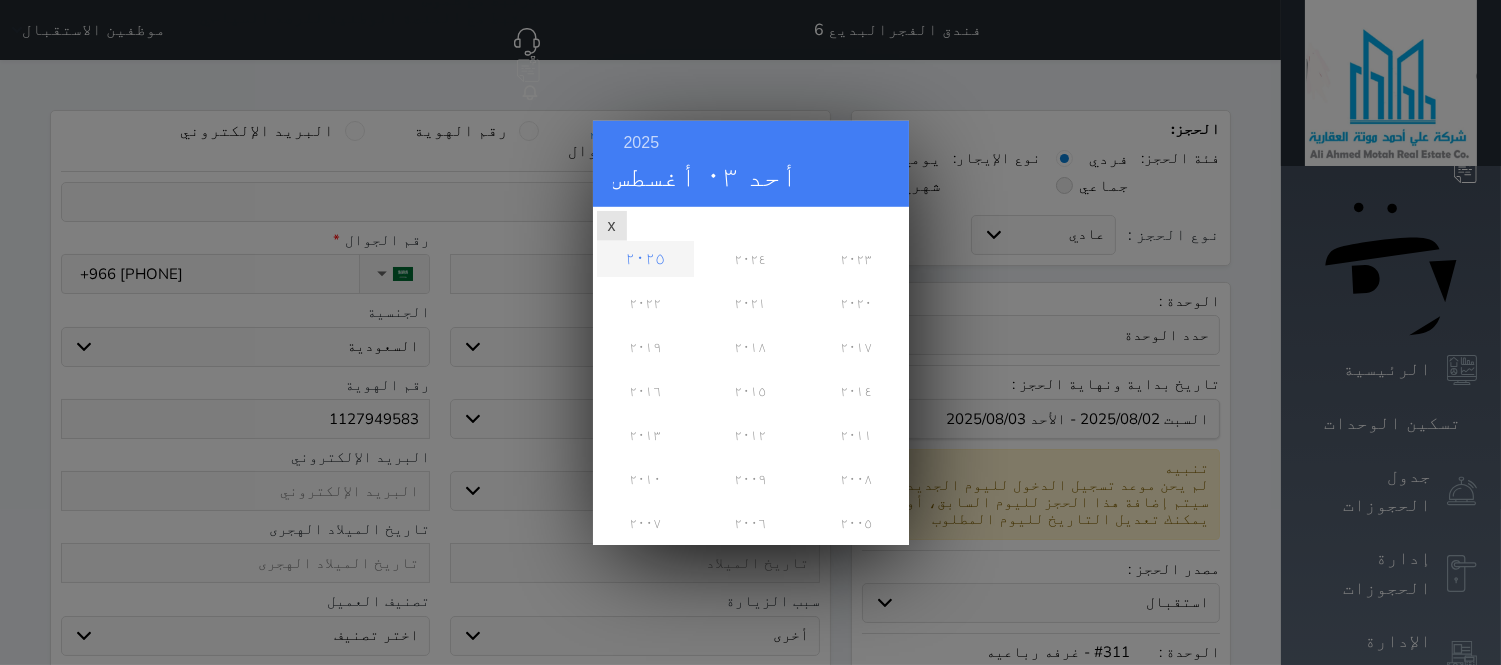click on "2025   أحد ٠٣ أغسطس         أغسطس ٢٠٢٥
ح
ن
ث
ر
خ
ج
س
1   2   3   4   5   6   7   8   9   10   11   12   13   14   15   16   17   18   19   20   21   22   23   24   25   26   27   28   29   30   31
٢٠٢٥
٢٠٢٤
٢٠٢٣
٢٠٢٢
٢٠٢١
٢٠٢٠
٢٠١٩
٢٠١٨
٢٠١٧
٢٠١٦
x" at bounding box center (750, 332) 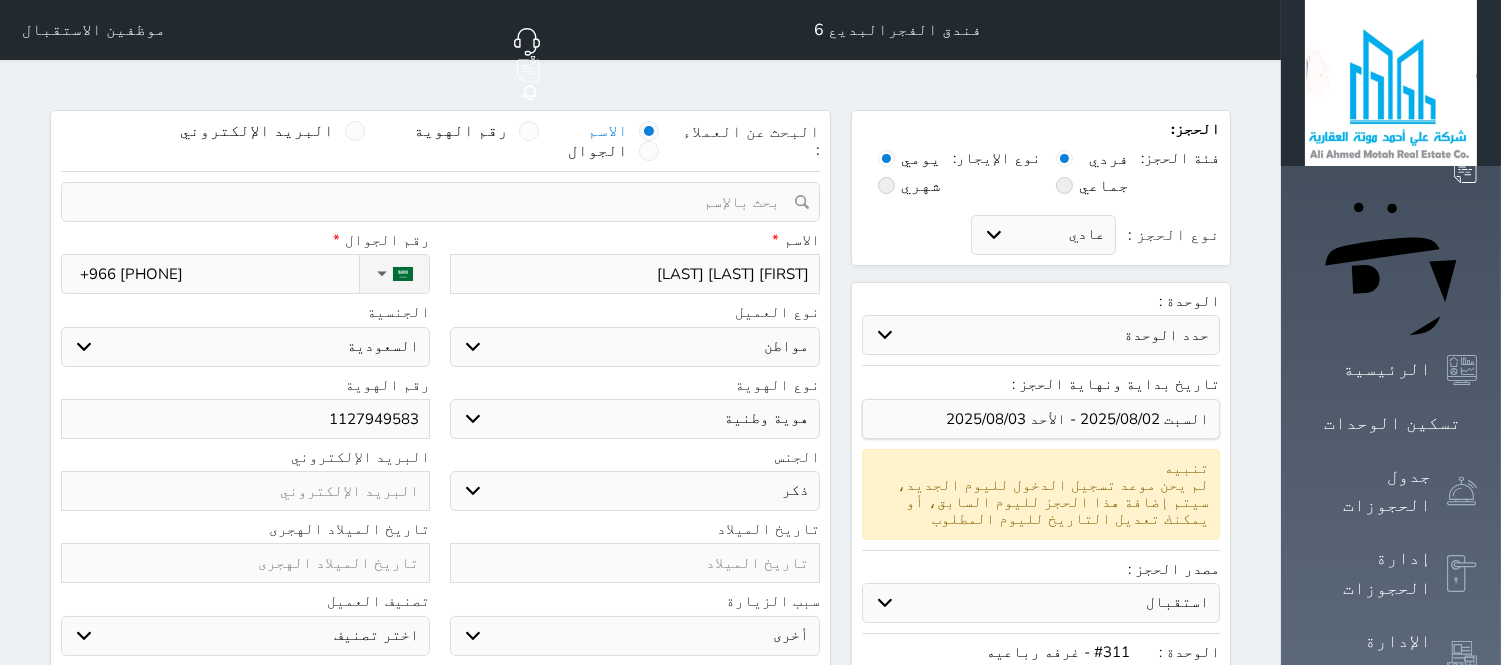 click at bounding box center (245, 563) 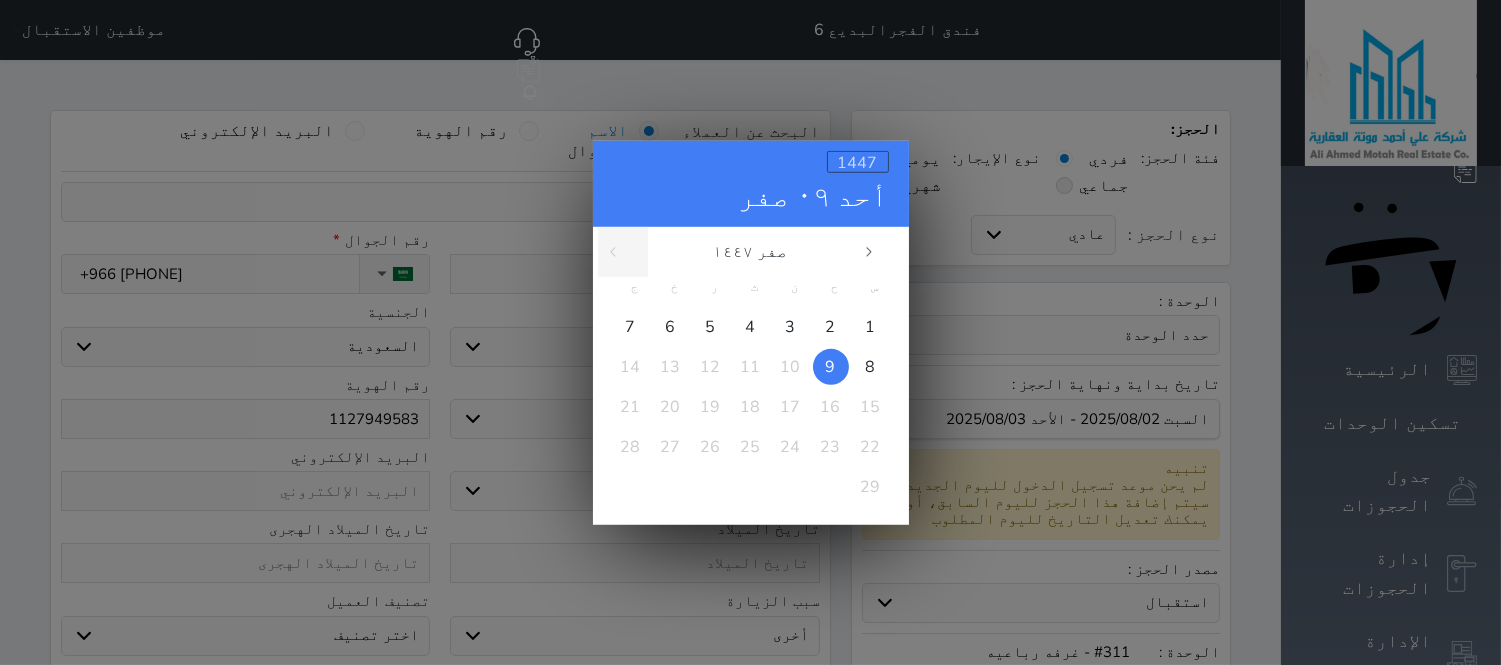 click on "1447" at bounding box center (858, 162) 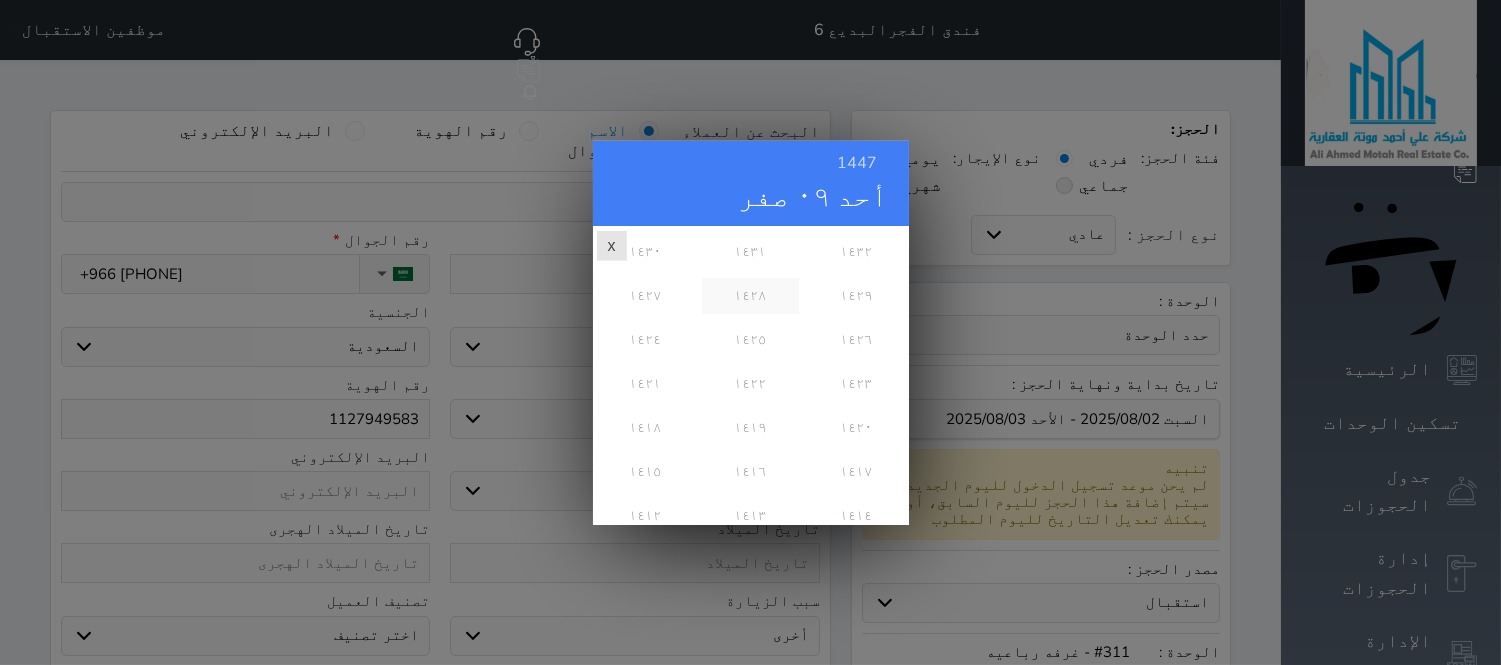 scroll, scrollTop: 296, scrollLeft: 0, axis: vertical 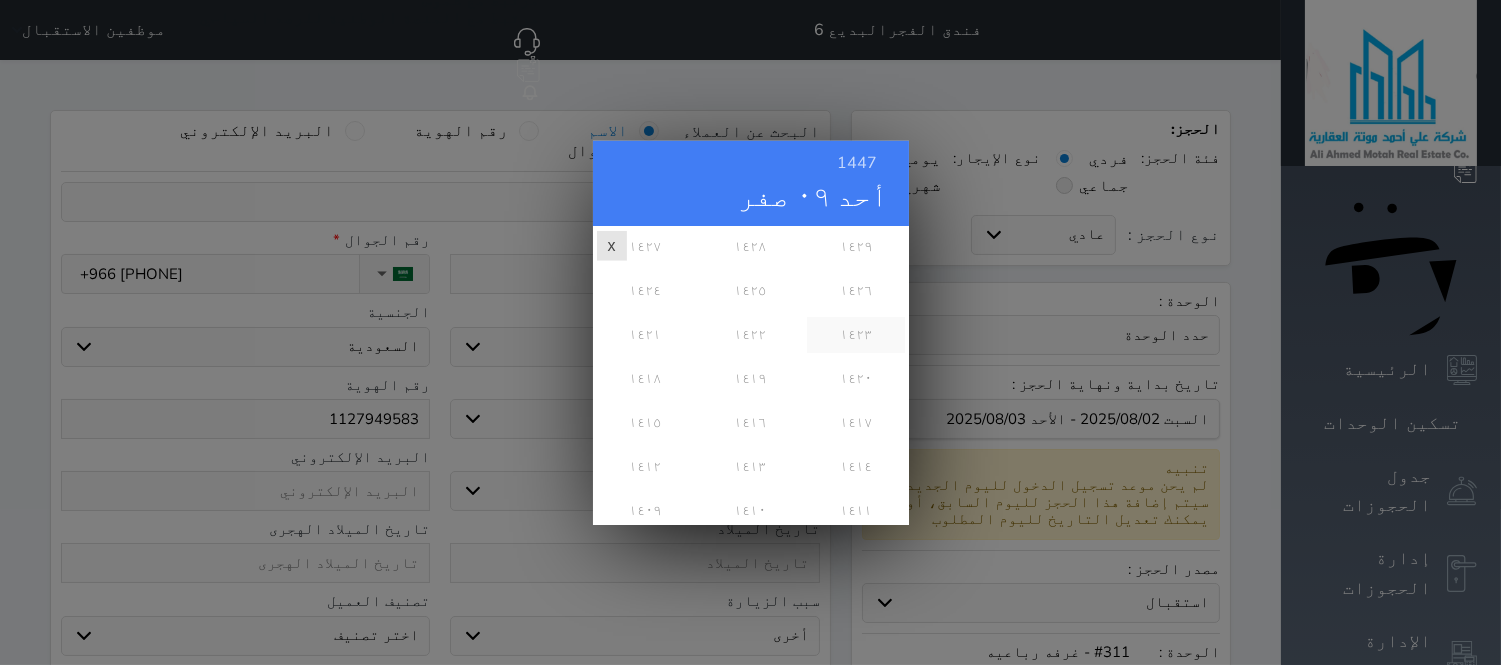 click on "١٤٢٣" at bounding box center [855, 334] 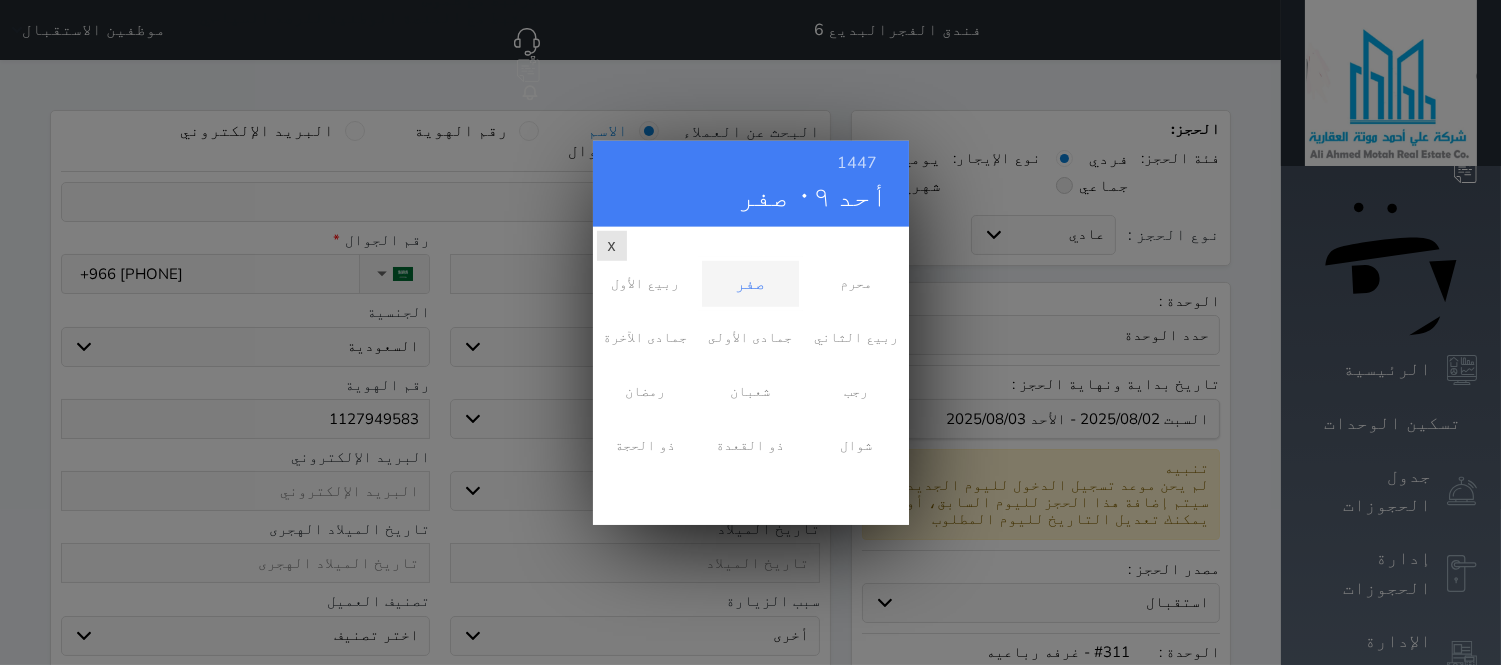 scroll, scrollTop: 0, scrollLeft: 0, axis: both 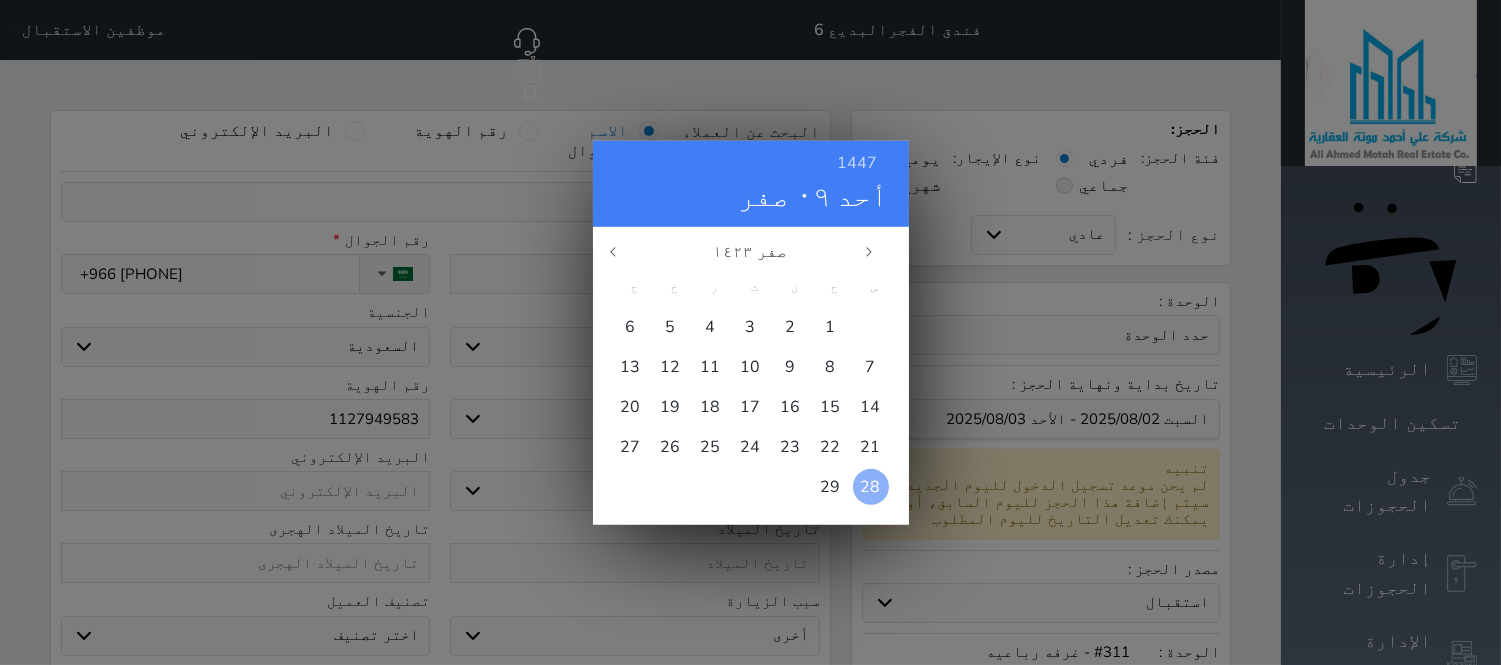 click on "28" at bounding box center (871, 486) 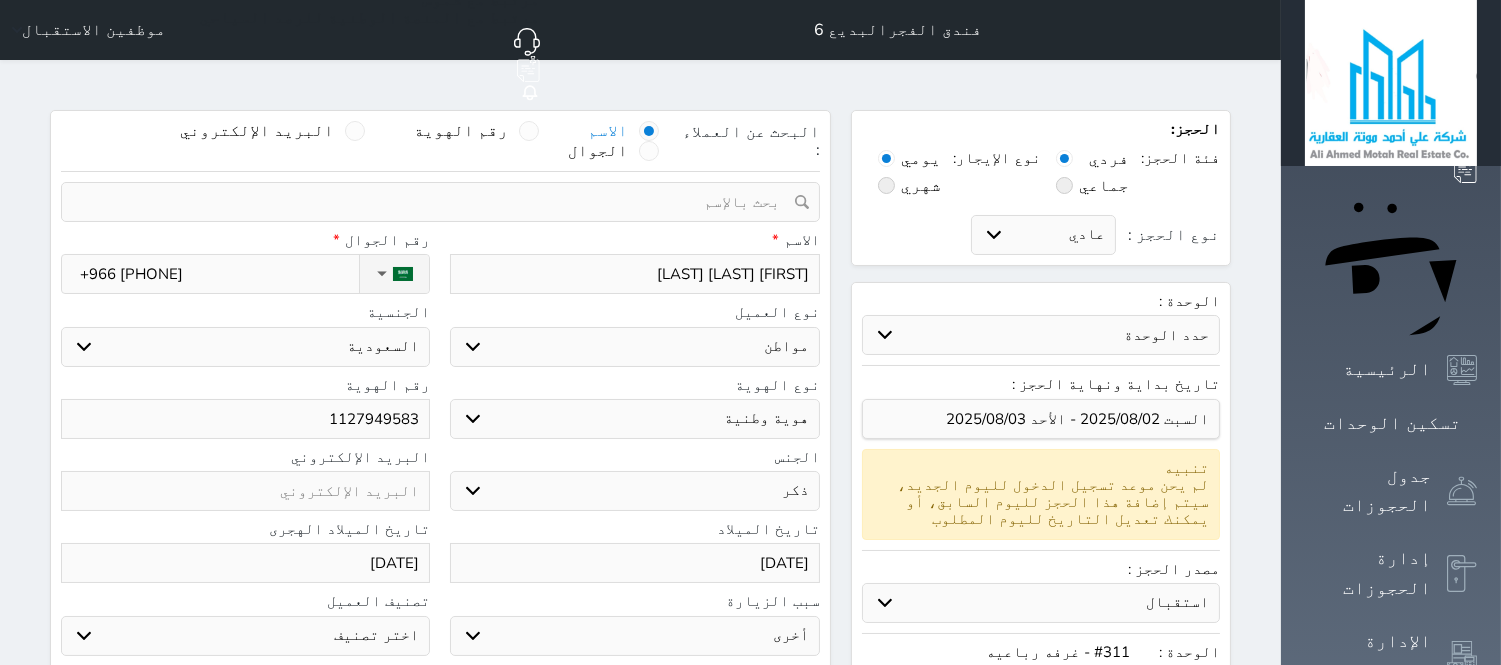 scroll, scrollTop: 147, scrollLeft: 0, axis: vertical 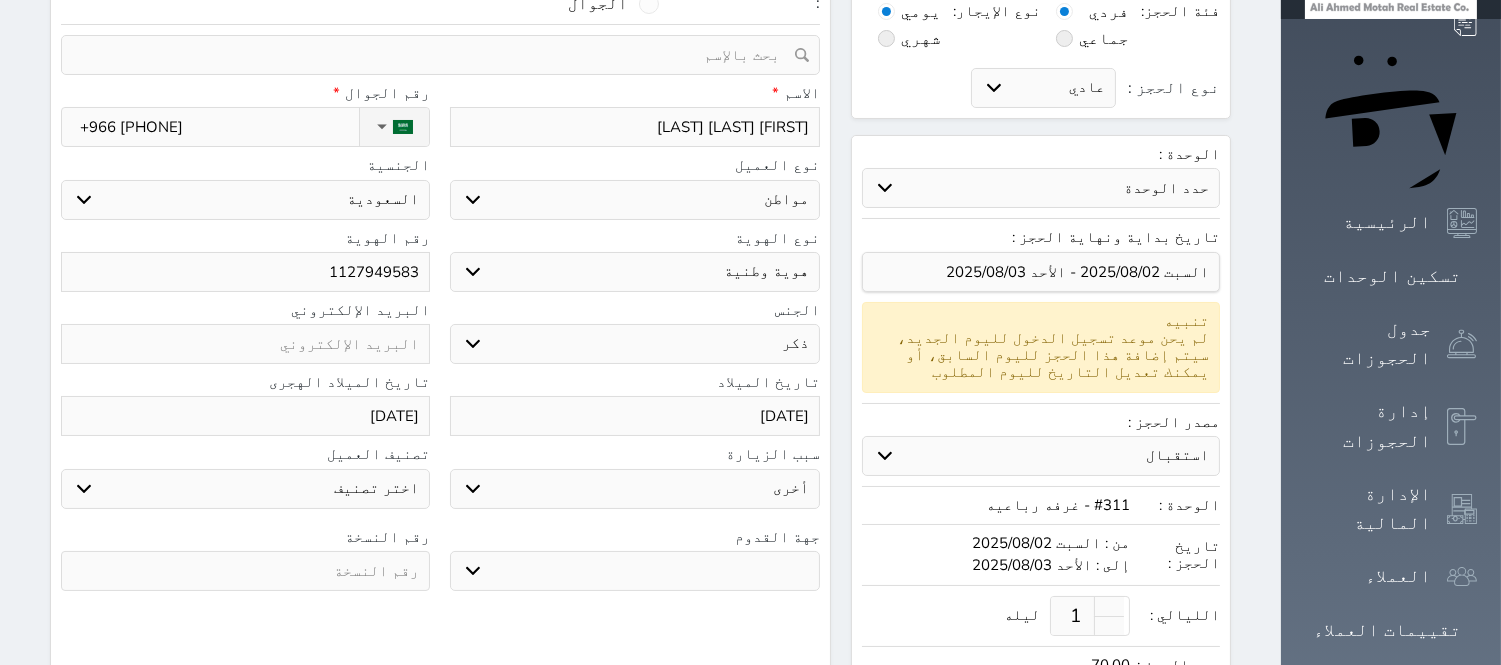 click on "سياحة زيارة الاهل والاصدقاء زيارة دينية زيارة عمل زيارة رياضية زيارة ترفيهية أخرى موظف ديوان عمل نزيل حجر موظف وزارة الصحة" at bounding box center (634, 489) 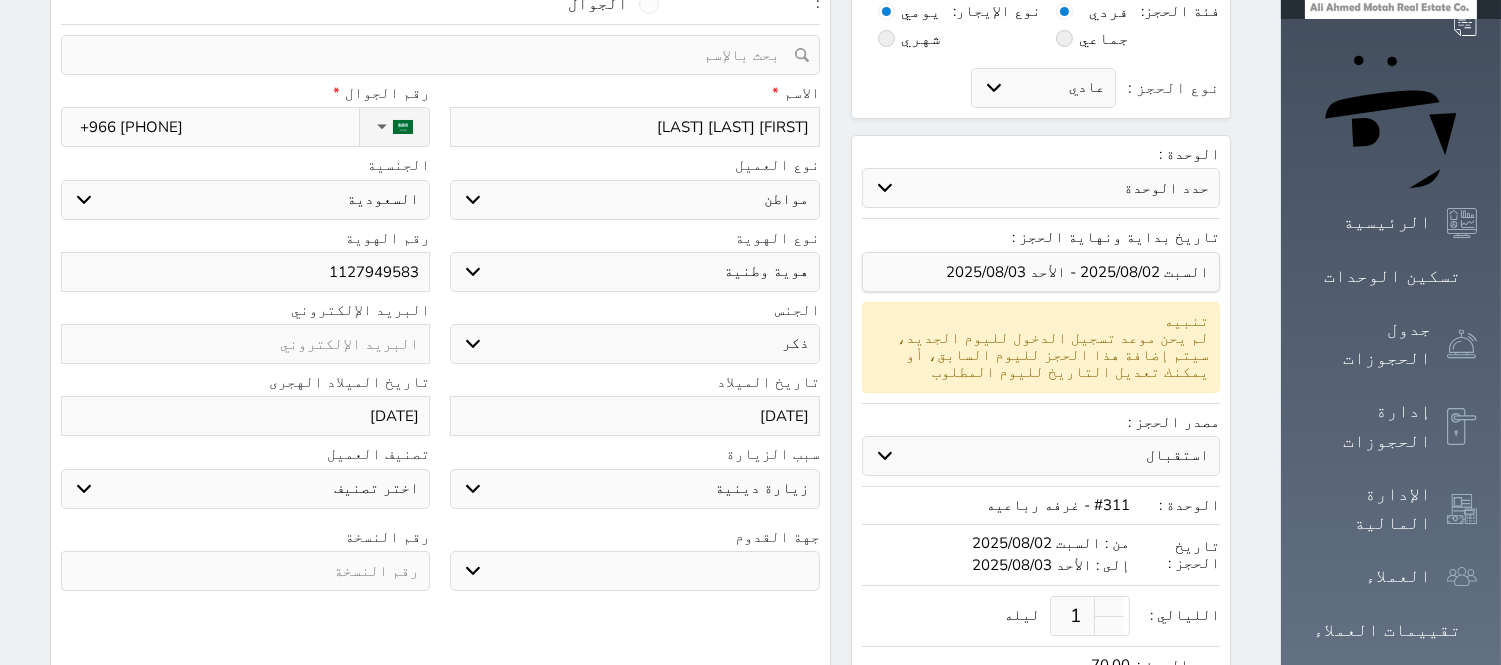 click on "سياحة زيارة الاهل والاصدقاء زيارة دينية زيارة عمل زيارة رياضية زيارة ترفيهية أخرى موظف ديوان عمل نزيل حجر موظف وزارة الصحة" at bounding box center [634, 489] 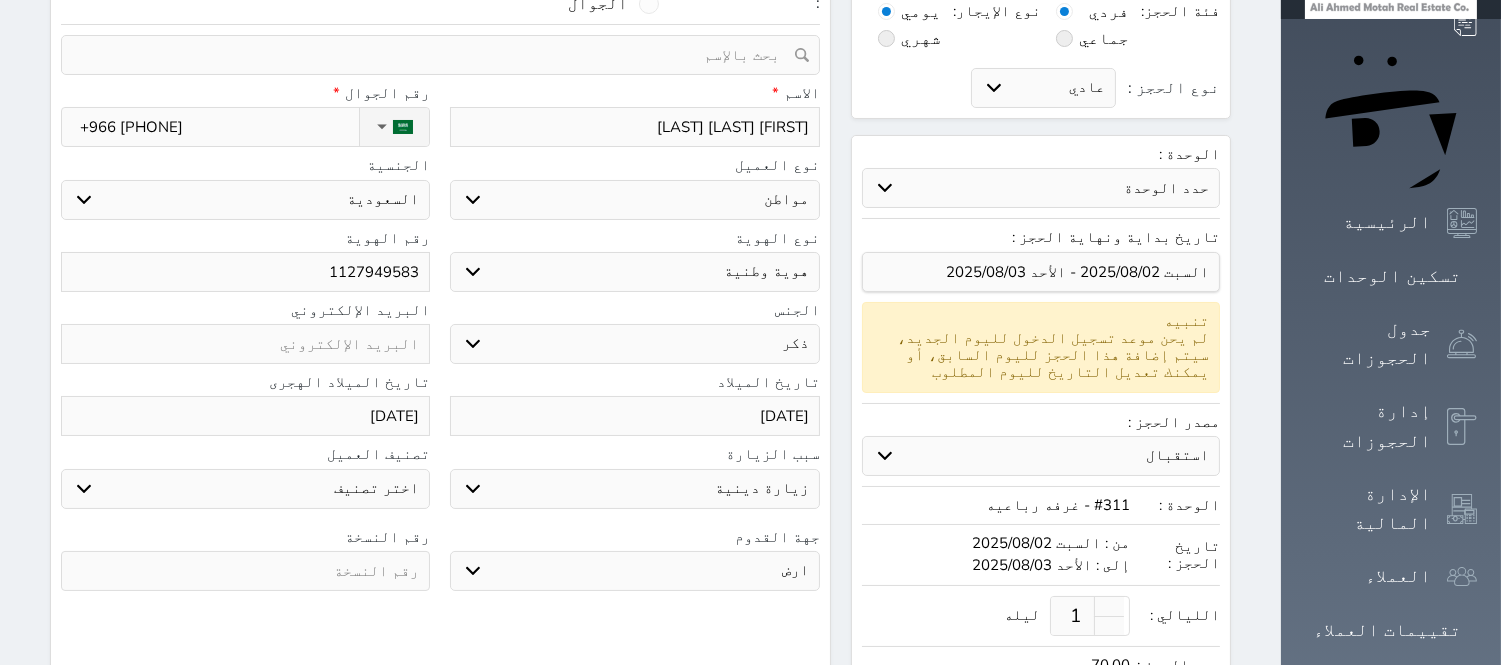 click on "جو بحر ارض" at bounding box center (634, 571) 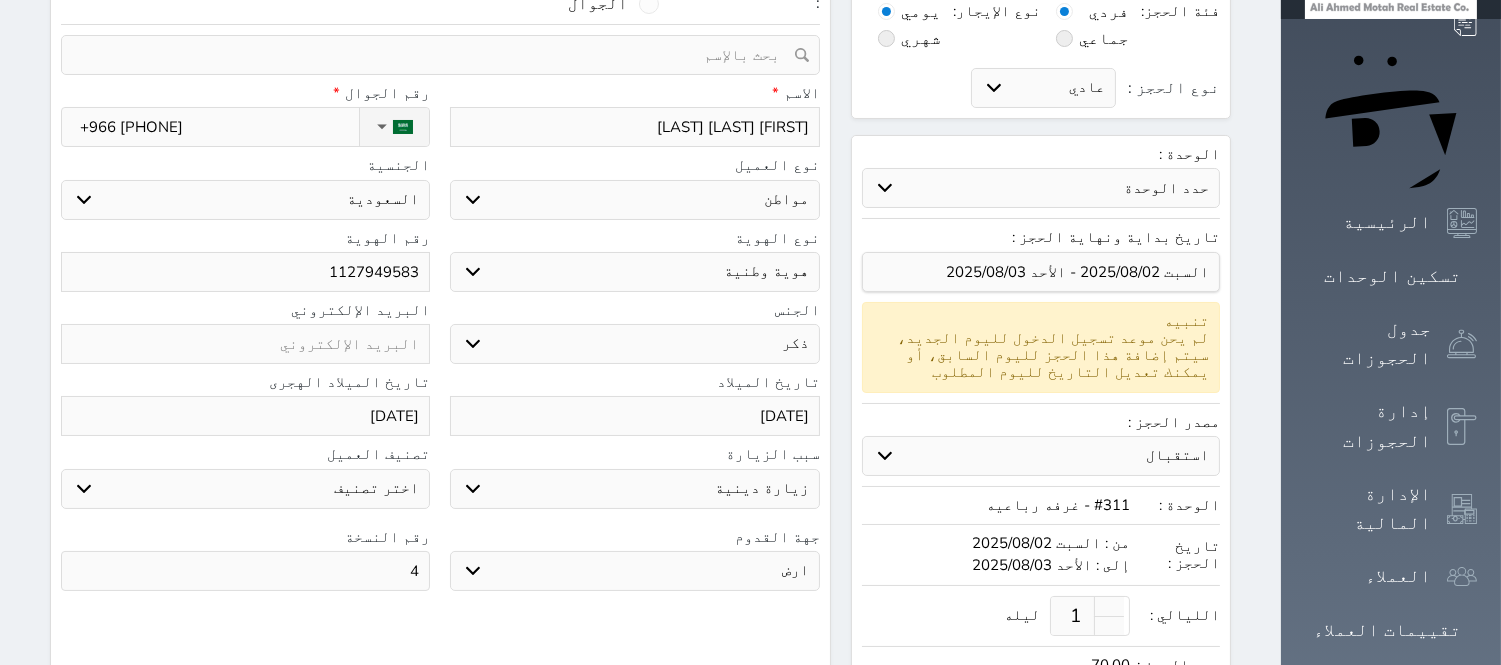 click on "استقبال الموقع الإلكتروني بوكينج المسافر اكسبيديا مواقع التواصل الإجتماعي اويو اخرى" at bounding box center [1041, 456] 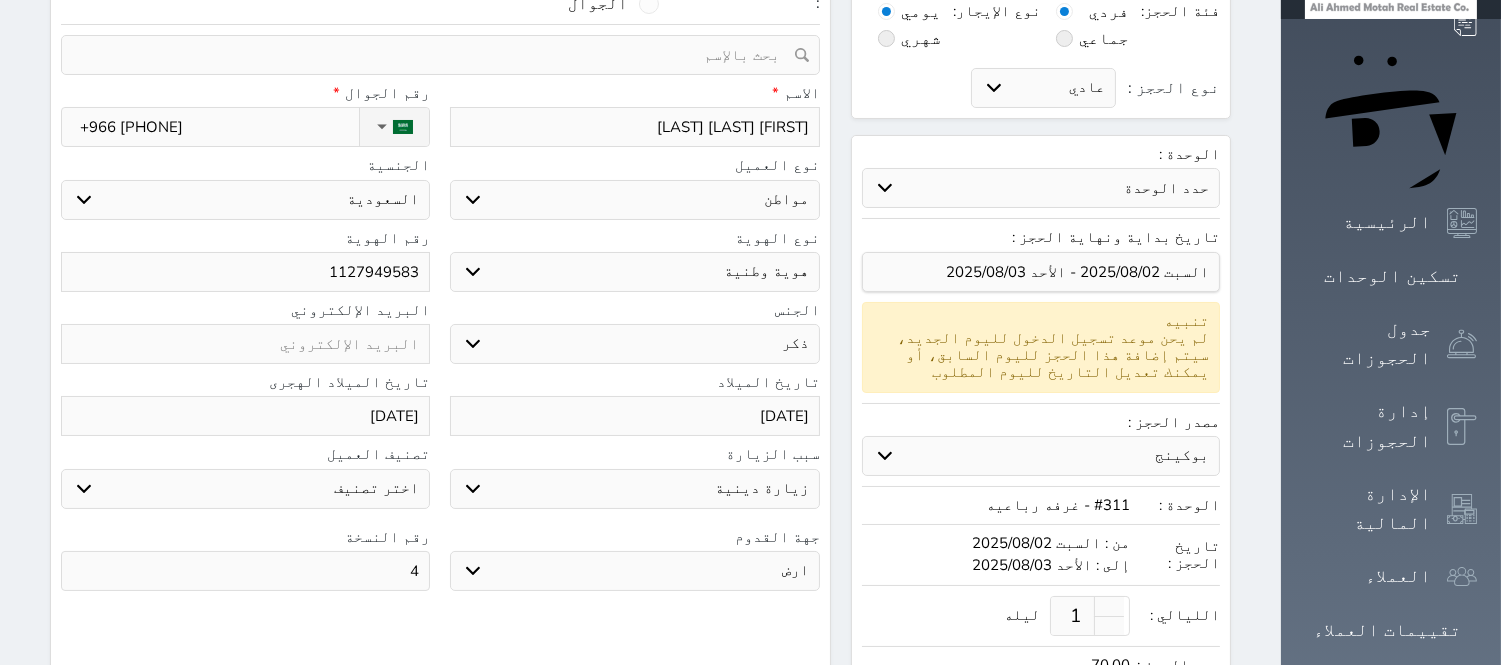 click on "استقبال الموقع الإلكتروني بوكينج المسافر اكسبيديا مواقع التواصل الإجتماعي اويو اخرى" at bounding box center (1041, 456) 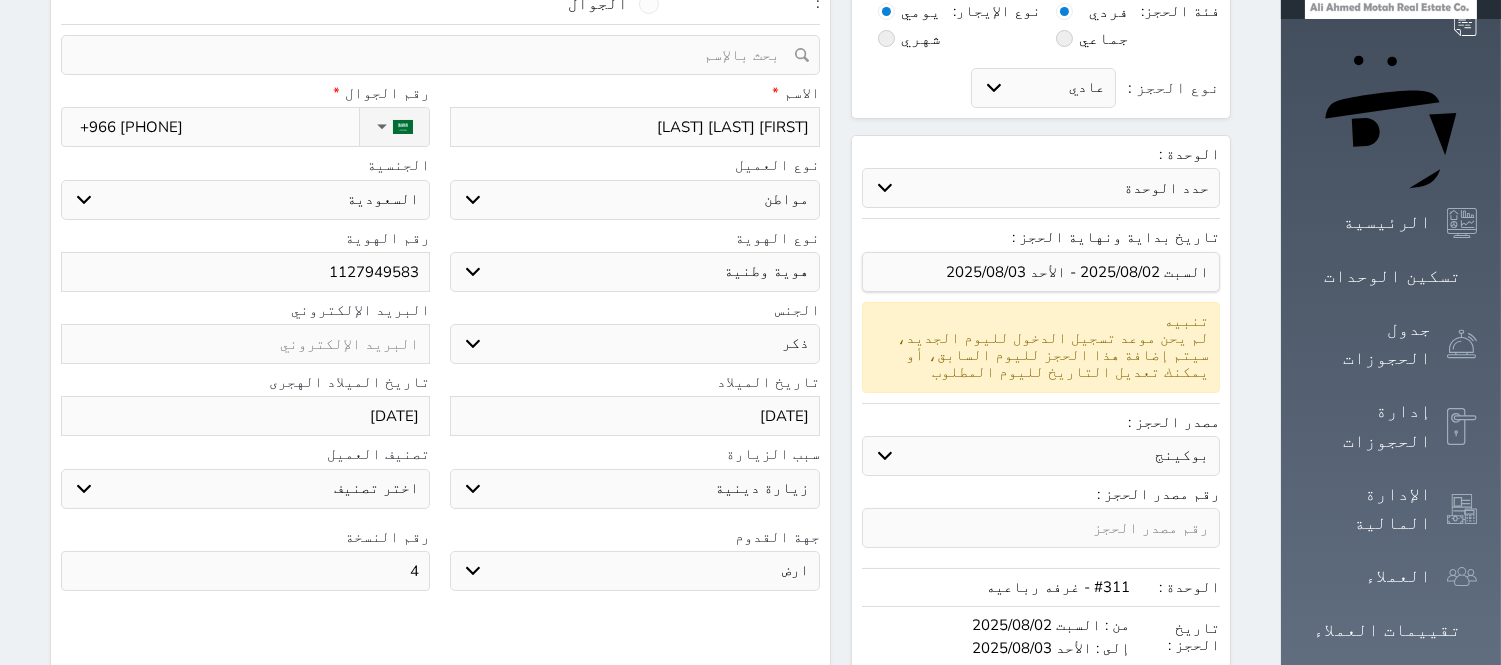 click at bounding box center [1041, 528] 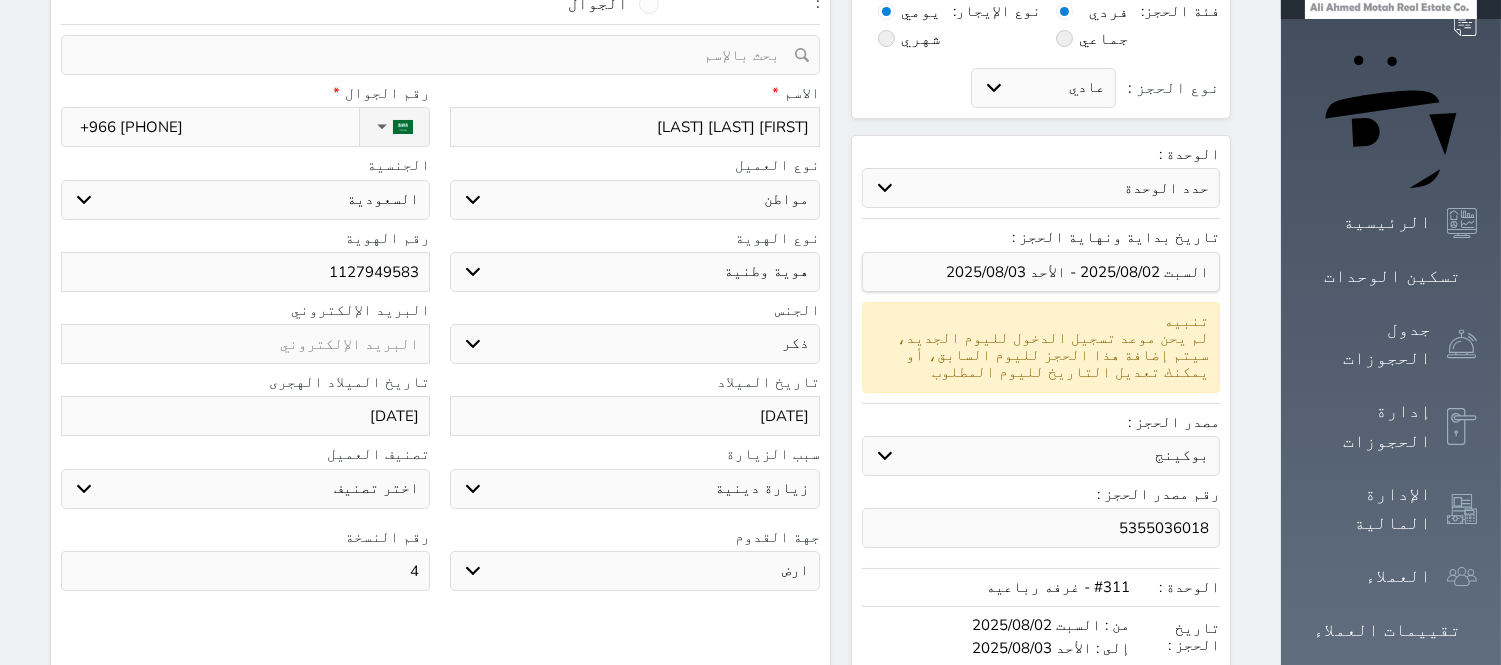 click on "البحث عن العملاء :        الاسم       رقم الهوية       البريد الإلكتروني       الجوال           تغيير العميل                      ملاحظات                           سجل حجوزات العميل [FIRST] [LAST] [LAST]                    إجمالى رصيد العميل : 0 ريال     رقم الحجز   الوحدة   من   إلى   نوع الحجز   الرصيد   الاجرائات         النتائج  : من (  ) - إلى  (  )   العدد  :              سجل الكمبيالات الغير محصلة على العميل [FIRST] [LAST] [LAST]                  رقم الحجز   المبلغ الكلى    المبلغ المحصل    المبلغ المتبقى    تاريخ الإستحقاق         النتائج  : من (  ) - إلى  (  )   العدد  :      الاسم *   [FIRST] [LAST] [LAST]   رقم الجوال *       ▼     Afghanistan (‫افغانستان‬‎)   +93" at bounding box center [440, 448] 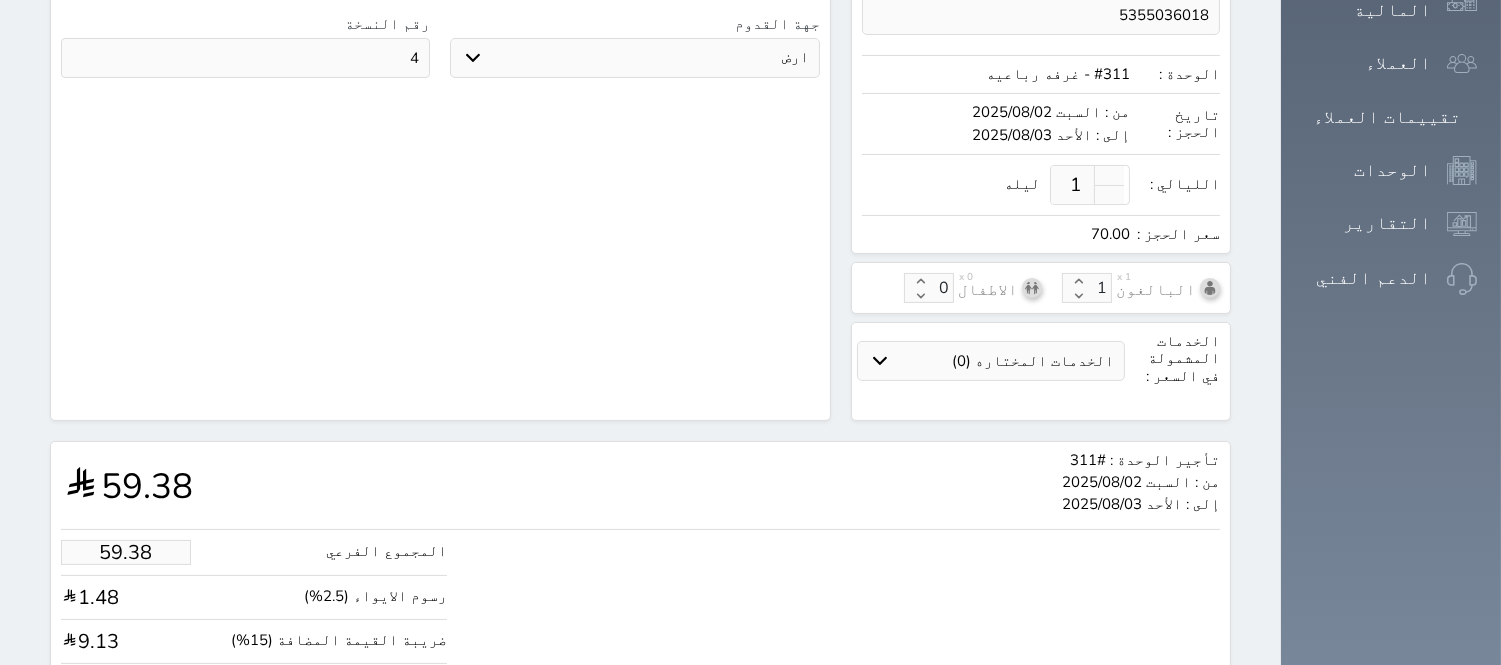 scroll, scrollTop: 730, scrollLeft: 0, axis: vertical 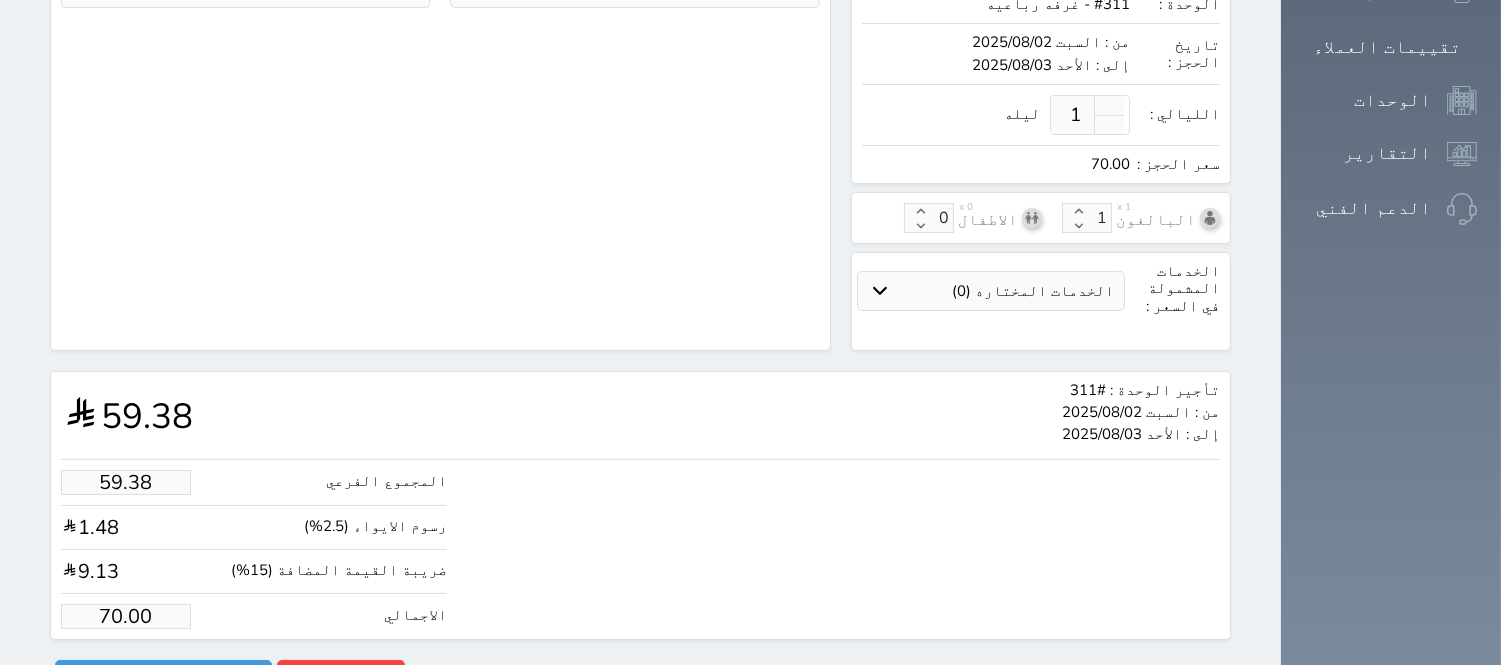 click on "70.00" at bounding box center (126, 616) 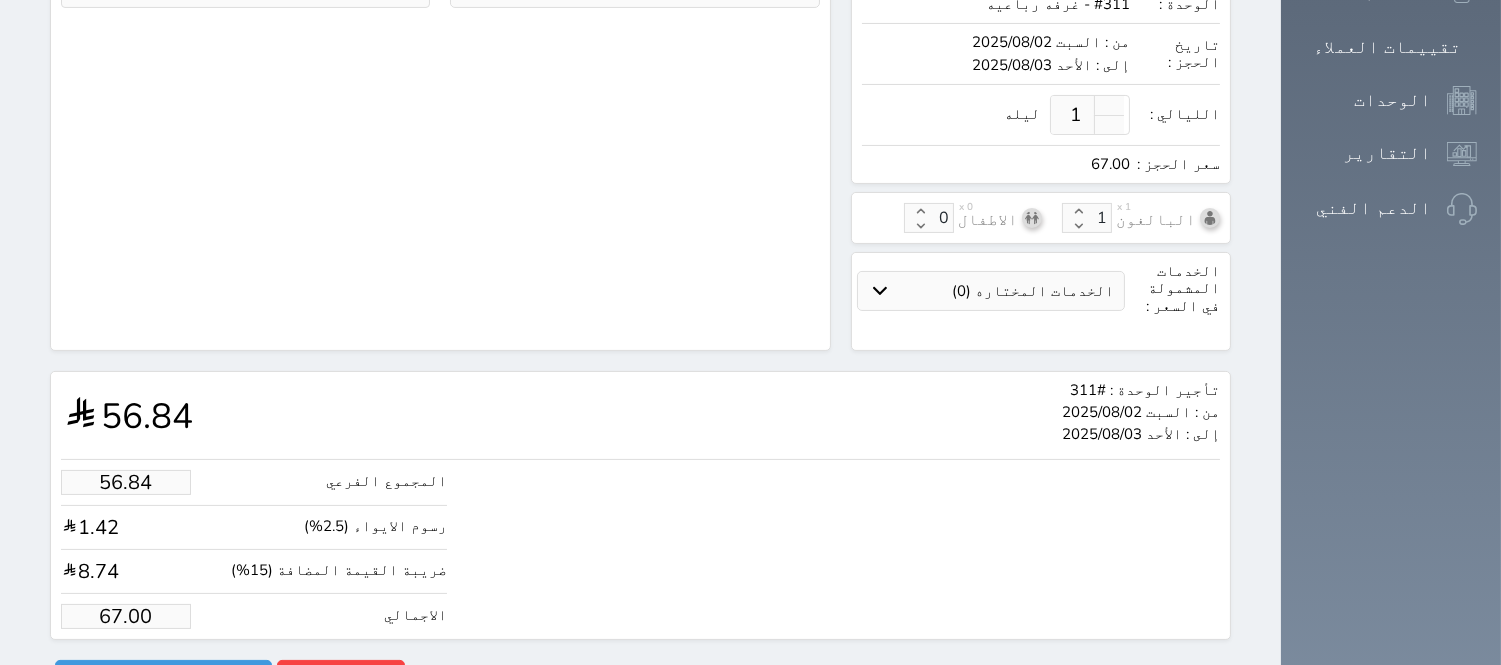 click on "المجموع الفرعي   56.84   رسوم الايواء (2.5%)    1.42    ضريبة القيمة المضافة (15%)    8.74      الاجمالي   67.00" at bounding box center (640, 544) 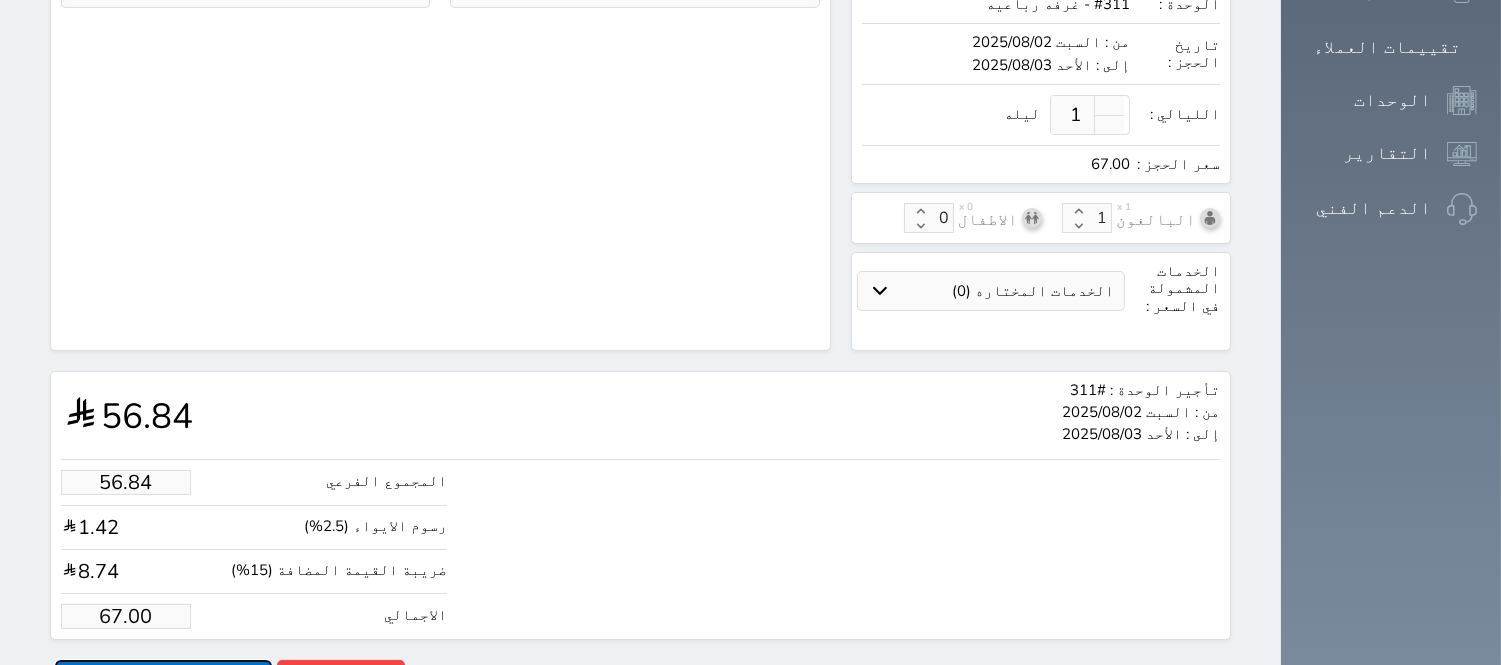 click on "حجز" at bounding box center (163, 677) 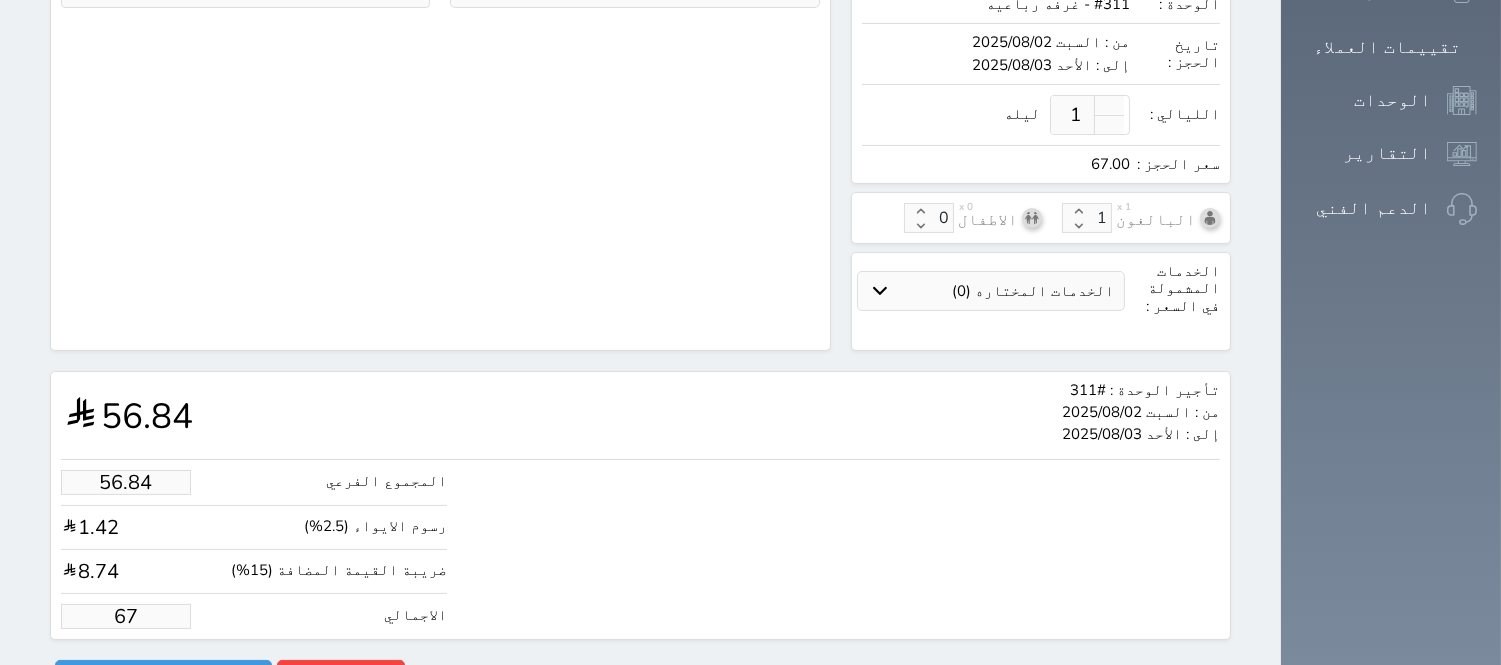 click on "67" at bounding box center [126, 616] 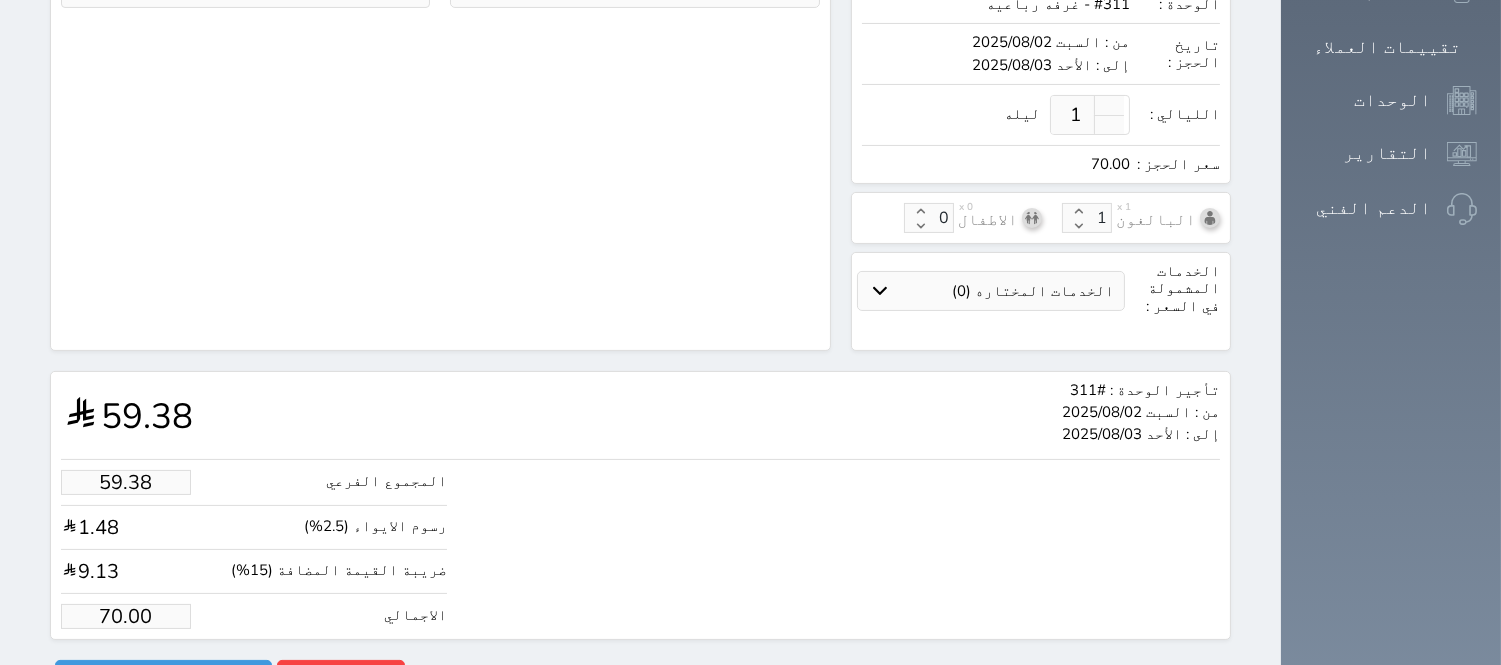 click on "المجموع الفرعي   59.38   رسوم الايواء (2.5%)    1.48    ضريبة القيمة المضافة (15%)    9.13      الاجمالي   70.00" at bounding box center [640, 544] 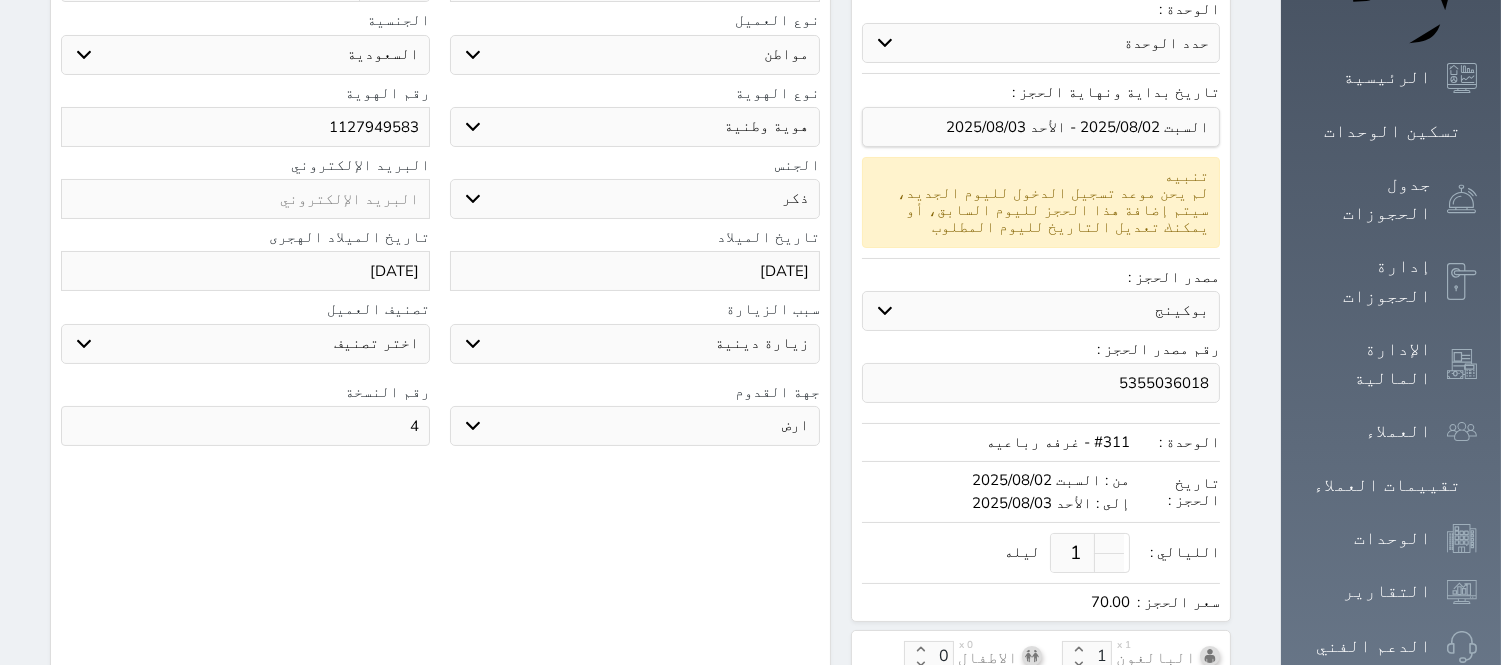 scroll, scrollTop: 0, scrollLeft: 0, axis: both 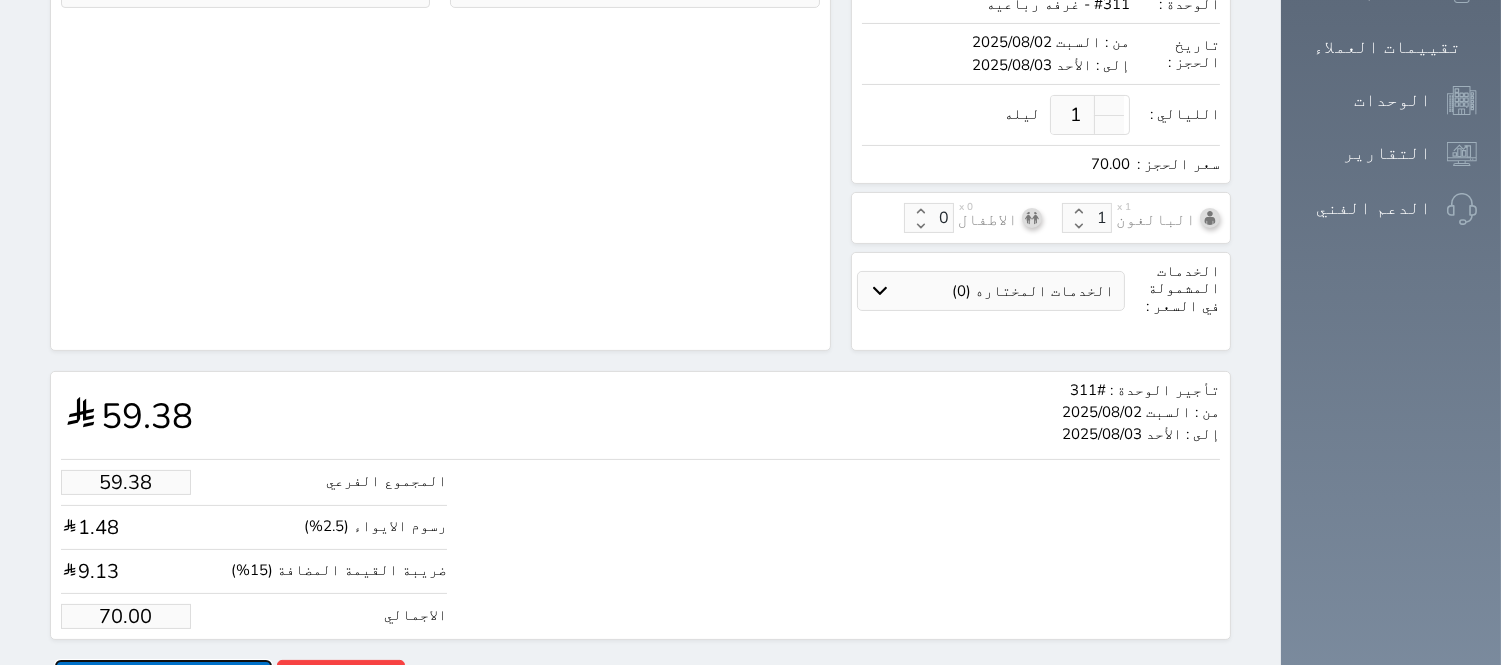 click on "حجز" at bounding box center (163, 677) 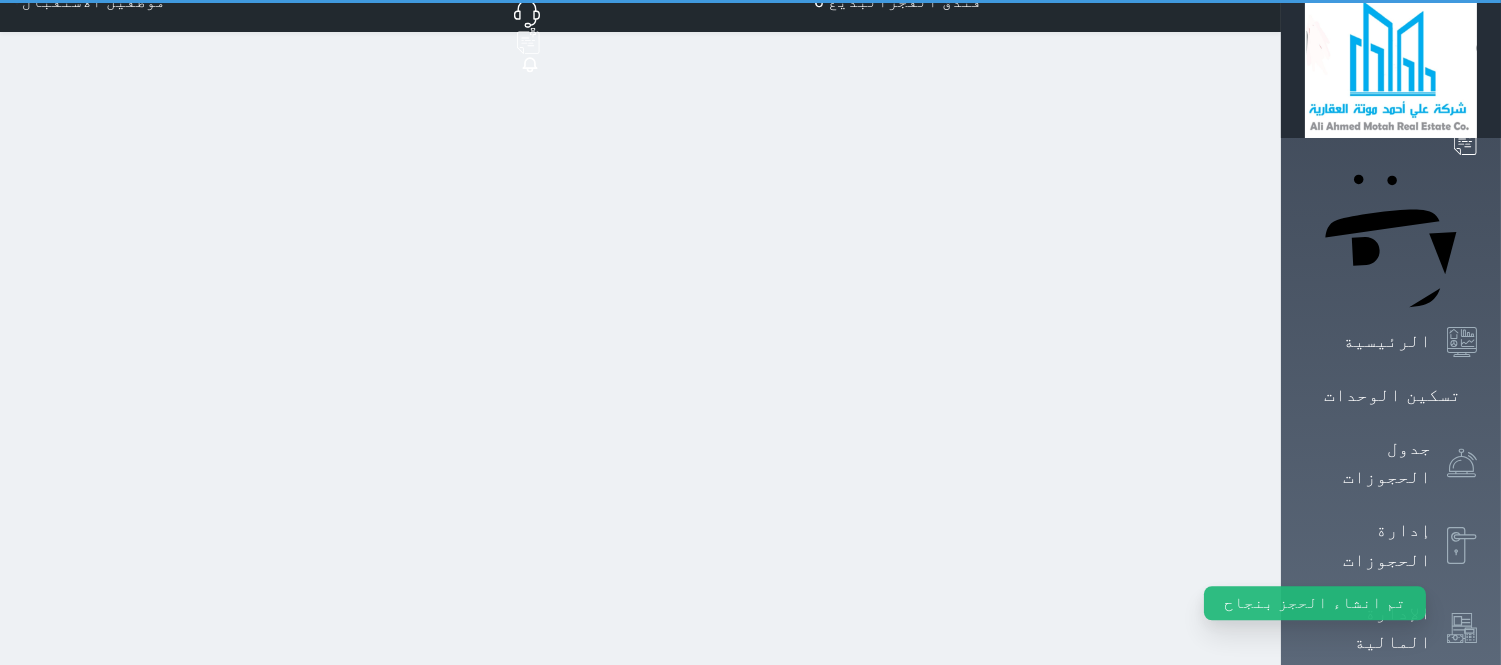 scroll, scrollTop: 0, scrollLeft: 0, axis: both 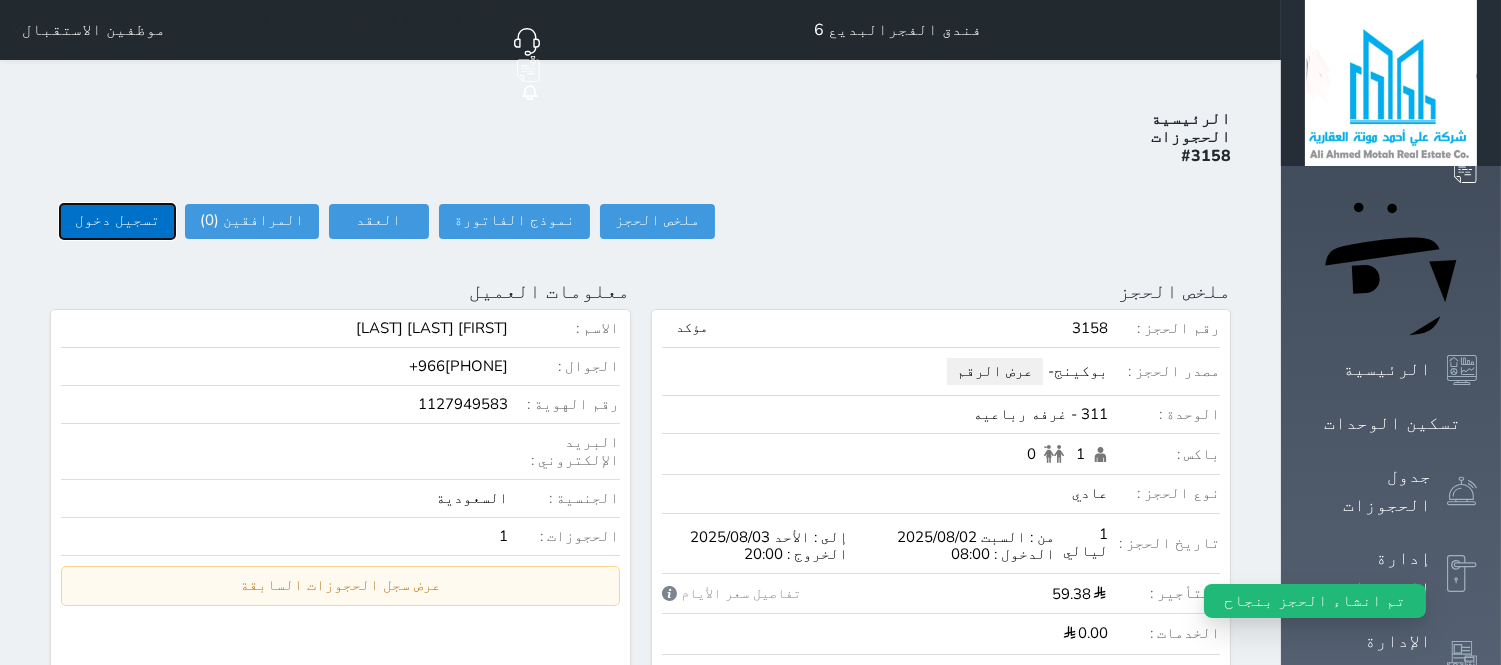 click on "تسجيل دخول" at bounding box center (117, 221) 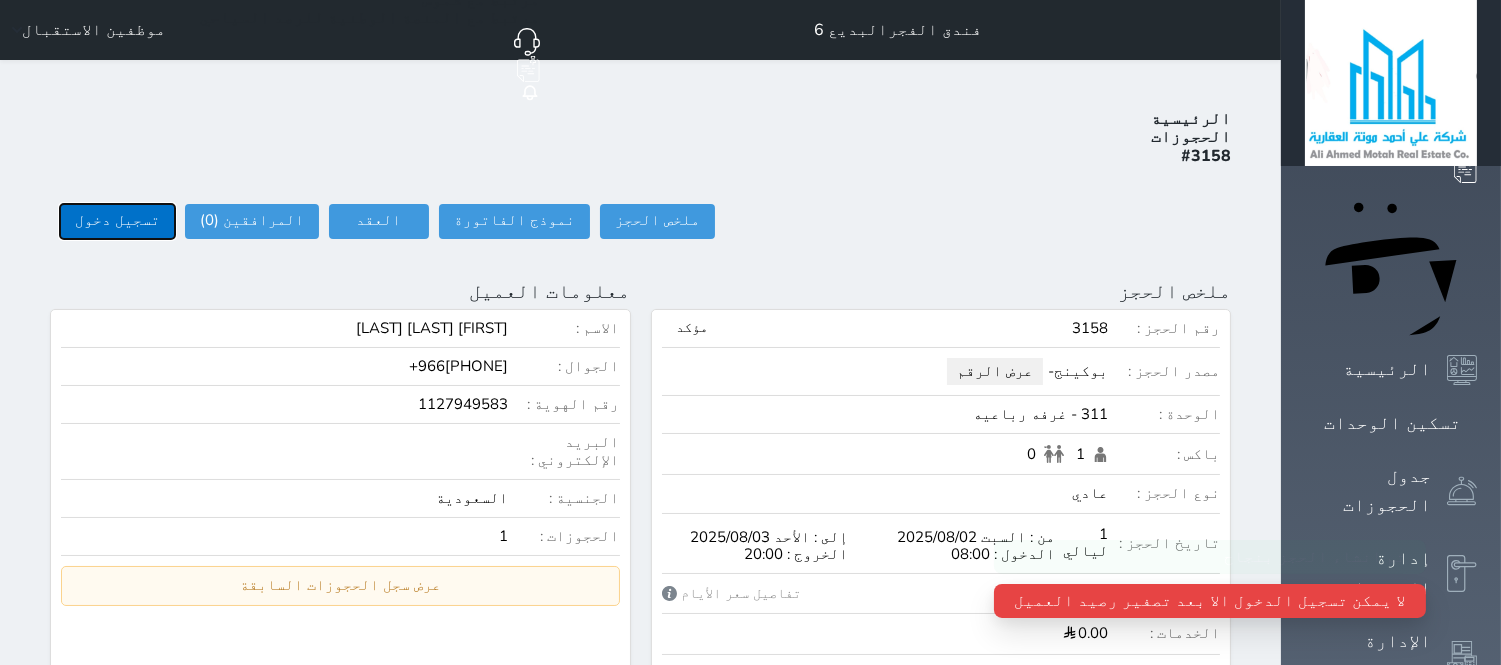 click on "تسجيل دخول" at bounding box center (117, 221) 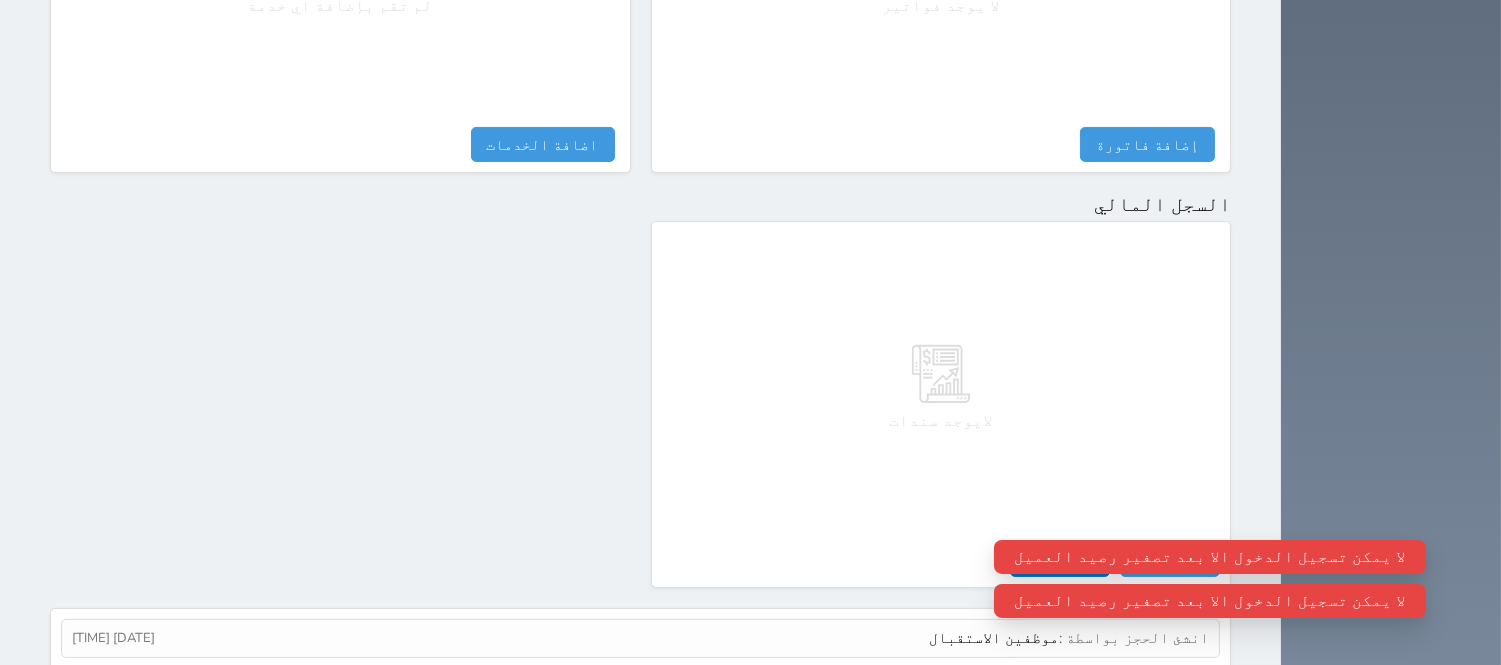 scroll, scrollTop: 1037, scrollLeft: 0, axis: vertical 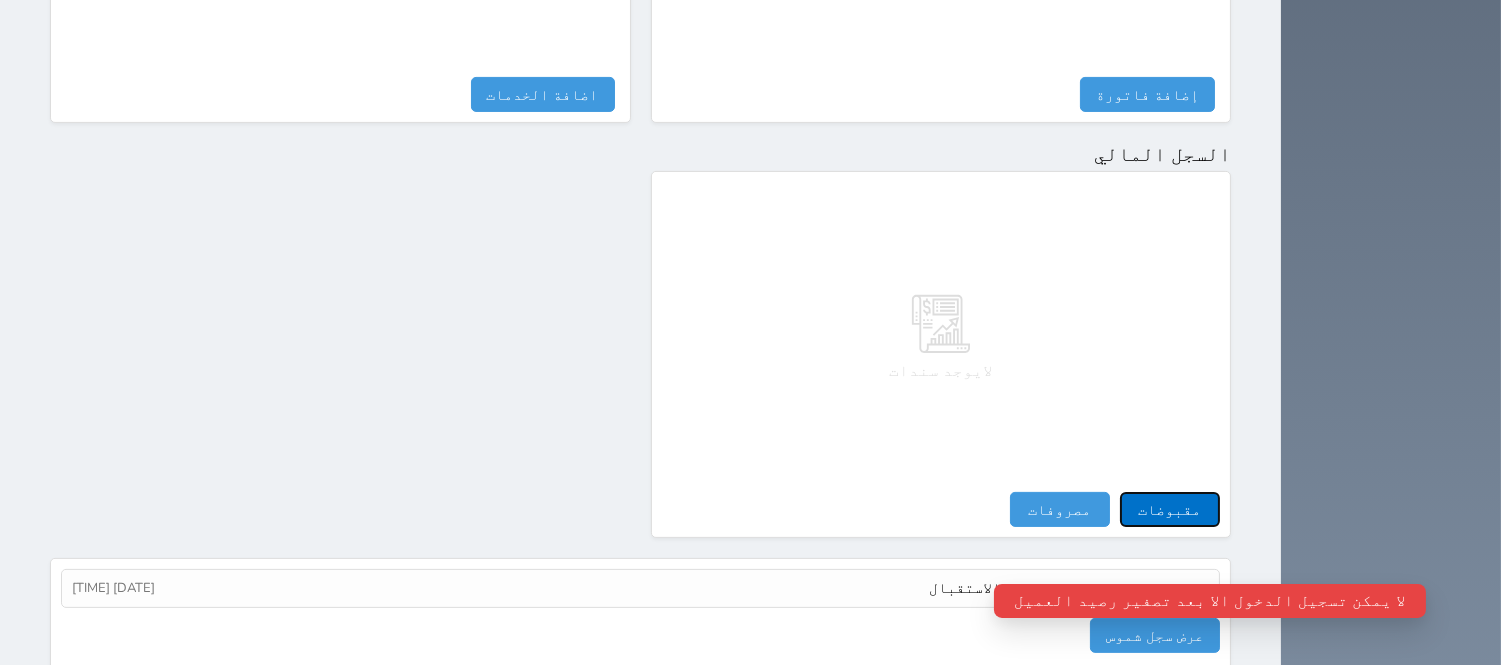 click on "مقبوضات" at bounding box center (1170, 509) 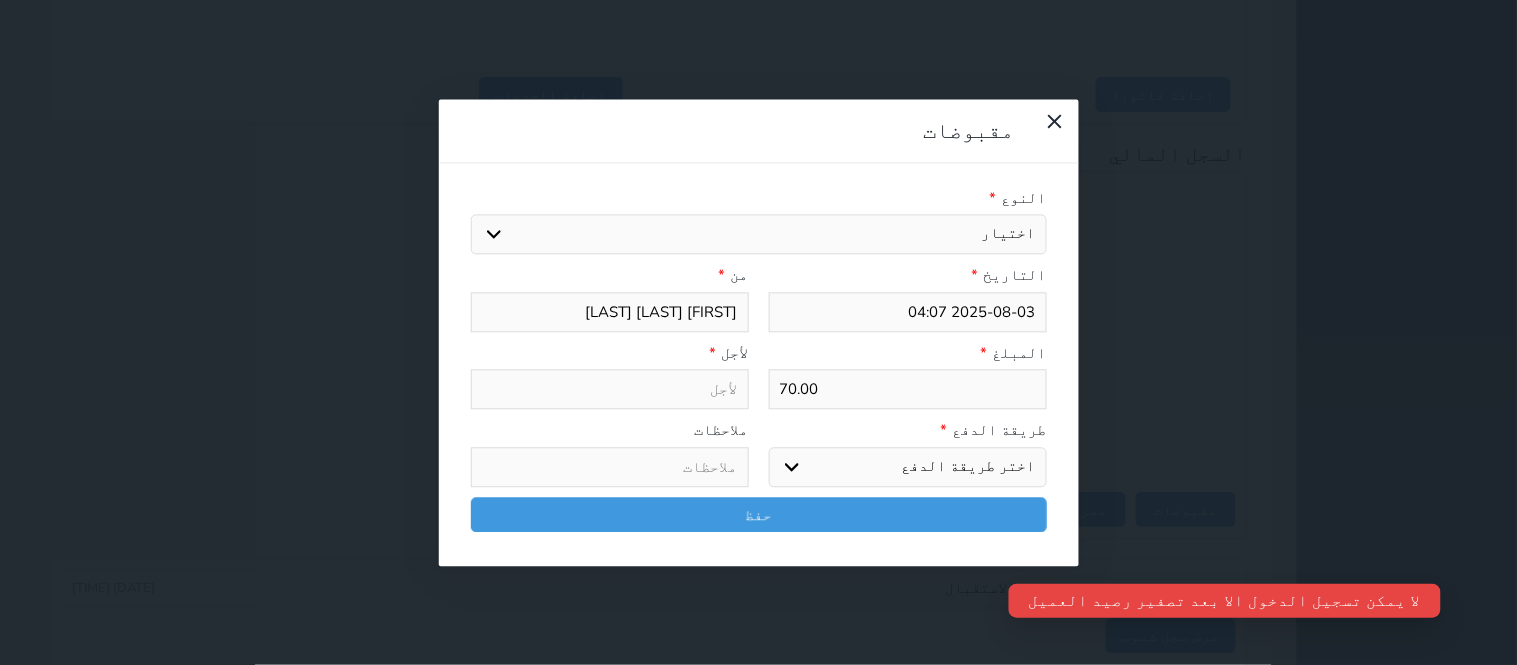 click on "اختيار   مقبوضات عامة قيمة إيجار فواتير تامين عربون لا ينطبق آخر مغسلة واي فاي - الإنترنت مواقف السيارات طعام الأغذية والمشروبات مشروبات المشروبات الباردة المشروبات الساخنة الإفطار غداء عشاء مخبز و كعك حمام سباحة الصالة الرياضية سبا و خدمات الجمال اختيار وإسقاط (خدمات النقل) ميني بار كابل - تلفزيون سرير إضافي تصفيف الشعر التسوق خدمات الجولات السياحية المنظمة خدمات الدليل السياحي" at bounding box center [759, 235] 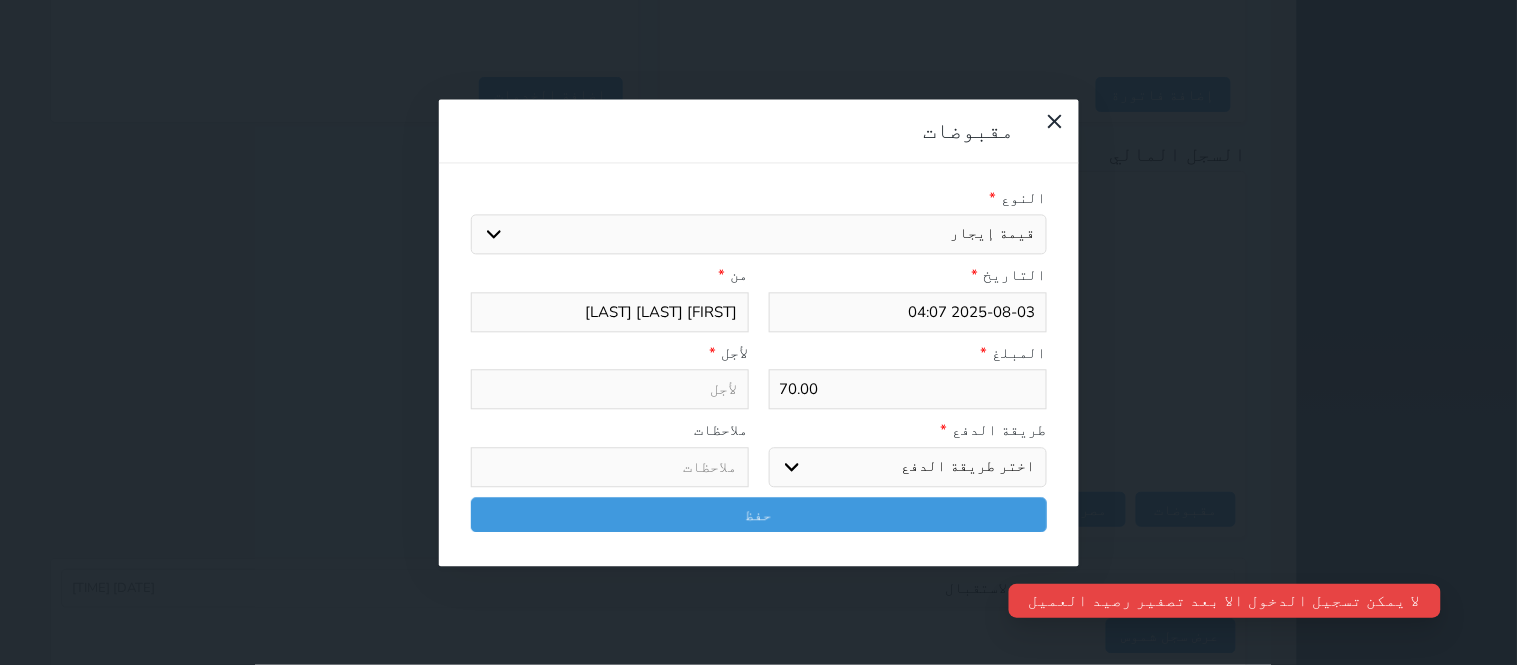 click on "اختيار   مقبوضات عامة قيمة إيجار فواتير تامين عربون لا ينطبق آخر مغسلة واي فاي - الإنترنت مواقف السيارات طعام الأغذية والمشروبات مشروبات المشروبات الباردة المشروبات الساخنة الإفطار غداء عشاء مخبز و كعك حمام سباحة الصالة الرياضية سبا و خدمات الجمال اختيار وإسقاط (خدمات النقل) ميني بار كابل - تلفزيون سرير إضافي تصفيف الشعر التسوق خدمات الجولات السياحية المنظمة خدمات الدليل السياحي" at bounding box center [759, 235] 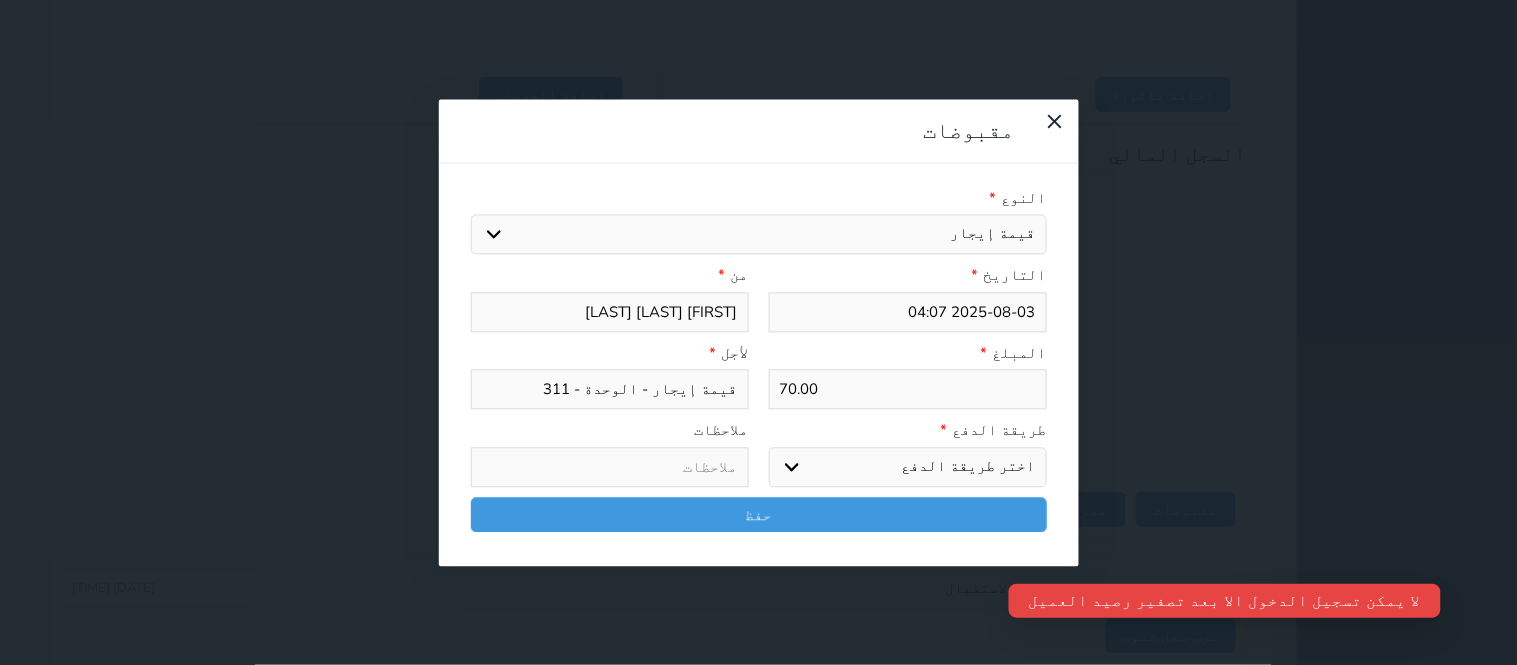 click on "اختر طريقة الدفع   دفع نقدى   تحويل بنكى   مدى   بطاقة ائتمان   آجل" at bounding box center (908, 467) 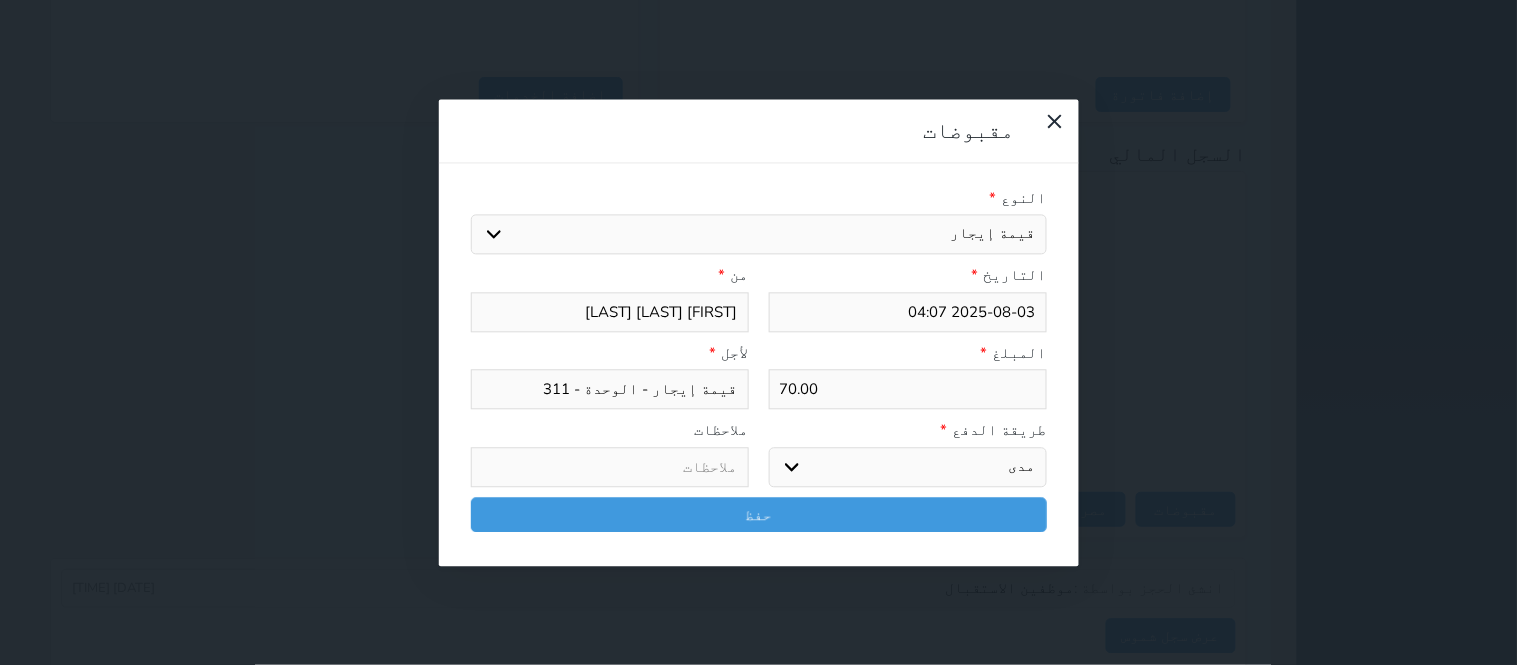 click on "اختر طريقة الدفع   دفع نقدى   تحويل بنكى   مدى   بطاقة ائتمان   آجل" at bounding box center (908, 467) 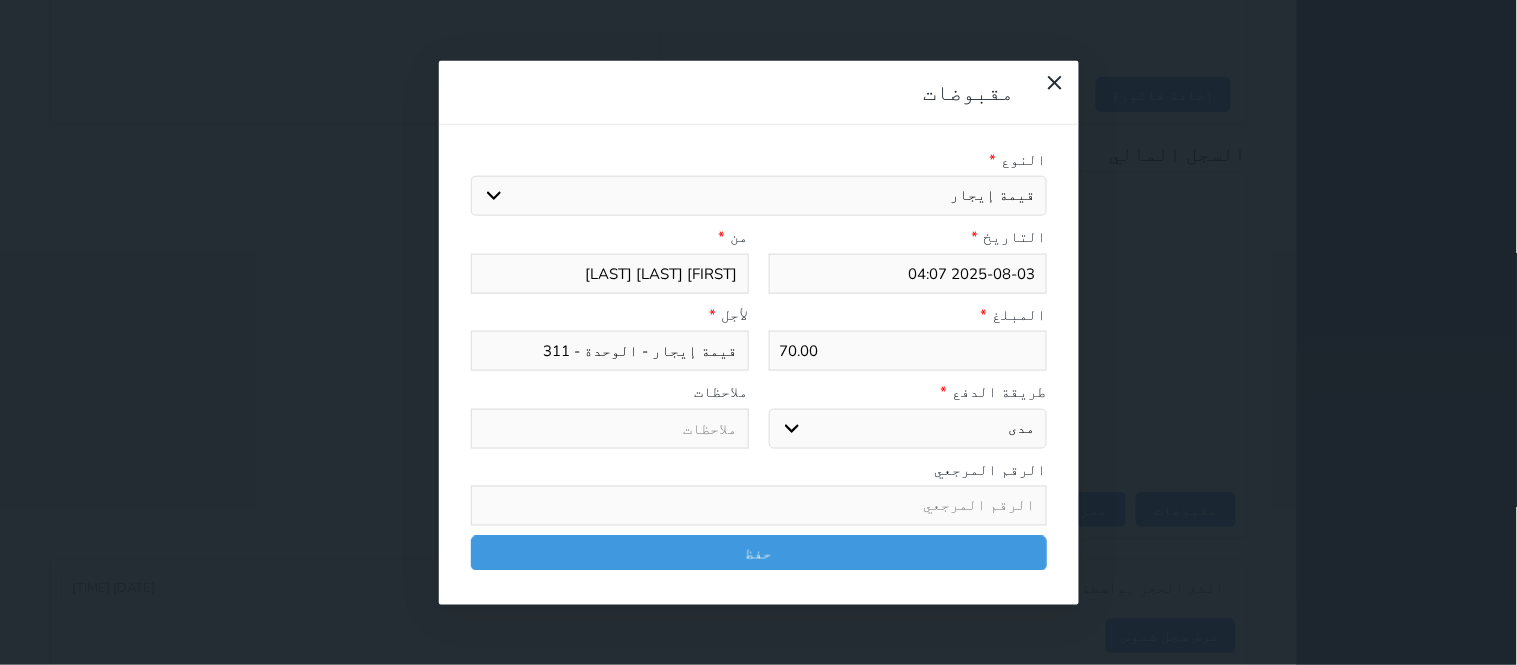 click at bounding box center (759, 506) 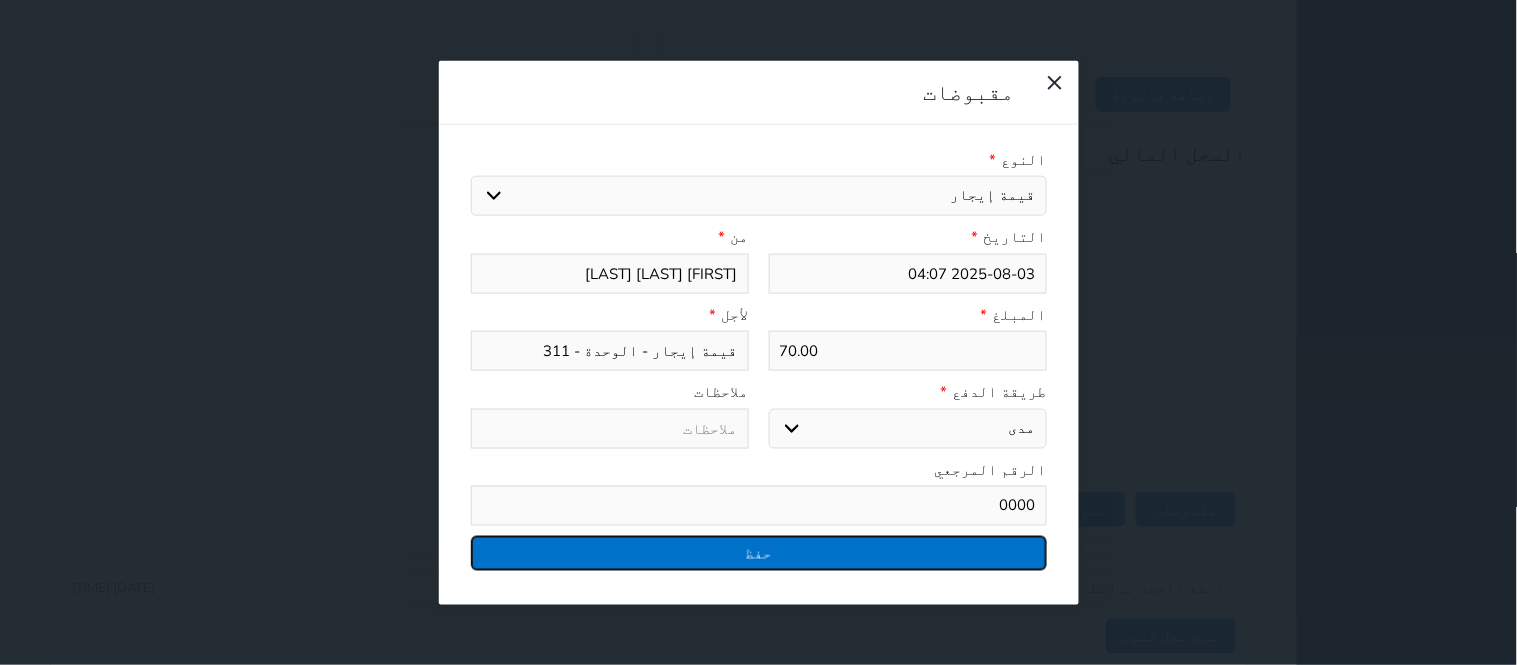 click on "حفظ" at bounding box center [759, 553] 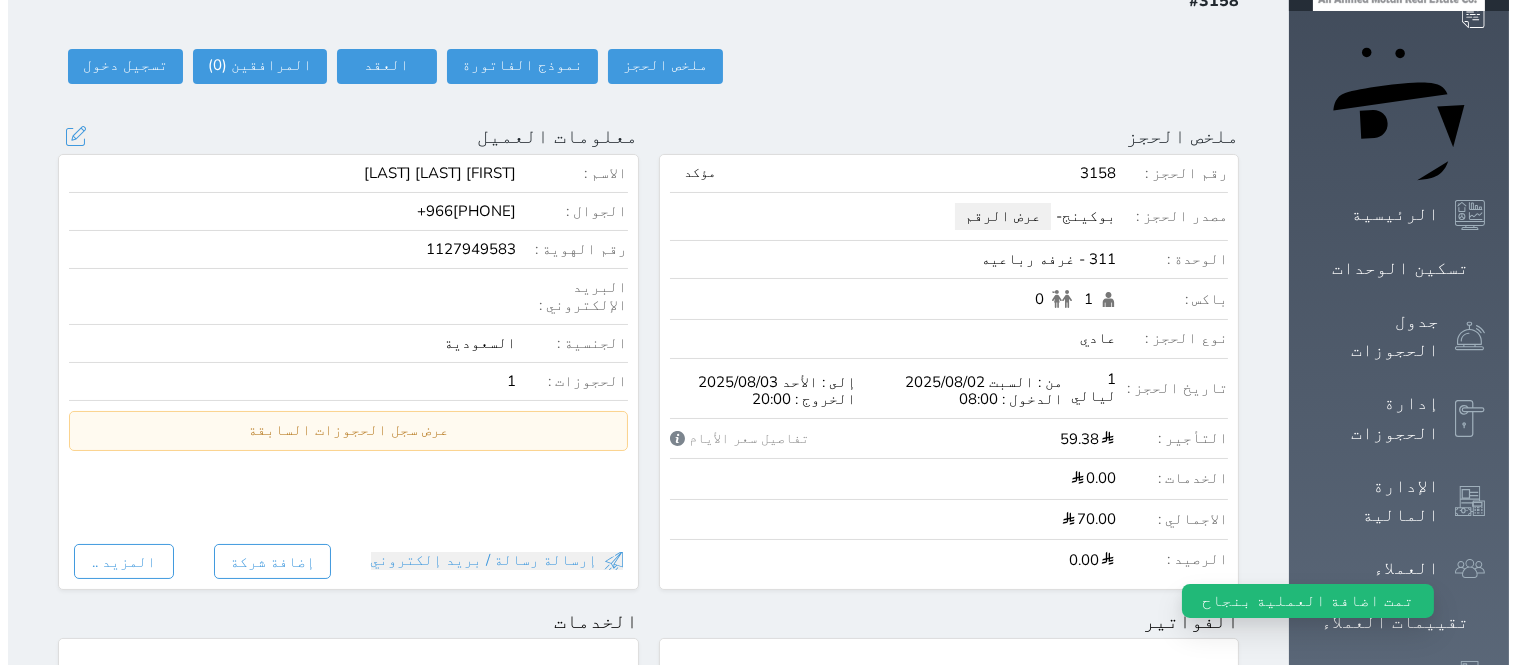 scroll, scrollTop: 1, scrollLeft: 0, axis: vertical 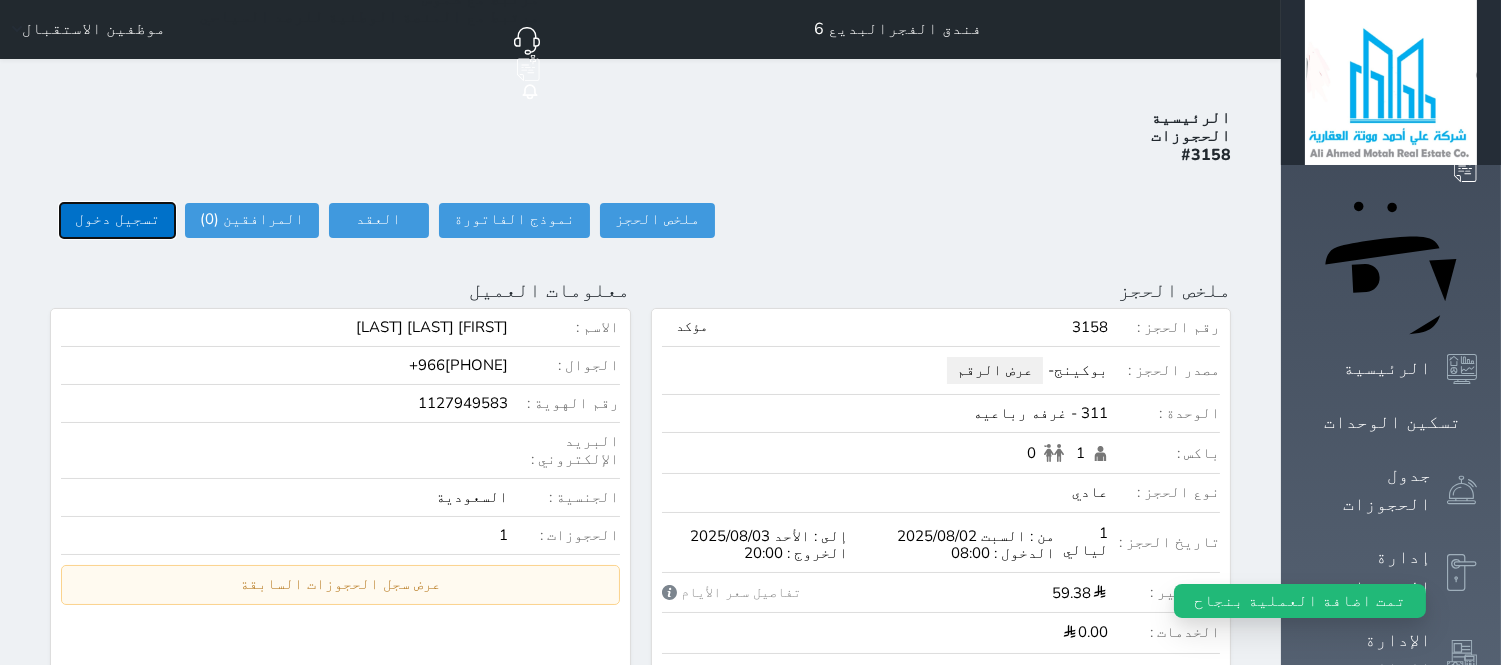click on "تسجيل دخول" at bounding box center [117, 220] 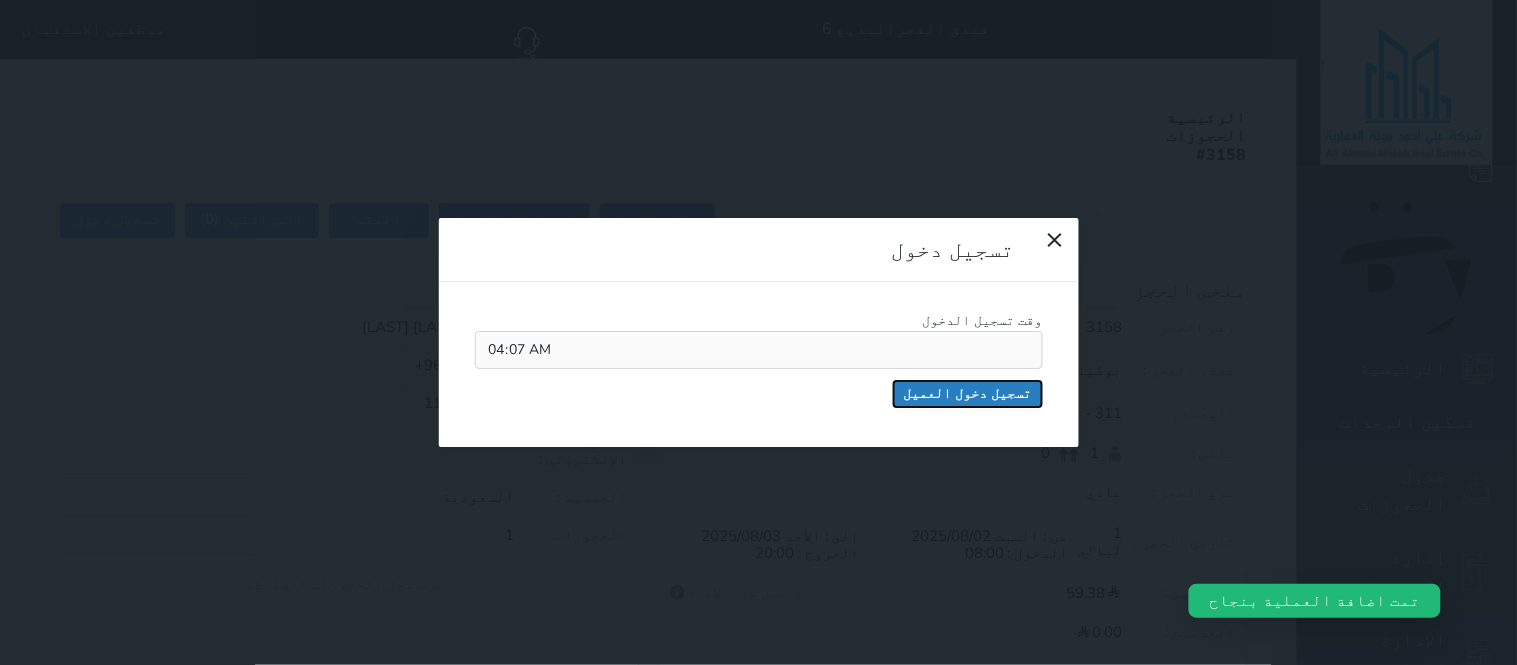 click on "تسجيل دخول العميل" at bounding box center [968, 394] 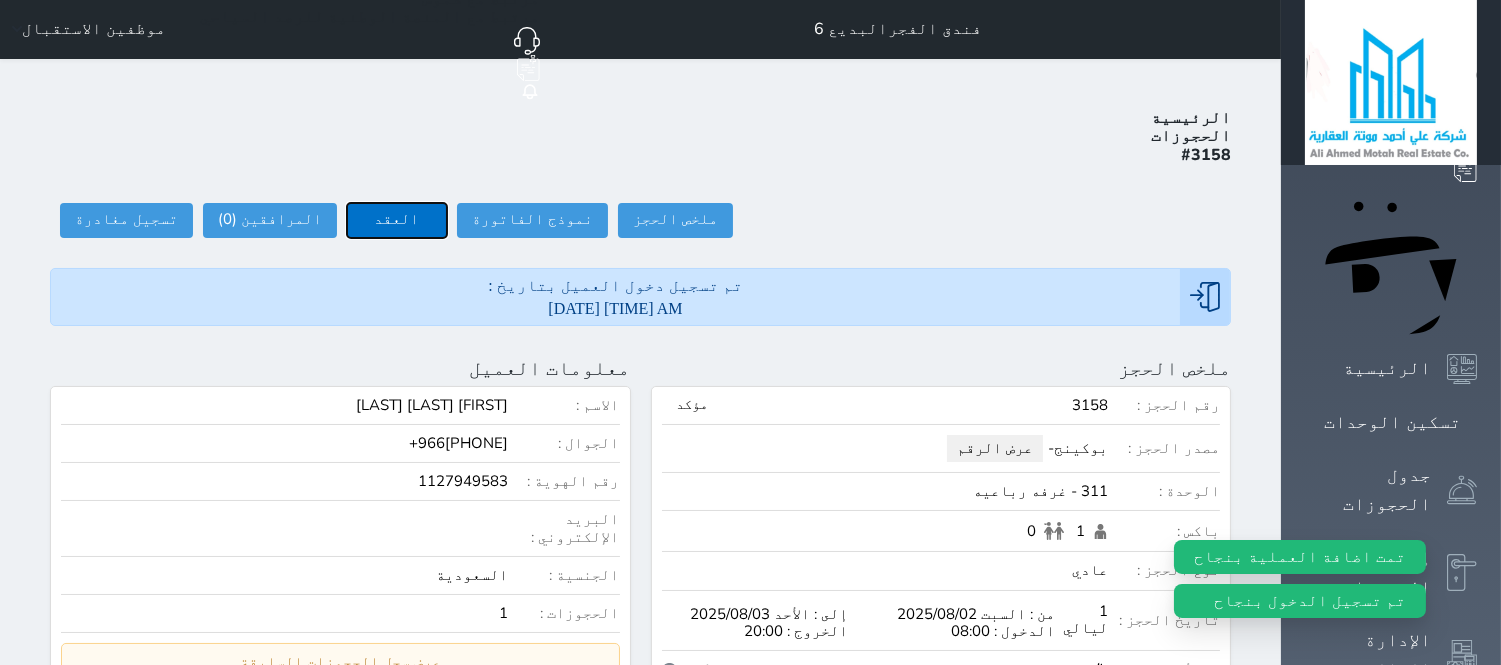click on "العقد" at bounding box center (397, 220) 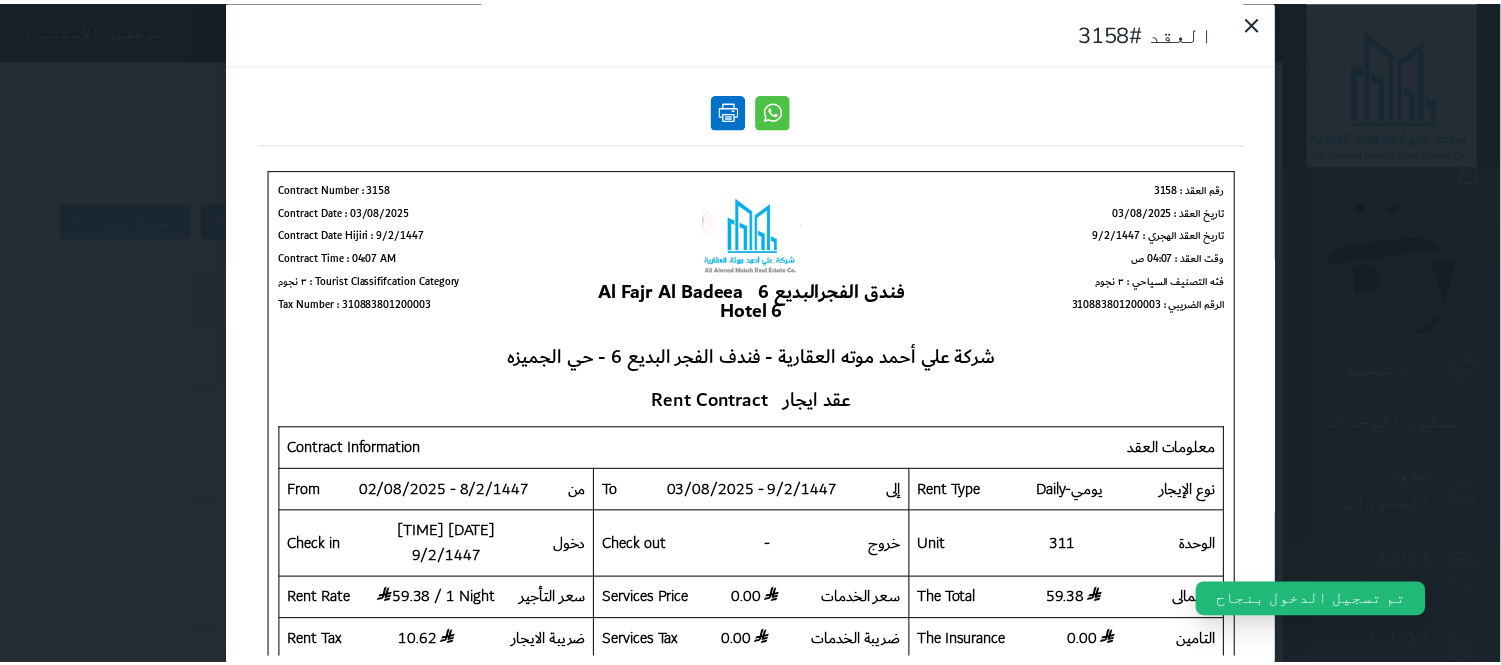 scroll, scrollTop: 0, scrollLeft: 0, axis: both 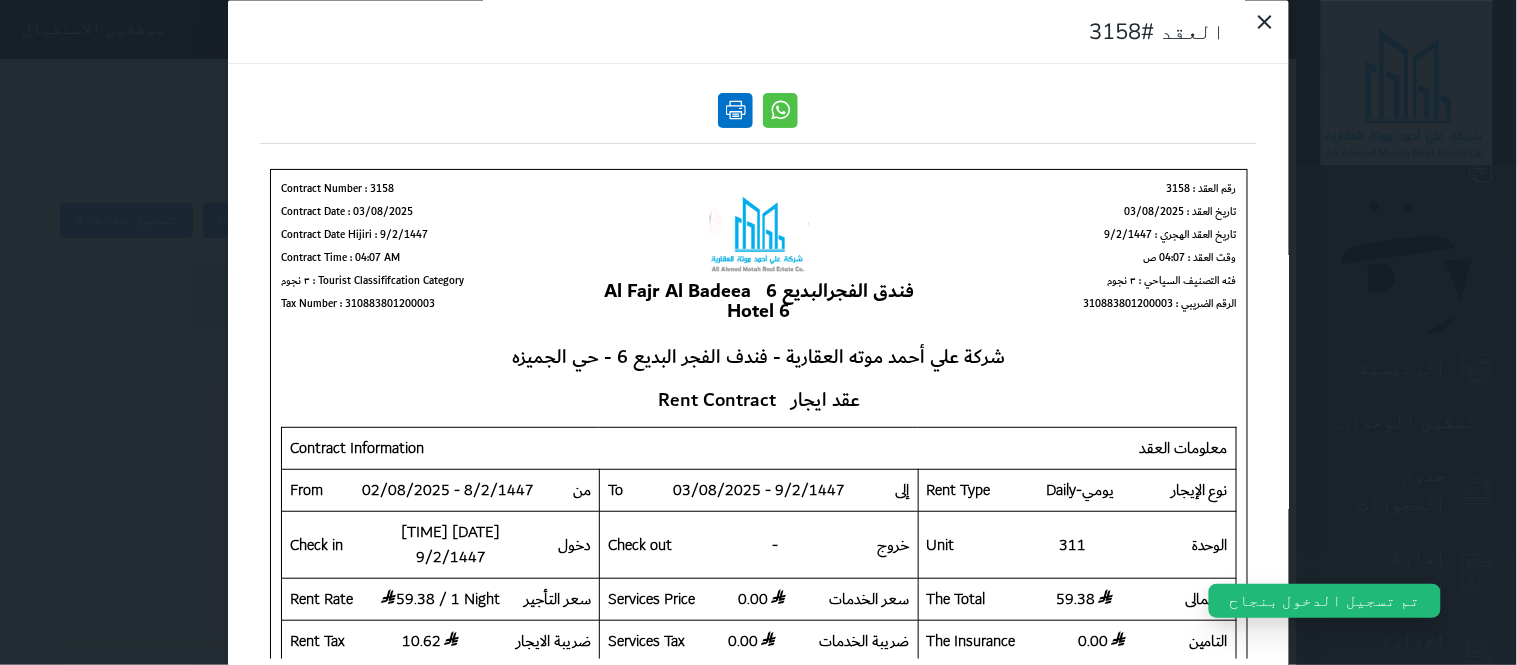 click at bounding box center [736, 110] 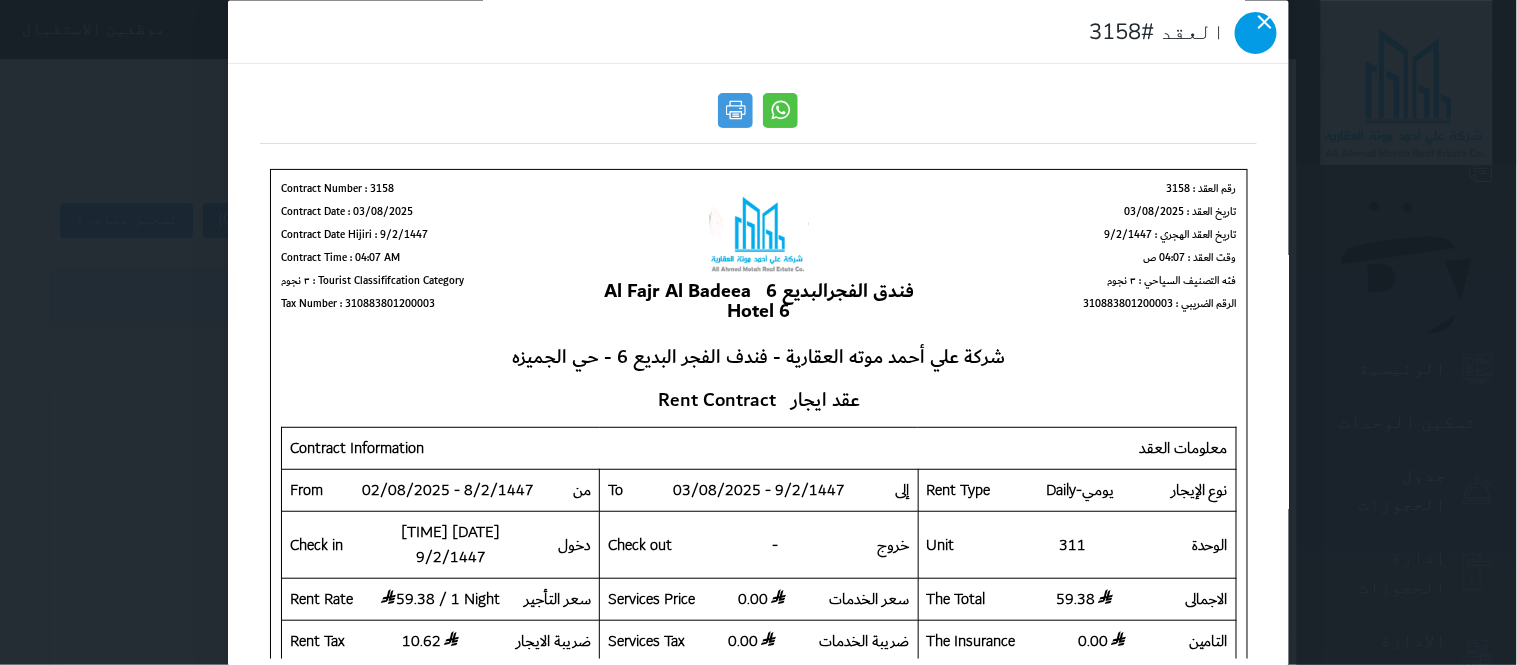 click at bounding box center [1256, 33] 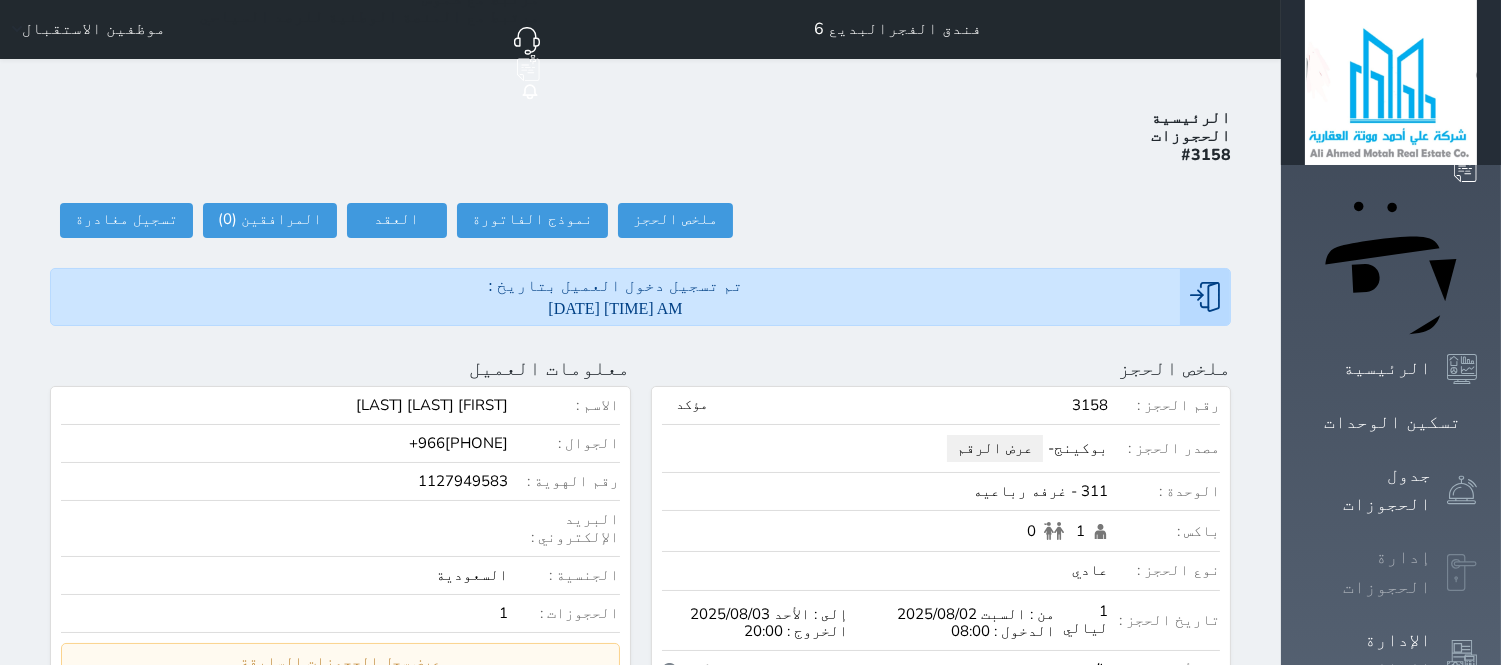 click on "إدارة الحجوزات" at bounding box center (1368, 572) 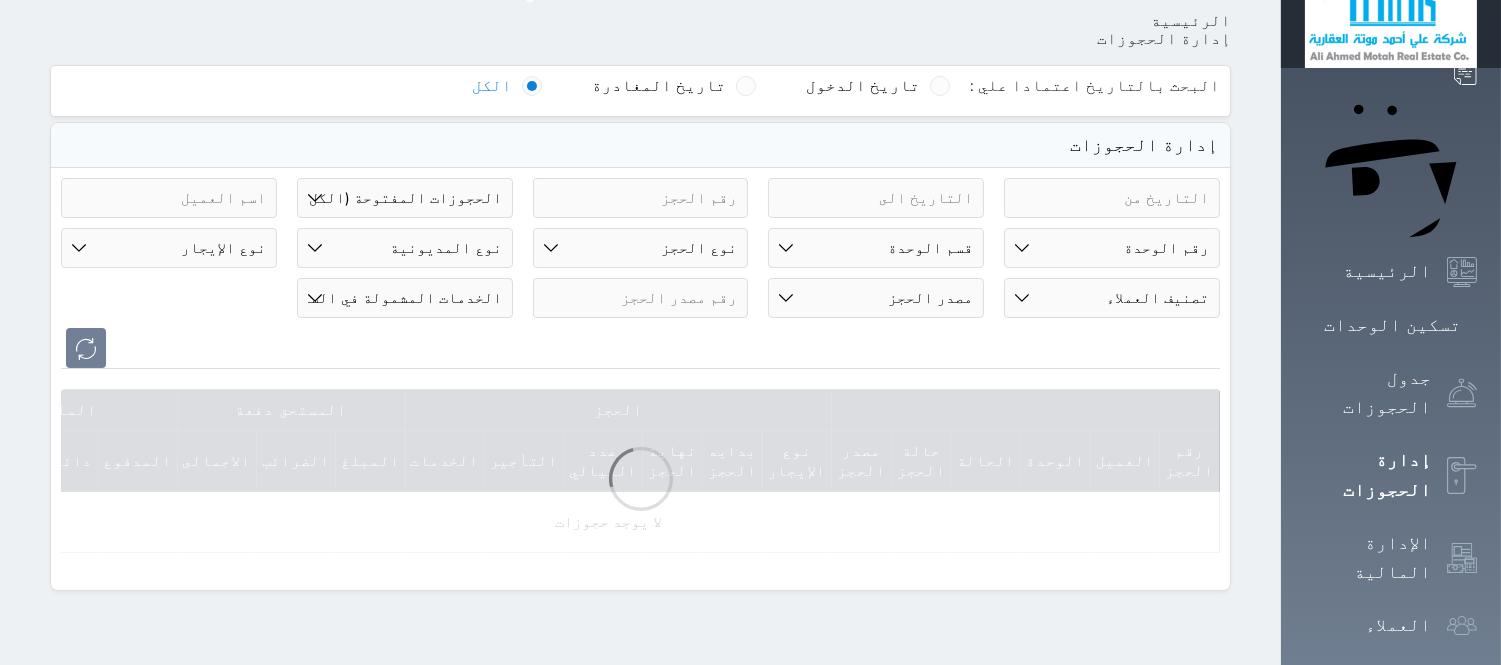 scroll, scrollTop: 147, scrollLeft: 0, axis: vertical 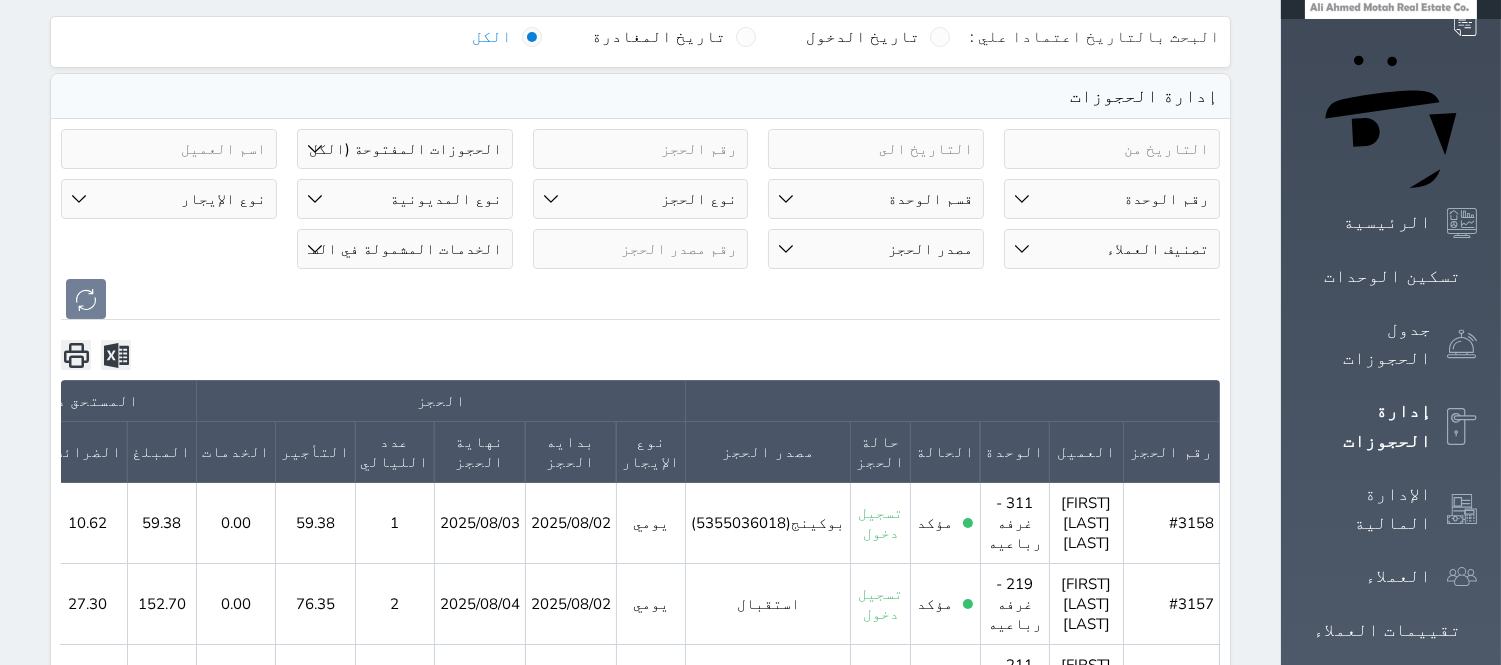 click at bounding box center (-307, 514) 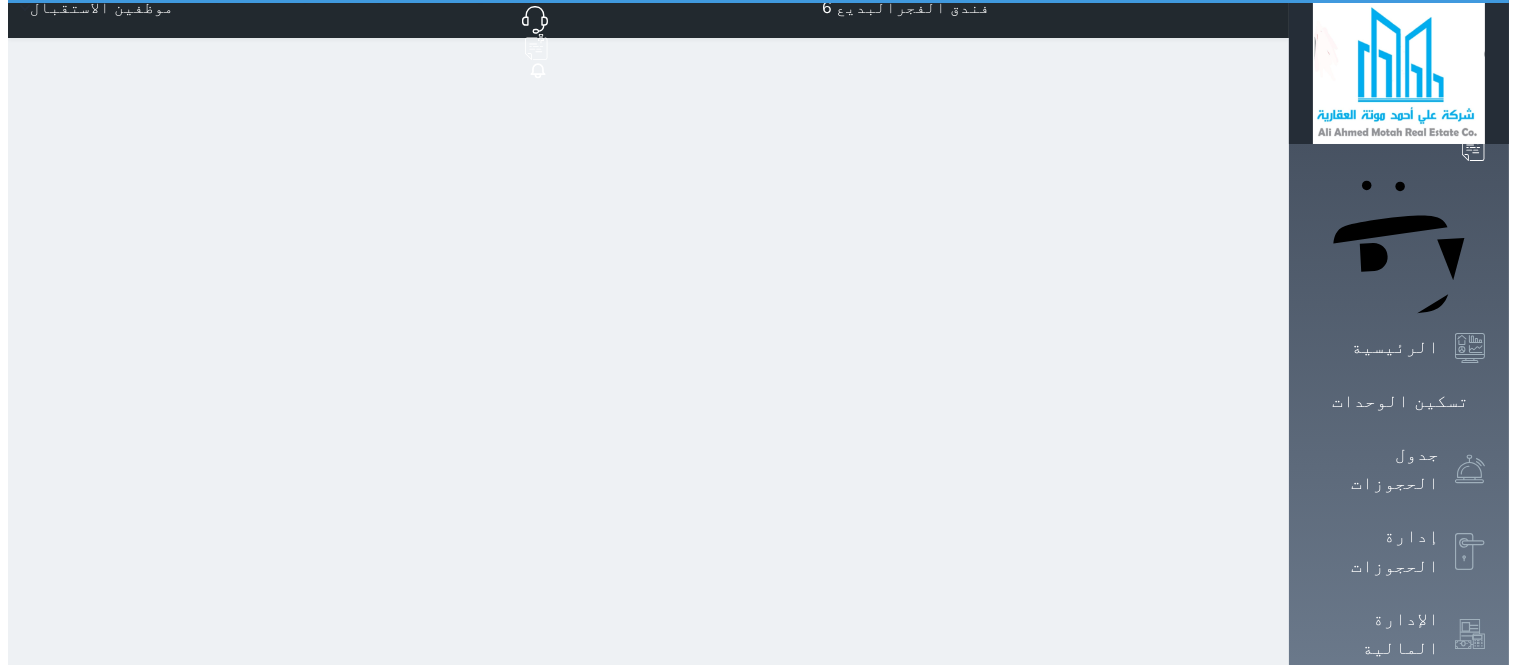 scroll, scrollTop: 0, scrollLeft: 0, axis: both 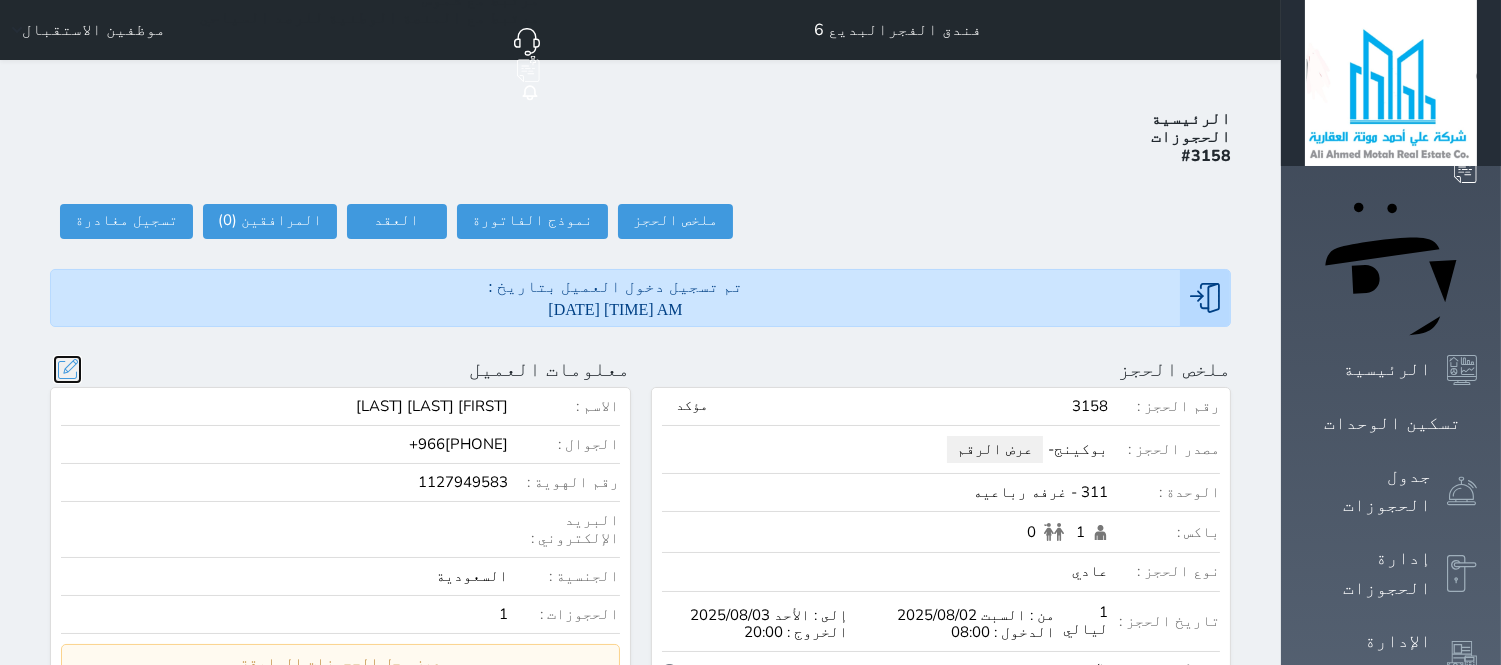 click at bounding box center [67, 369] 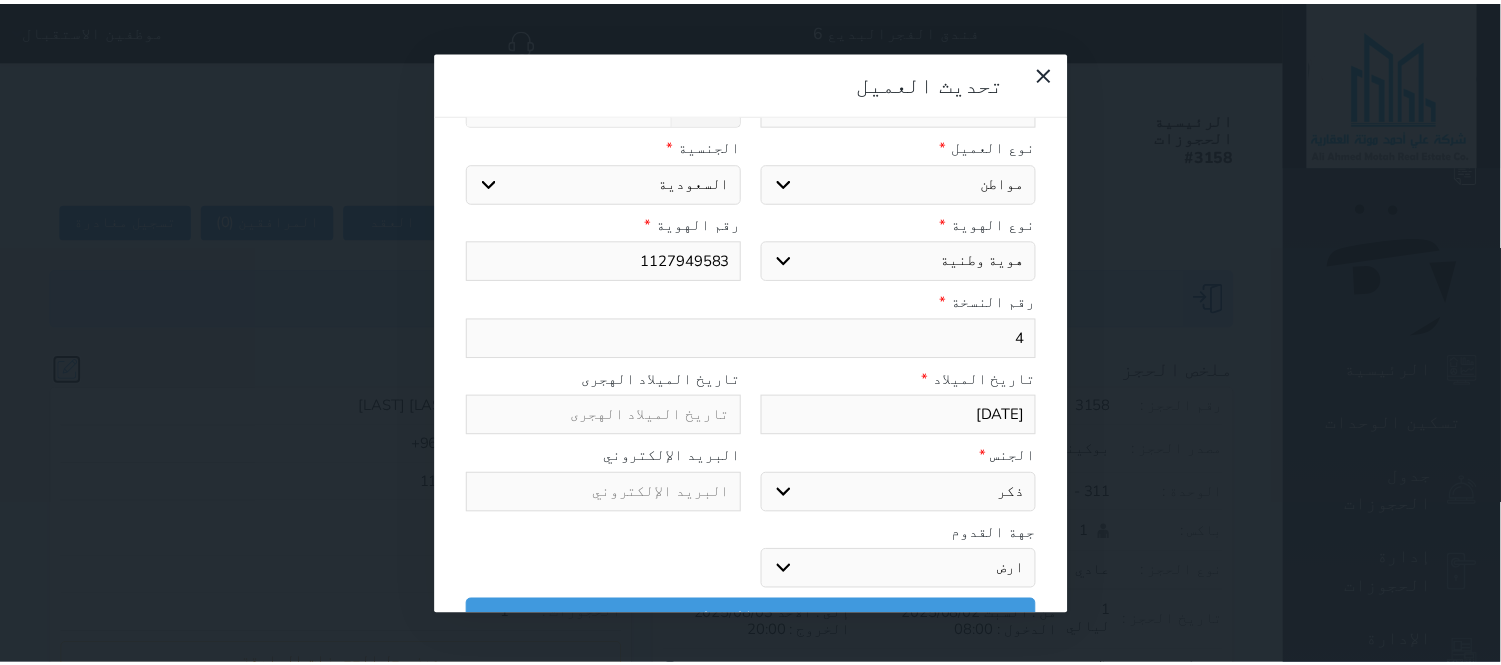 scroll, scrollTop: 200, scrollLeft: 0, axis: vertical 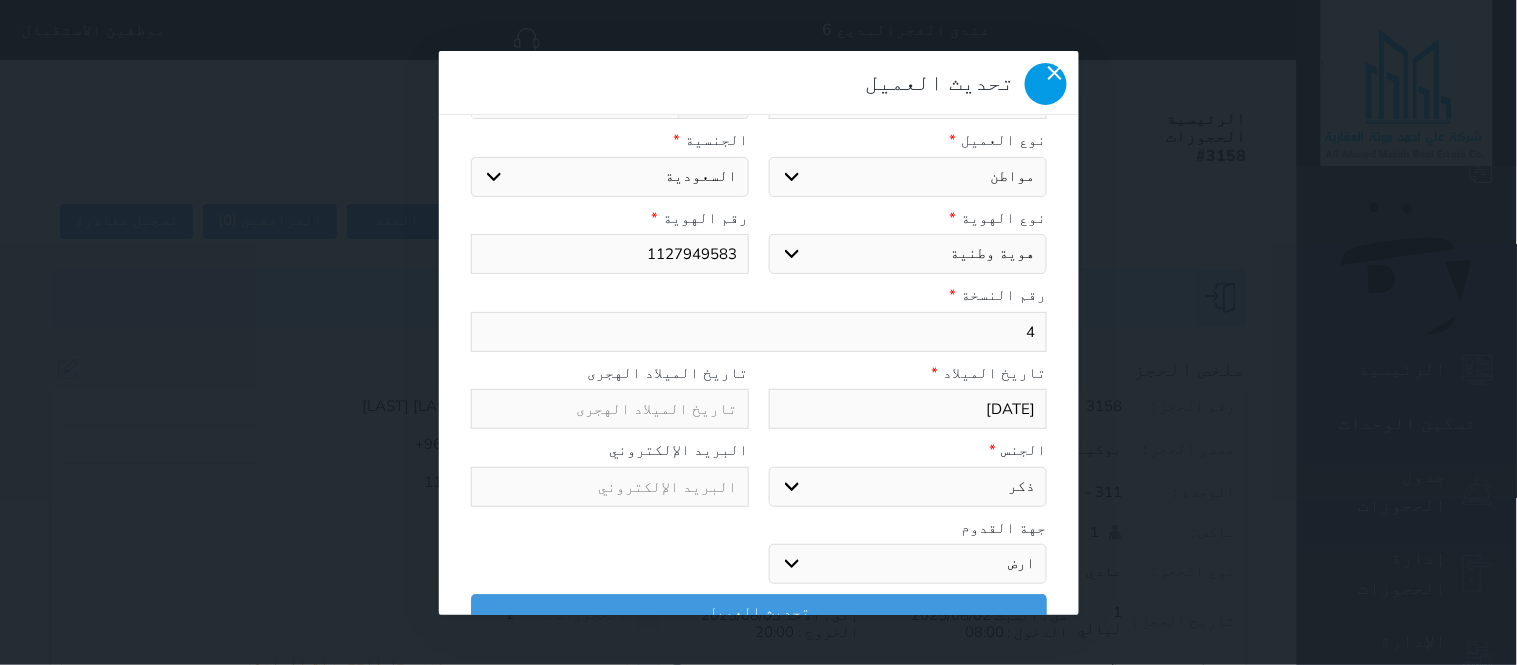 click at bounding box center [1046, 84] 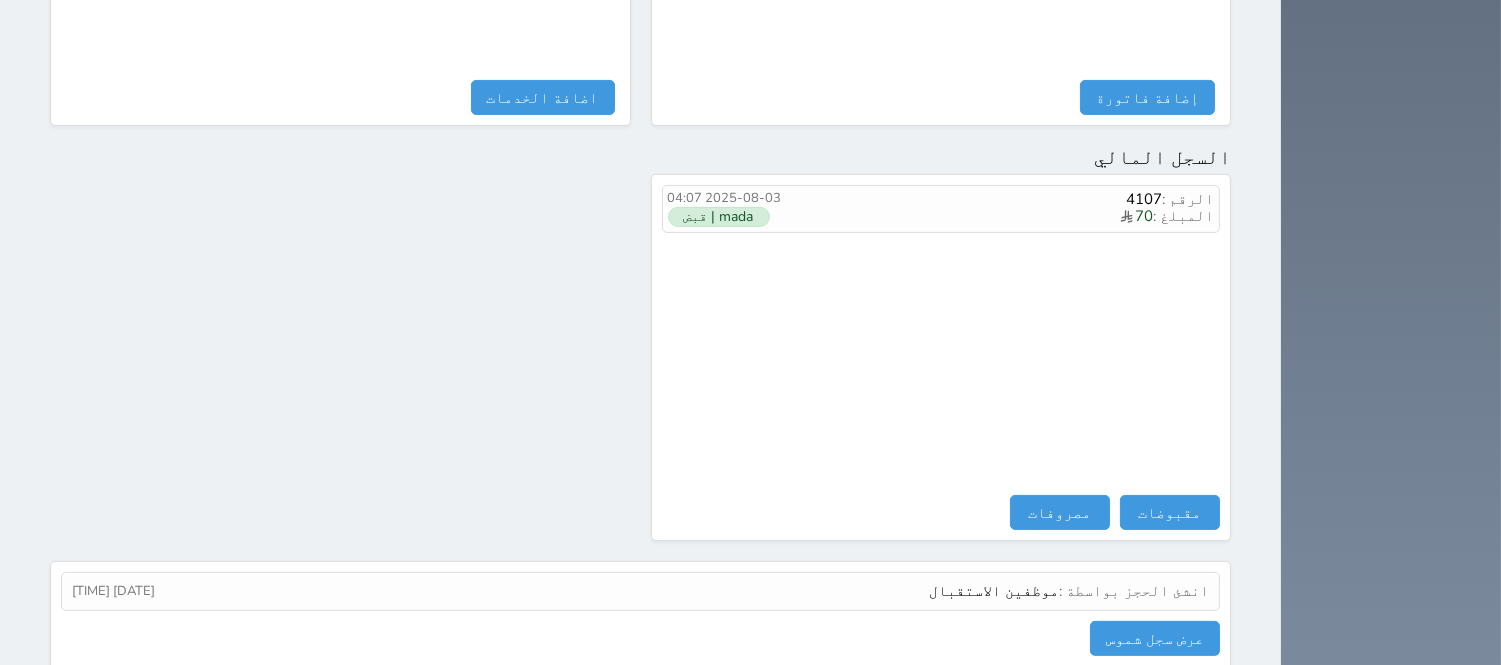 scroll, scrollTop: 1115, scrollLeft: 0, axis: vertical 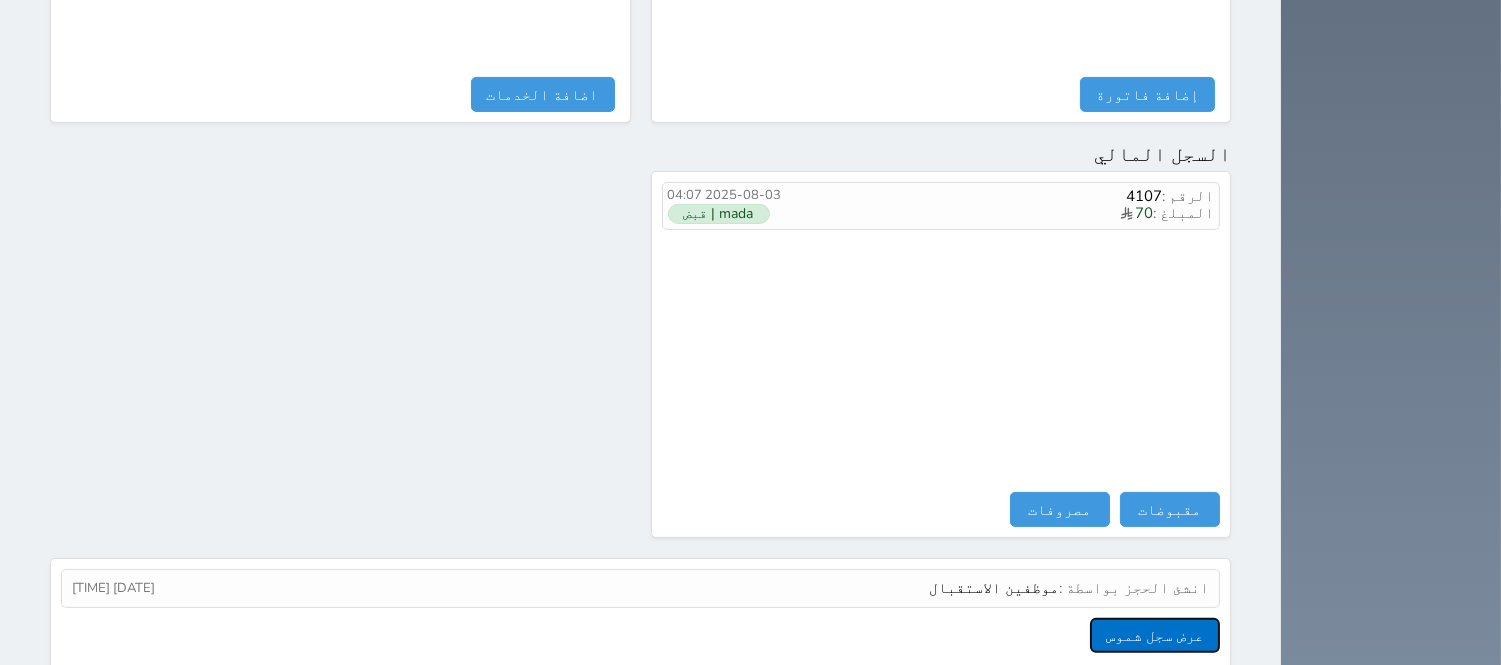 click on "عرض سجل شموس" at bounding box center [1155, 635] 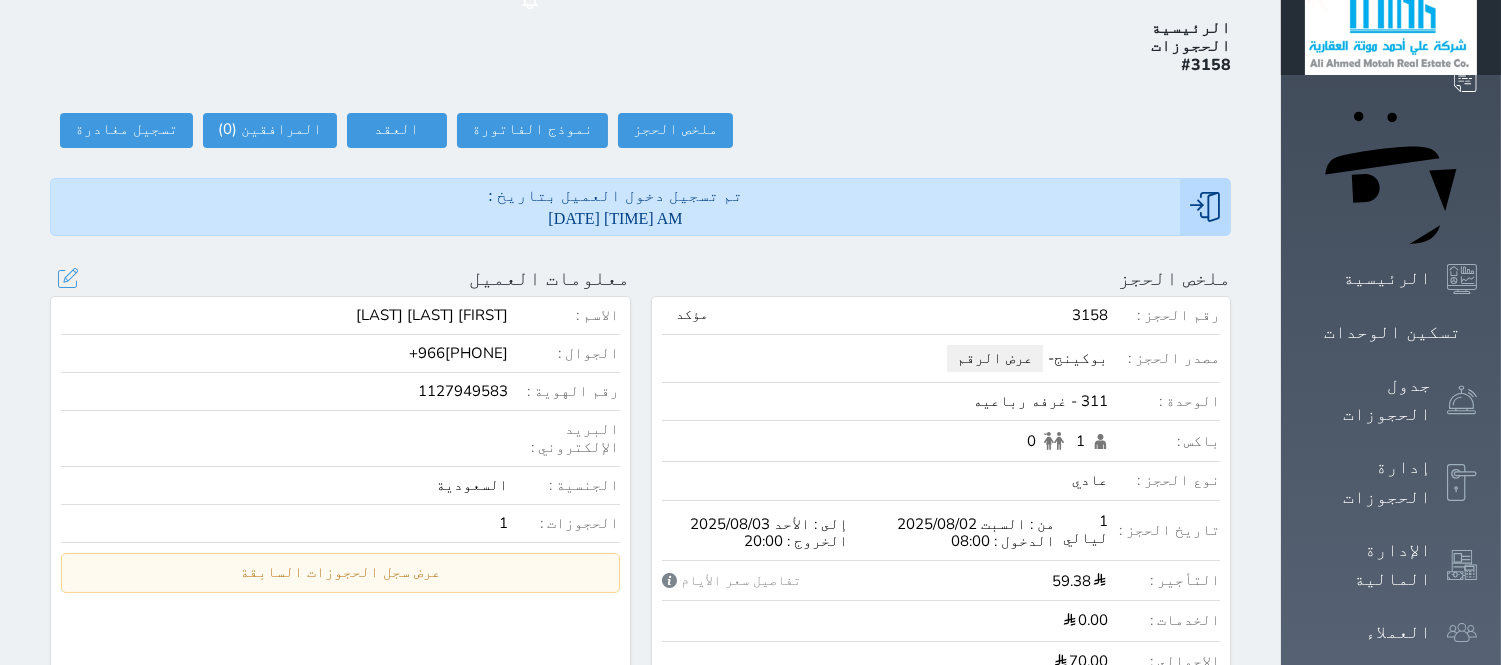 scroll, scrollTop: 0, scrollLeft: 0, axis: both 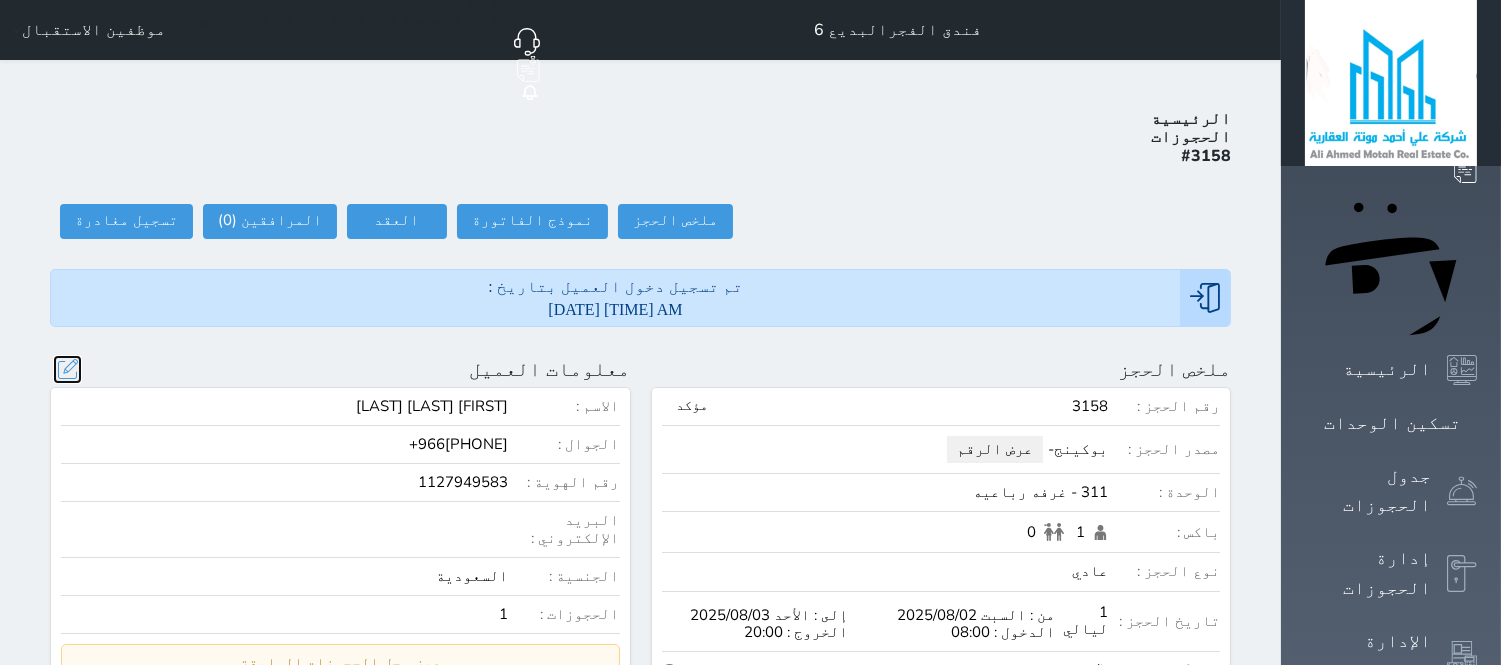 click at bounding box center [67, 369] 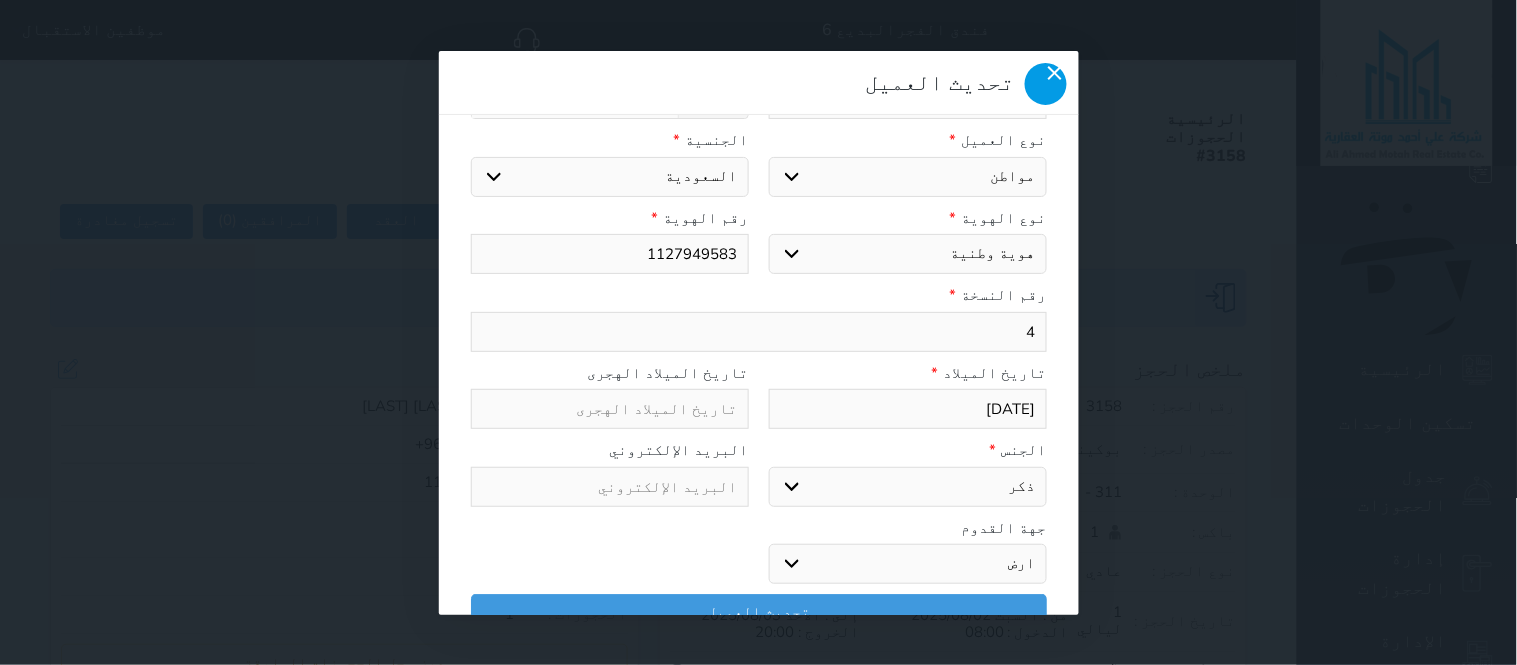 click at bounding box center (1046, 84) 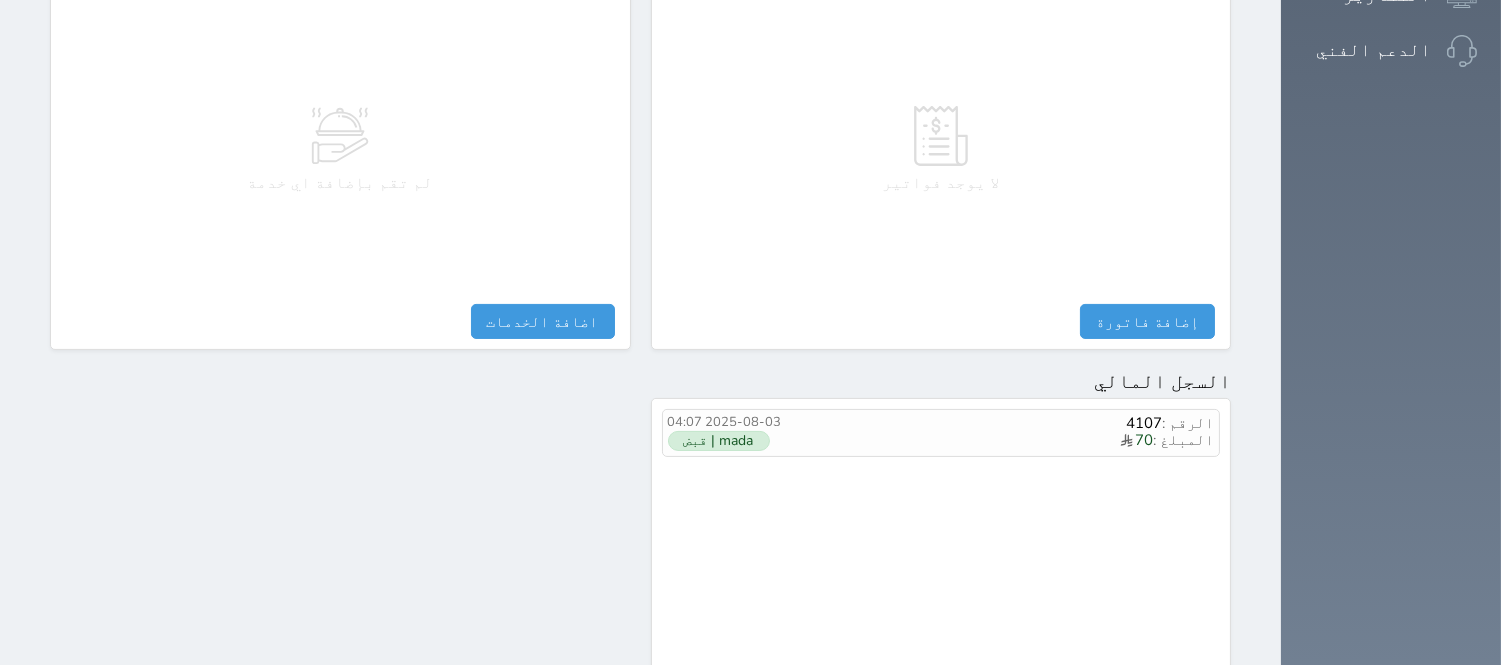 scroll, scrollTop: 1165, scrollLeft: 0, axis: vertical 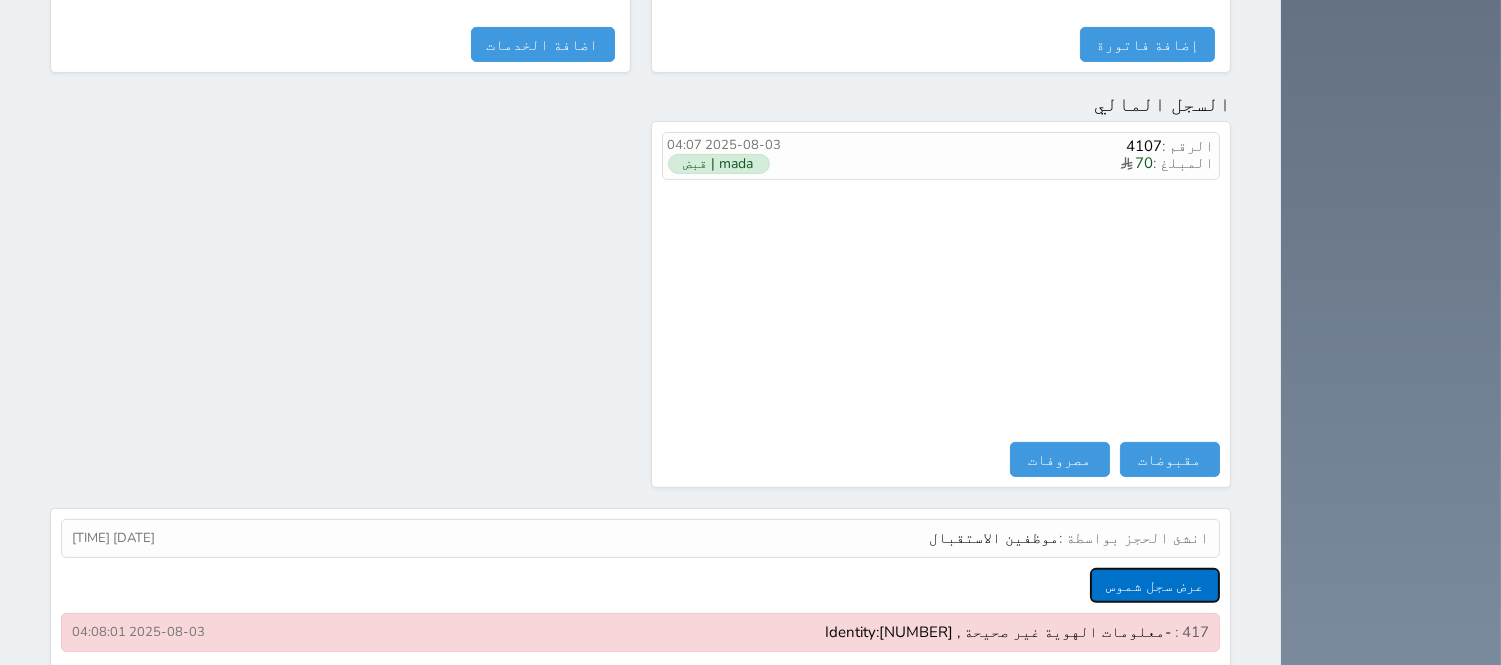 click on "عرض سجل شموس" at bounding box center (1155, 585) 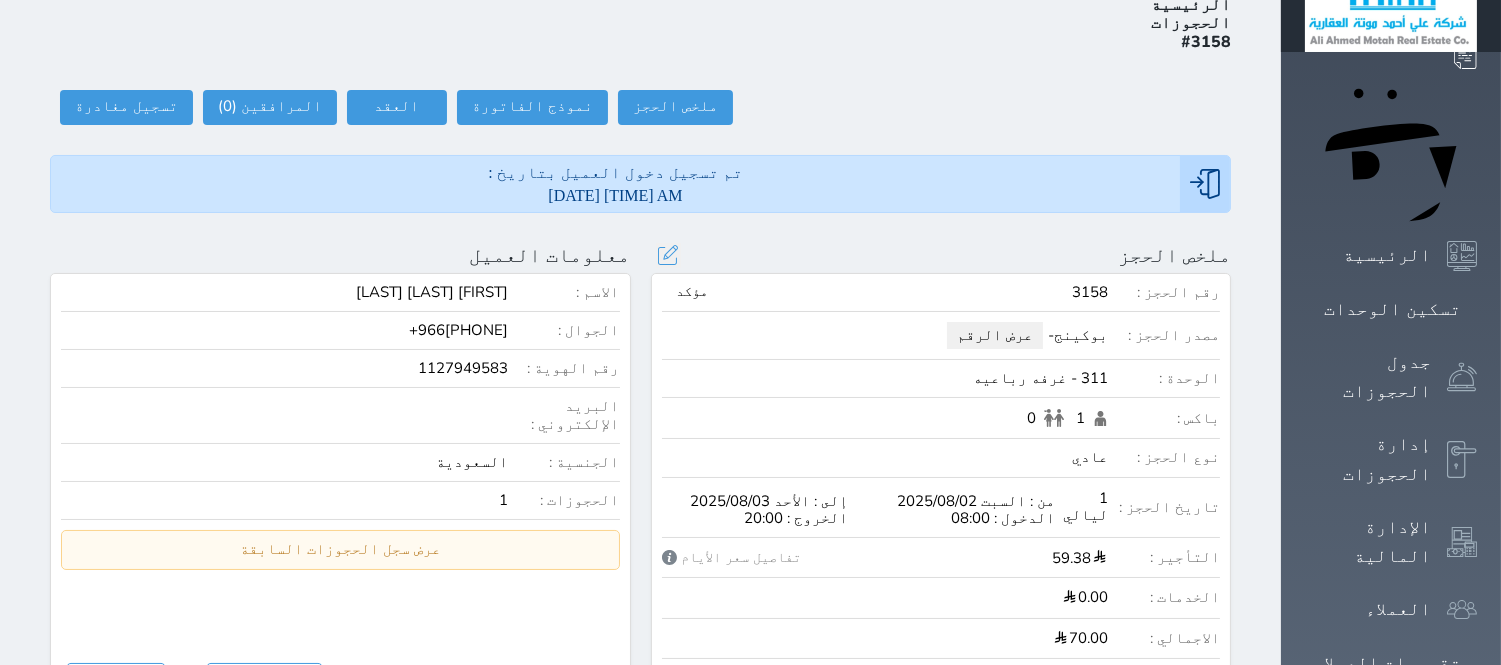 scroll, scrollTop: 0, scrollLeft: 0, axis: both 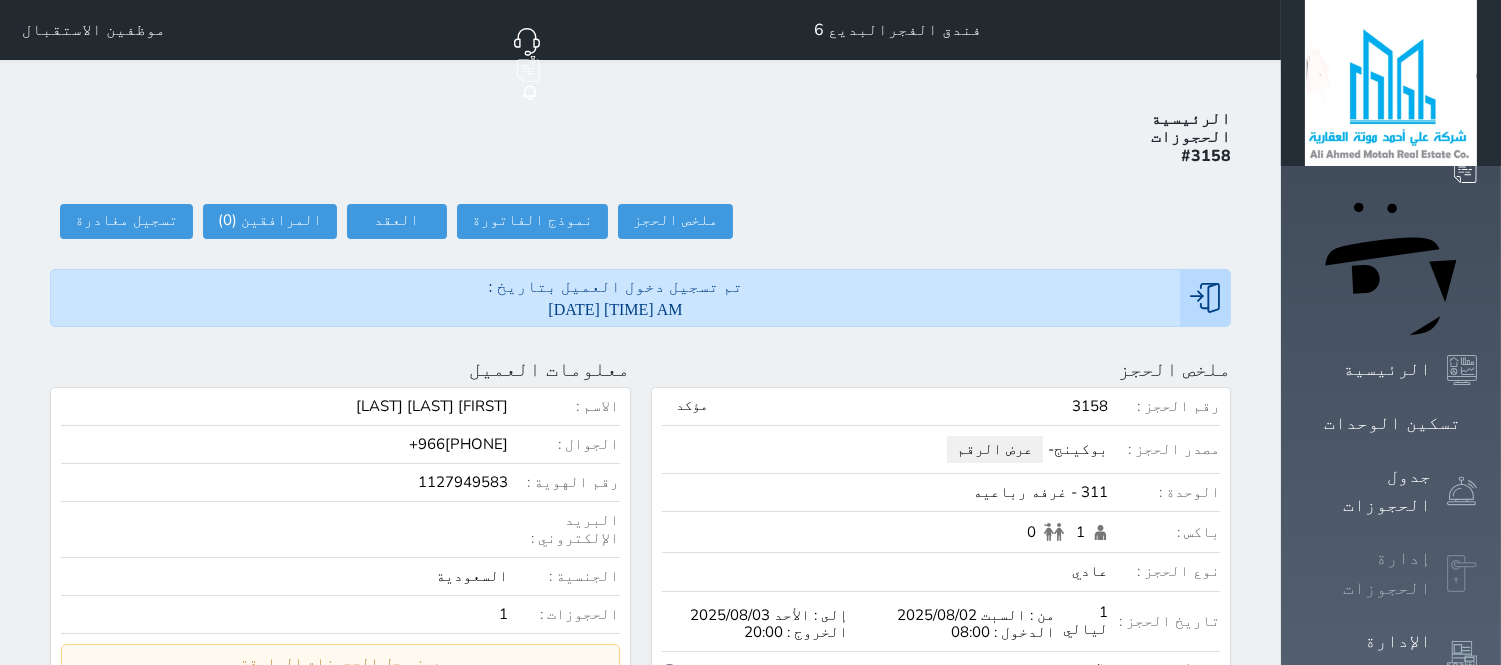 click at bounding box center (1462, 574) 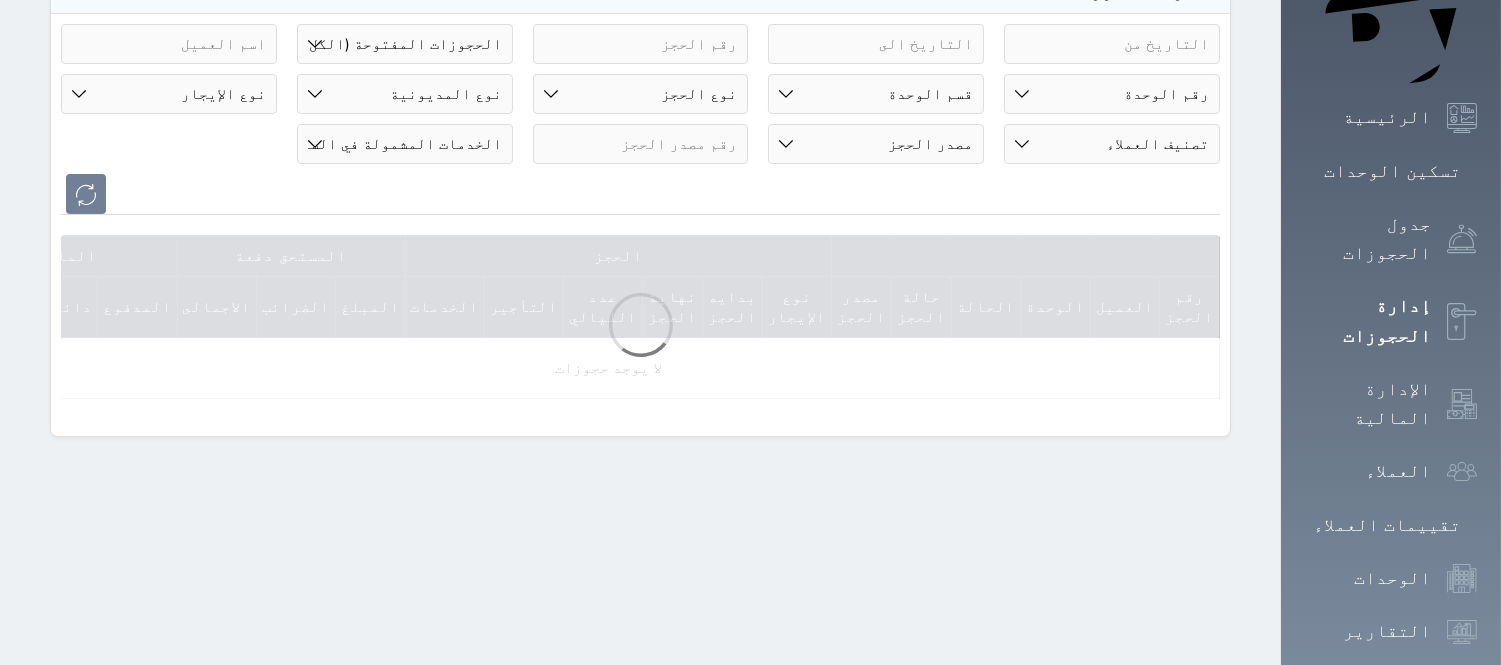 scroll, scrollTop: 270, scrollLeft: 0, axis: vertical 